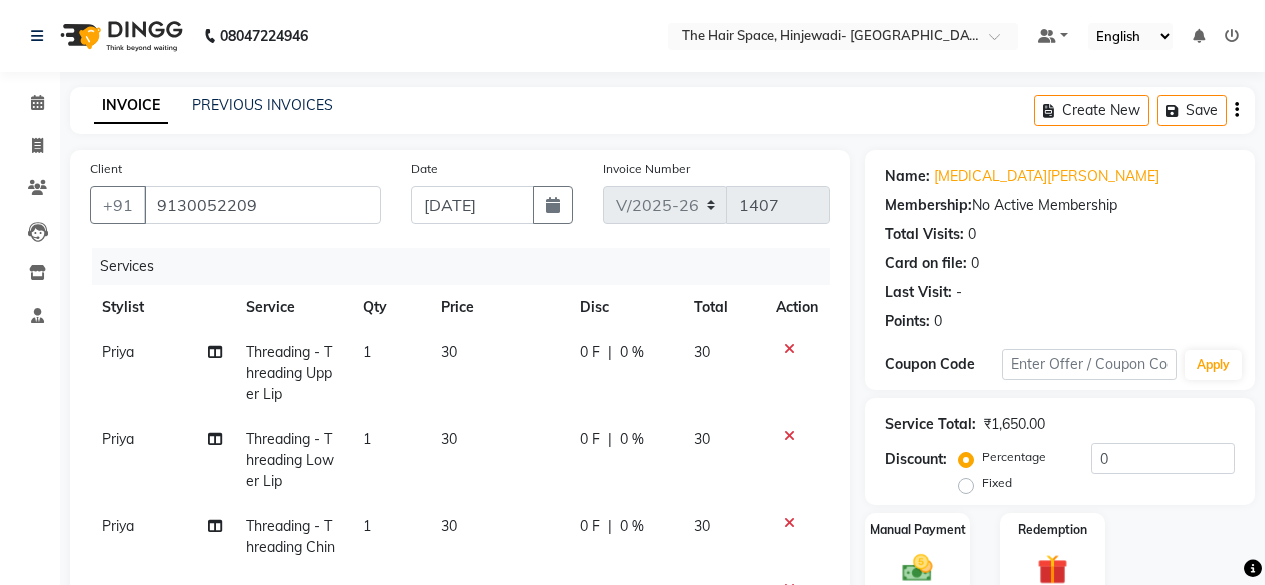 select on "6697" 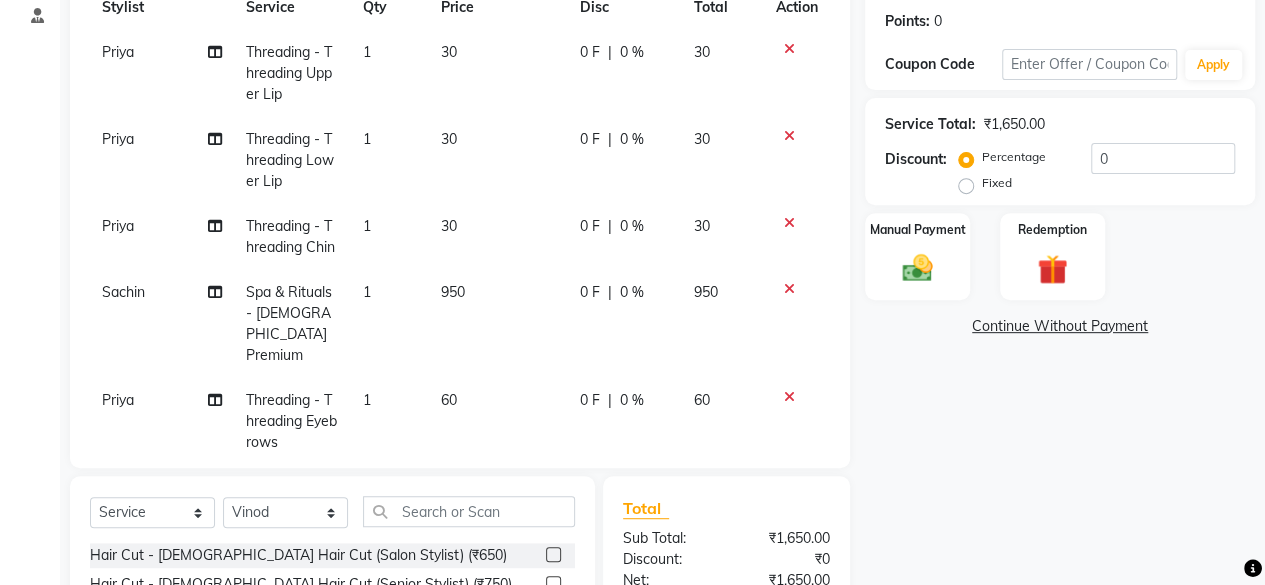 scroll, scrollTop: 0, scrollLeft: 0, axis: both 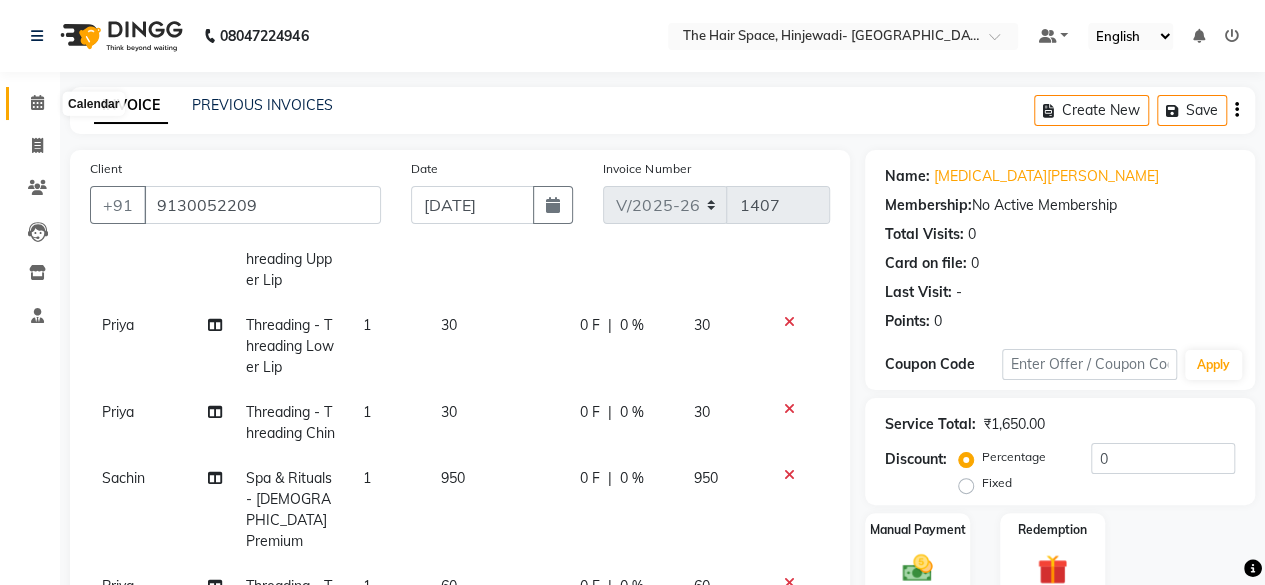 click 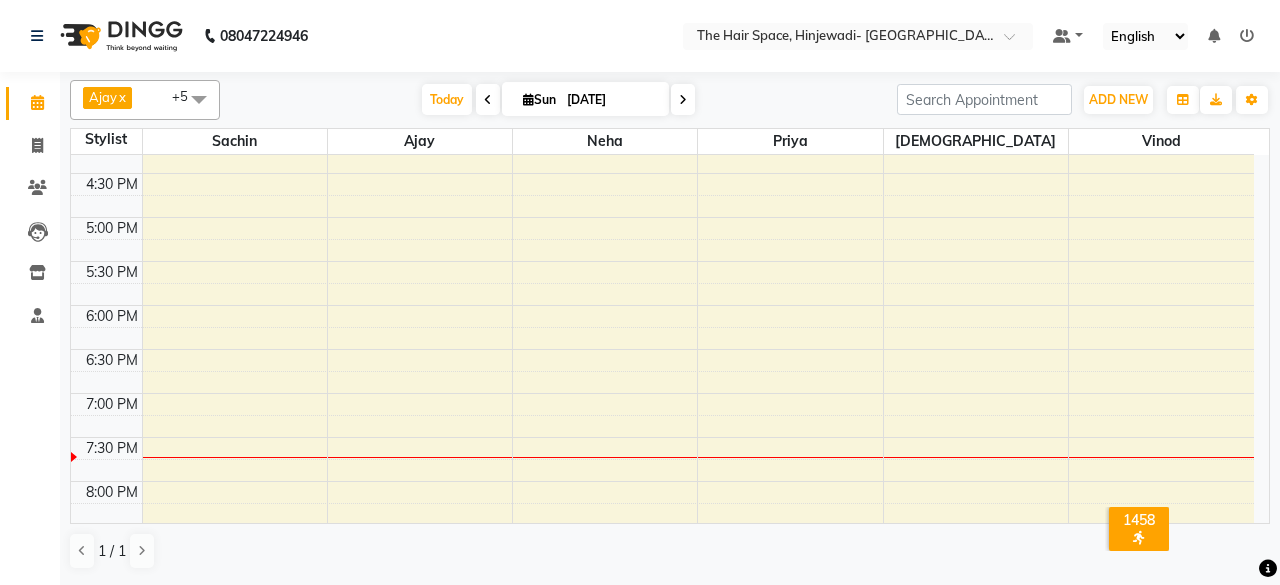 scroll, scrollTop: 929, scrollLeft: 0, axis: vertical 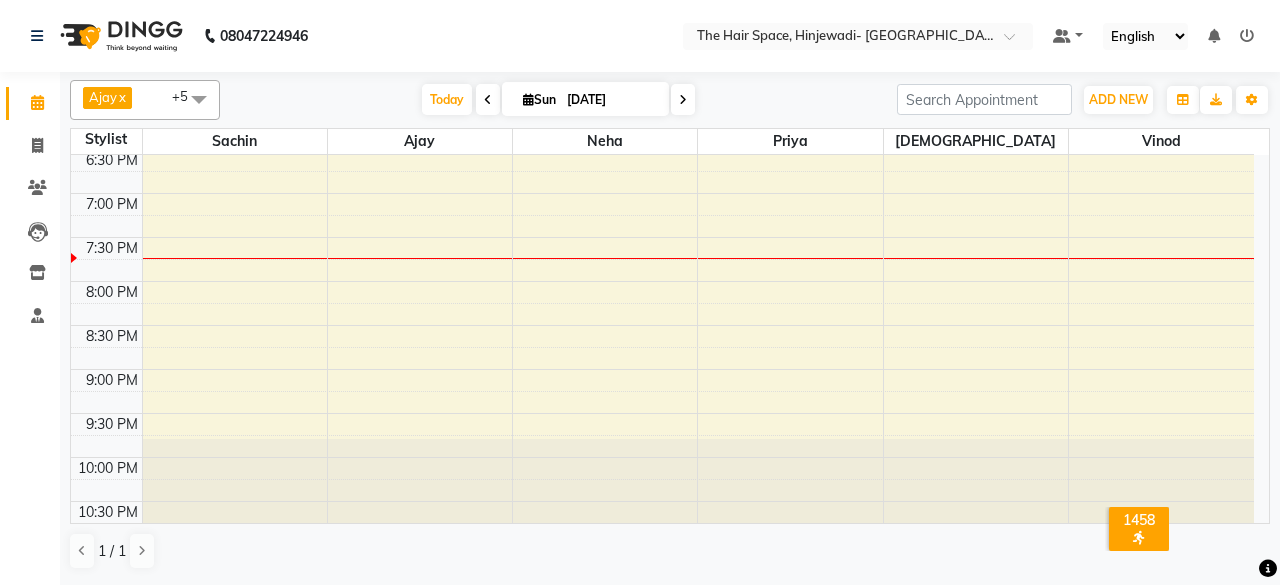 click on "8:00 AM 8:30 AM 9:00 AM 9:30 AM 10:00 AM 10:30 AM 11:00 AM 11:30 AM 12:00 PM 12:30 PM 1:00 PM 1:30 PM 2:00 PM 2:30 PM 3:00 PM 3:30 PM 4:00 PM 4:30 PM 5:00 PM 5:30 PM 6:00 PM 6:30 PM 7:00 PM 7:30 PM 8:00 PM 8:30 PM 9:00 PM 9:30 PM 10:00 PM 10:30 PM     [MEDICAL_DATA][PERSON_NAME], TK14, 01:15 PM-02:00 PM, Hair Spa & Rituals - Premium (₹1500)     [MEDICAL_DATA][PERSON_NAME], TK14, 01:15 PM-02:00 PM, Spa & Rituals - [DEMOGRAPHIC_DATA] Premium     [PERSON_NAME], TK09, 10:00 AM-10:40 AM, Hair Cut - [DEMOGRAPHIC_DATA] Hair Cut (Senior Stylist)     [PERSON_NAME], TK10, 10:45 AM-11:15 AM, [PERSON_NAME]     [PERSON_NAME], TK10, 11:15 AM-11:55 AM, Hair Cut - [DEMOGRAPHIC_DATA] Hair Cut (Senior Stylist)     [PERSON_NAME], TK11, 12:00 PM-12:40 PM, Hair Cut - [DEMOGRAPHIC_DATA] Hair Cut (Senior Stylist)     [PERSON_NAME], TK11, 12:45 PM-01:15 PM, [PERSON_NAME]     [PERSON_NAME], TK03, 12:00 PM-12:30 PM, [PERSON_NAME]     [PERSON_NAME], TK04, 12:30 PM-01:10 PM, Hair Cut - [DEMOGRAPHIC_DATA] Hair Cut (Senior Stylist)     [PERSON_NAME], TK01, 11:15 AM-12:00 PM, Hair Spa & Rituals - Premium" at bounding box center [662, -115] 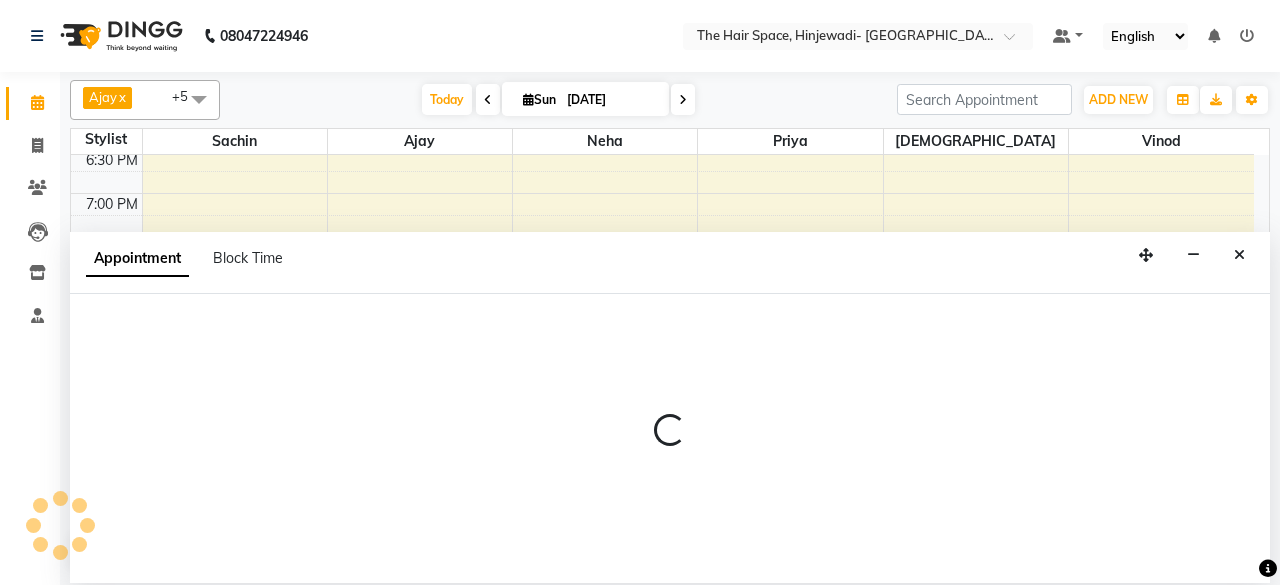 select on "52403" 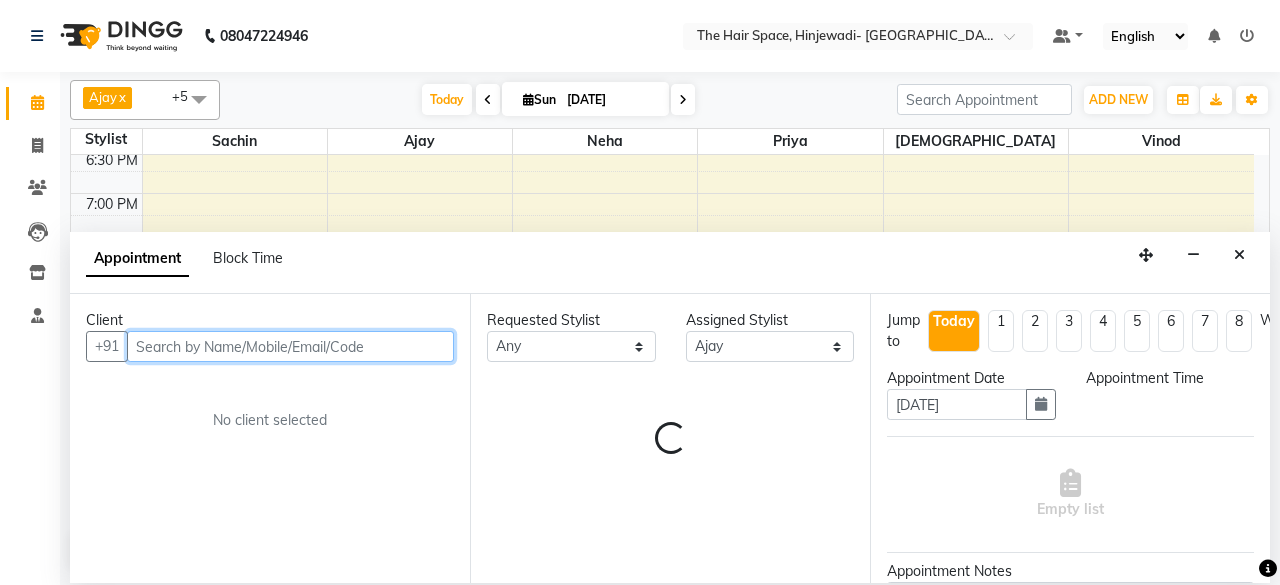 select on "1260" 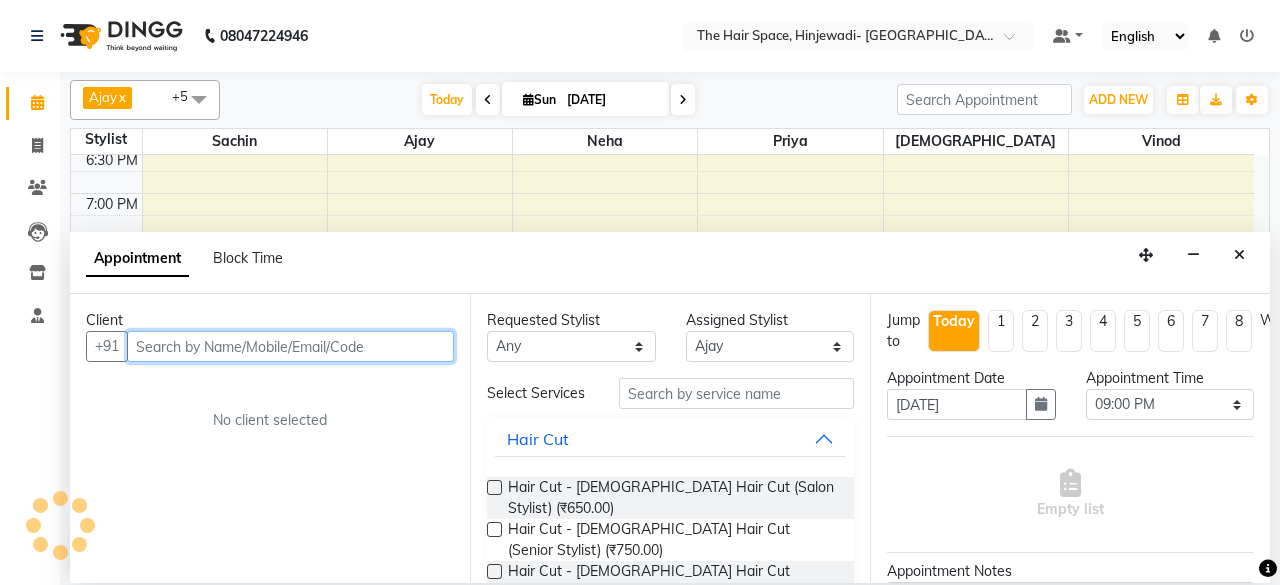 click at bounding box center [290, 346] 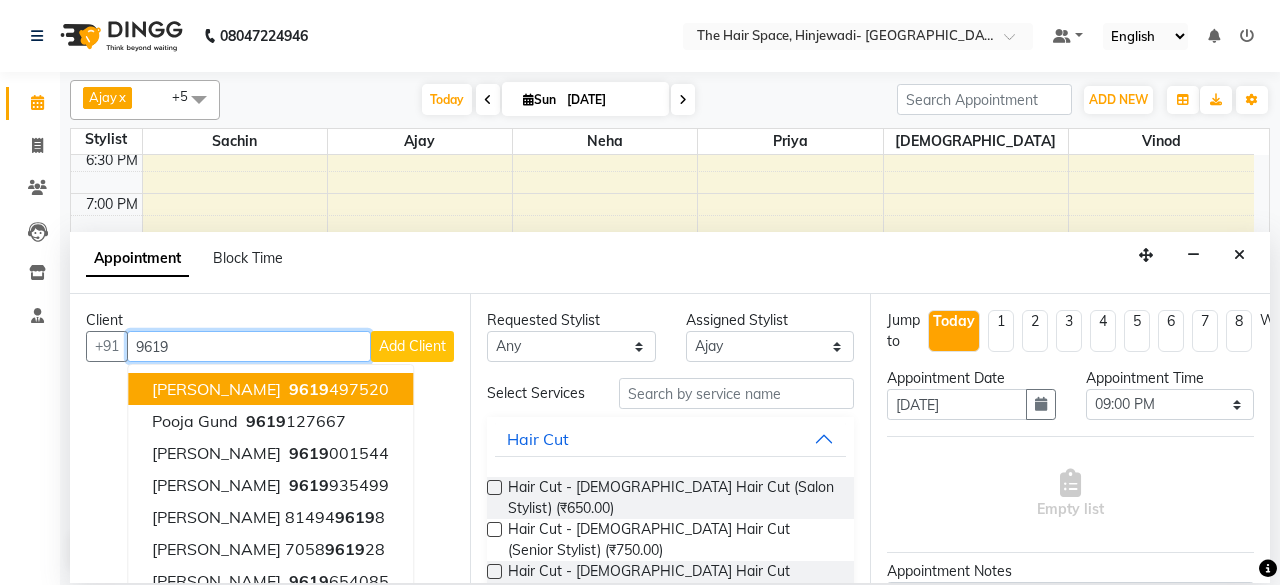 click on "[PERSON_NAME]   9619 497520" at bounding box center (270, 389) 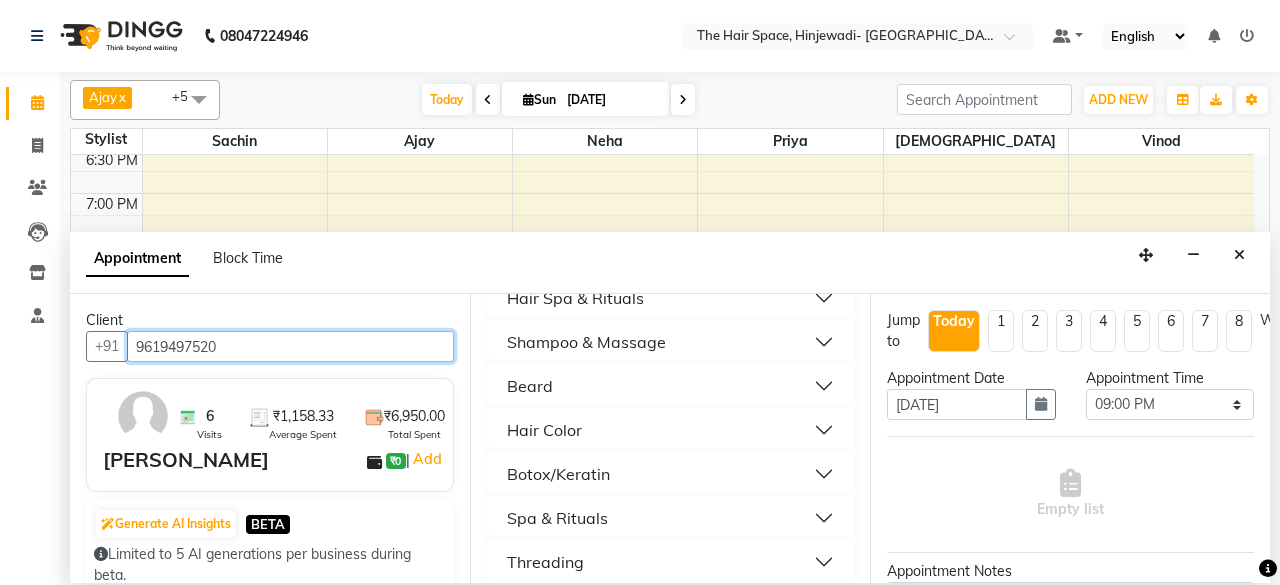 scroll, scrollTop: 800, scrollLeft: 0, axis: vertical 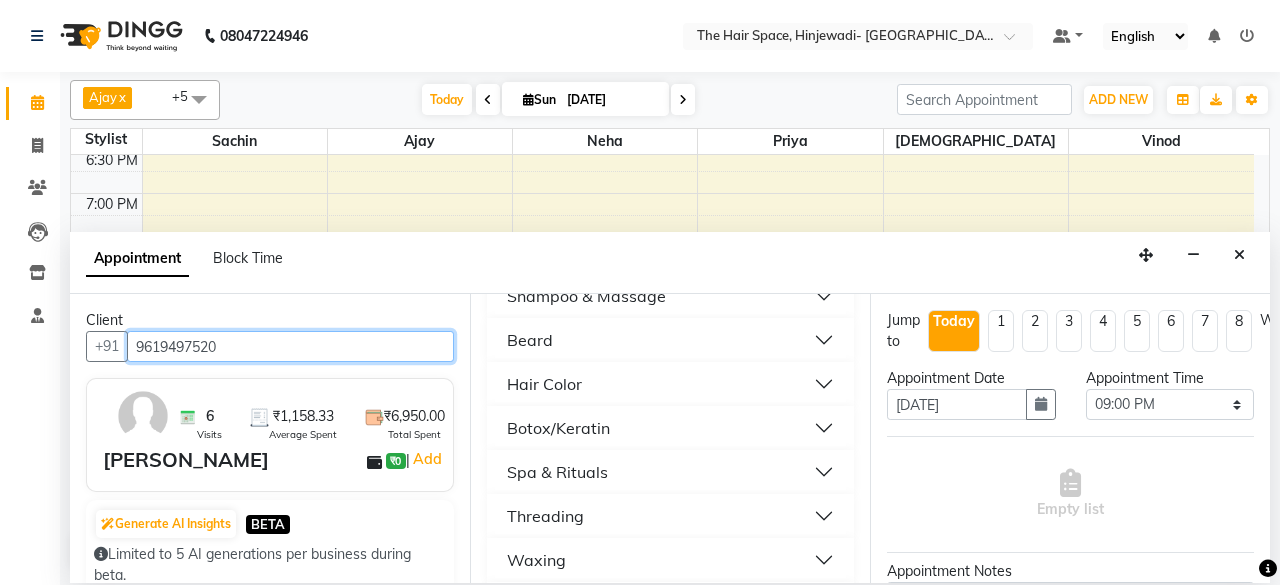 type on "9619497520" 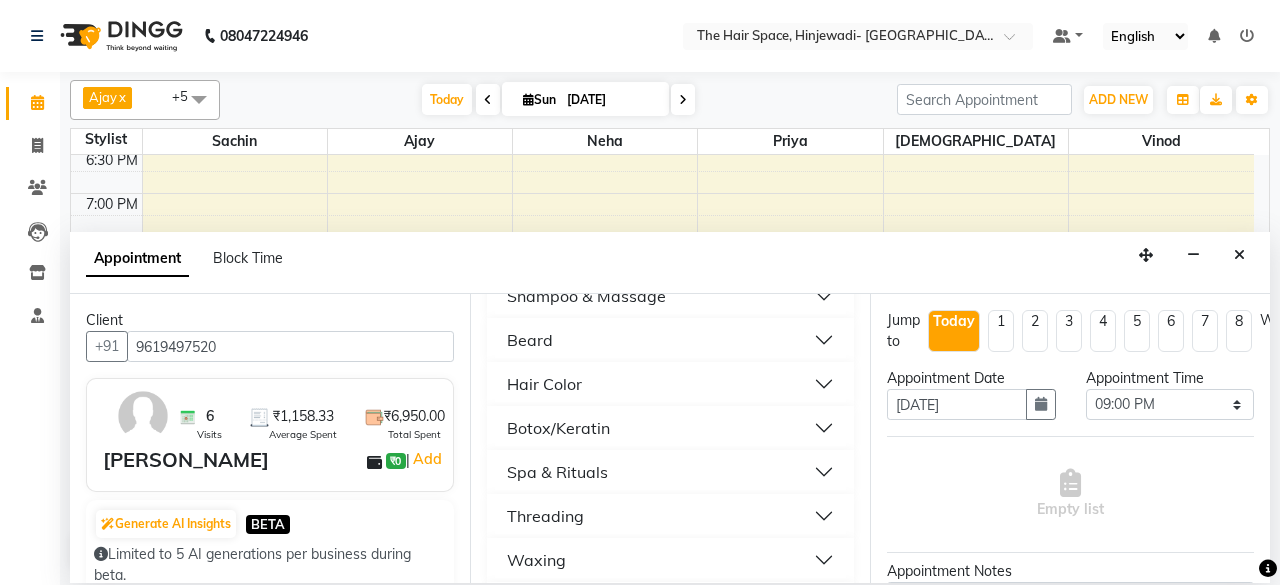 click on "Beard" at bounding box center [670, 340] 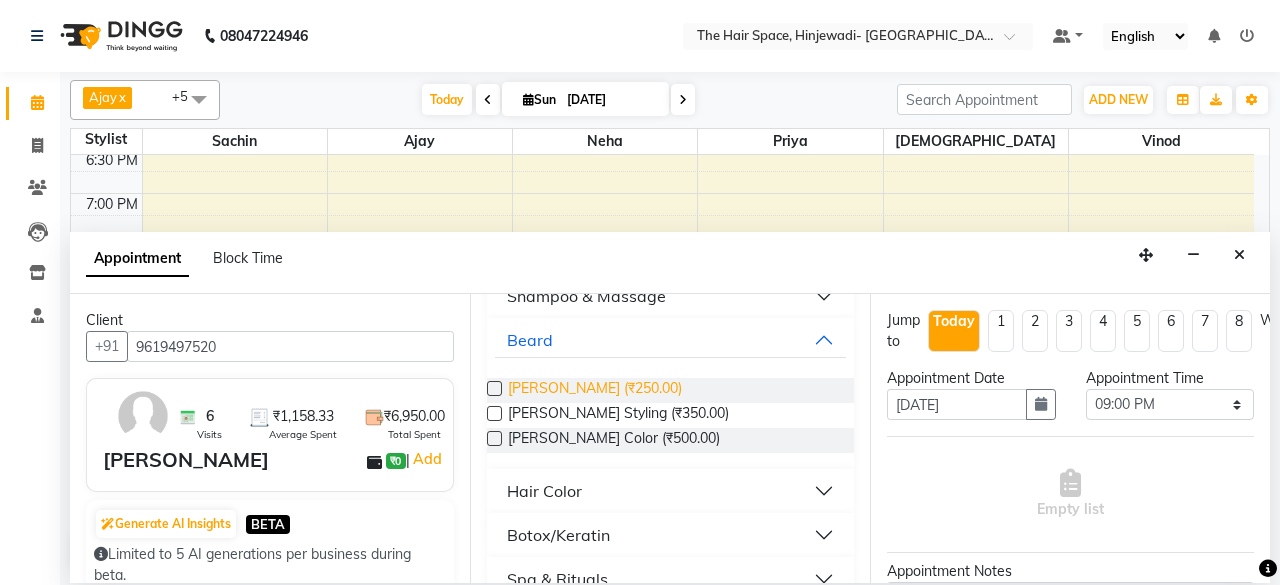 click on "[PERSON_NAME] (₹250.00)" at bounding box center (595, 390) 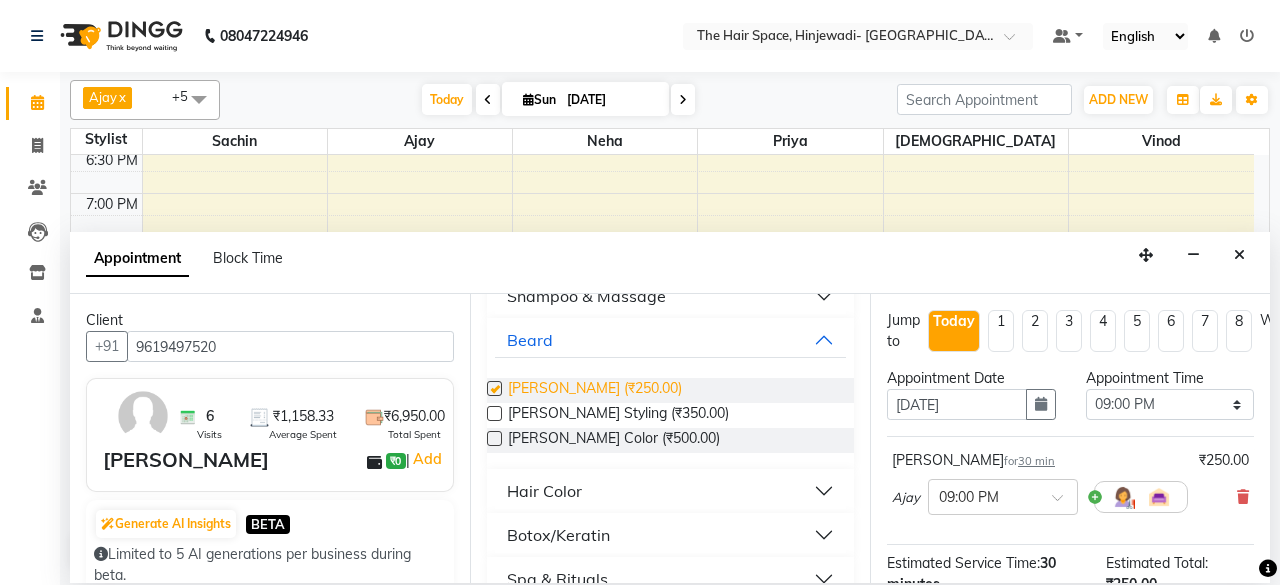 checkbox on "false" 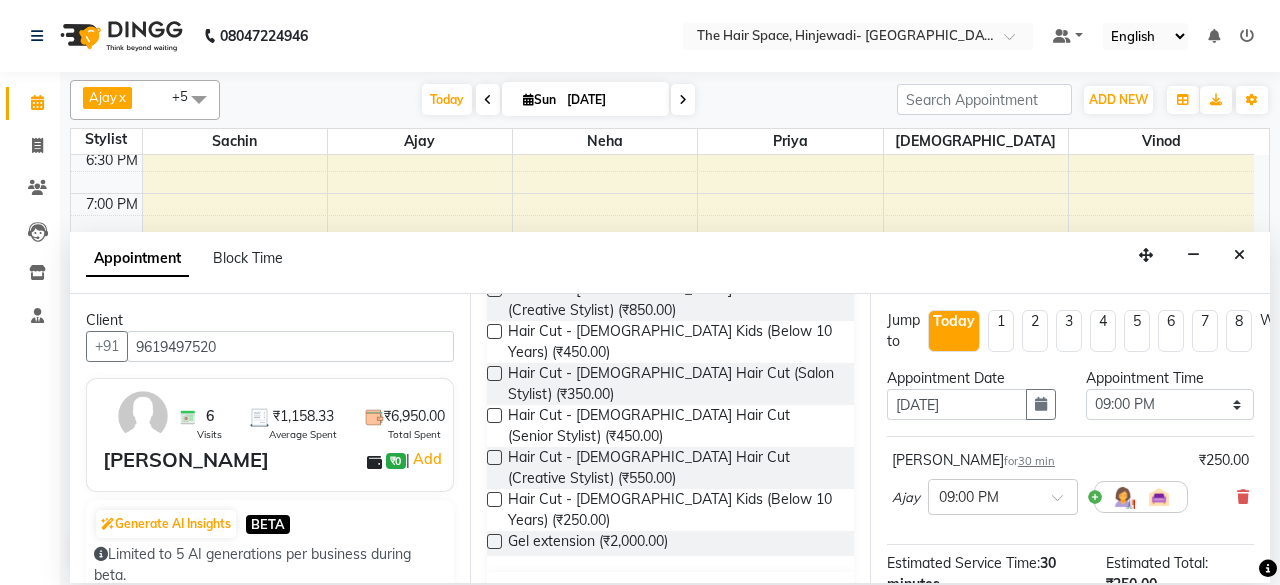 scroll, scrollTop: 300, scrollLeft: 0, axis: vertical 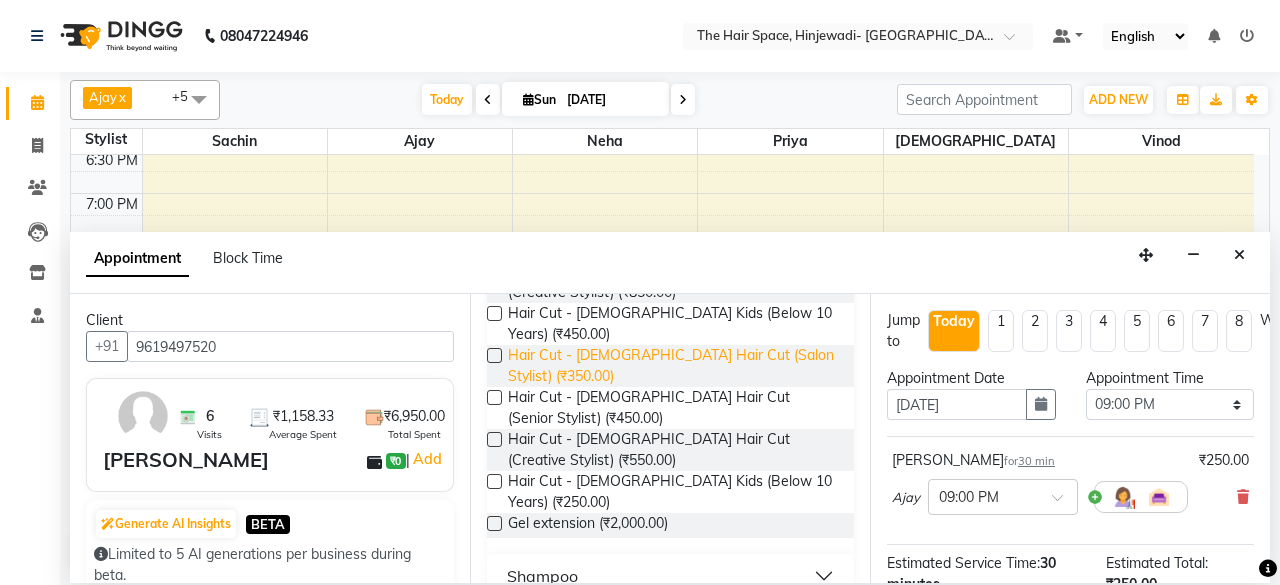 click on "Hair Cut - [DEMOGRAPHIC_DATA] Hair Cut (Salon Stylist) (₹350.00)" at bounding box center (673, 366) 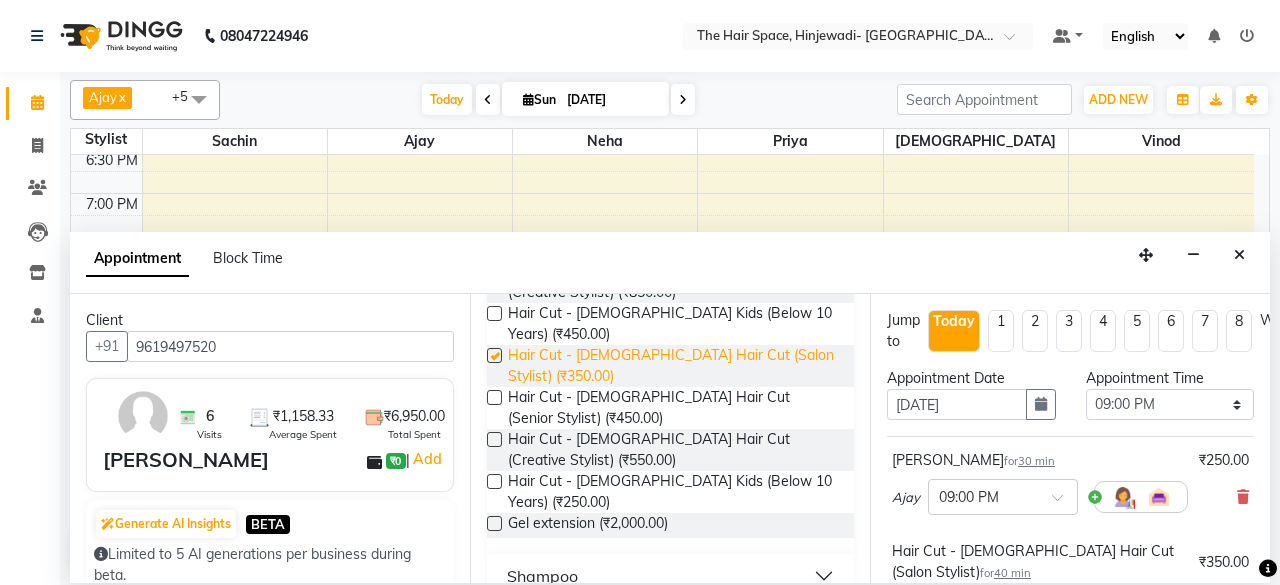 checkbox on "false" 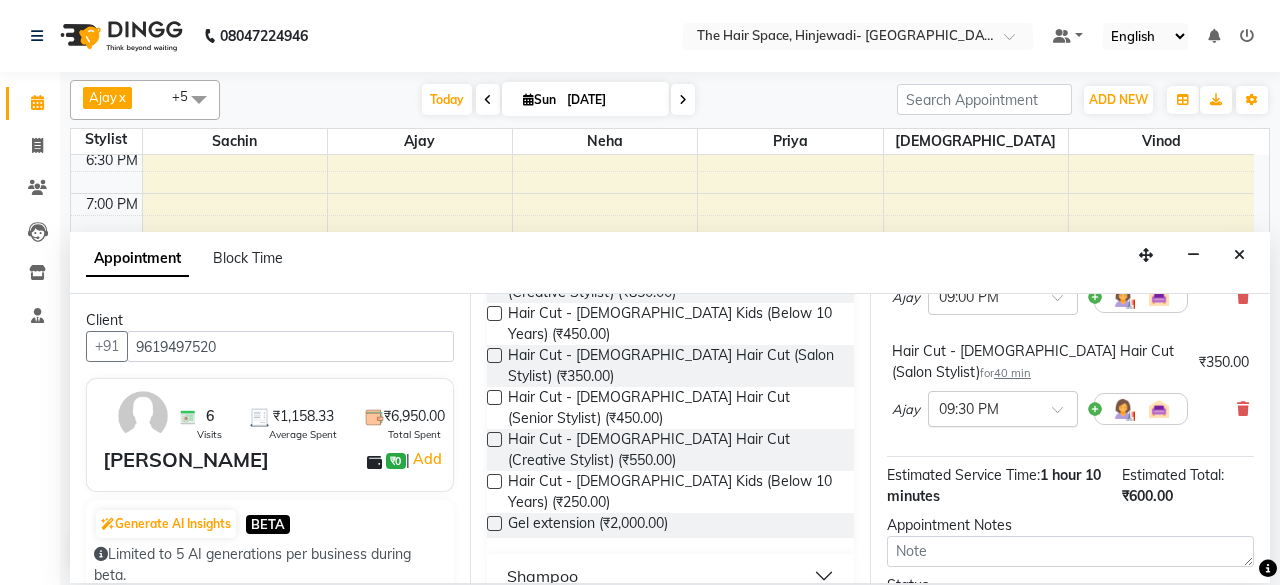 scroll, scrollTop: 384, scrollLeft: 0, axis: vertical 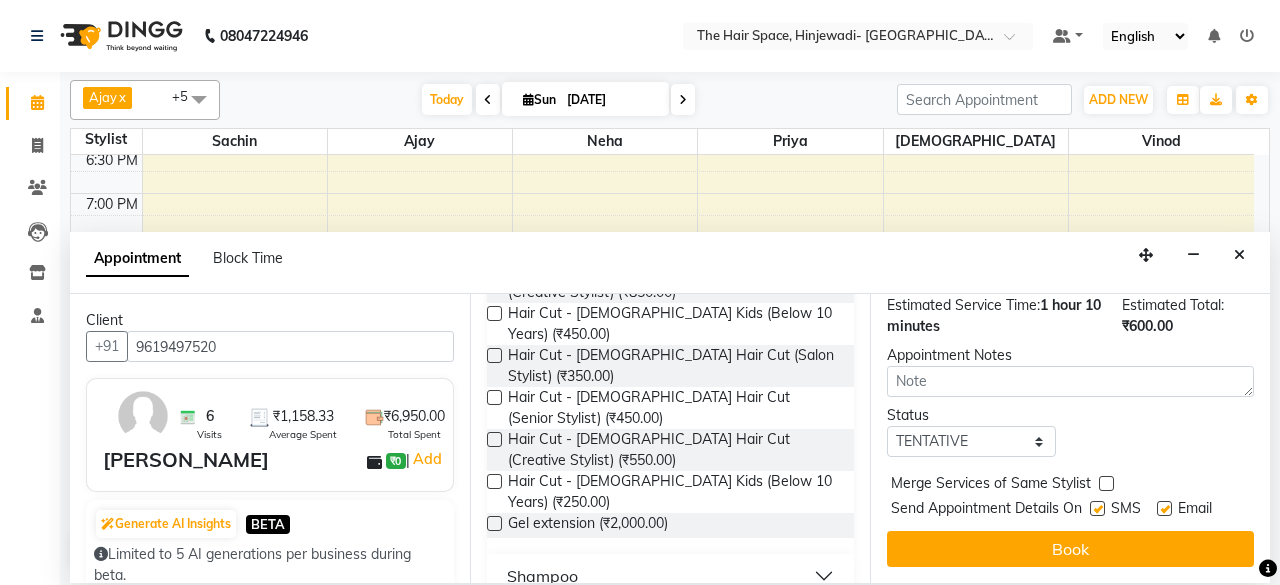 click at bounding box center (1097, 508) 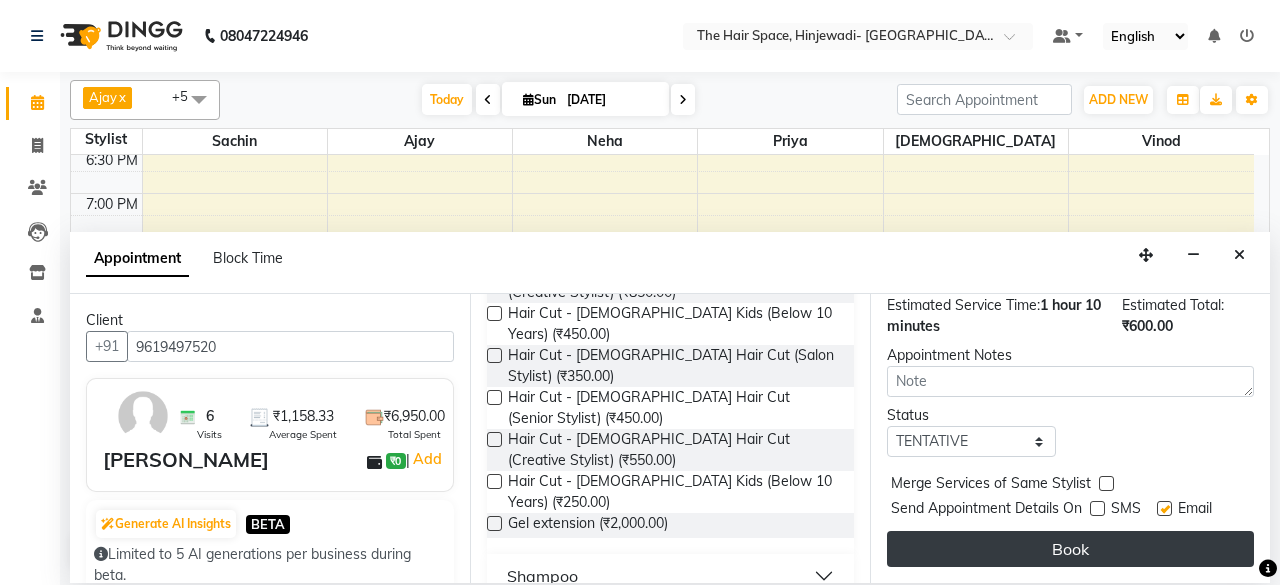 click on "Book" at bounding box center [1070, 549] 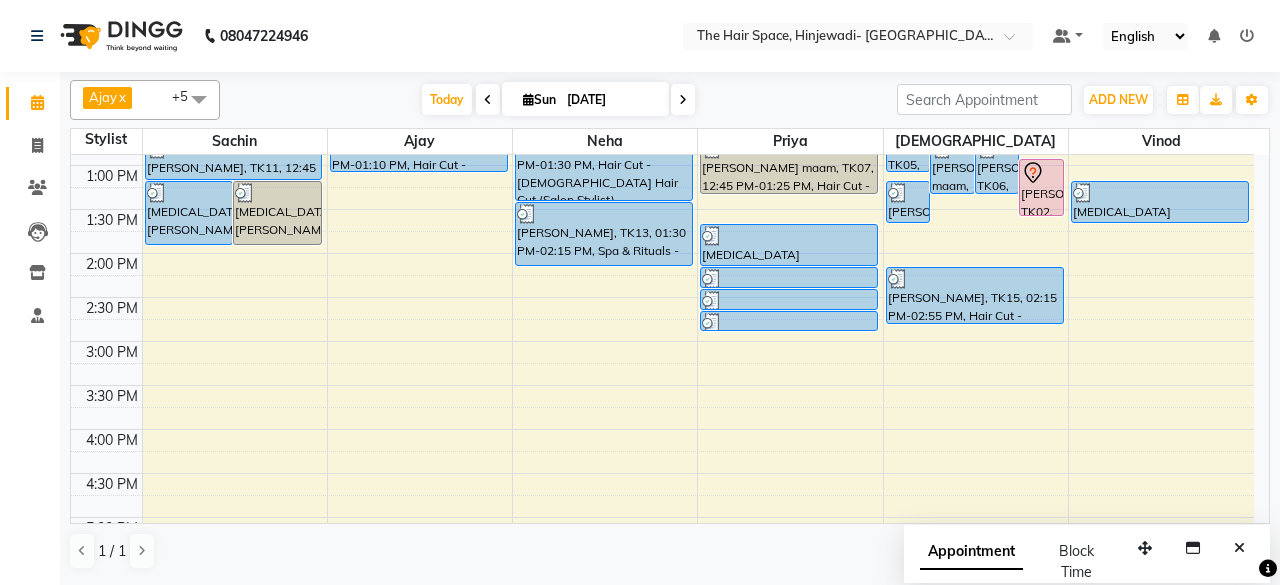 scroll, scrollTop: 229, scrollLeft: 0, axis: vertical 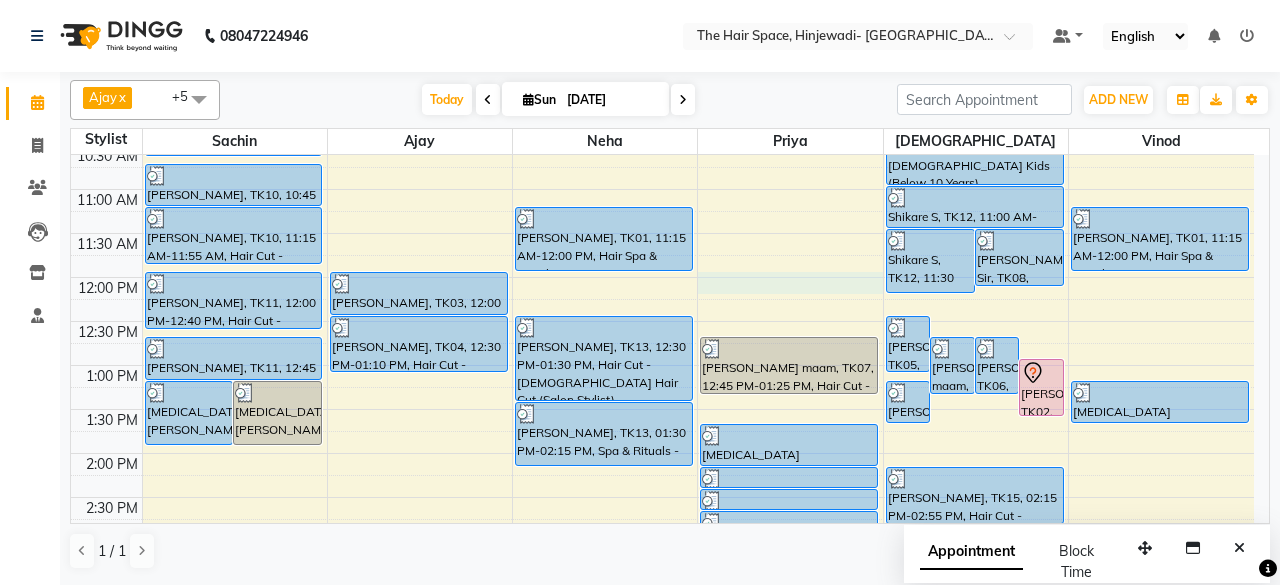 click on "8:00 AM 8:30 AM 9:00 AM 9:30 AM 10:00 AM 10:30 AM 11:00 AM 11:30 AM 12:00 PM 12:30 PM 1:00 PM 1:30 PM 2:00 PM 2:30 PM 3:00 PM 3:30 PM 4:00 PM 4:30 PM 5:00 PM 5:30 PM 6:00 PM 6:30 PM 7:00 PM 7:30 PM 8:00 PM 8:30 PM 9:00 PM 9:30 PM 10:00 PM 10:30 PM     [MEDICAL_DATA][PERSON_NAME], TK14, 01:15 PM-02:00 PM, Hair Spa & Rituals - Premium (₹1500)     [MEDICAL_DATA][PERSON_NAME], TK14, 01:15 PM-02:00 PM, Spa & Rituals - [DEMOGRAPHIC_DATA] Premium     [PERSON_NAME], TK09, 10:00 AM-10:40 AM, Hair Cut - [DEMOGRAPHIC_DATA] Hair Cut (Senior Stylist)     [PERSON_NAME], TK10, 10:45 AM-11:15 AM, [PERSON_NAME]     [PERSON_NAME], TK10, 11:15 AM-11:55 AM, Hair Cut - [DEMOGRAPHIC_DATA] Hair Cut (Senior Stylist)     [PERSON_NAME], TK11, 12:00 PM-12:40 PM, Hair Cut - [DEMOGRAPHIC_DATA] Hair Cut (Senior Stylist)     [PERSON_NAME], TK11, 12:45 PM-01:15 PM, [PERSON_NAME]     [PERSON_NAME], TK03, 12:00 PM-12:30 PM, [PERSON_NAME]     [PERSON_NAME], TK04, 12:30 PM-01:10 PM, Hair Cut - [DEMOGRAPHIC_DATA] Hair Cut (Senior Stylist)             [PERSON_NAME], TK16, 09:00 PM-09:30 PM, [PERSON_NAME]" at bounding box center [662, 585] 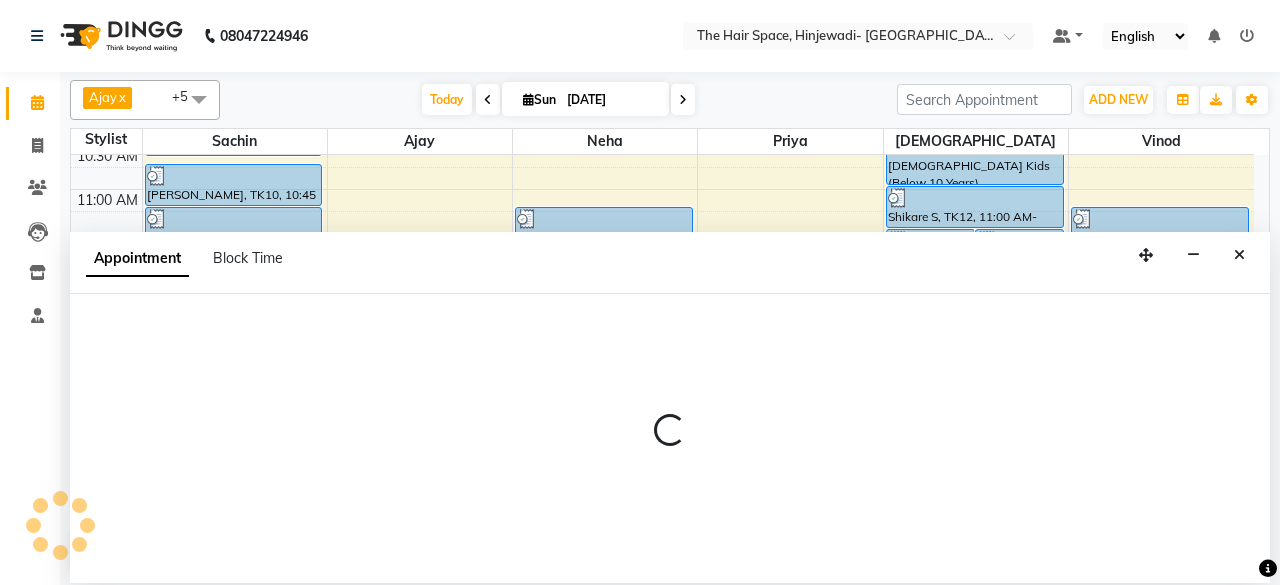select on "84665" 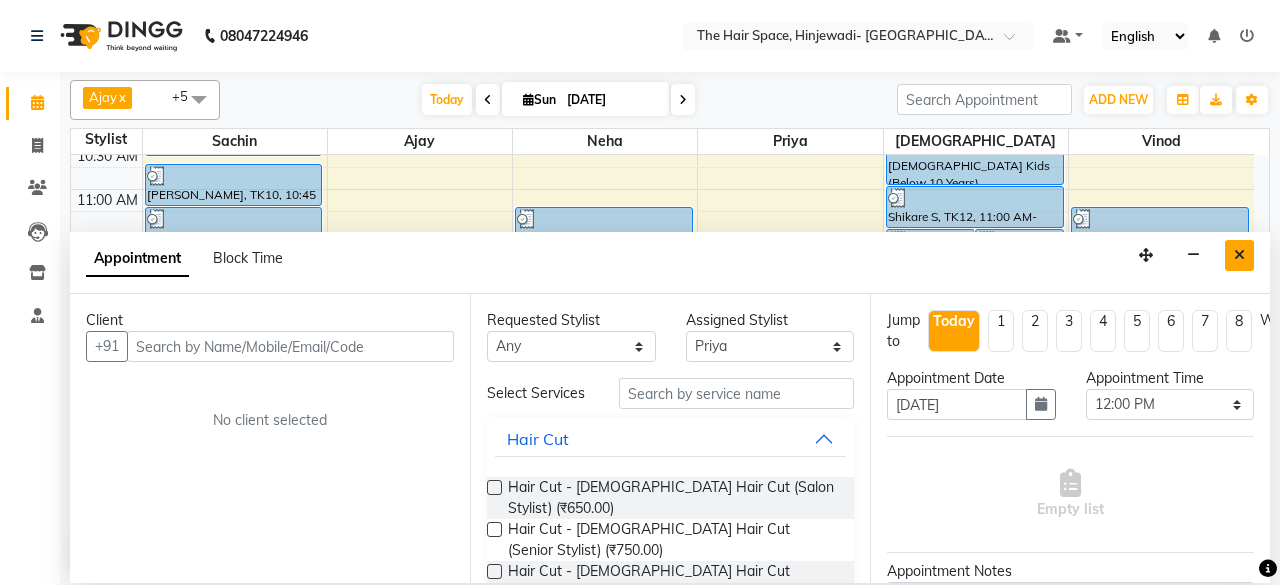 click at bounding box center (1239, 255) 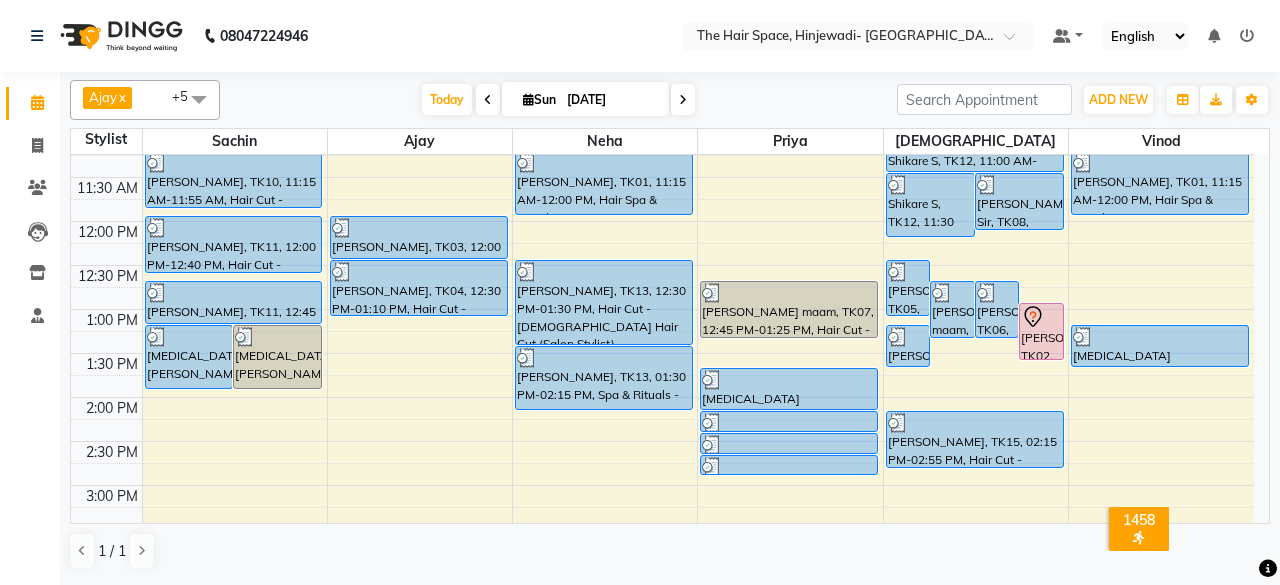 scroll, scrollTop: 529, scrollLeft: 0, axis: vertical 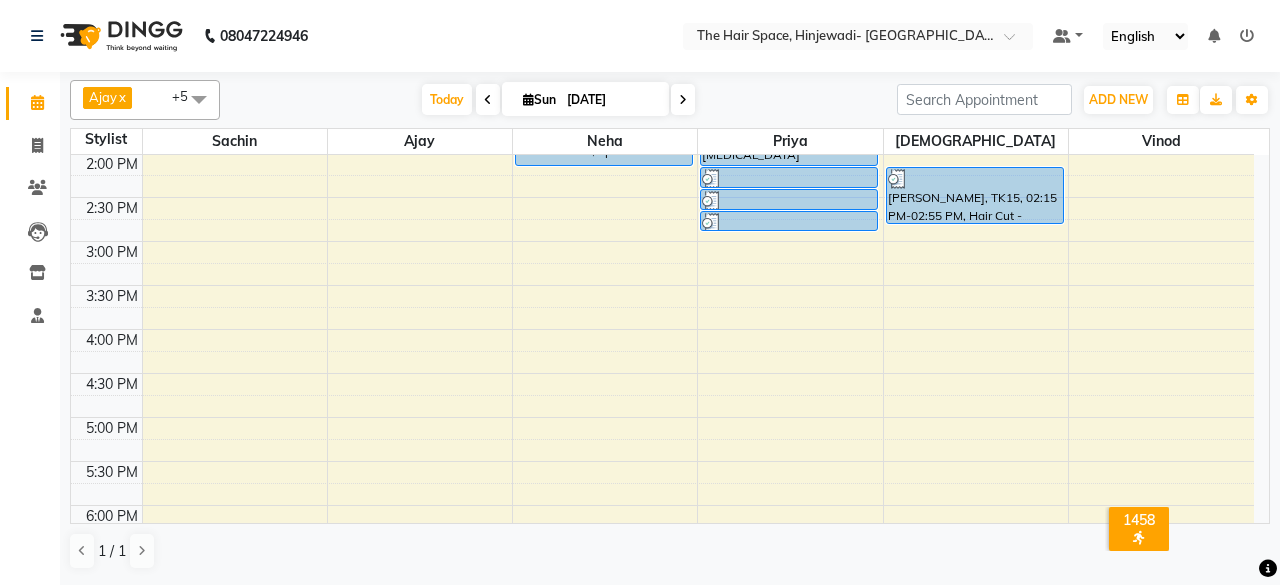 click on "8:00 AM 8:30 AM 9:00 AM 9:30 AM 10:00 AM 10:30 AM 11:00 AM 11:30 AM 12:00 PM 12:30 PM 1:00 PM 1:30 PM 2:00 PM 2:30 PM 3:00 PM 3:30 PM 4:00 PM 4:30 PM 5:00 PM 5:30 PM 6:00 PM 6:30 PM 7:00 PM 7:30 PM 8:00 PM 8:30 PM 9:00 PM 9:30 PM 10:00 PM 10:30 PM     [MEDICAL_DATA][PERSON_NAME], TK14, 01:15 PM-02:00 PM, Hair Spa & Rituals - Premium (₹1500)     [MEDICAL_DATA][PERSON_NAME], TK14, 01:15 PM-02:00 PM, Spa & Rituals - [DEMOGRAPHIC_DATA] Premium     [PERSON_NAME], TK09, 10:00 AM-10:40 AM, Hair Cut - [DEMOGRAPHIC_DATA] Hair Cut (Senior Stylist)     [PERSON_NAME], TK10, 10:45 AM-11:15 AM, [PERSON_NAME]     [PERSON_NAME], TK10, 11:15 AM-11:55 AM, Hair Cut - [DEMOGRAPHIC_DATA] Hair Cut (Senior Stylist)     [PERSON_NAME], TK11, 12:00 PM-12:40 PM, Hair Cut - [DEMOGRAPHIC_DATA] Hair Cut (Senior Stylist)     [PERSON_NAME], TK11, 12:45 PM-01:15 PM, [PERSON_NAME]     [PERSON_NAME], TK03, 12:00 PM-12:30 PM, [PERSON_NAME]     [PERSON_NAME], TK04, 12:30 PM-01:10 PM, Hair Cut - [DEMOGRAPHIC_DATA] Hair Cut (Senior Stylist)             [PERSON_NAME], TK16, 09:00 PM-09:30 PM, [PERSON_NAME]" at bounding box center (662, 285) 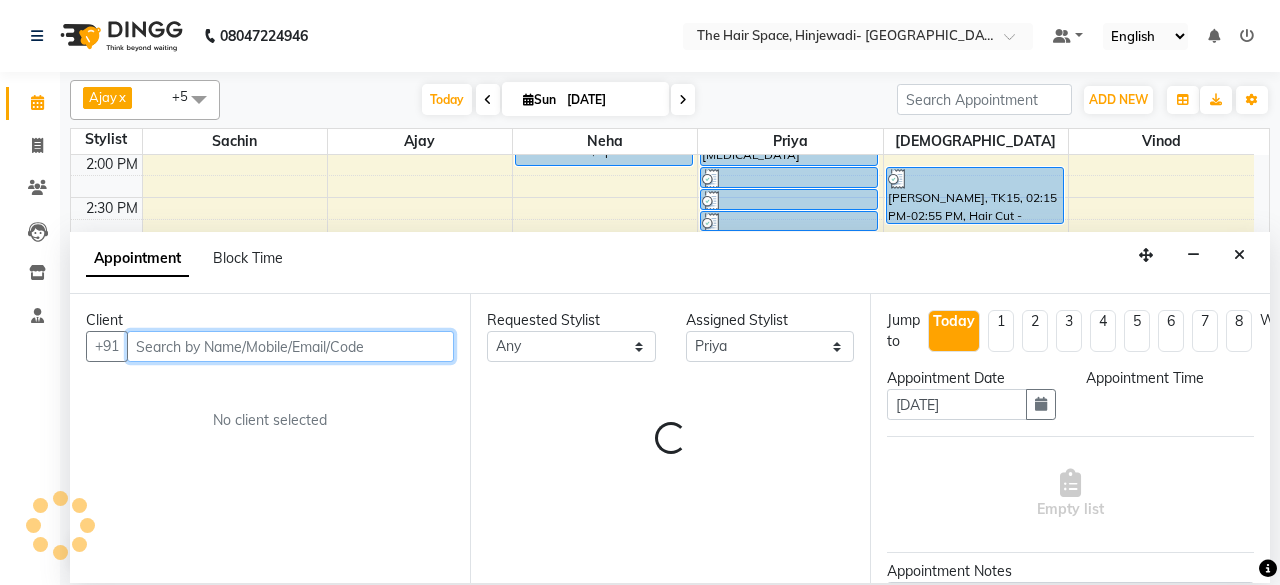 select on "930" 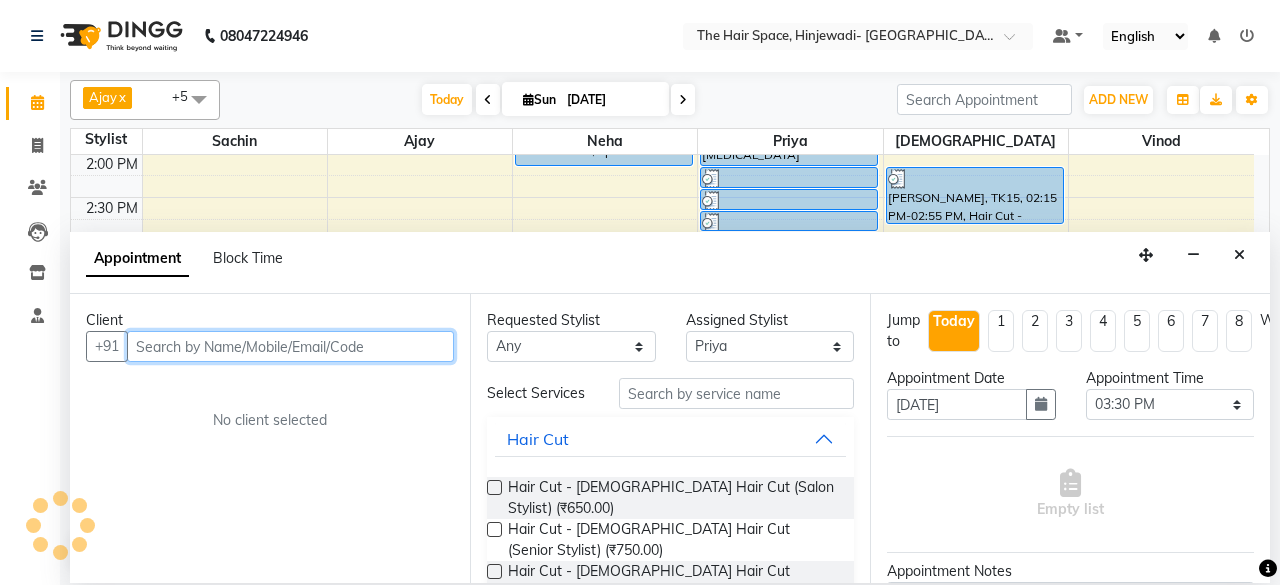 click at bounding box center [290, 346] 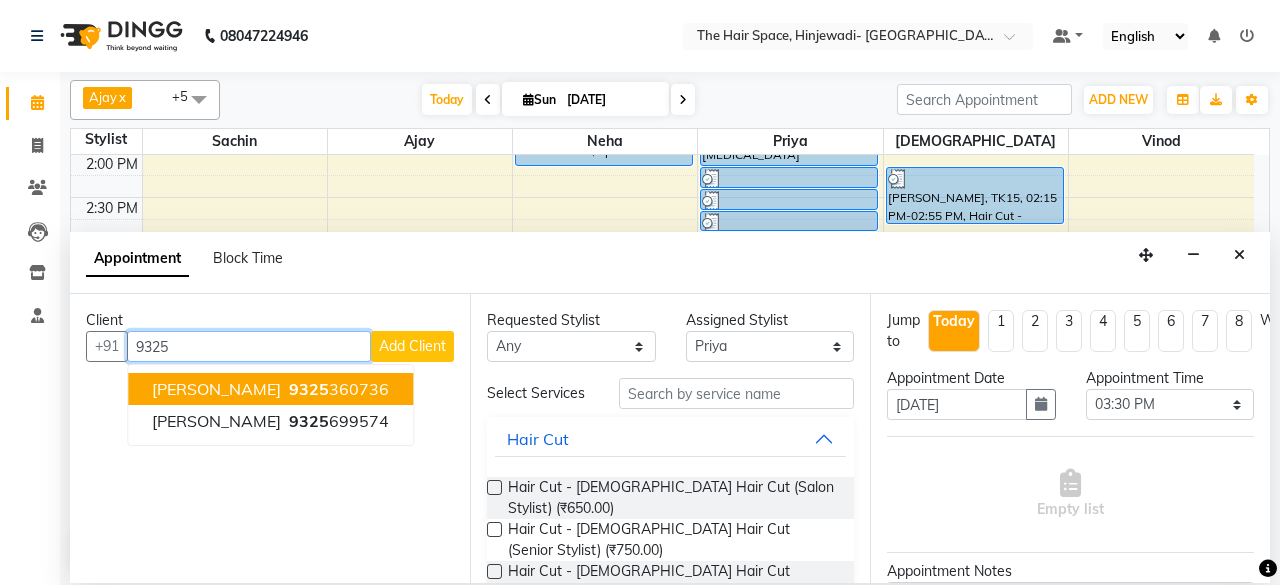click on "[PERSON_NAME]" at bounding box center [216, 389] 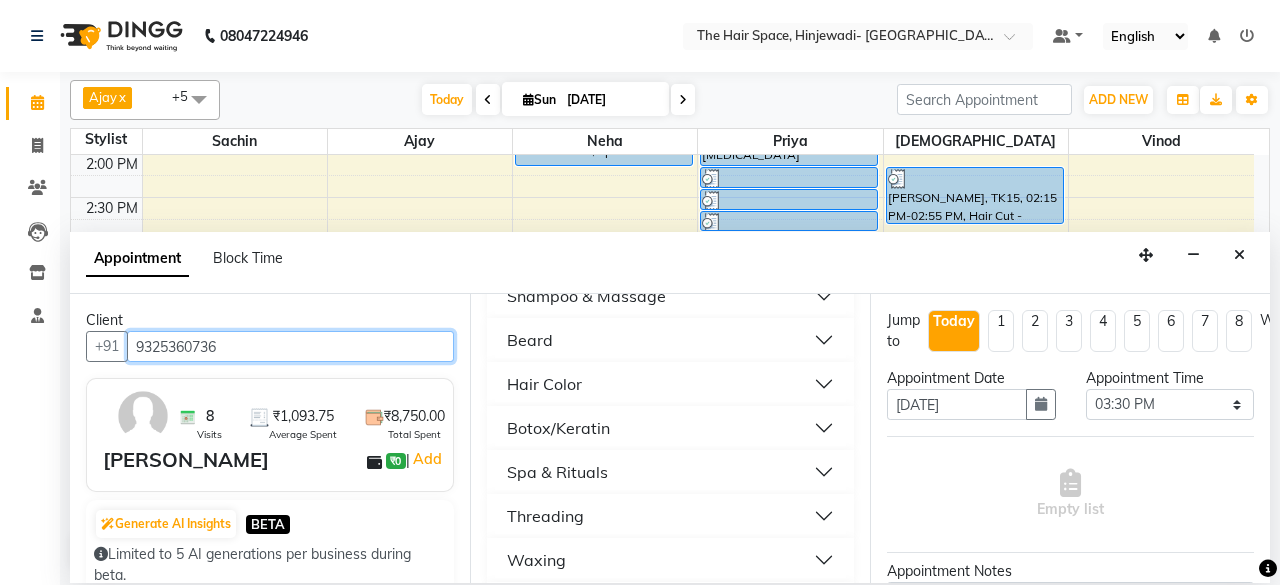 scroll, scrollTop: 900, scrollLeft: 0, axis: vertical 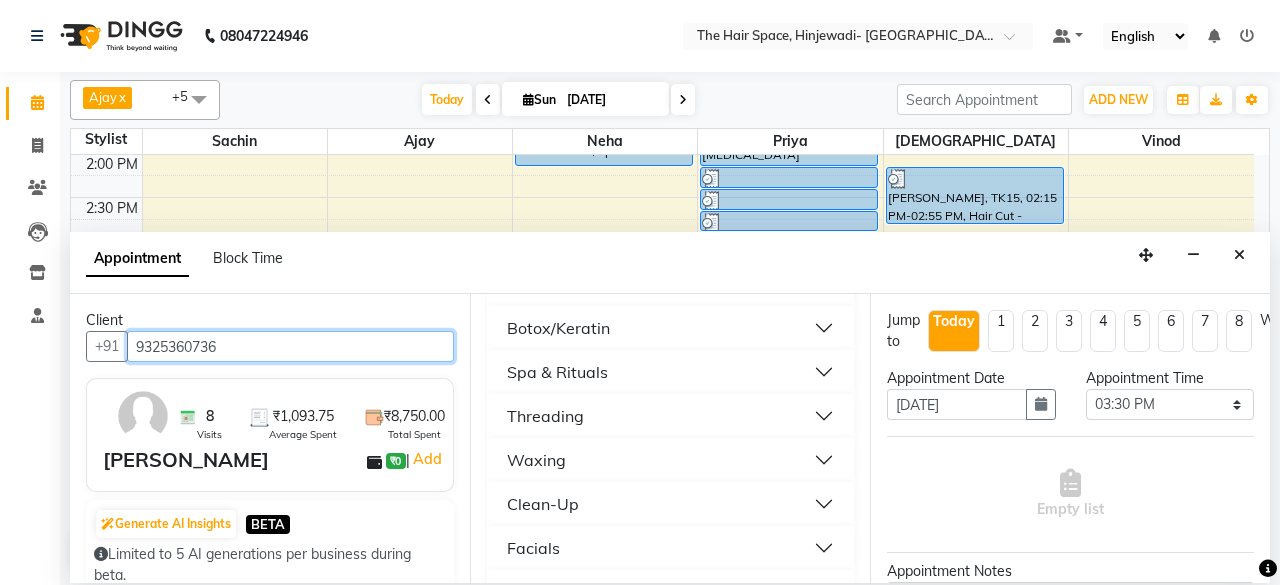 type on "9325360736" 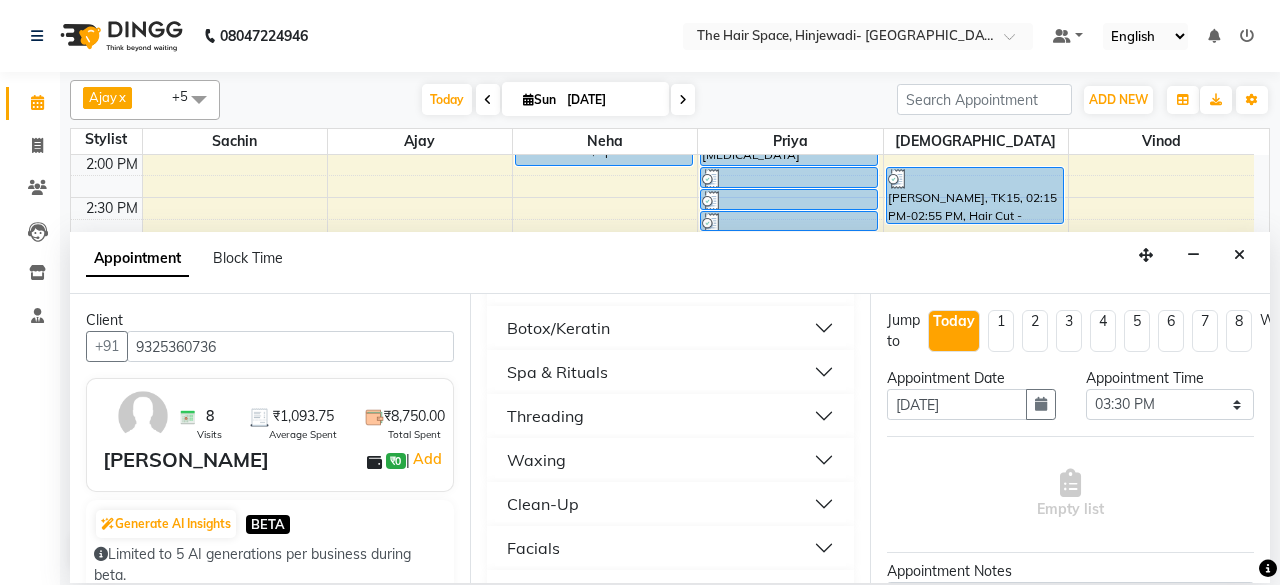click on "Threading" at bounding box center (670, 416) 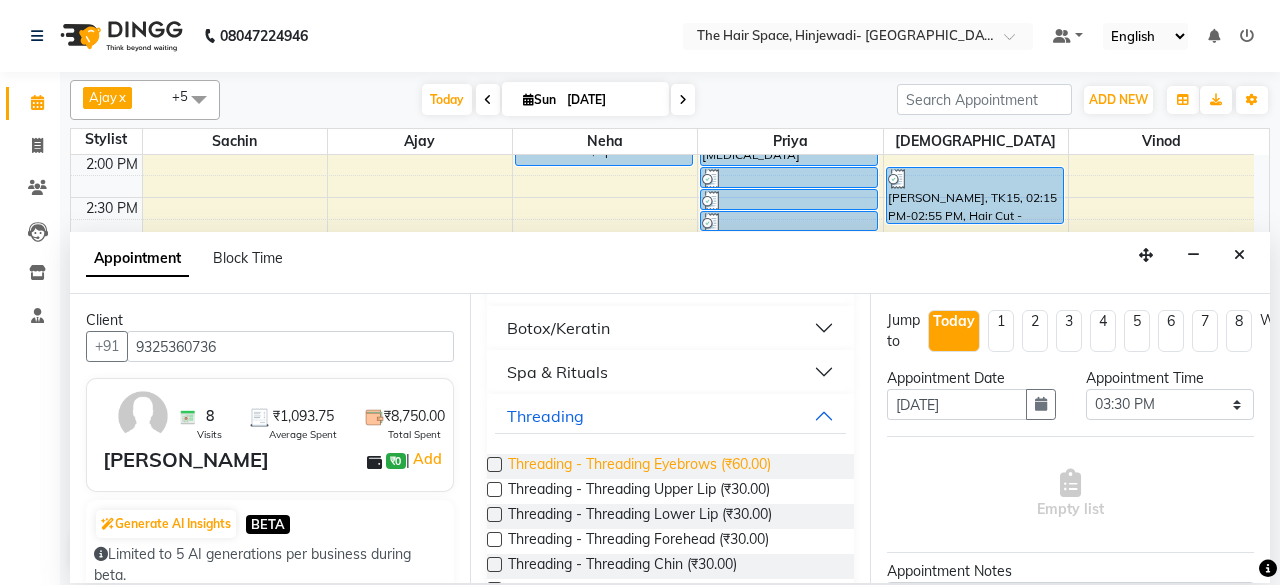 click on "Threading - Threading Eyebrows (₹60.00)" at bounding box center [639, 466] 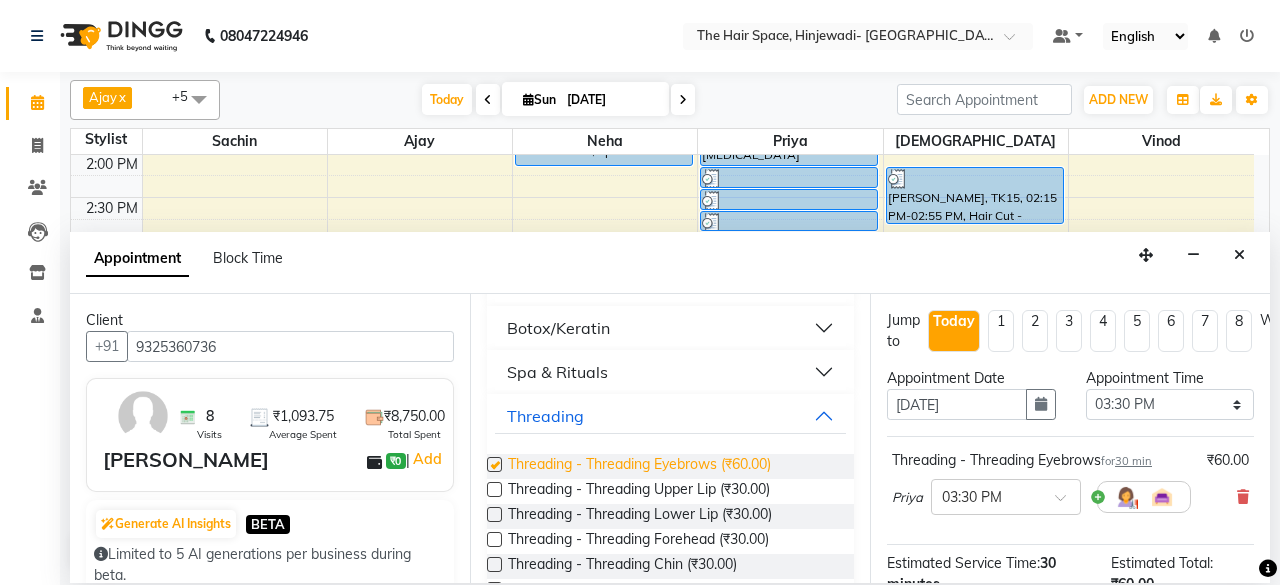 checkbox on "false" 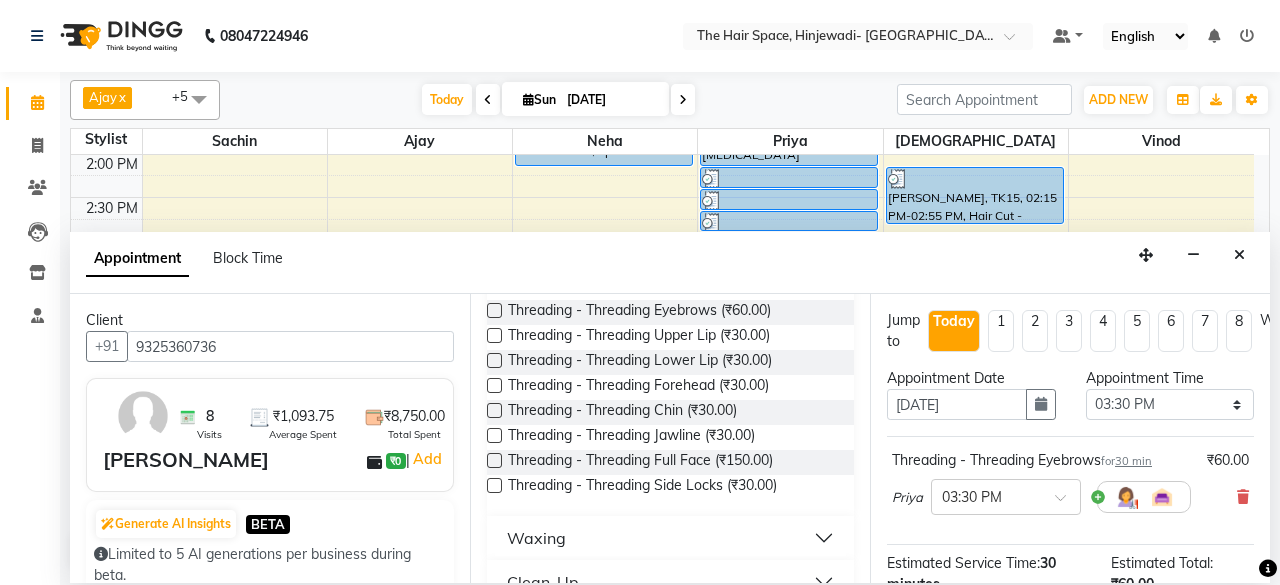 scroll, scrollTop: 1100, scrollLeft: 0, axis: vertical 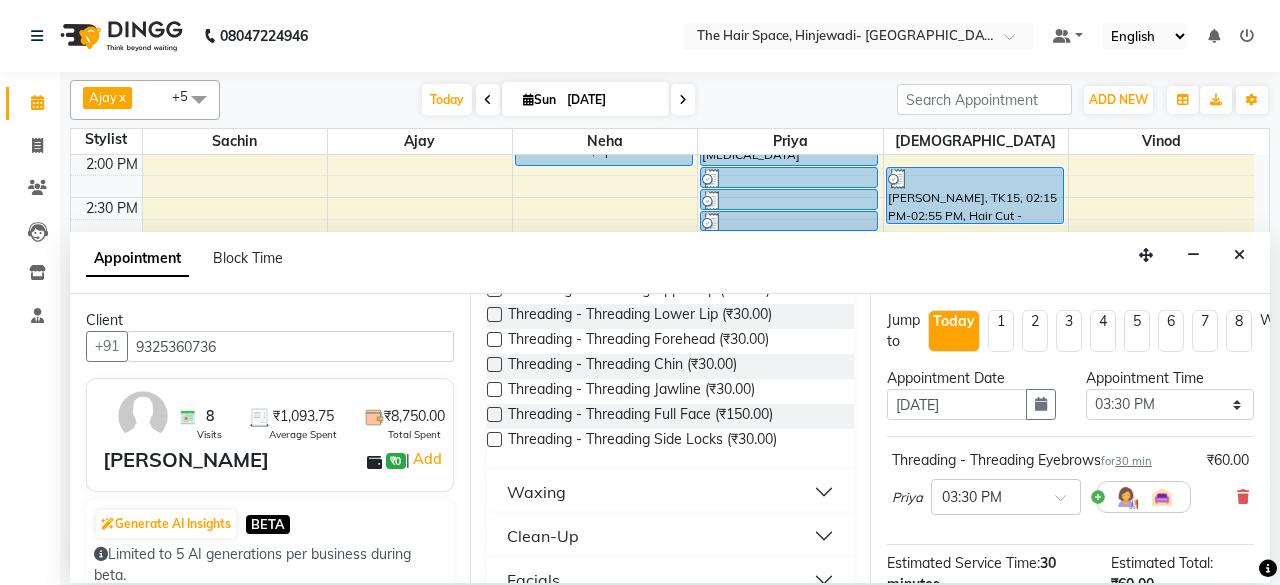 click on "Waxing" at bounding box center (670, 492) 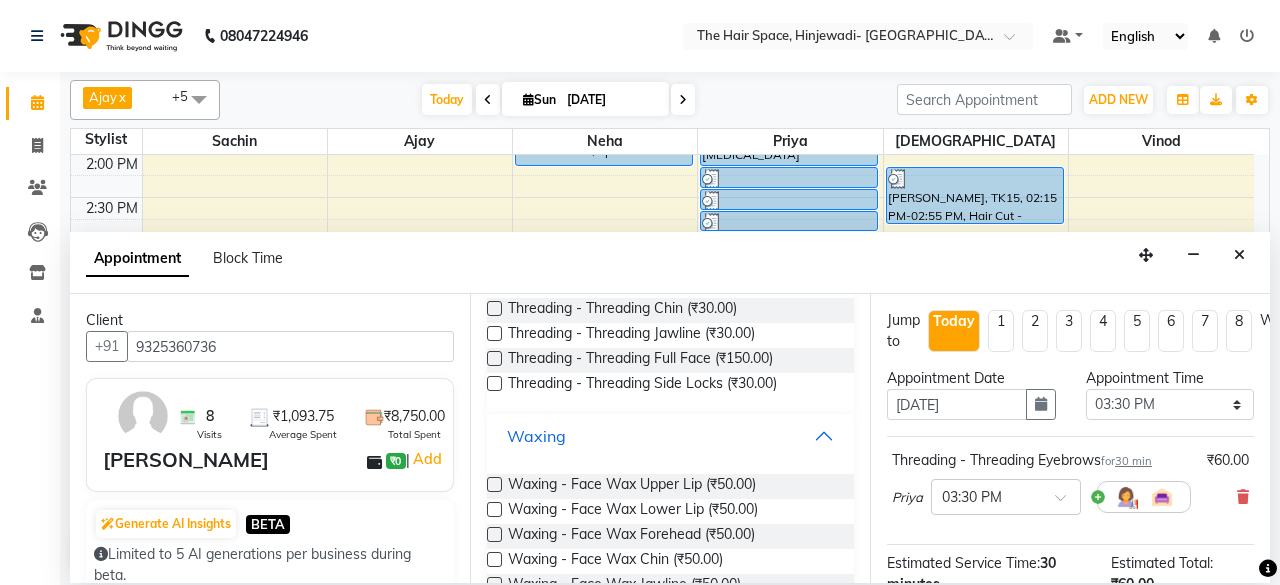 scroll, scrollTop: 1200, scrollLeft: 0, axis: vertical 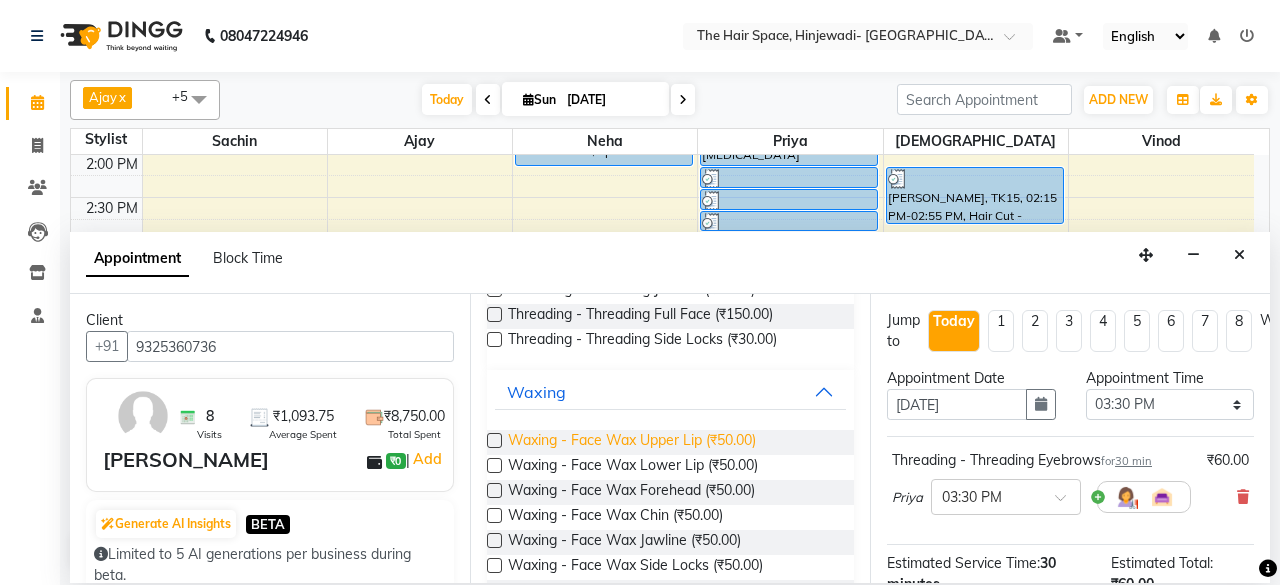 click on "Waxing - Face Wax Upper Lip (₹50.00)" at bounding box center (632, 442) 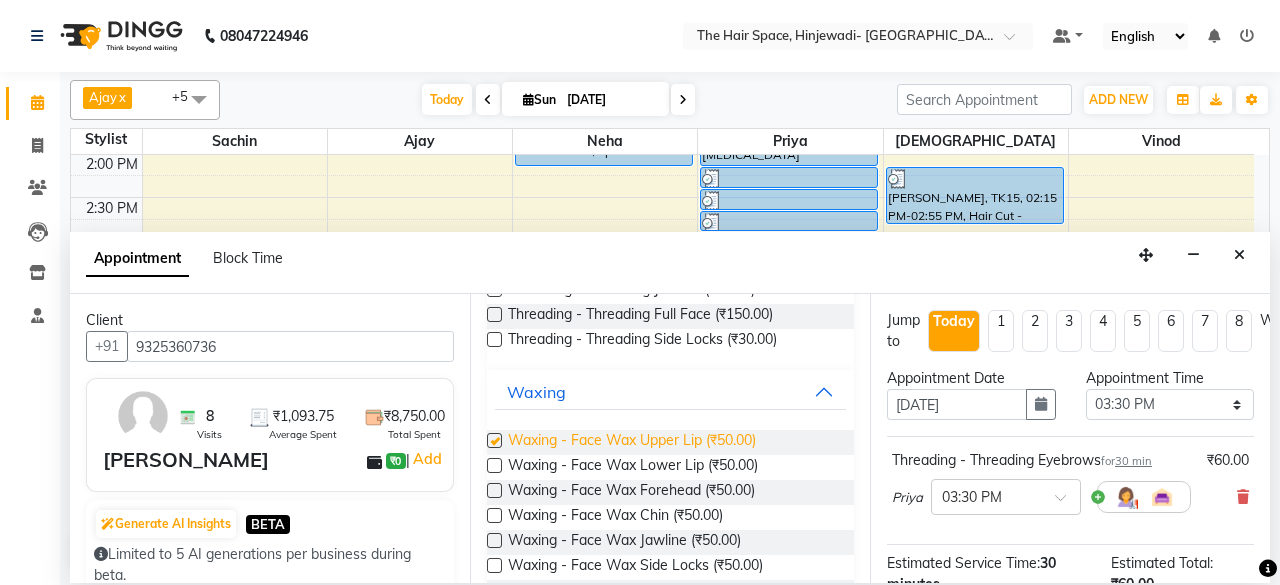 checkbox on "false" 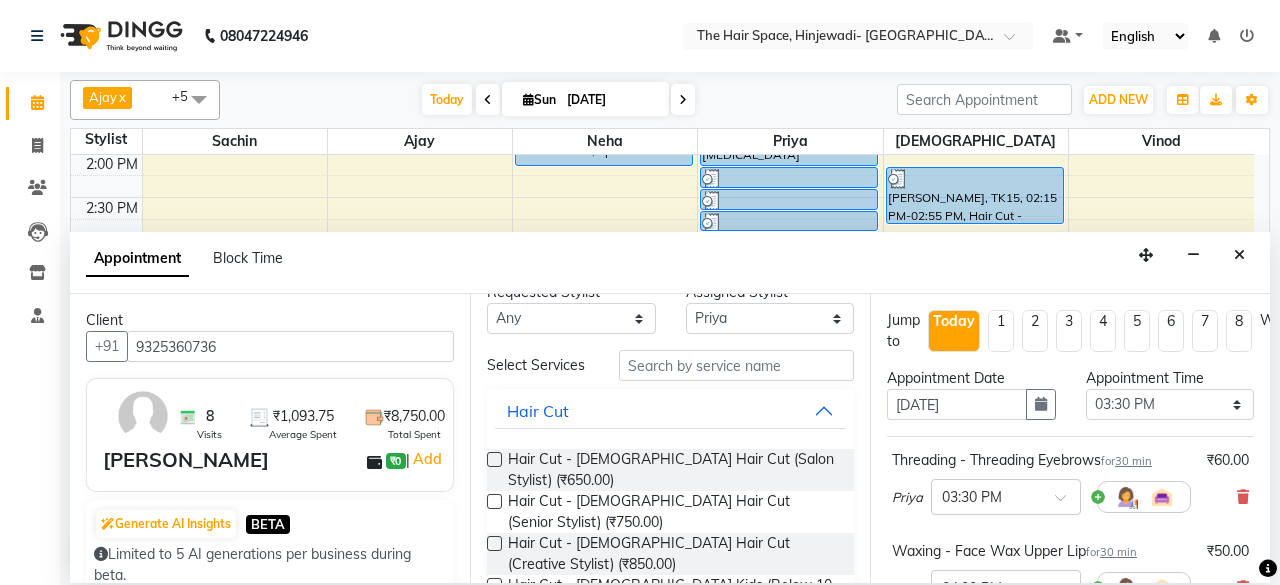 scroll, scrollTop: 0, scrollLeft: 0, axis: both 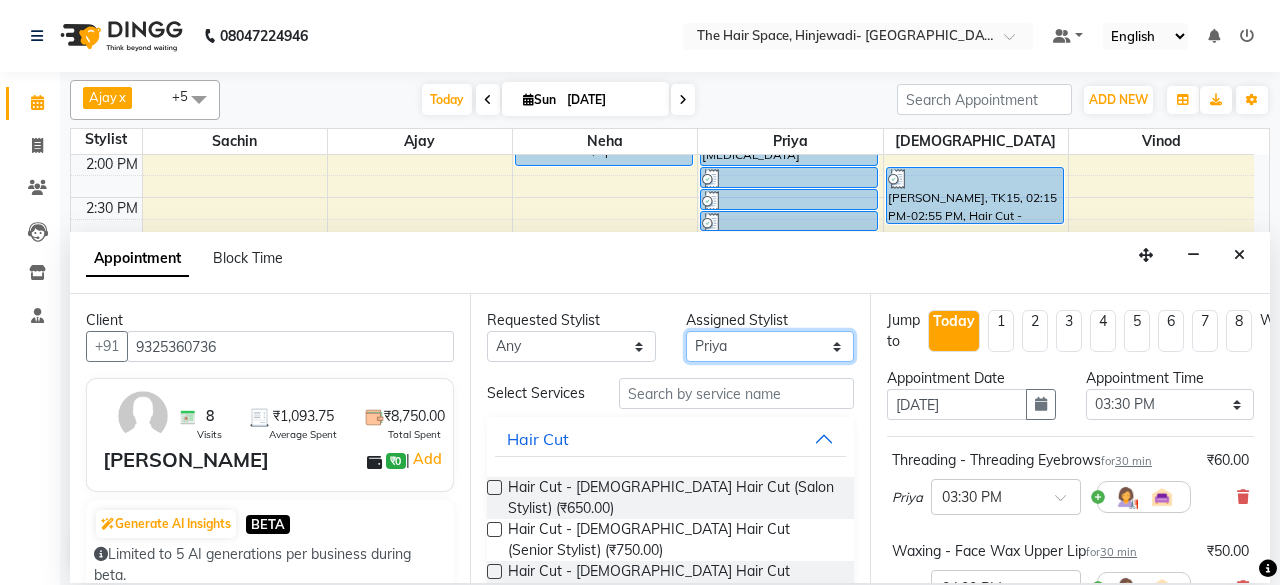 click on "Select [PERSON_NAME] Jyoti [PERSON_NAME] Neha [PERSON_NAME] Priya Sachin  [PERSON_NAME]  [PERSON_NAME] Vishnu" at bounding box center (770, 346) 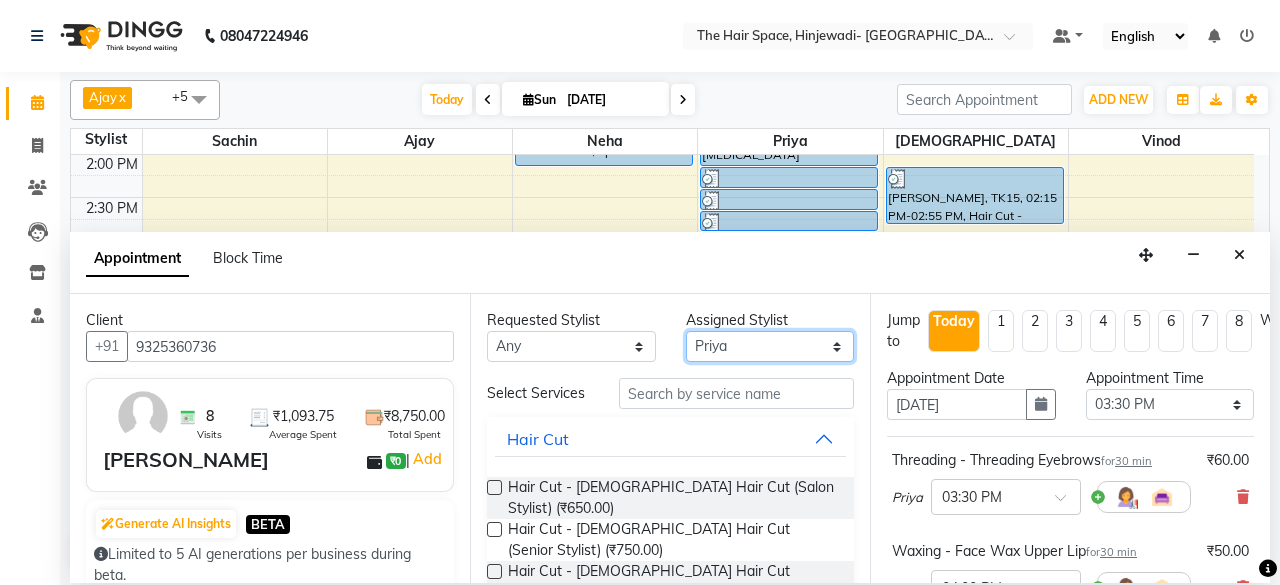 select on "52403" 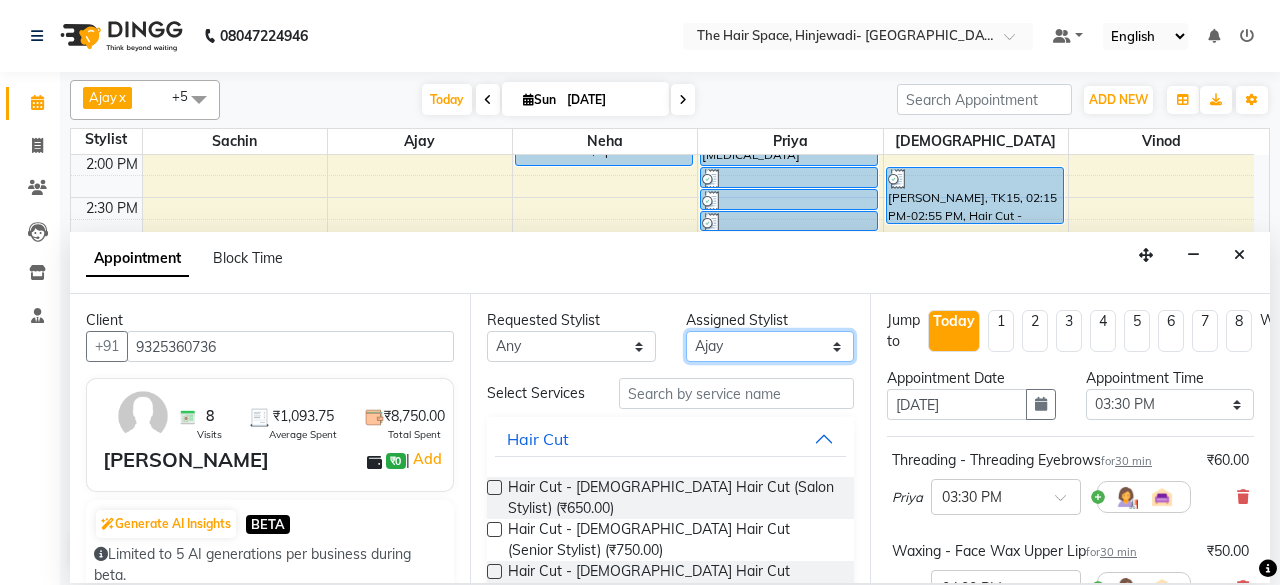 click on "Select [PERSON_NAME] Jyoti [PERSON_NAME] Neha [PERSON_NAME] Priya Sachin  [PERSON_NAME]  [PERSON_NAME] Vishnu" at bounding box center [770, 346] 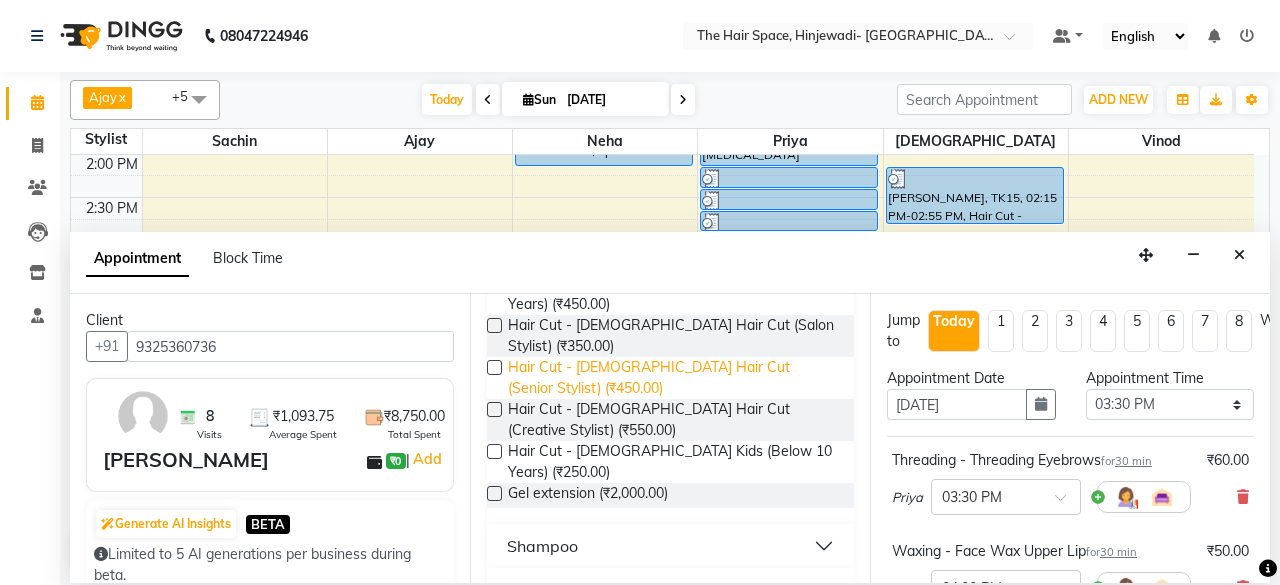 scroll, scrollTop: 300, scrollLeft: 0, axis: vertical 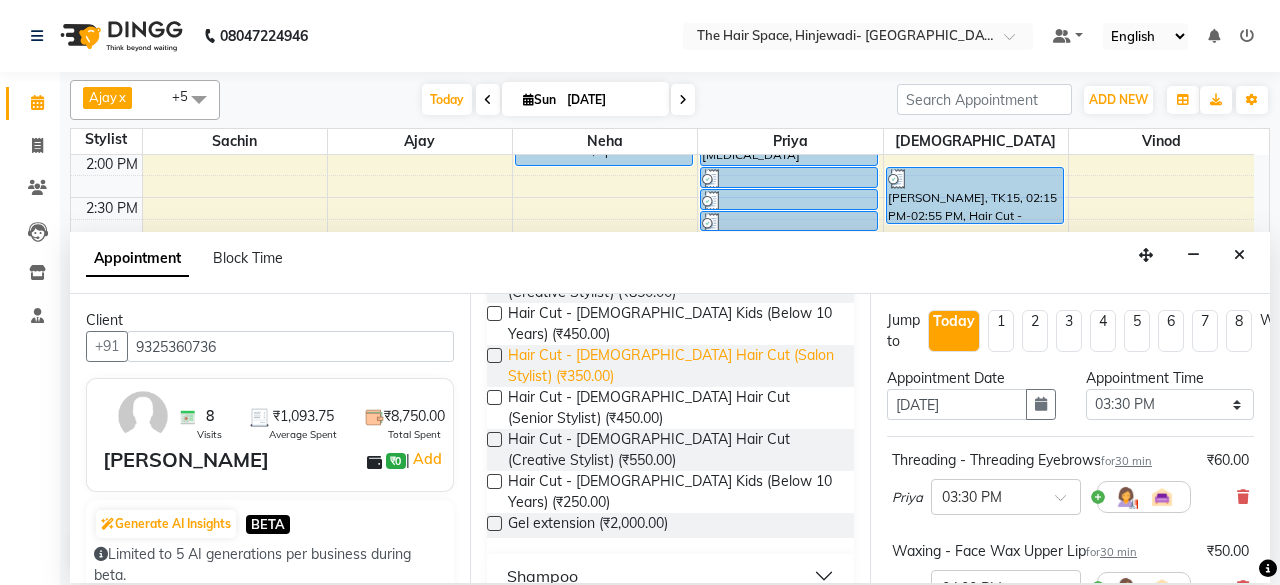 click on "Hair Cut - [DEMOGRAPHIC_DATA] Hair Cut (Salon Stylist) (₹350.00)" at bounding box center (673, 366) 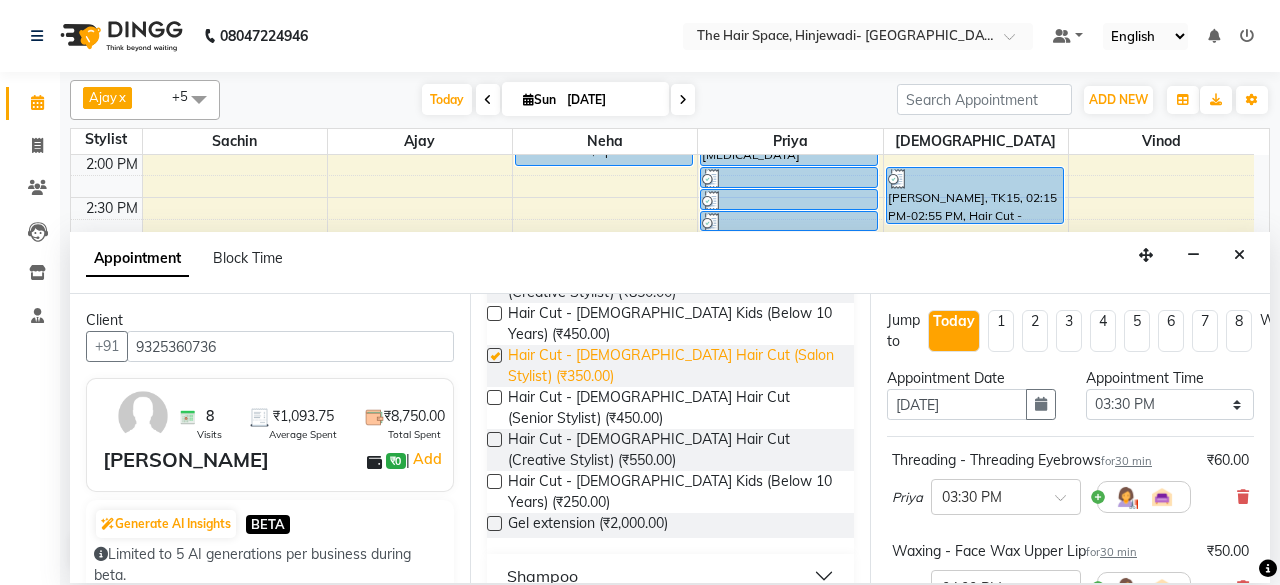 checkbox on "false" 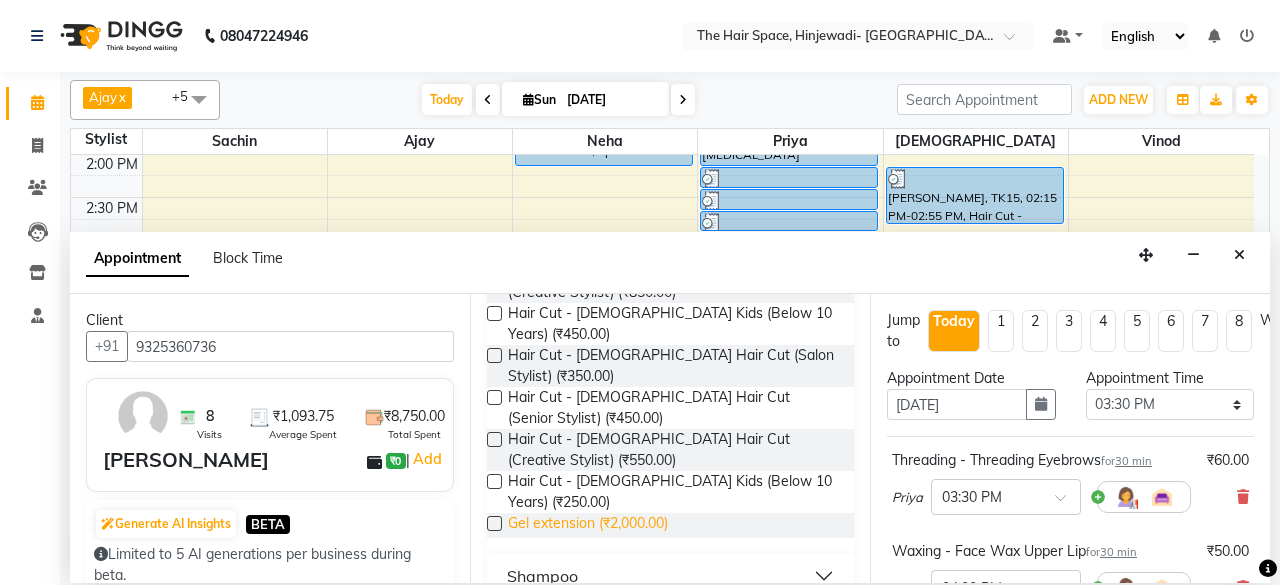 scroll, scrollTop: 700, scrollLeft: 0, axis: vertical 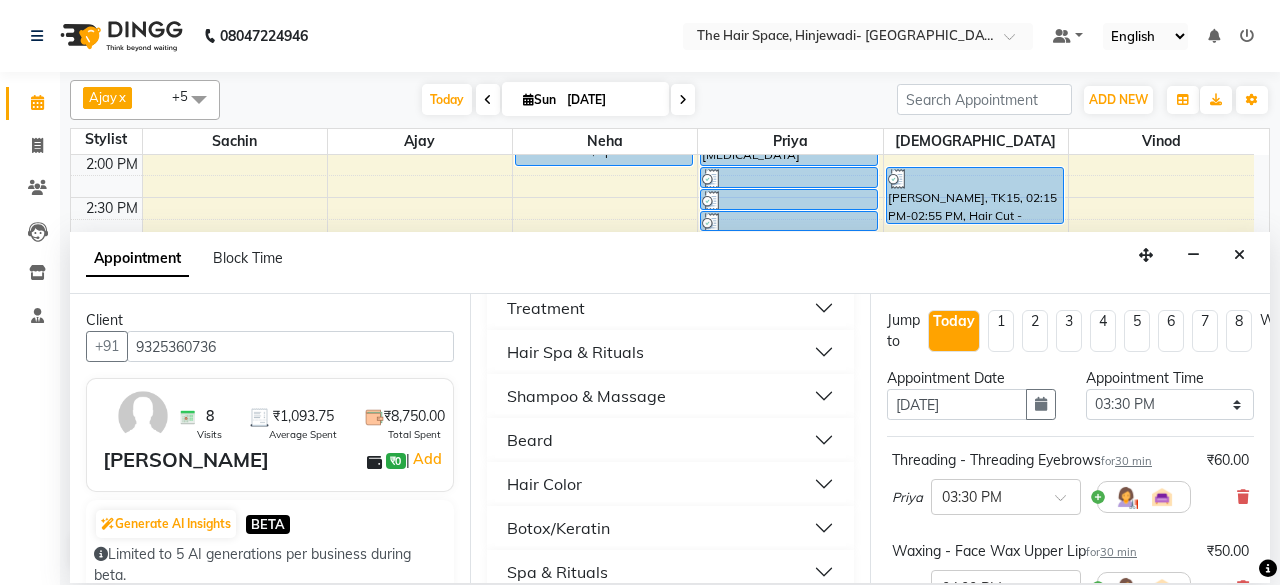 click on "Beard" at bounding box center [670, 440] 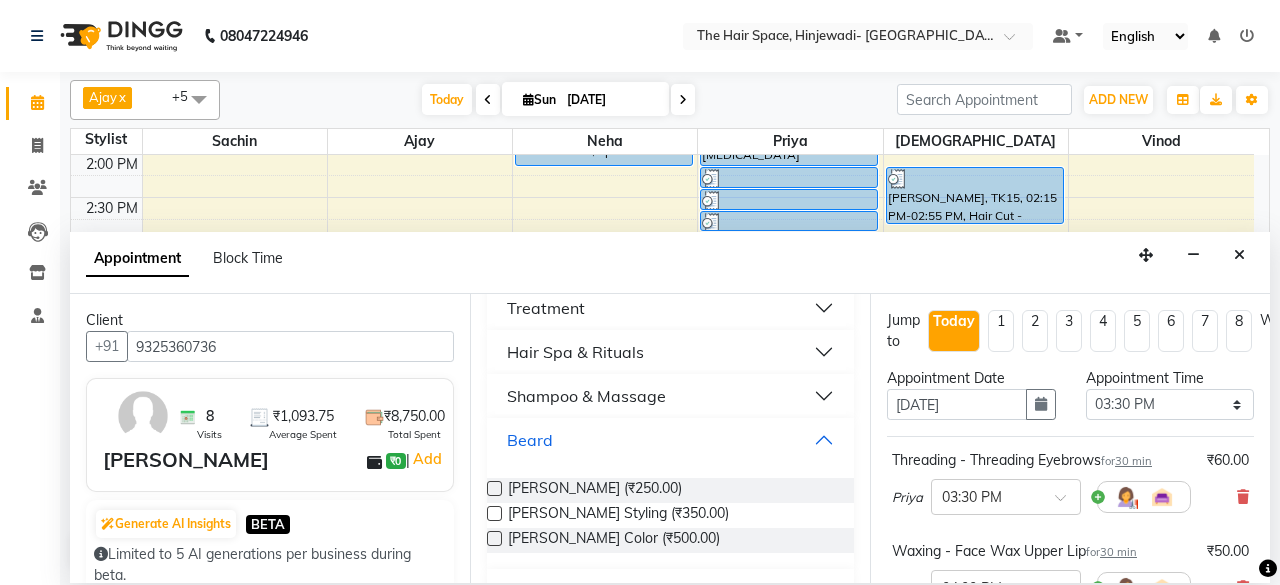 scroll, scrollTop: 800, scrollLeft: 0, axis: vertical 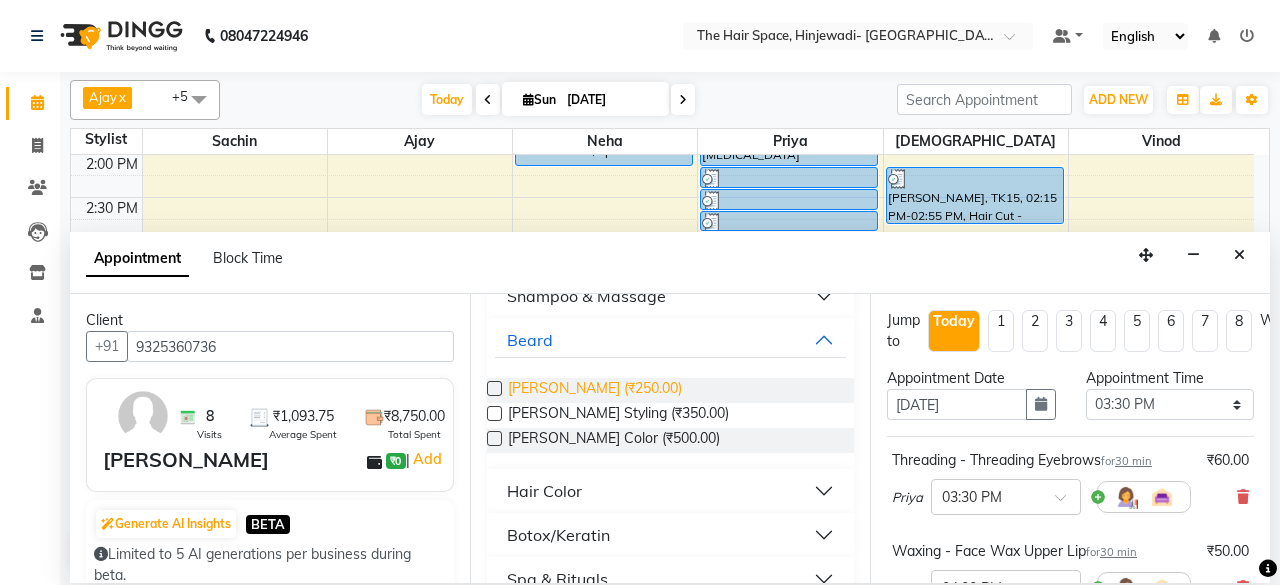 click on "[PERSON_NAME] (₹250.00)" at bounding box center (595, 390) 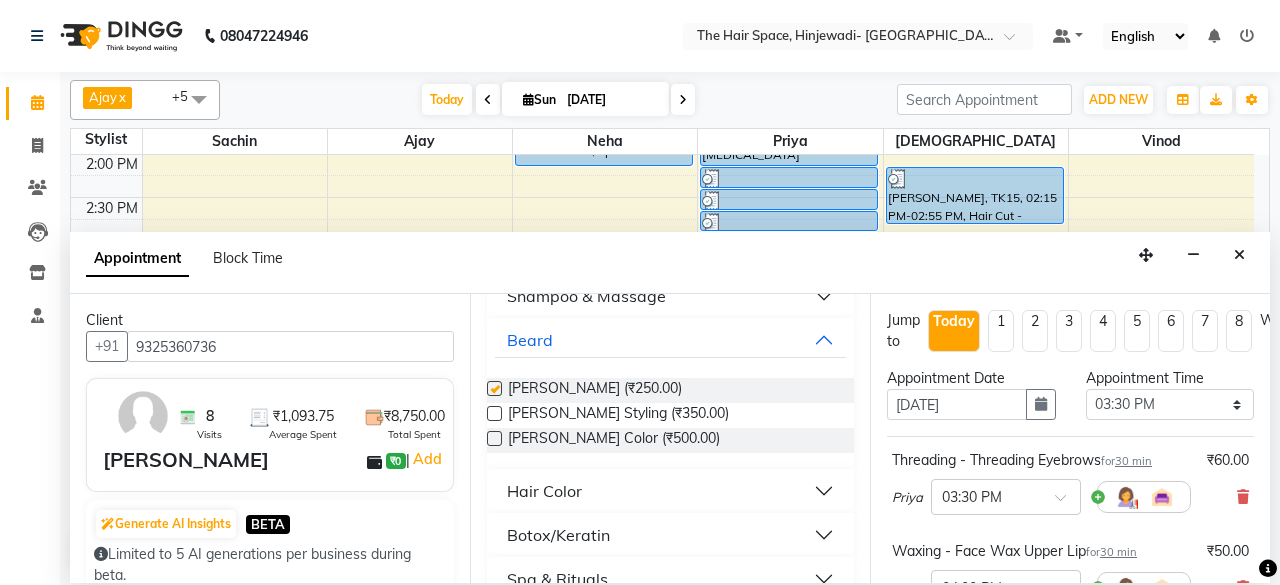 checkbox on "false" 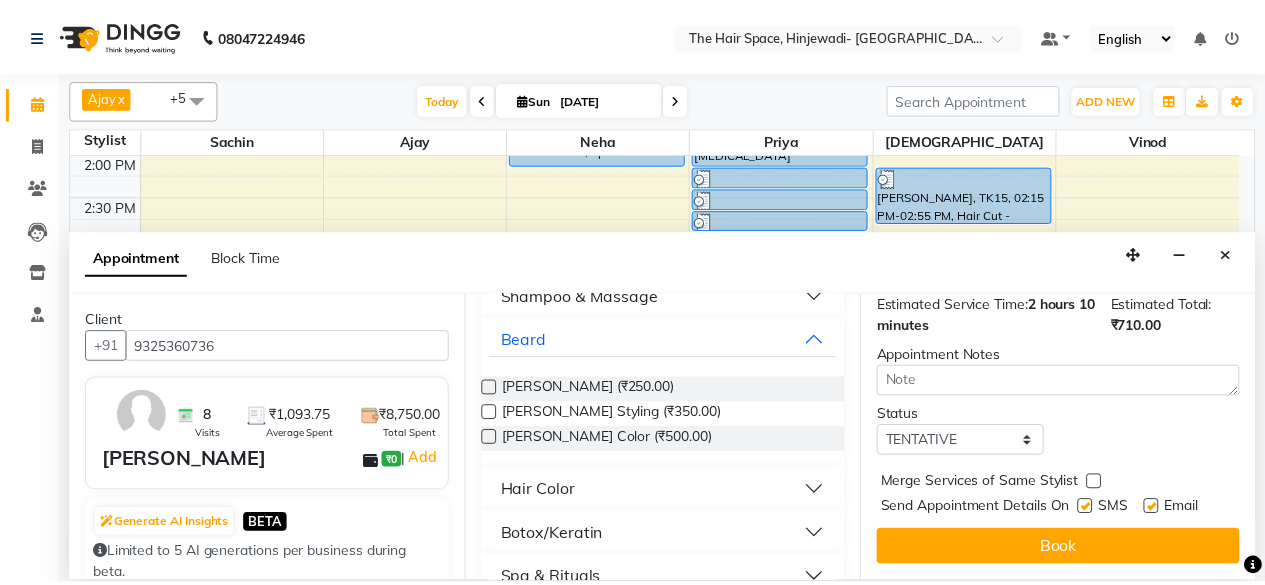 scroll, scrollTop: 566, scrollLeft: 0, axis: vertical 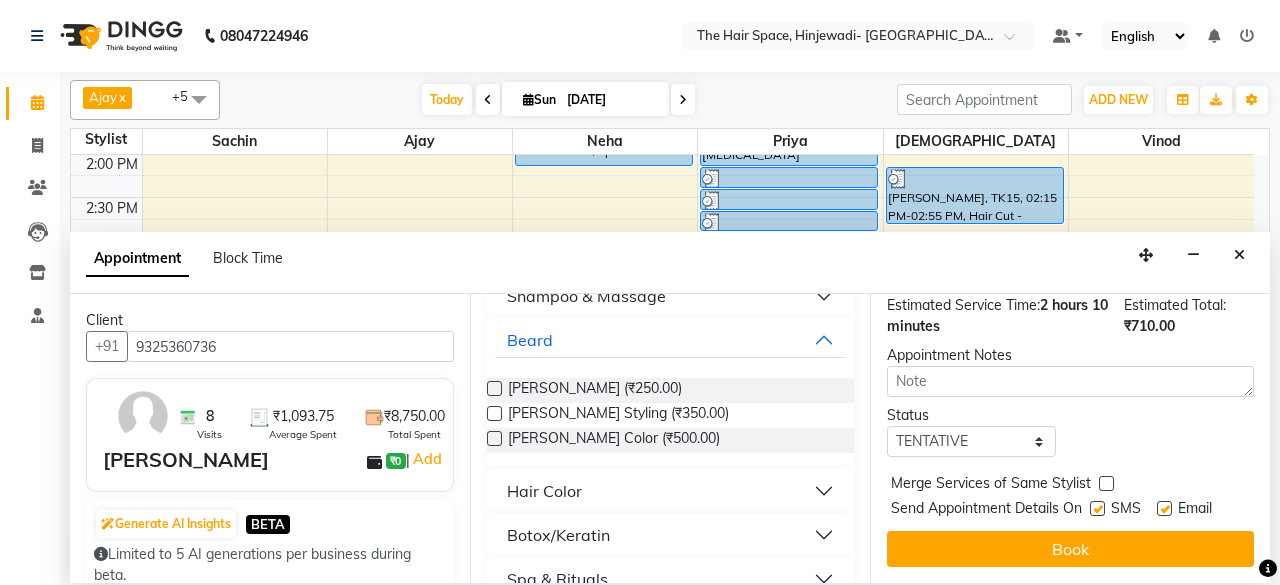 click at bounding box center (1097, 508) 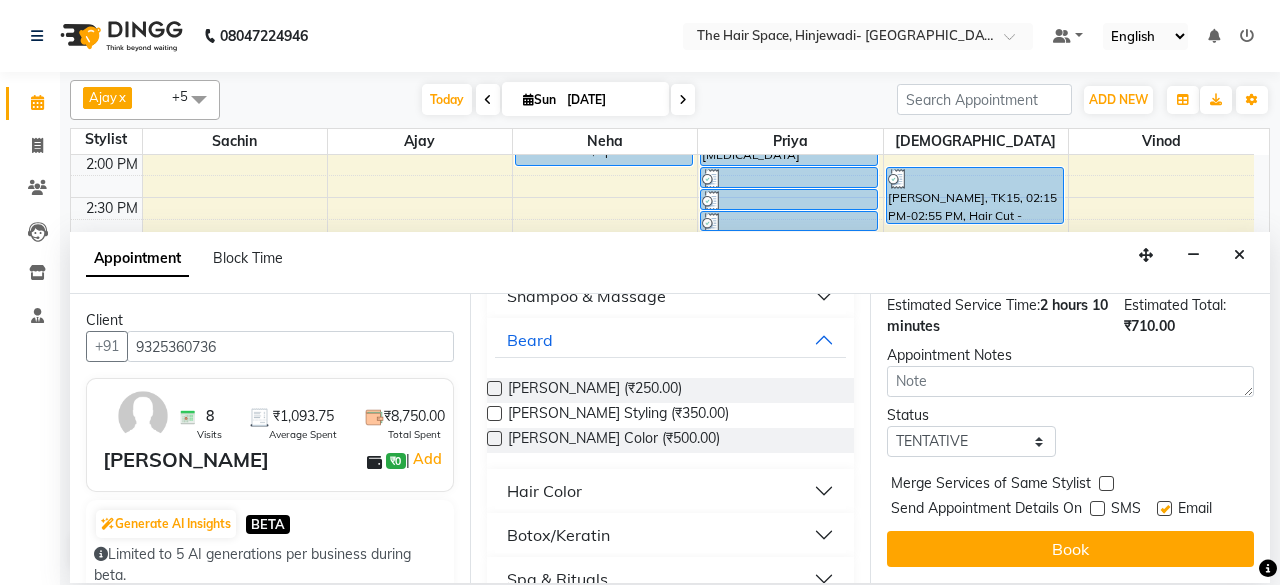 click on "Book" at bounding box center (1070, 549) 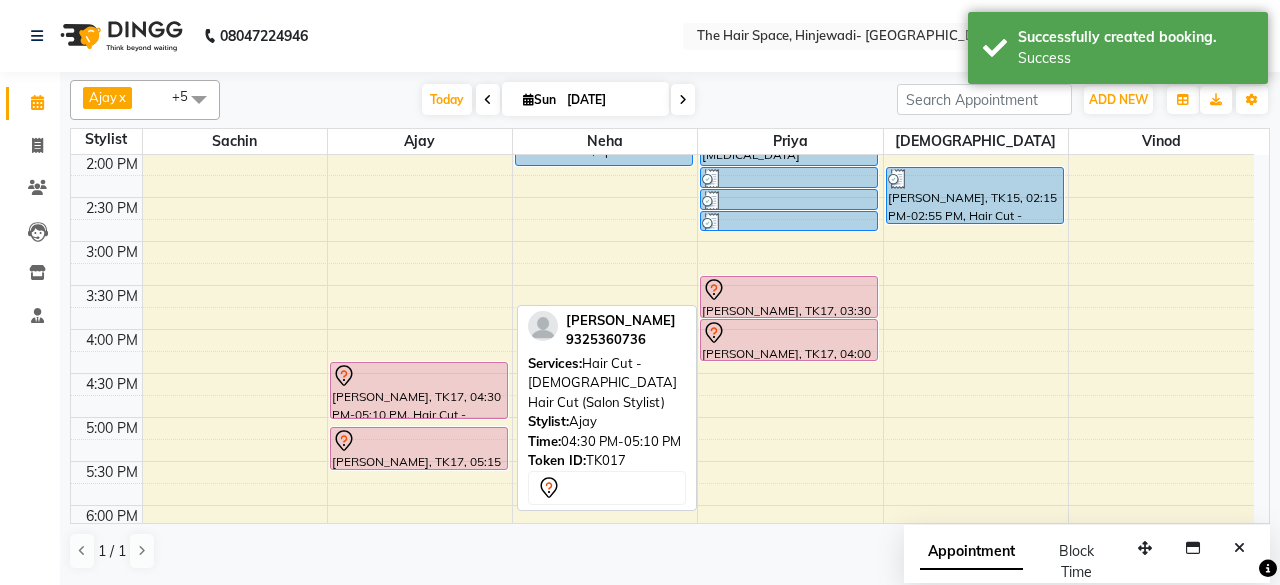 click on "[PERSON_NAME], TK17, 04:30 PM-05:10 PM, Hair Cut - [DEMOGRAPHIC_DATA] Hair Cut (Salon Stylist)" at bounding box center [419, 390] 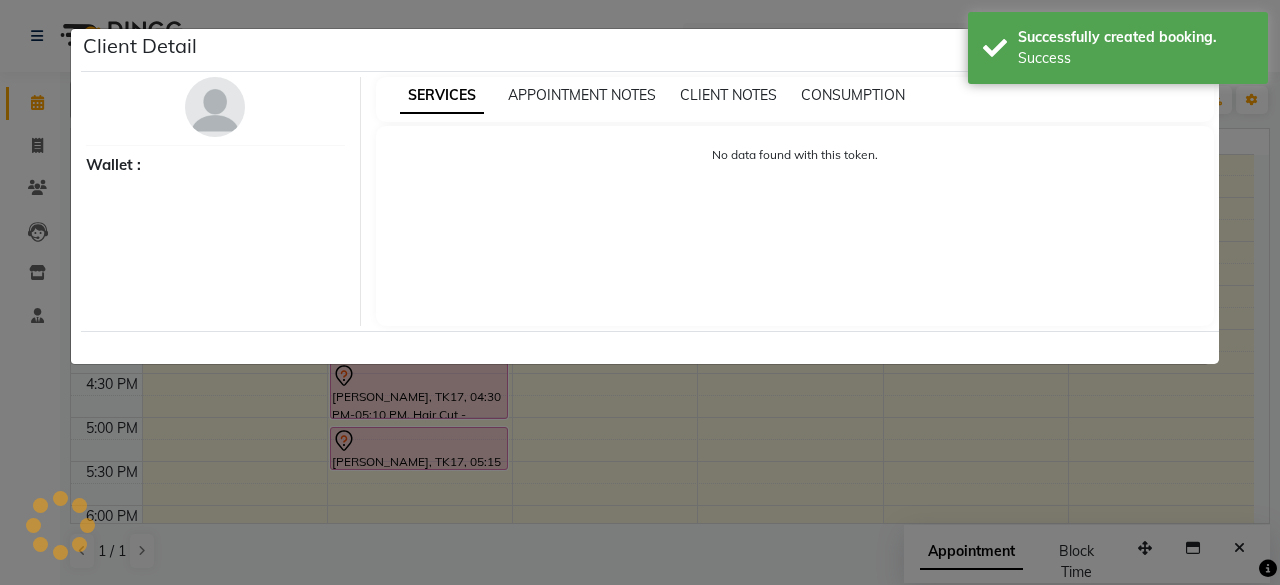 select on "7" 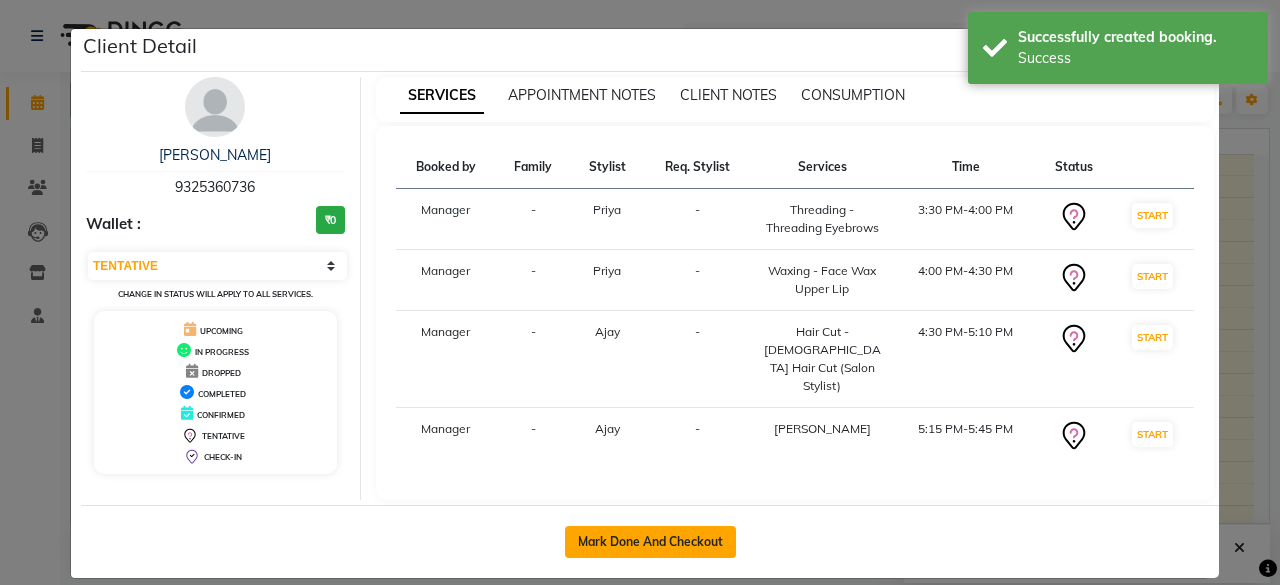 click on "Mark Done And Checkout" 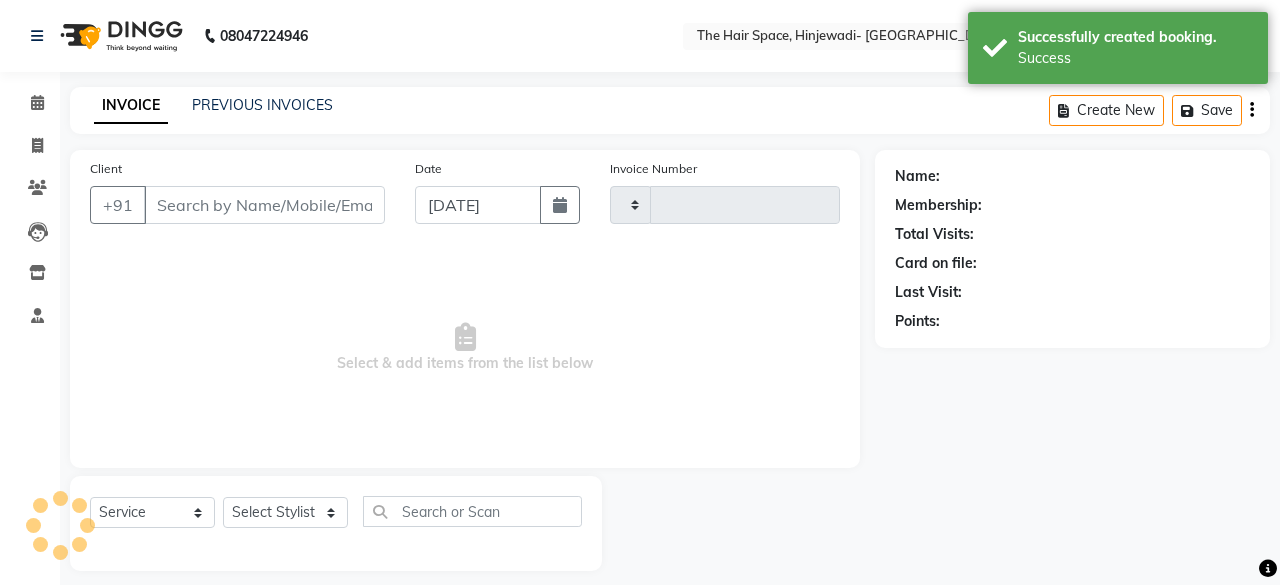 type on "1409" 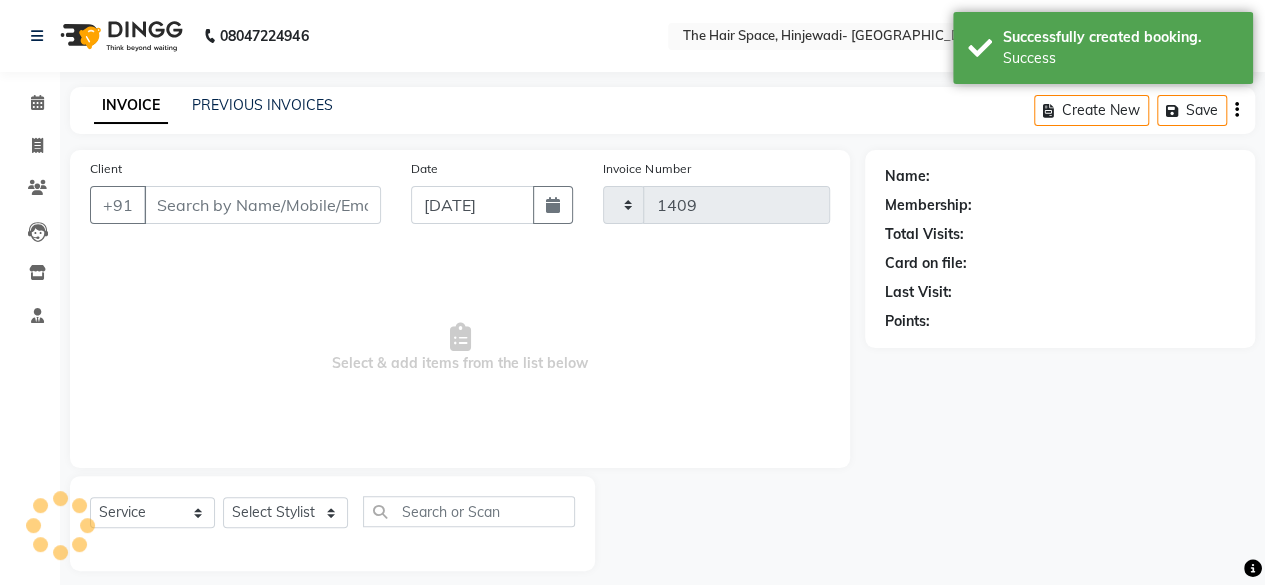 select on "6697" 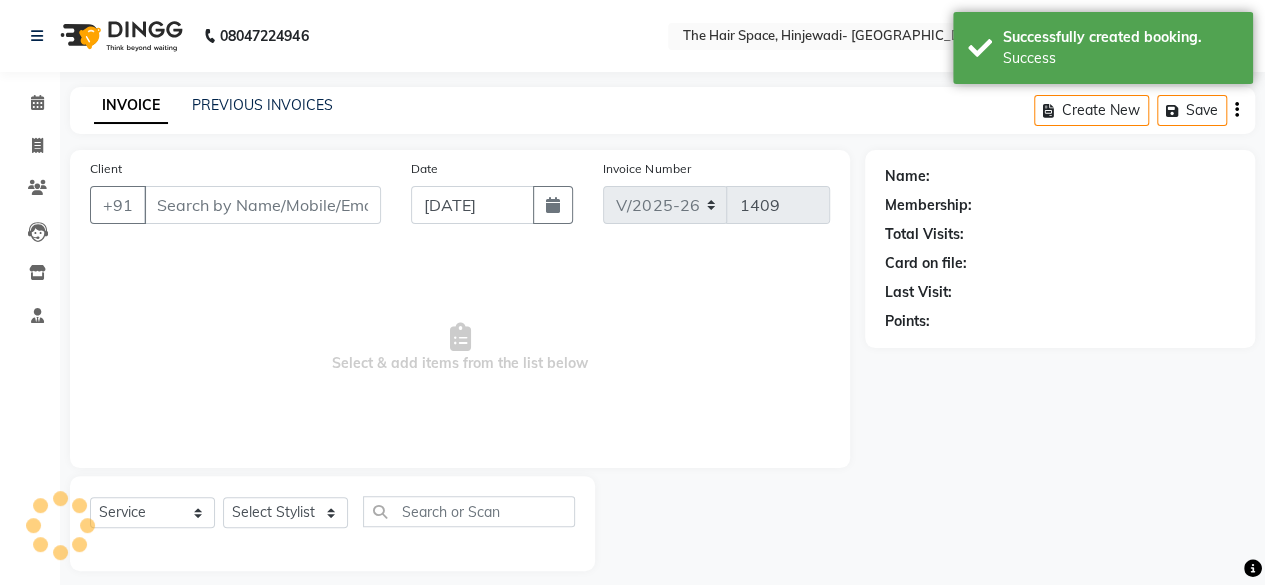 type on "9325360736" 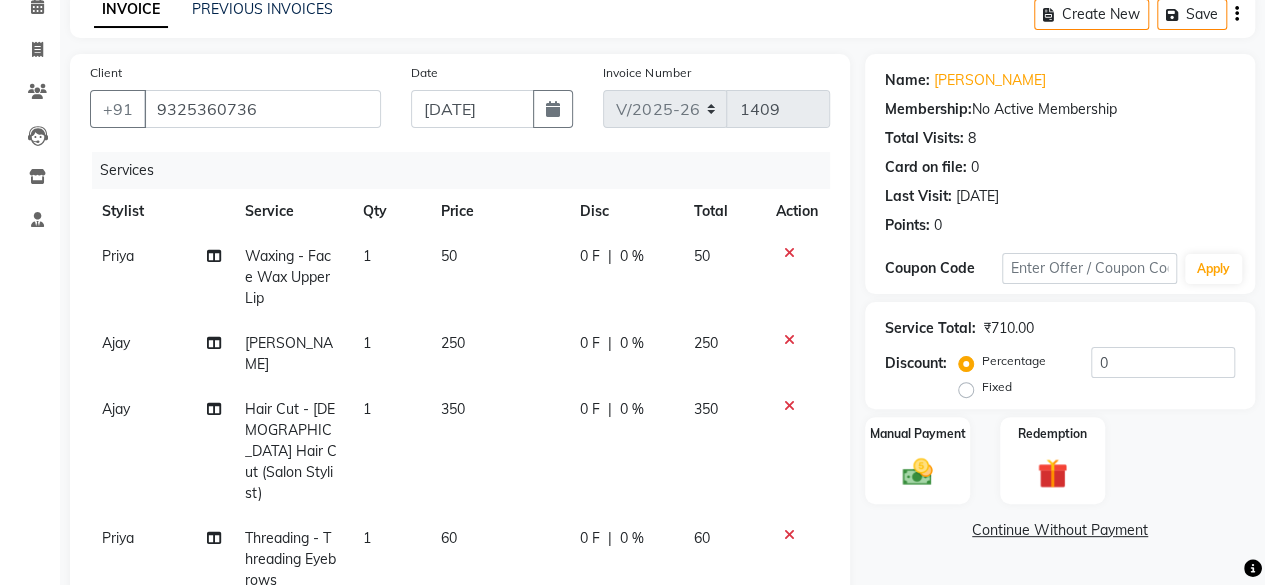 scroll, scrollTop: 100, scrollLeft: 0, axis: vertical 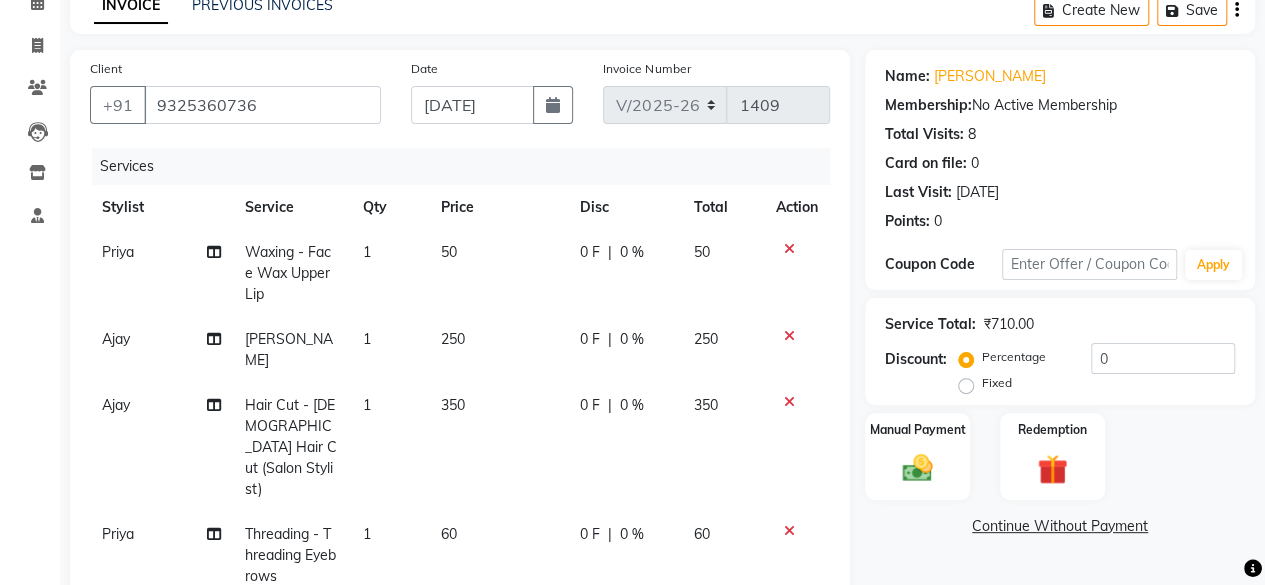 click on "350" 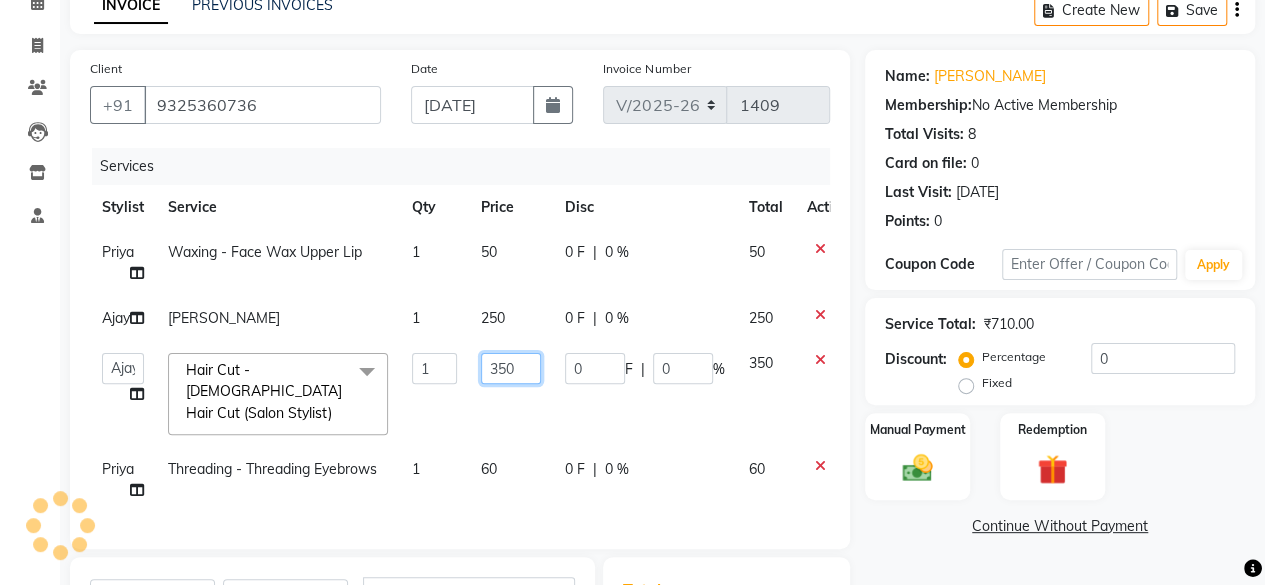 click on "350" 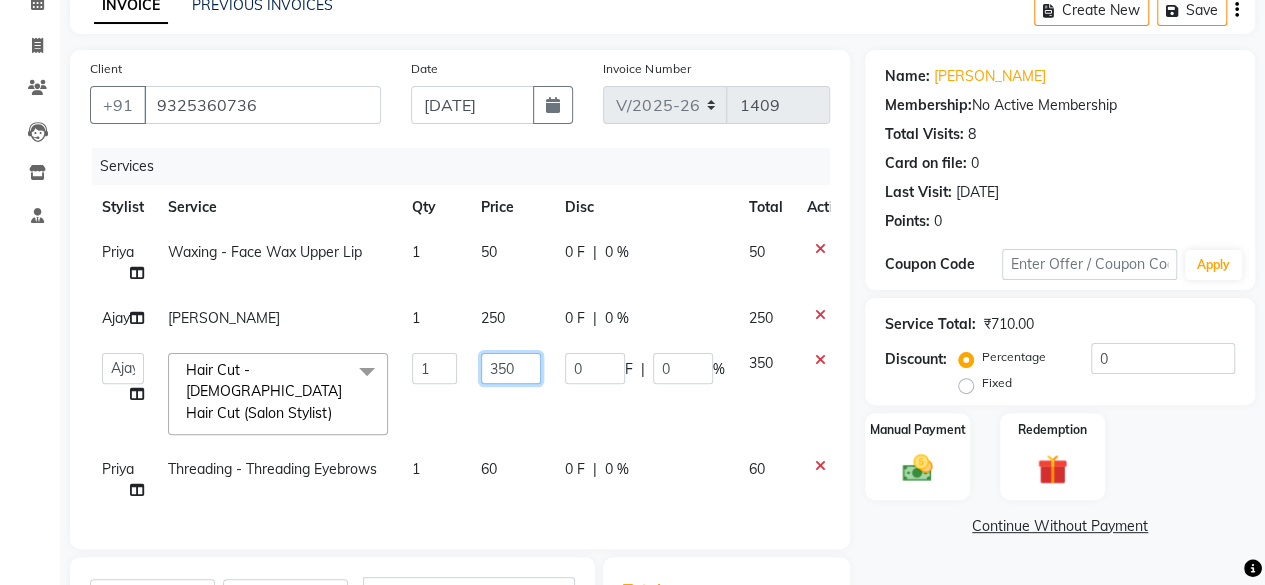click on "350" 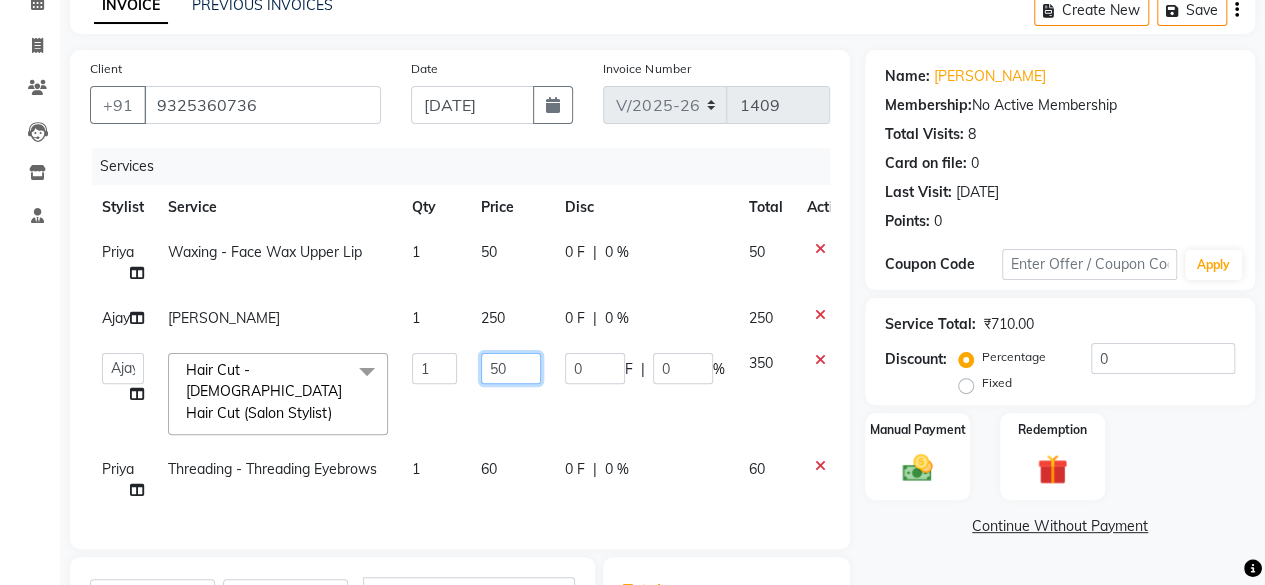 type on "250" 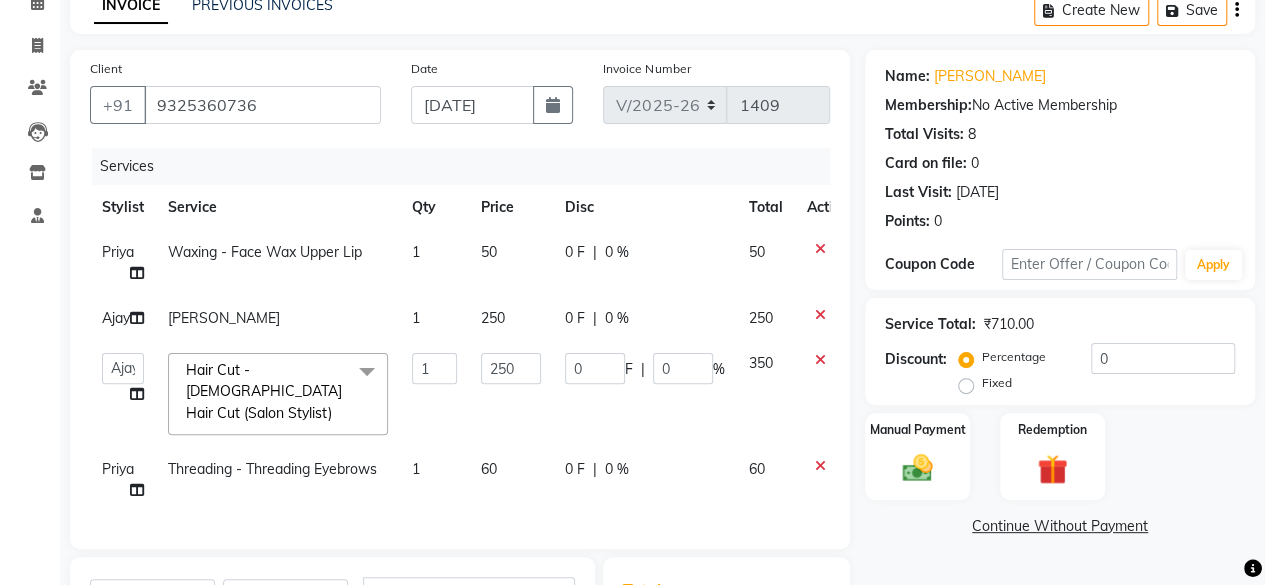click on "60" 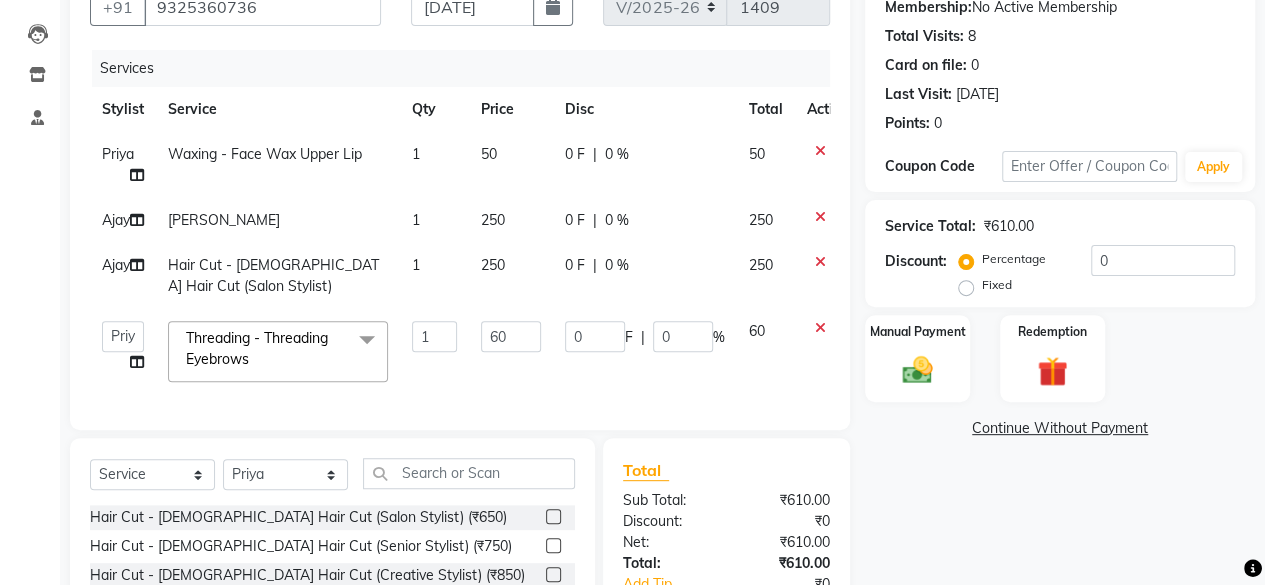 scroll, scrollTop: 400, scrollLeft: 0, axis: vertical 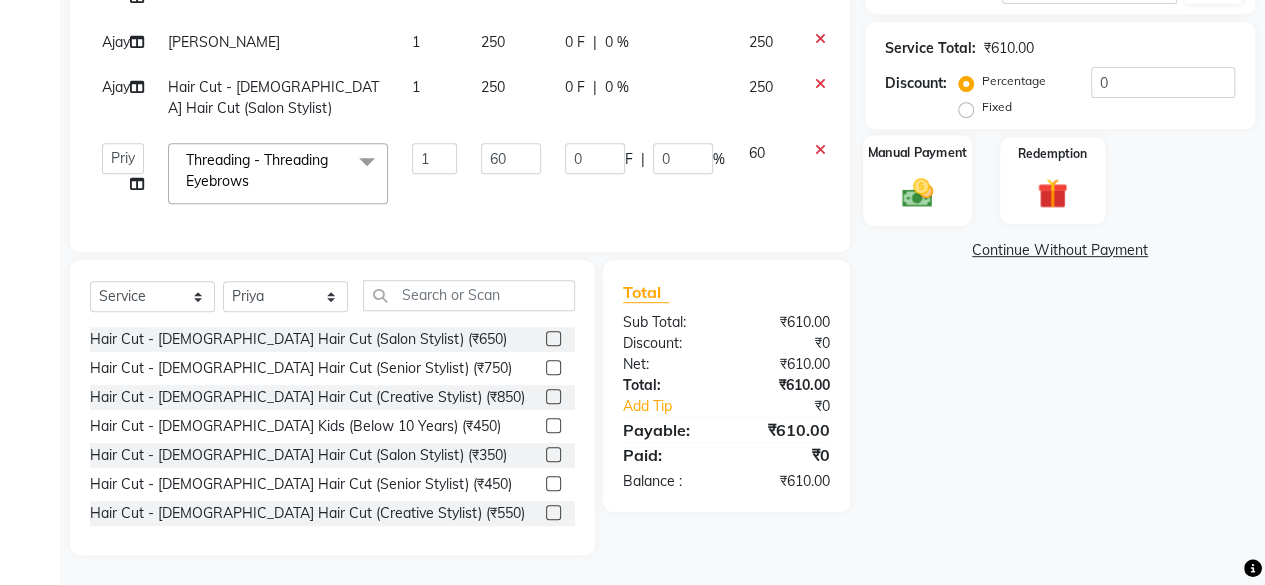 click 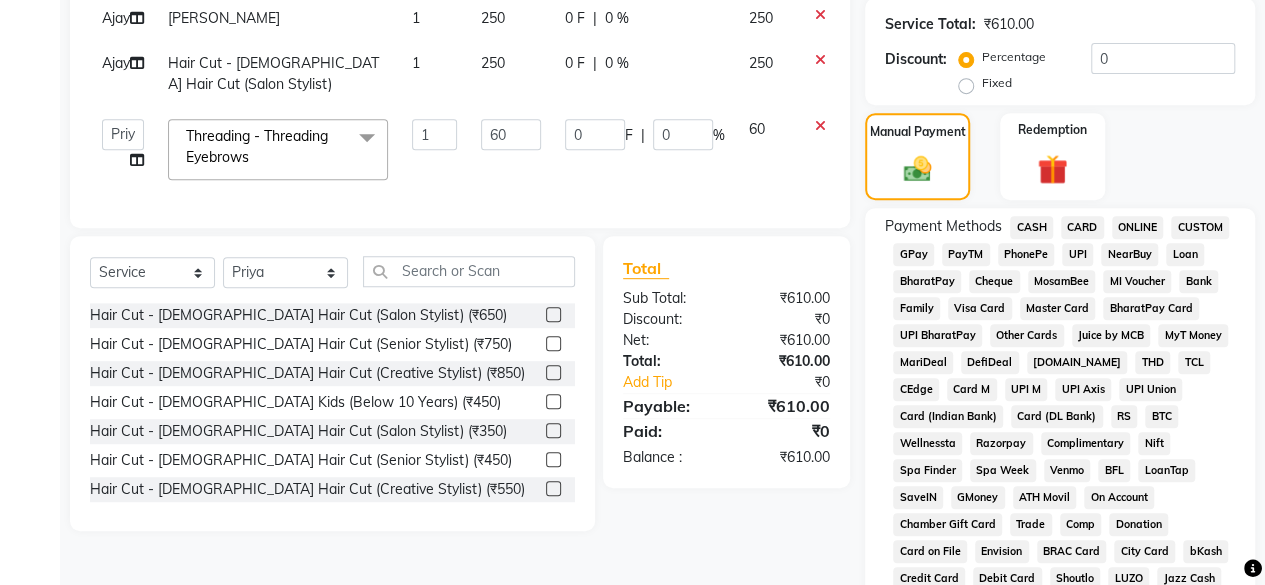 click on "GPay" 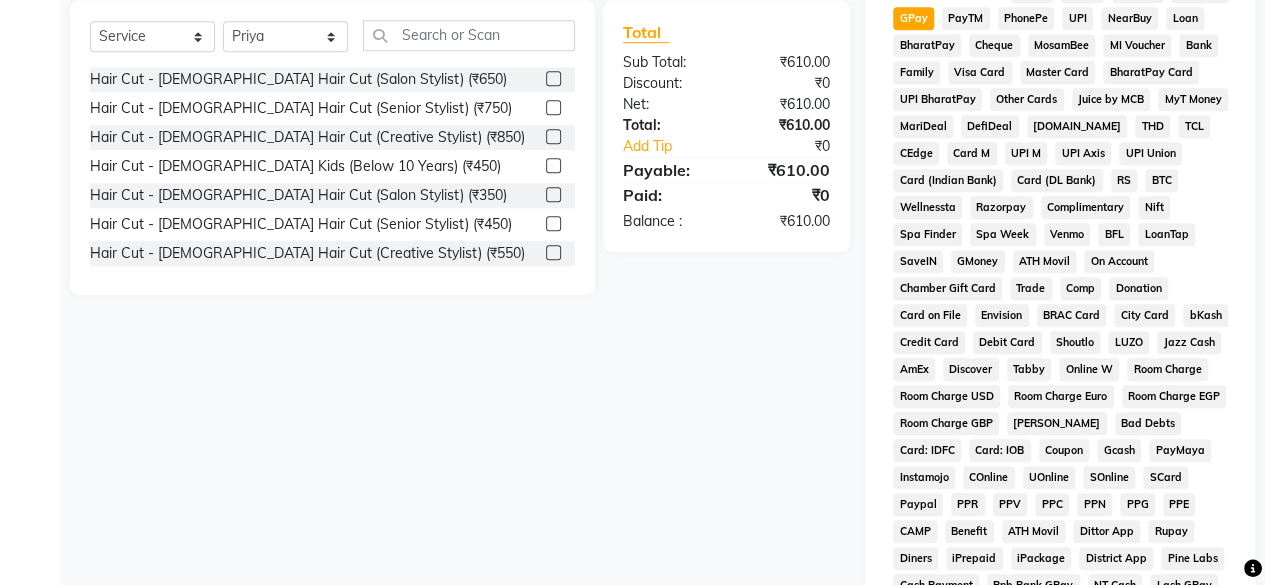 scroll, scrollTop: 972, scrollLeft: 0, axis: vertical 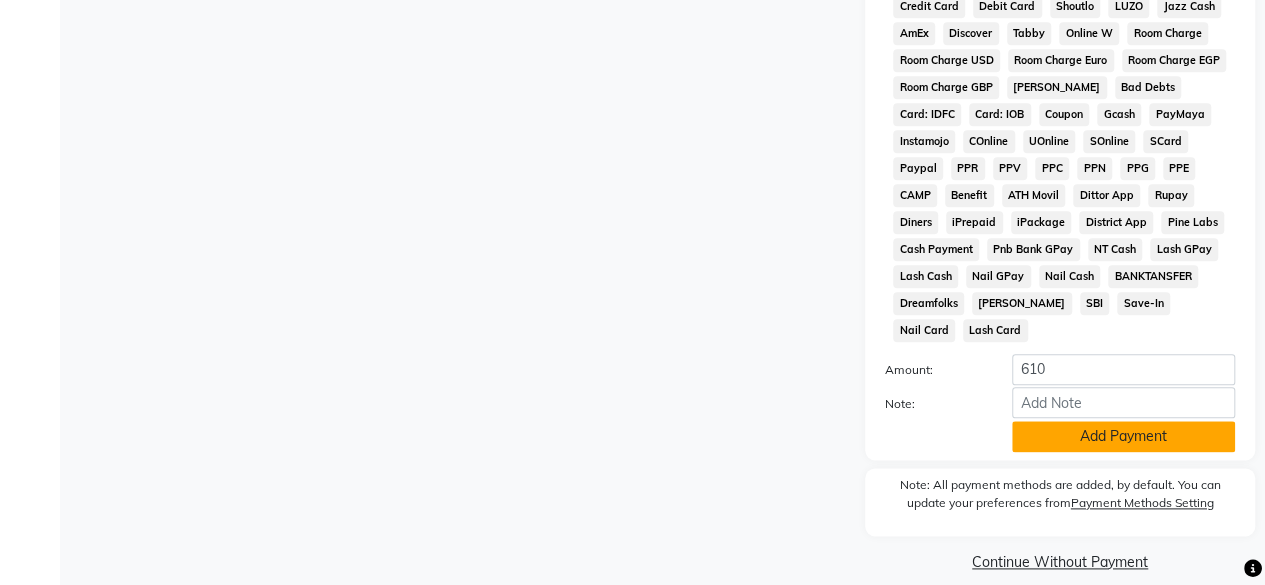 click on "Add Payment" 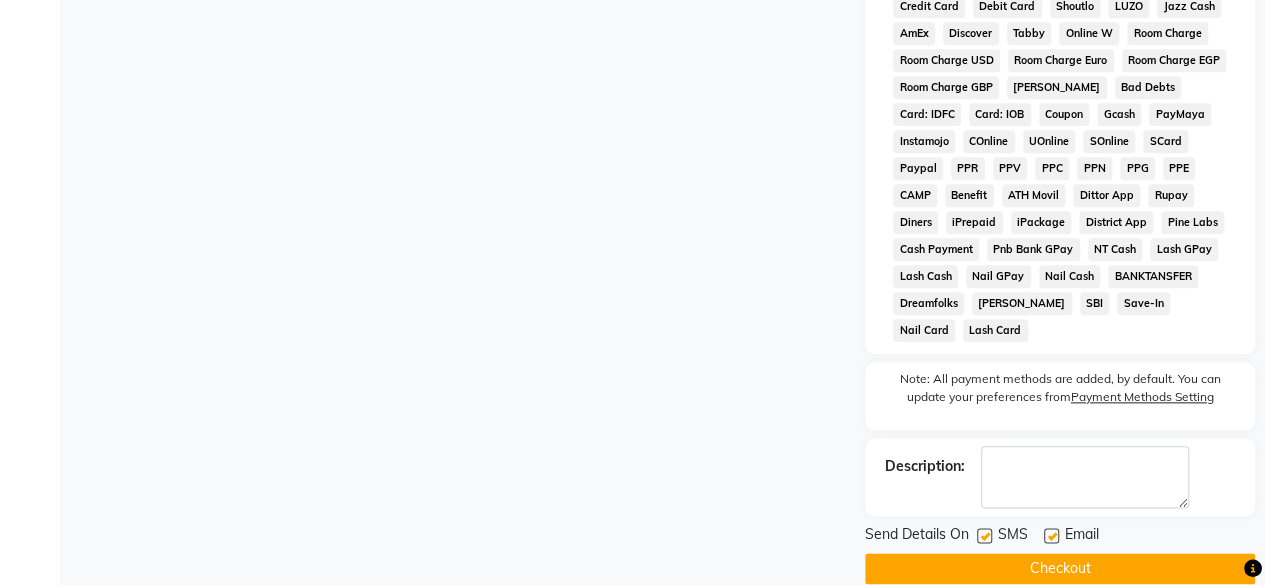 scroll, scrollTop: 978, scrollLeft: 0, axis: vertical 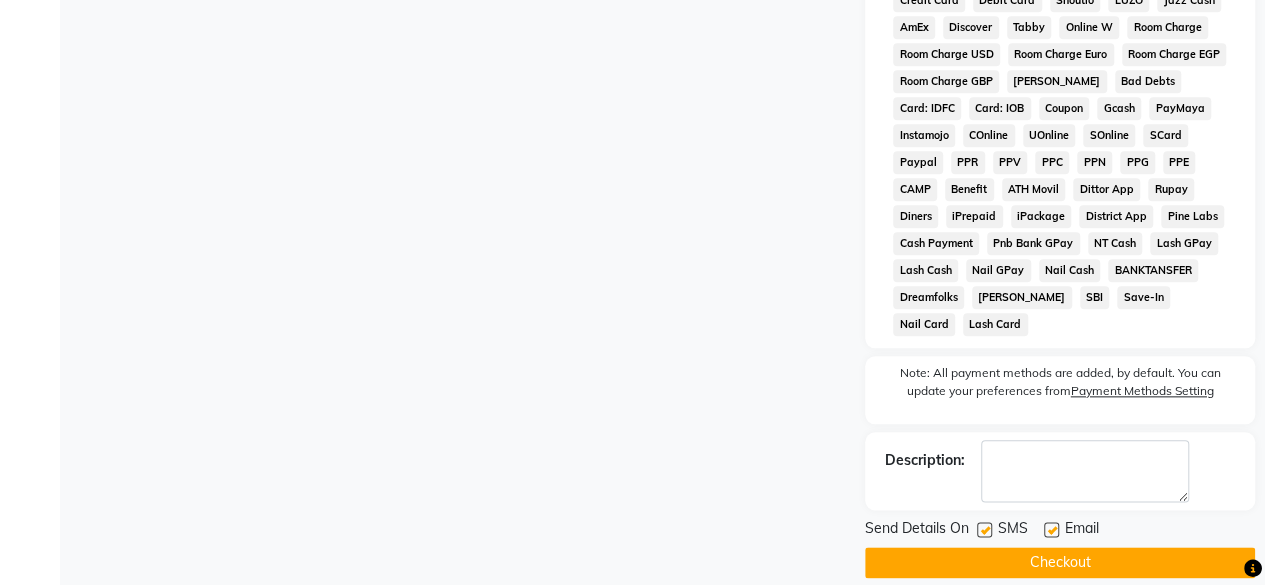click 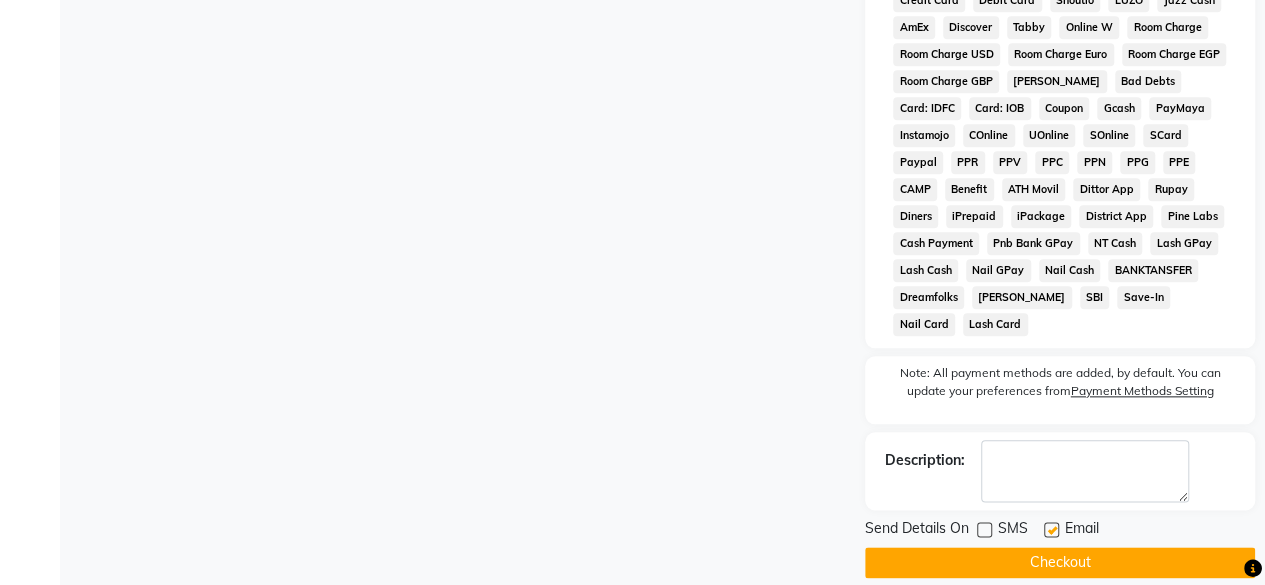 click on "Checkout" 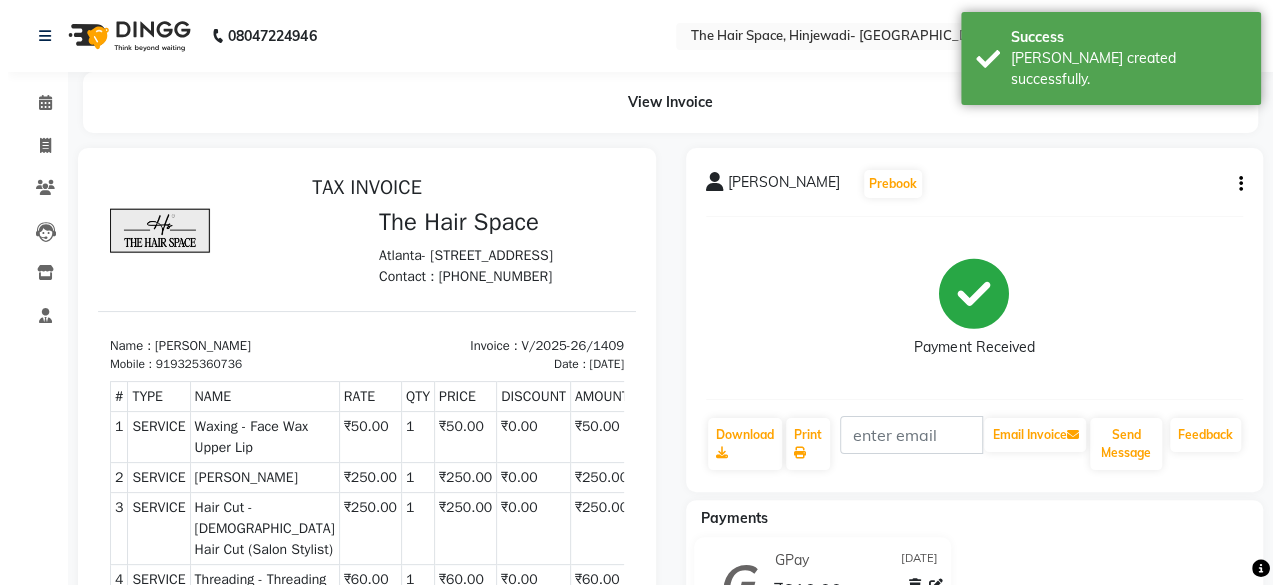 scroll, scrollTop: 0, scrollLeft: 0, axis: both 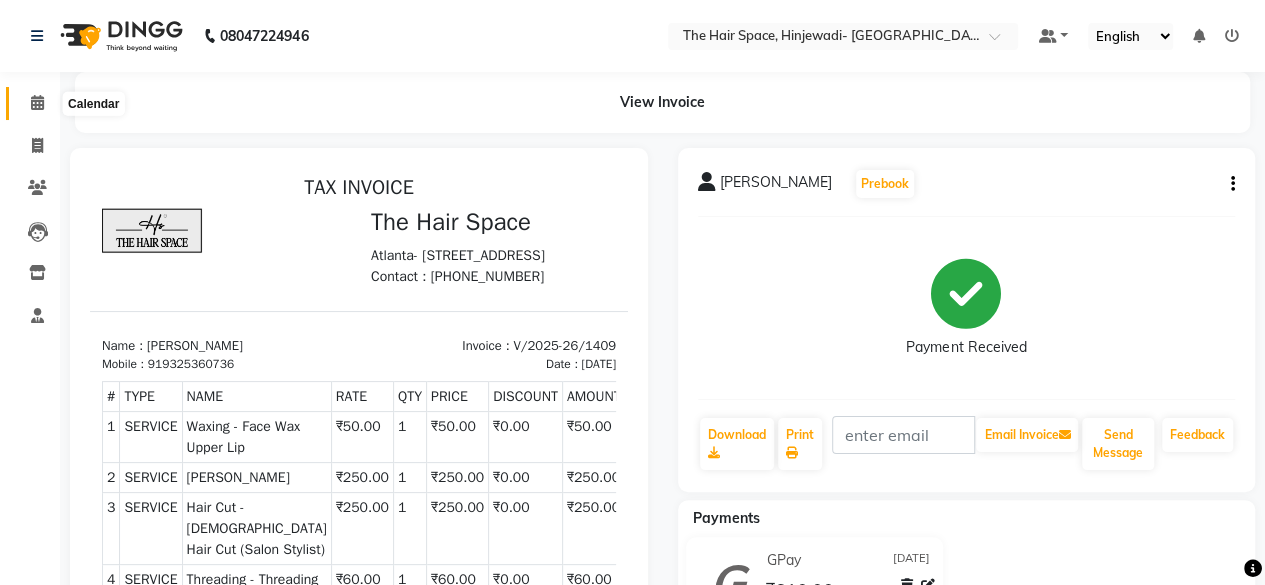 click 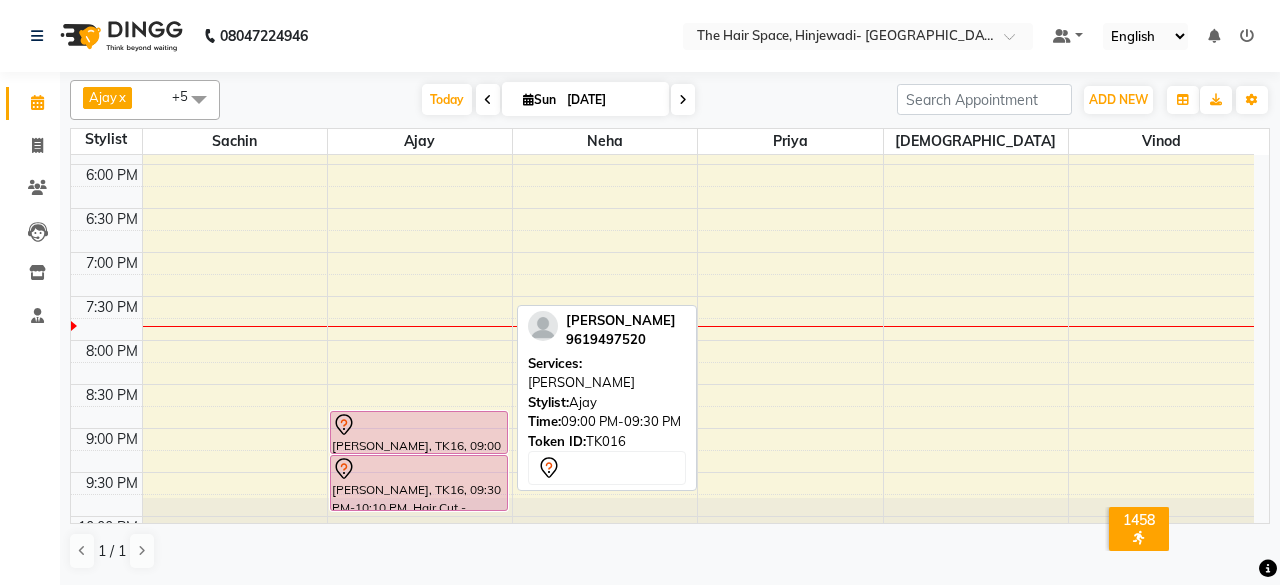 scroll, scrollTop: 929, scrollLeft: 0, axis: vertical 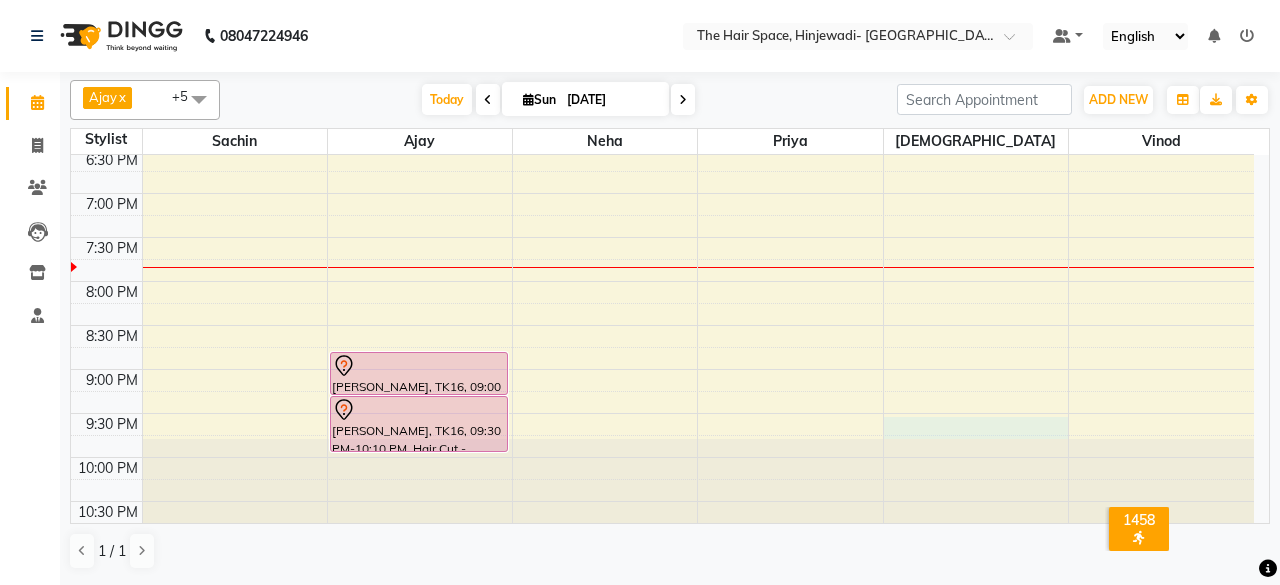 click on "8:00 AM 8:30 AM 9:00 AM 9:30 AM 10:00 AM 10:30 AM 11:00 AM 11:30 AM 12:00 PM 12:30 PM 1:00 PM 1:30 PM 2:00 PM 2:30 PM 3:00 PM 3:30 PM 4:00 PM 4:30 PM 5:00 PM 5:30 PM 6:00 PM 6:30 PM 7:00 PM 7:30 PM 8:00 PM 8:30 PM 9:00 PM 9:30 PM 10:00 PM 10:30 PM     [MEDICAL_DATA][PERSON_NAME], TK14, 01:15 PM-02:00 PM, Hair Spa & Rituals - Premium (₹1500)     [MEDICAL_DATA][PERSON_NAME], TK14, 01:15 PM-02:00 PM, Spa & Rituals - [DEMOGRAPHIC_DATA] Premium     [PERSON_NAME], TK09, 10:00 AM-10:40 AM, Hair Cut - [DEMOGRAPHIC_DATA] Hair Cut (Senior Stylist)     [PERSON_NAME], TK10, 10:45 AM-11:15 AM, [PERSON_NAME]     [PERSON_NAME], TK10, 11:15 AM-11:55 AM, Hair Cut - [DEMOGRAPHIC_DATA] Hair Cut (Senior Stylist)     [PERSON_NAME], TK11, 12:00 PM-12:40 PM, Hair Cut - [DEMOGRAPHIC_DATA] Hair Cut (Senior Stylist)     [PERSON_NAME], TK11, 12:45 PM-01:15 PM, [PERSON_NAME]     [PERSON_NAME], TK03, 12:00 PM-12:30 PM, [PERSON_NAME]     [PERSON_NAME], TK04, 12:30 PM-01:10 PM, Hair Cut - [DEMOGRAPHIC_DATA] Hair Cut (Senior Stylist)     [PERSON_NAME], TK17, 04:30 PM-05:10 PM, Hair Cut - [DEMOGRAPHIC_DATA] Hair Cut (Salon Stylist)" at bounding box center [662, -115] 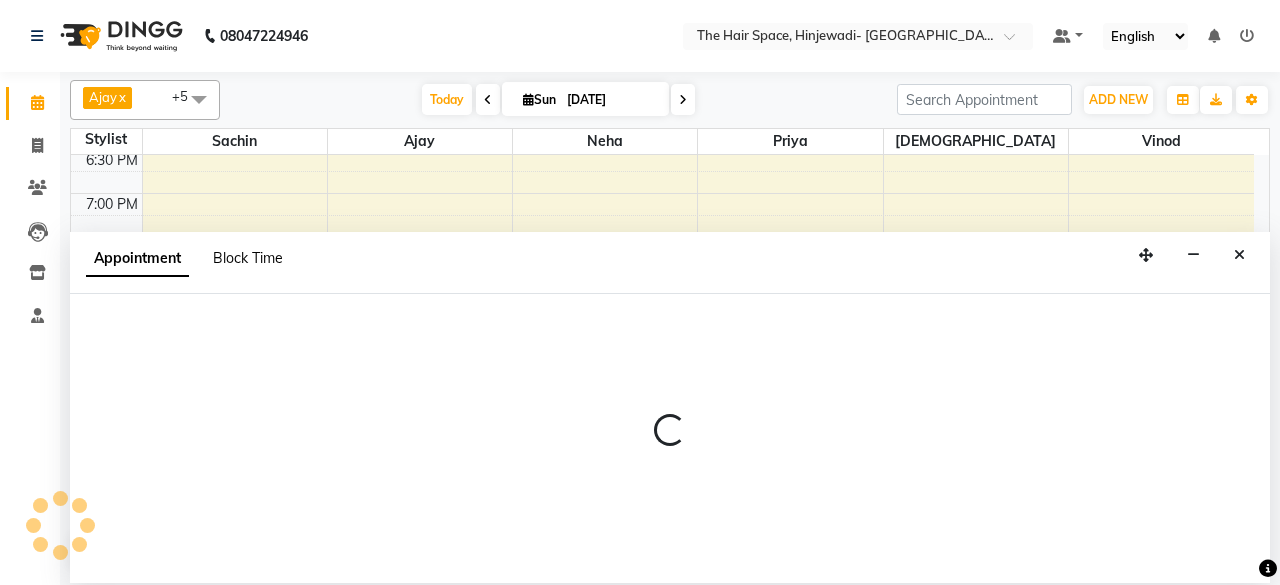 select on "84666" 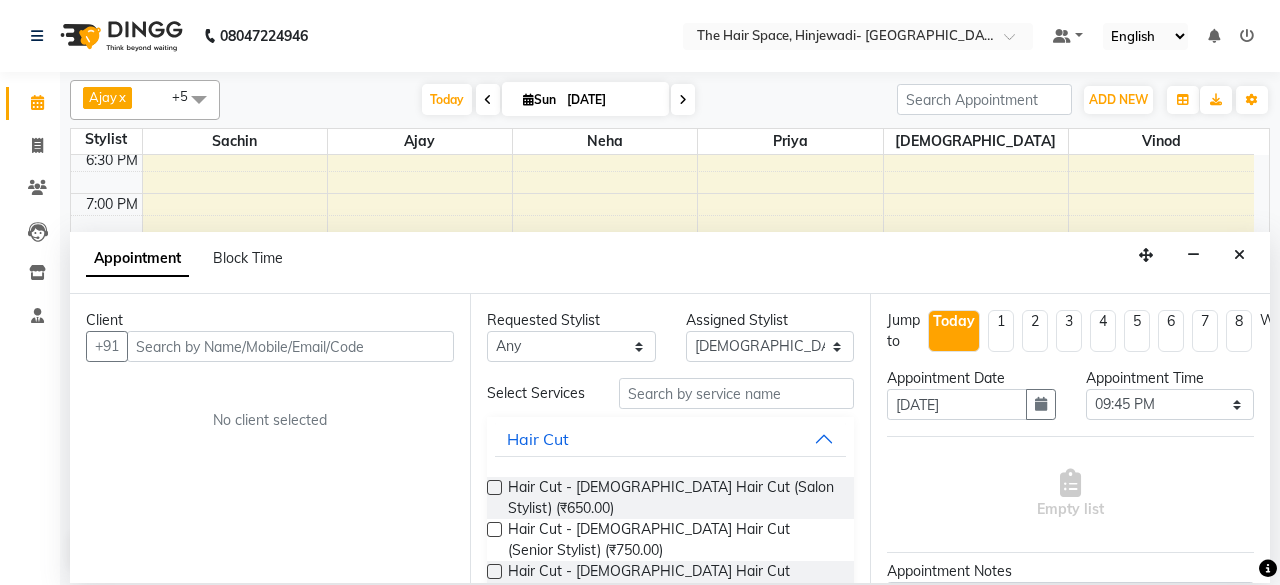 click at bounding box center (290, 346) 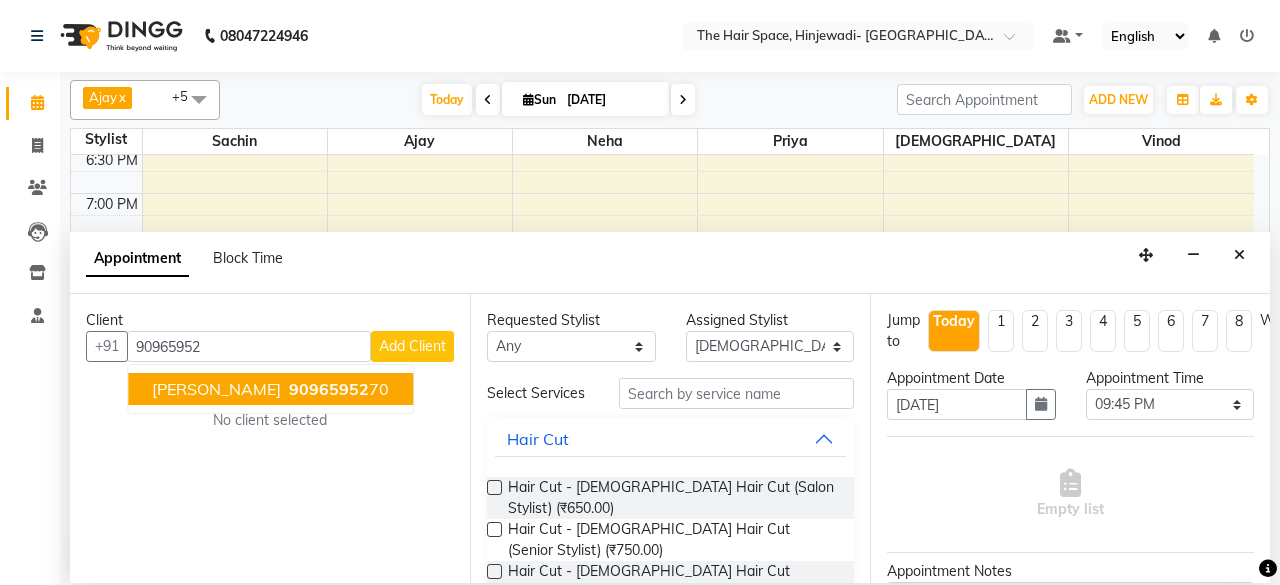 click on "[PERSON_NAME]" at bounding box center [216, 389] 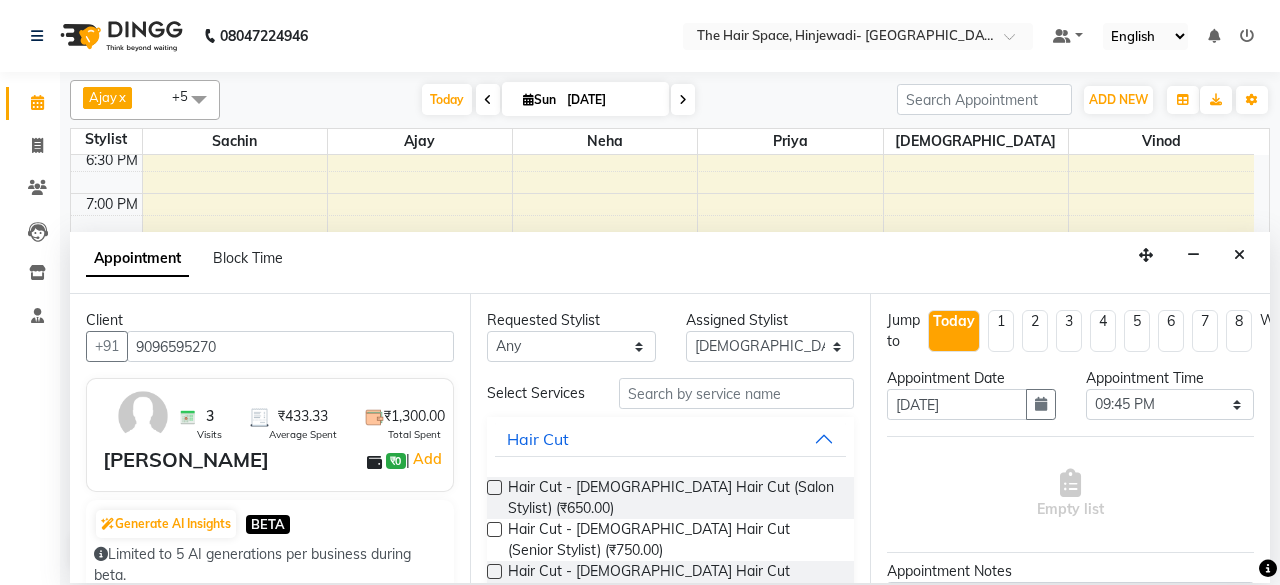 type on "9096595270" 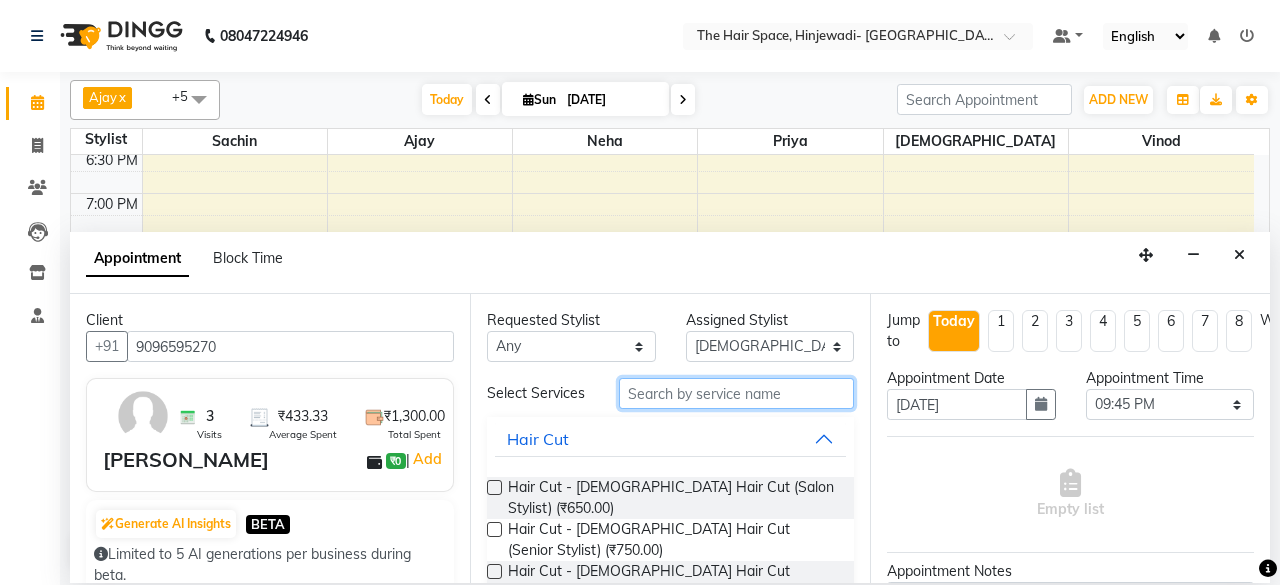 click at bounding box center [736, 393] 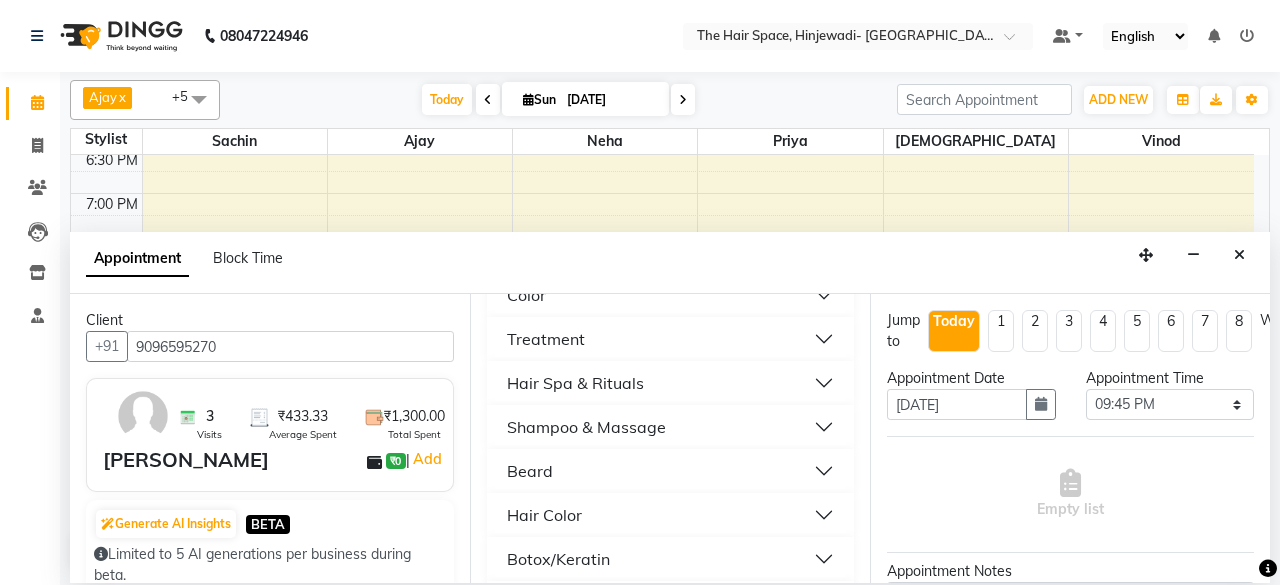 scroll, scrollTop: 700, scrollLeft: 0, axis: vertical 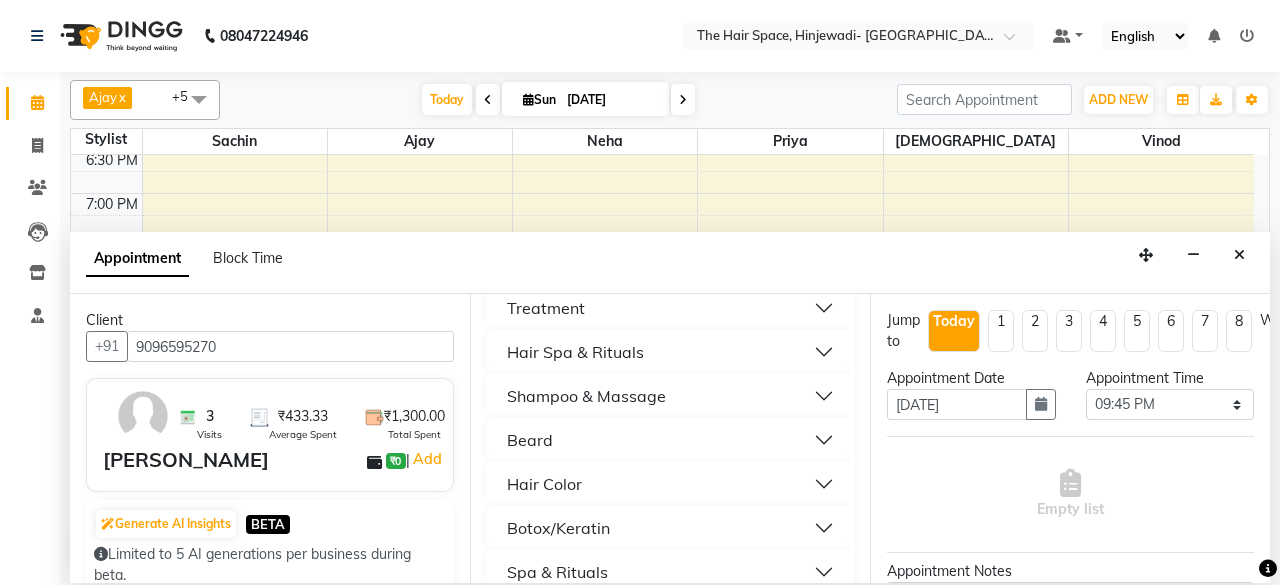 click on "Beard" at bounding box center [670, 440] 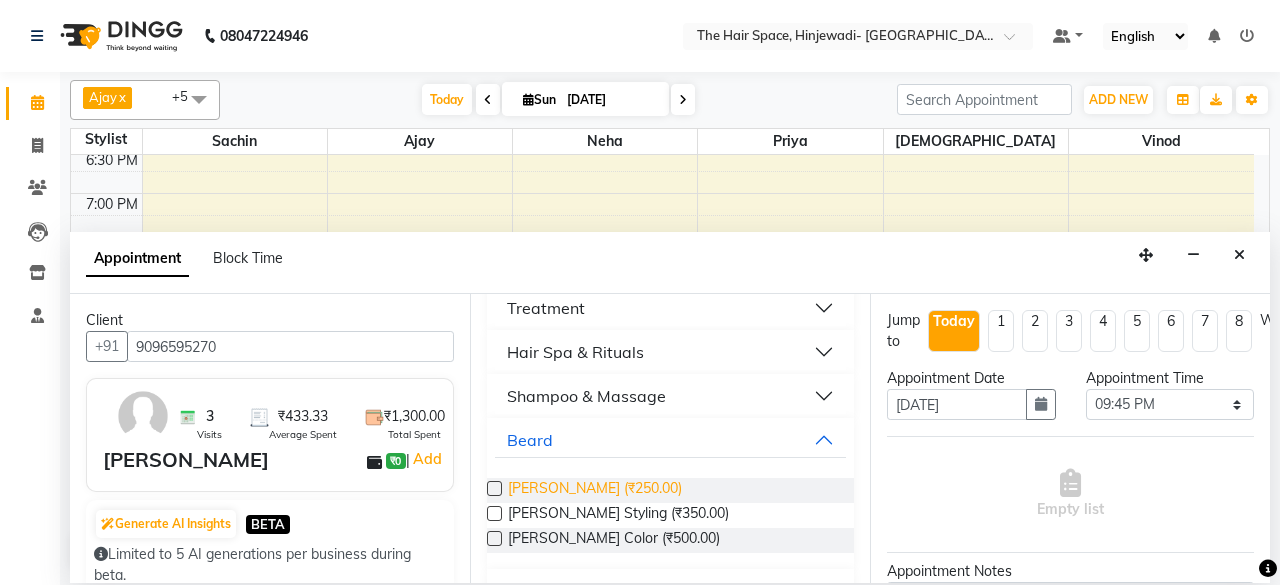 click on "[PERSON_NAME] (₹250.00)" at bounding box center (595, 490) 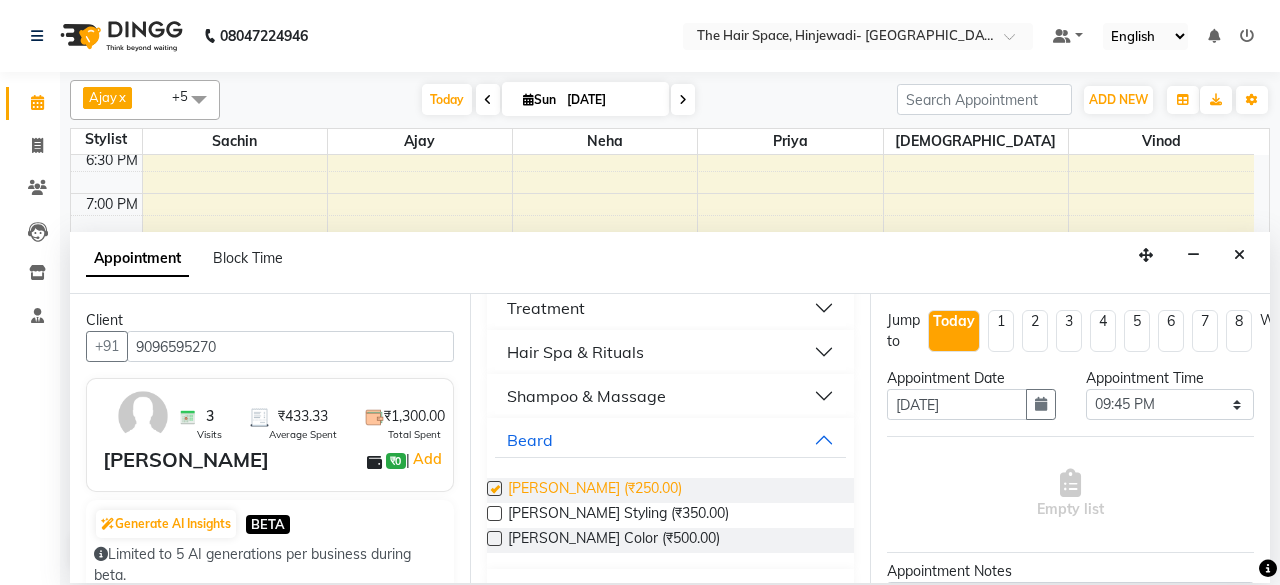 checkbox on "false" 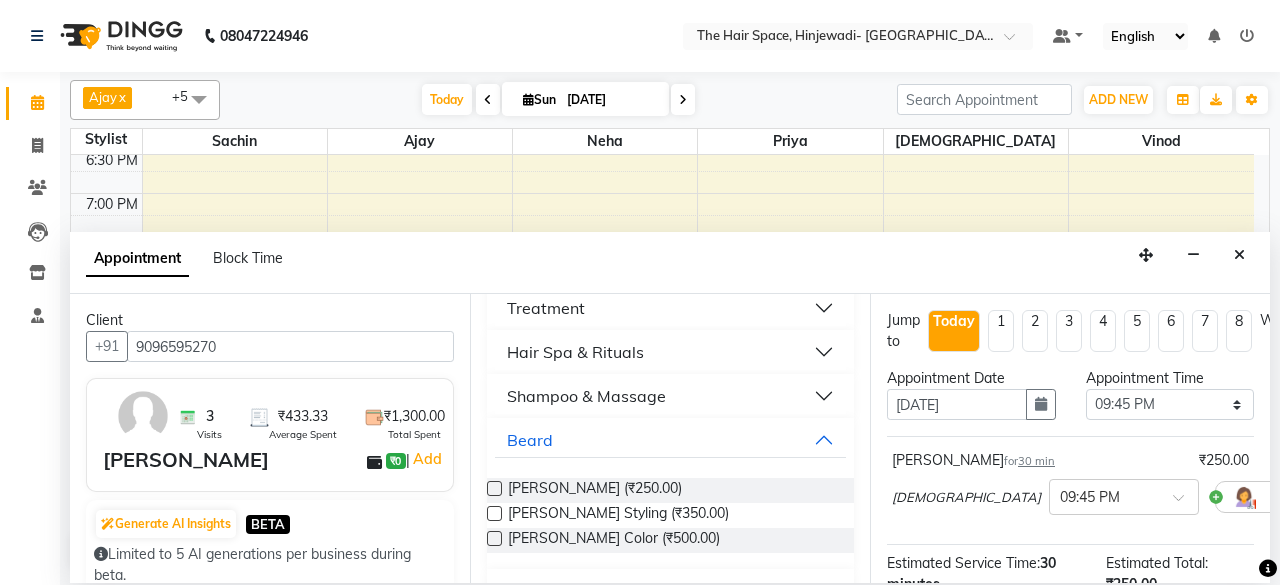 scroll, scrollTop: 272, scrollLeft: 0, axis: vertical 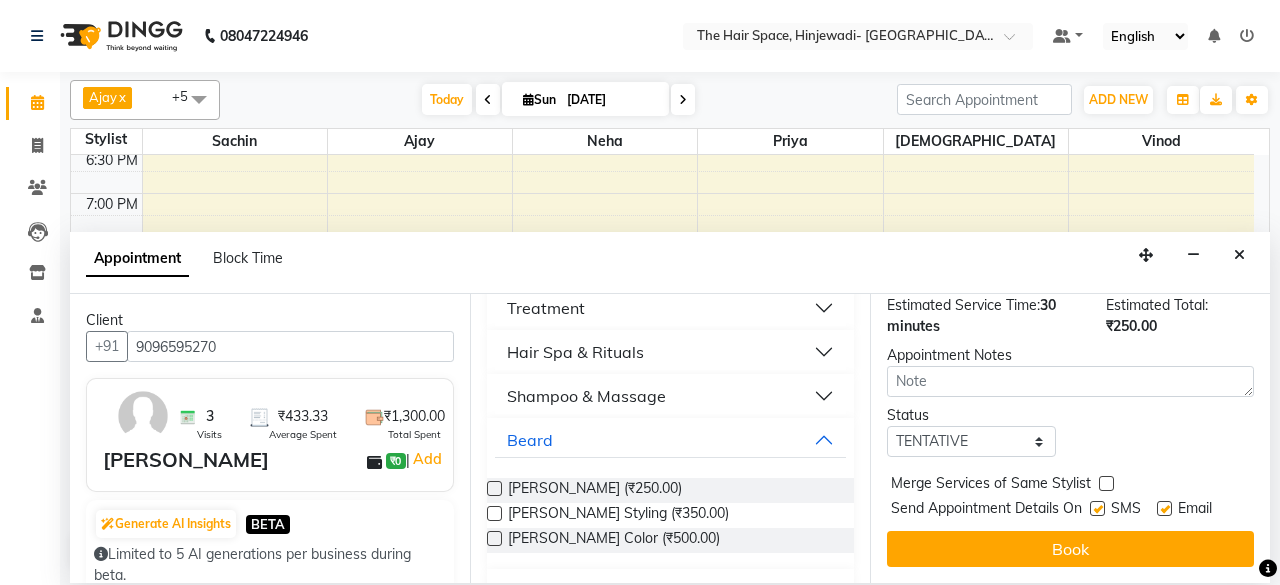 click at bounding box center [1097, 508] 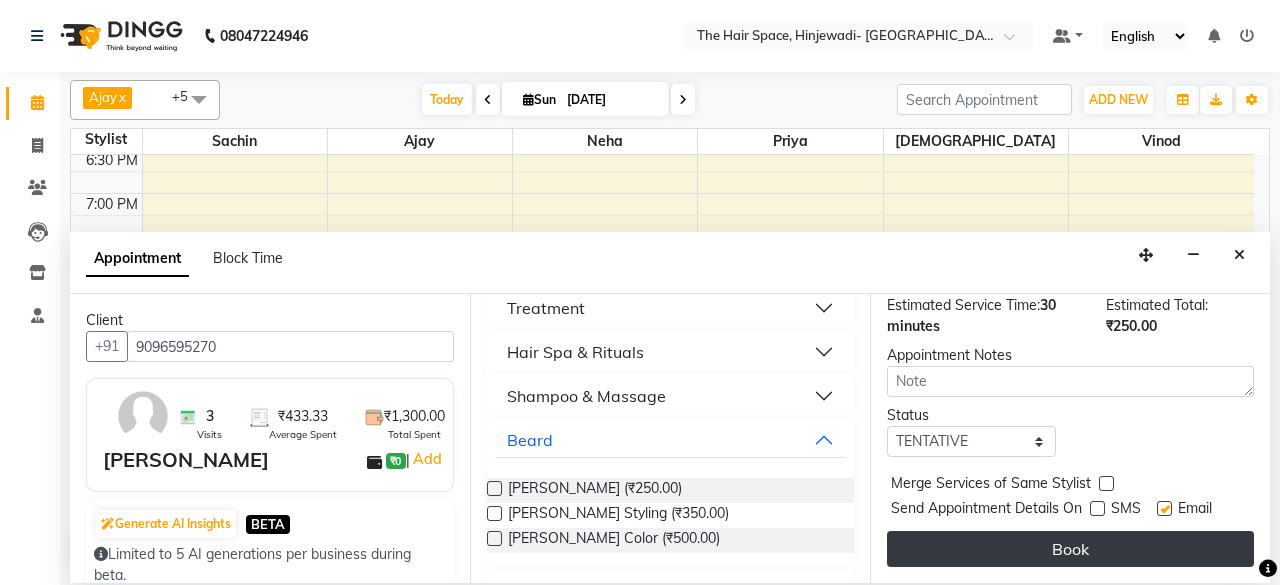 click on "Book" at bounding box center (1070, 549) 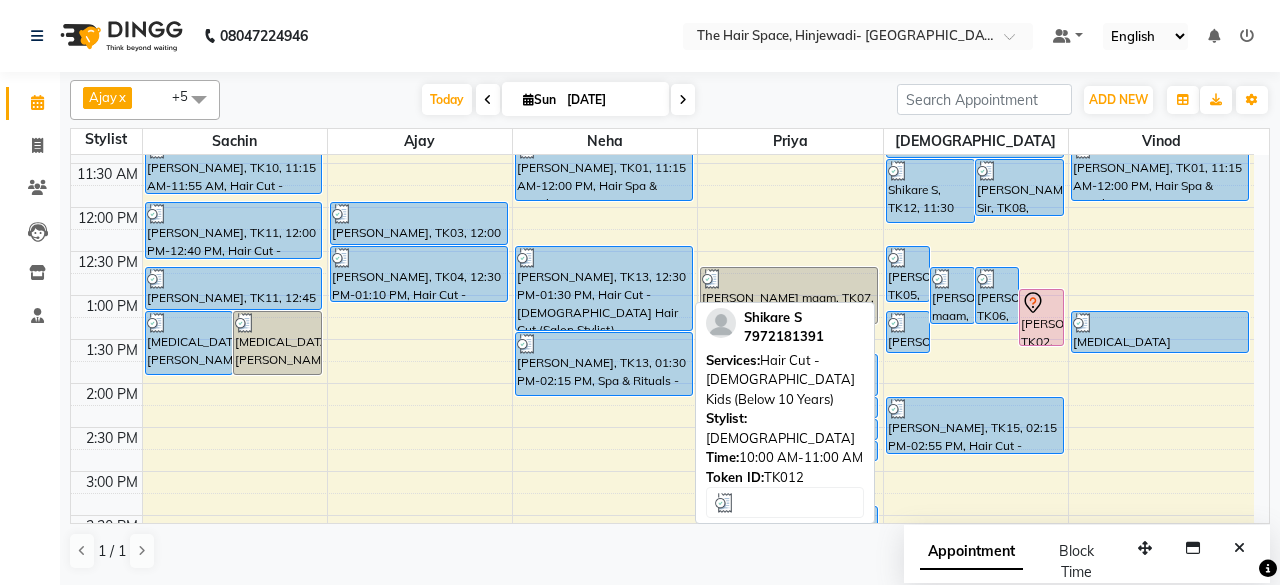 scroll, scrollTop: 600, scrollLeft: 0, axis: vertical 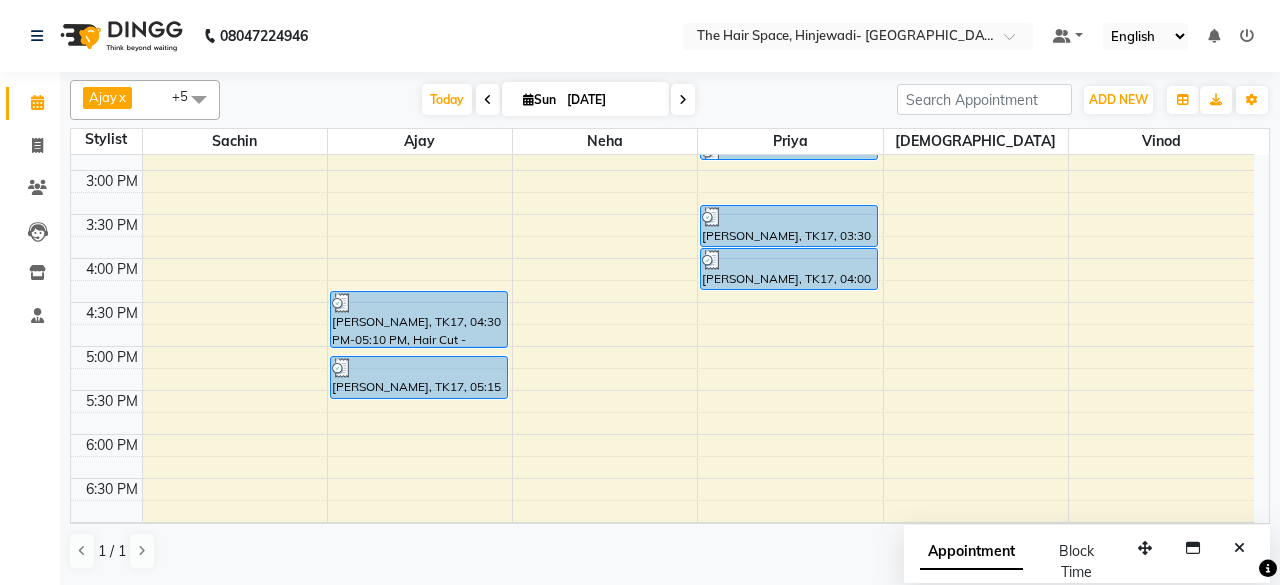 click on "8:00 AM 8:30 AM 9:00 AM 9:30 AM 10:00 AM 10:30 AM 11:00 AM 11:30 AM 12:00 PM 12:30 PM 1:00 PM 1:30 PM 2:00 PM 2:30 PM 3:00 PM 3:30 PM 4:00 PM 4:30 PM 5:00 PM 5:30 PM 6:00 PM 6:30 PM 7:00 PM 7:30 PM 8:00 PM 8:30 PM 9:00 PM 9:30 PM 10:00 PM 10:30 PM     [MEDICAL_DATA][PERSON_NAME], TK14, 01:15 PM-02:00 PM, Hair Spa & Rituals - Premium (₹1500)     [MEDICAL_DATA][PERSON_NAME], TK14, 01:15 PM-02:00 PM, Spa & Rituals - [DEMOGRAPHIC_DATA] Premium     [PERSON_NAME], TK09, 10:00 AM-10:40 AM, Hair Cut - [DEMOGRAPHIC_DATA] Hair Cut (Senior Stylist)     [PERSON_NAME], TK10, 10:45 AM-11:15 AM, [PERSON_NAME]     [PERSON_NAME], TK10, 11:15 AM-11:55 AM, Hair Cut - [DEMOGRAPHIC_DATA] Hair Cut (Senior Stylist)     [PERSON_NAME], TK11, 12:00 PM-12:40 PM, Hair Cut - [DEMOGRAPHIC_DATA] Hair Cut (Senior Stylist)     [PERSON_NAME], TK11, 12:45 PM-01:15 PM, [PERSON_NAME]     [PERSON_NAME], TK03, 12:00 PM-12:30 PM, [PERSON_NAME]     [PERSON_NAME], TK04, 12:30 PM-01:10 PM, Hair Cut - [DEMOGRAPHIC_DATA] Hair Cut (Senior Stylist)     [PERSON_NAME], TK17, 04:30 PM-05:10 PM, Hair Cut - [DEMOGRAPHIC_DATA] Hair Cut (Salon Stylist)" at bounding box center [662, 214] 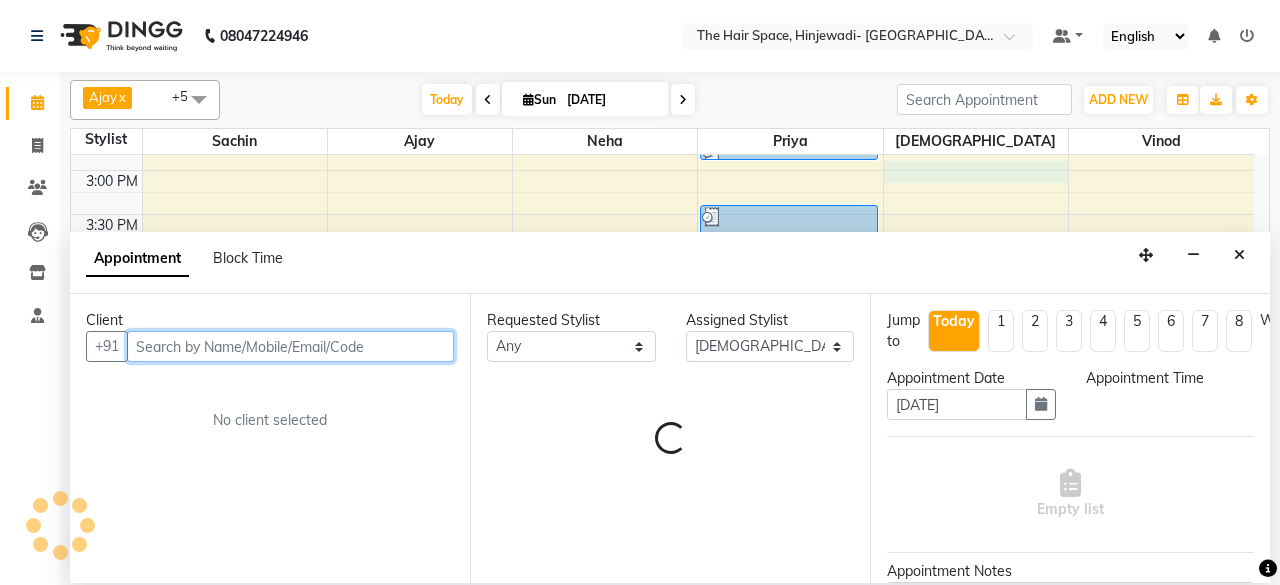 select on "900" 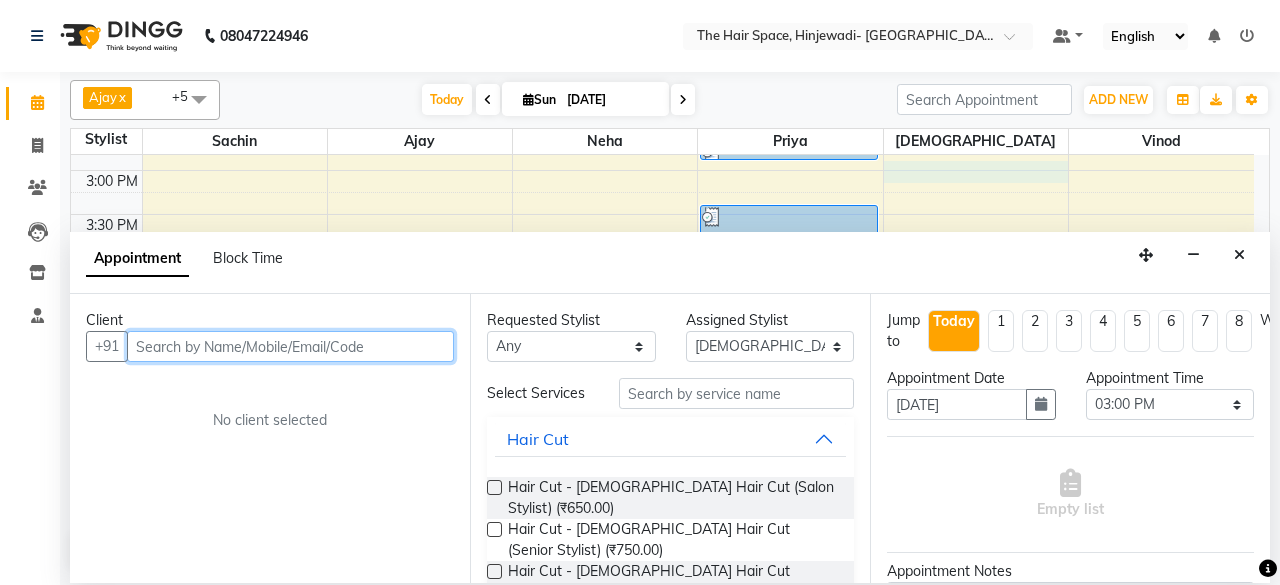 click at bounding box center (290, 346) 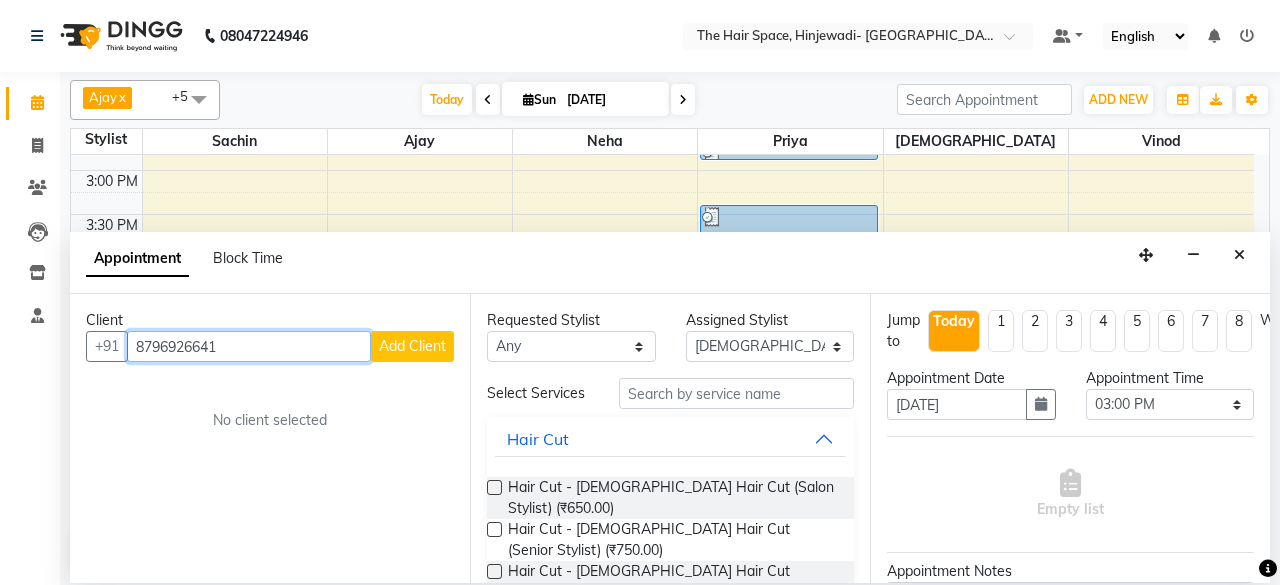 type on "8796926641" 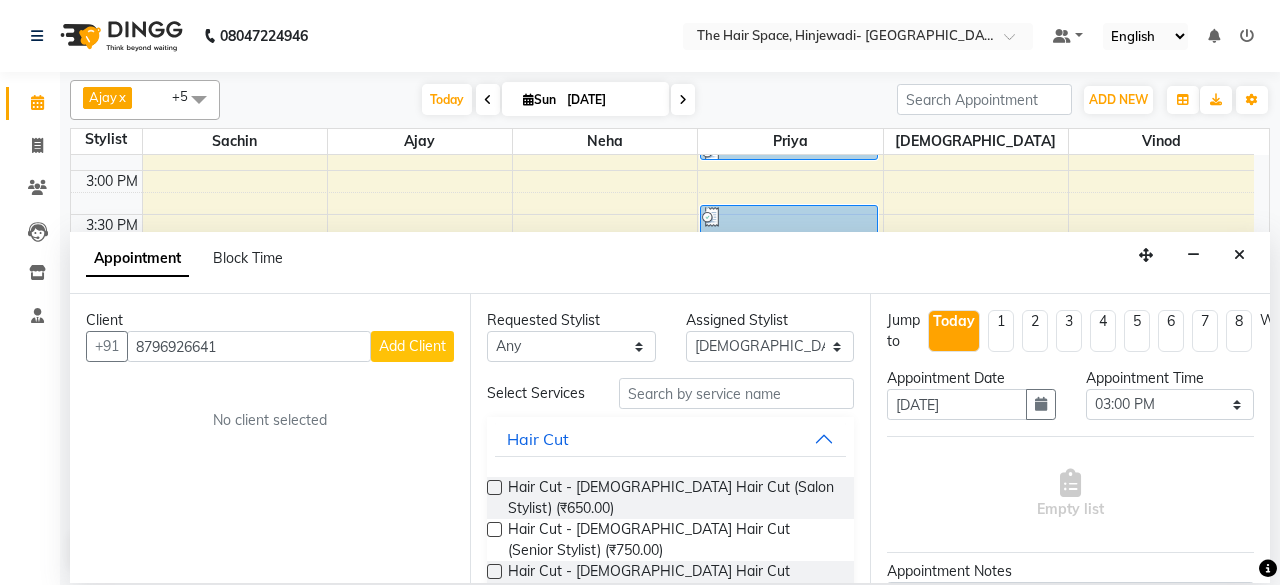 click on "Add Client" at bounding box center [412, 346] 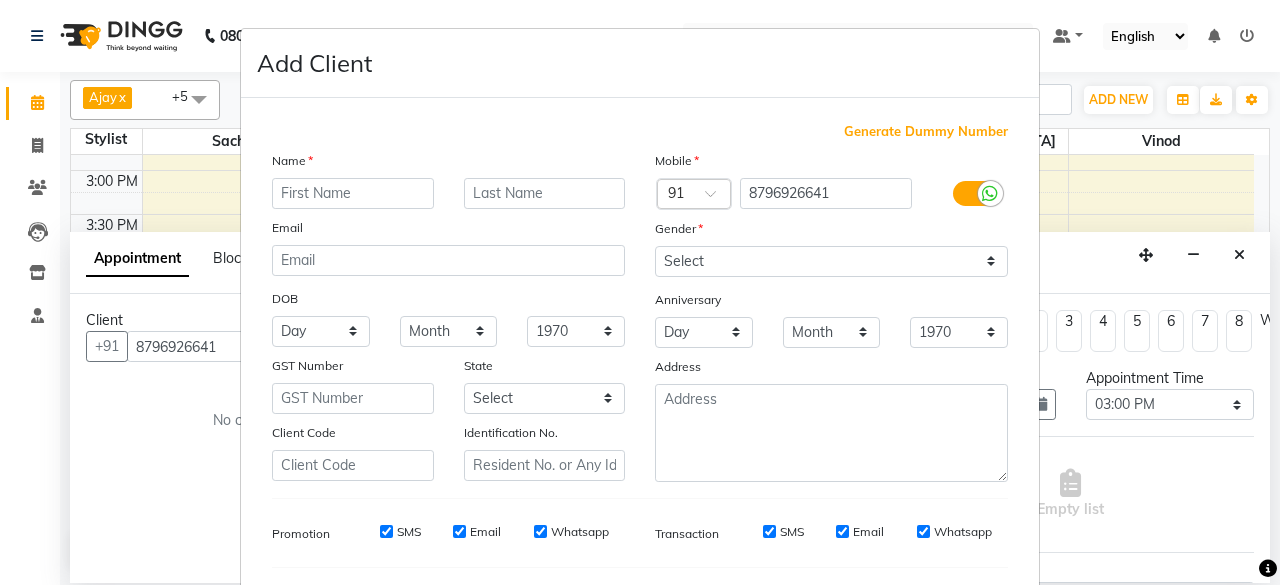 click at bounding box center (353, 193) 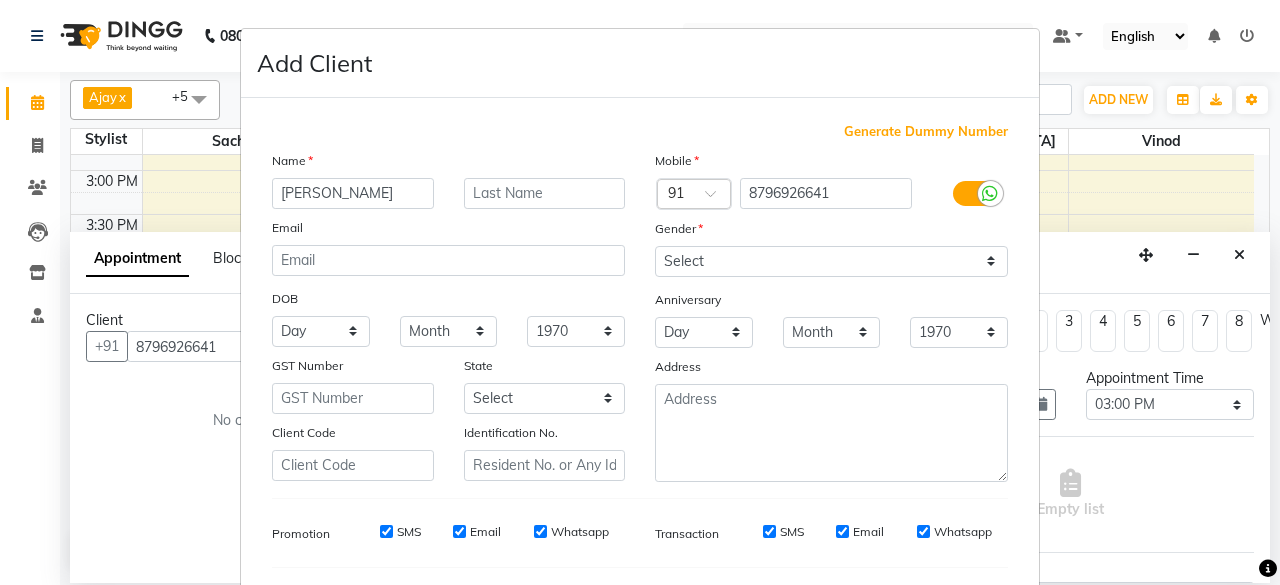 type on "[PERSON_NAME]" 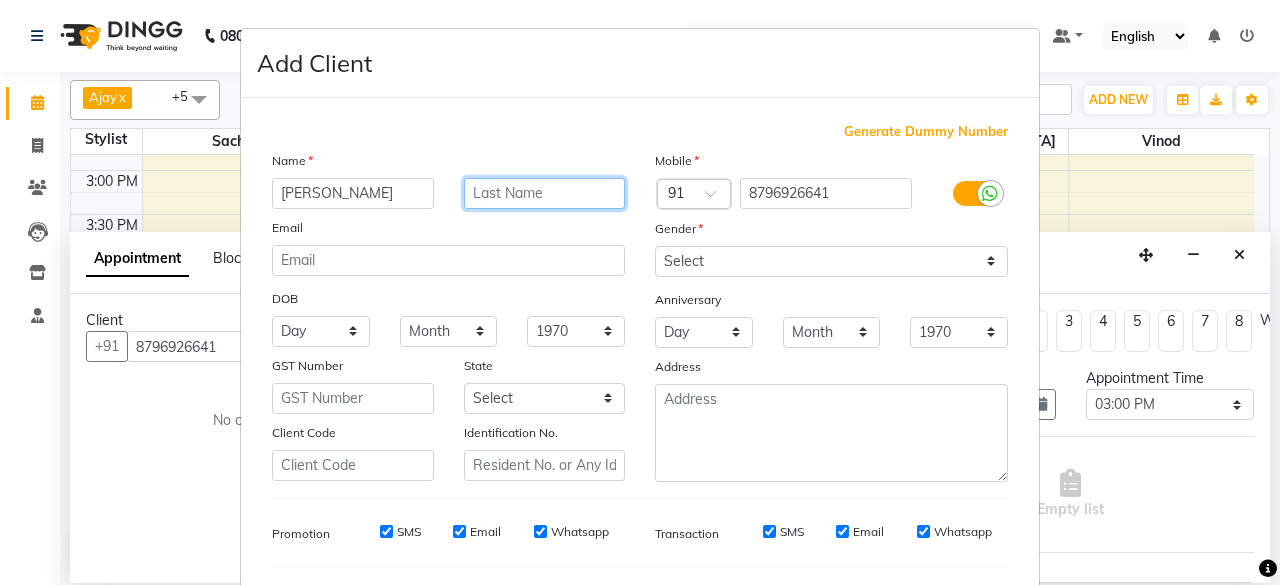 click at bounding box center (545, 193) 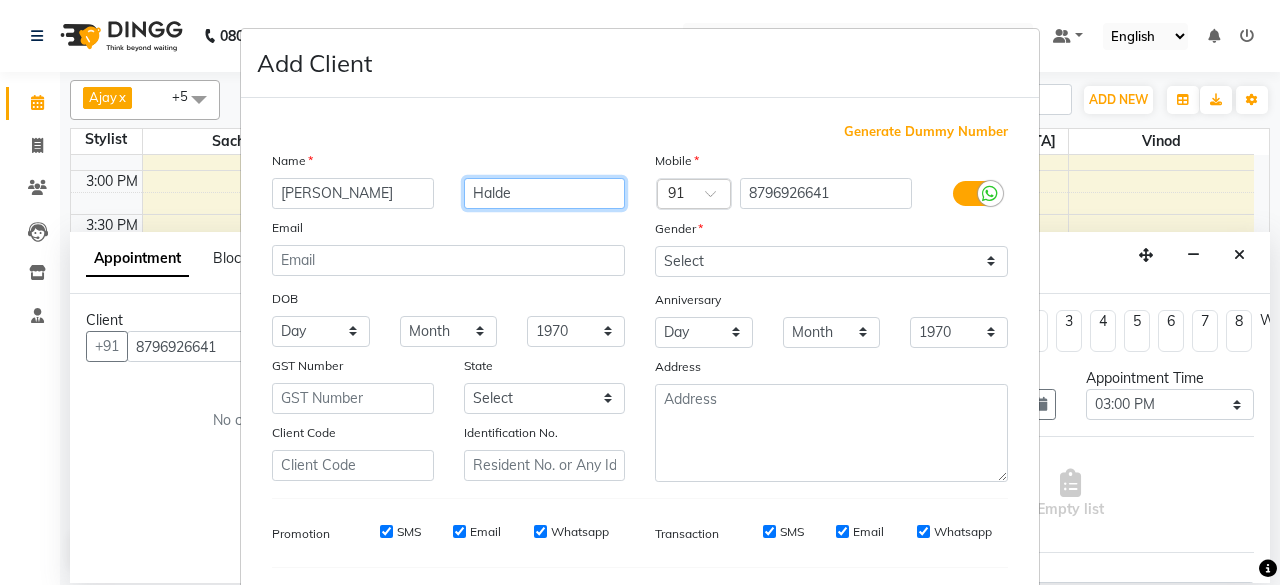 type on "Halde" 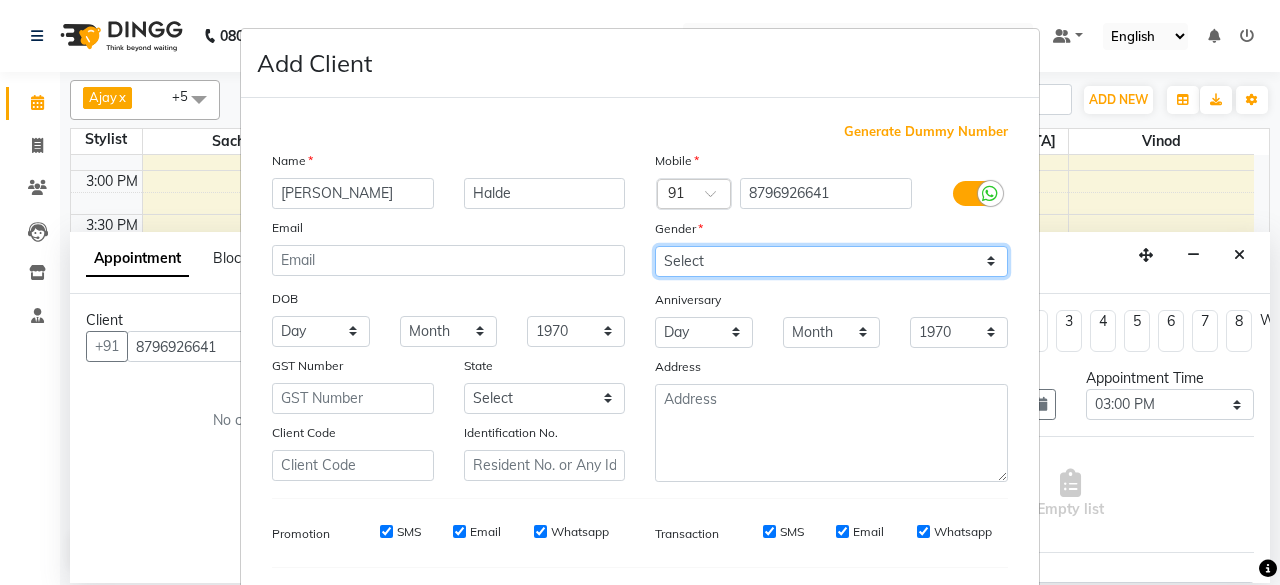 click on "Select [DEMOGRAPHIC_DATA] [DEMOGRAPHIC_DATA] Other Prefer Not To Say" at bounding box center [831, 261] 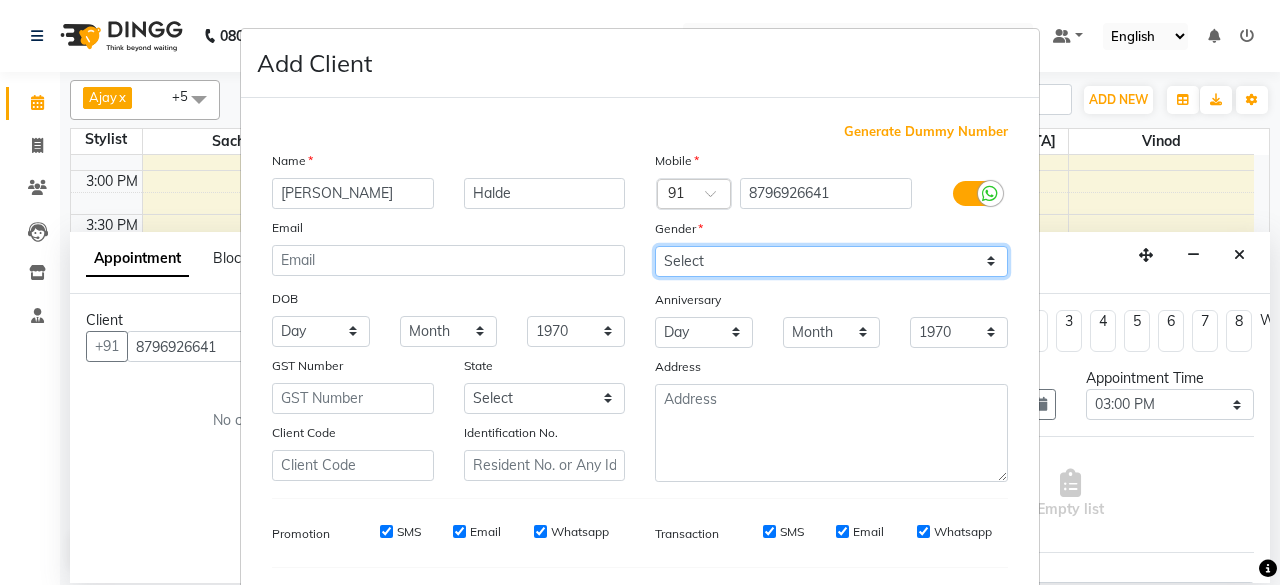 select on "[DEMOGRAPHIC_DATA]" 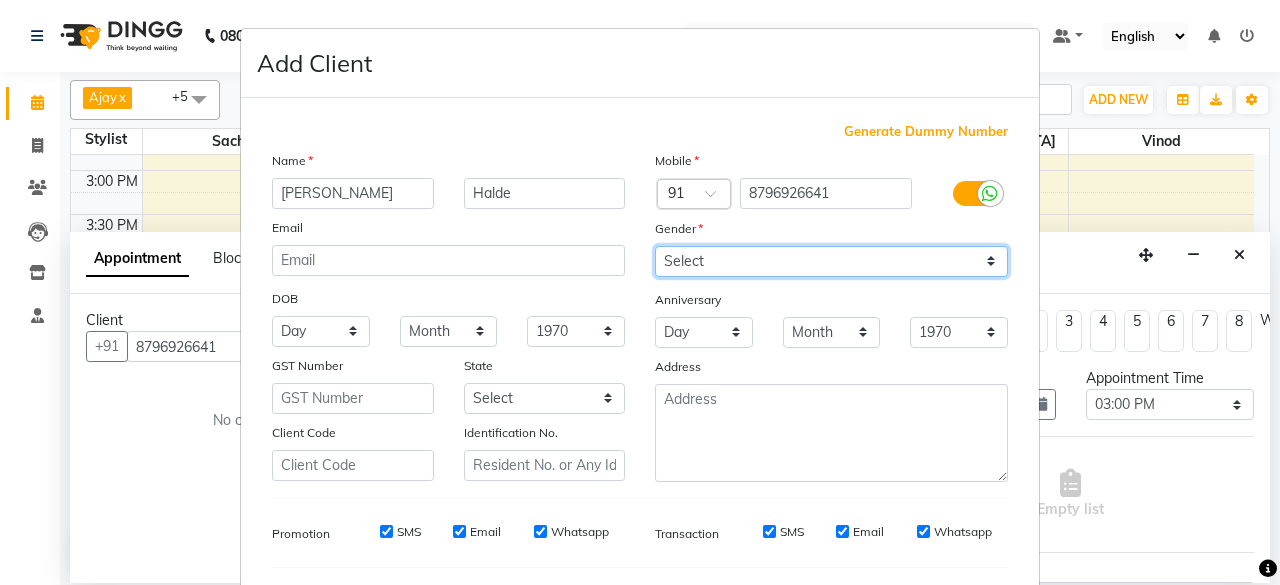 click on "Select [DEMOGRAPHIC_DATA] [DEMOGRAPHIC_DATA] Other Prefer Not To Say" at bounding box center (831, 261) 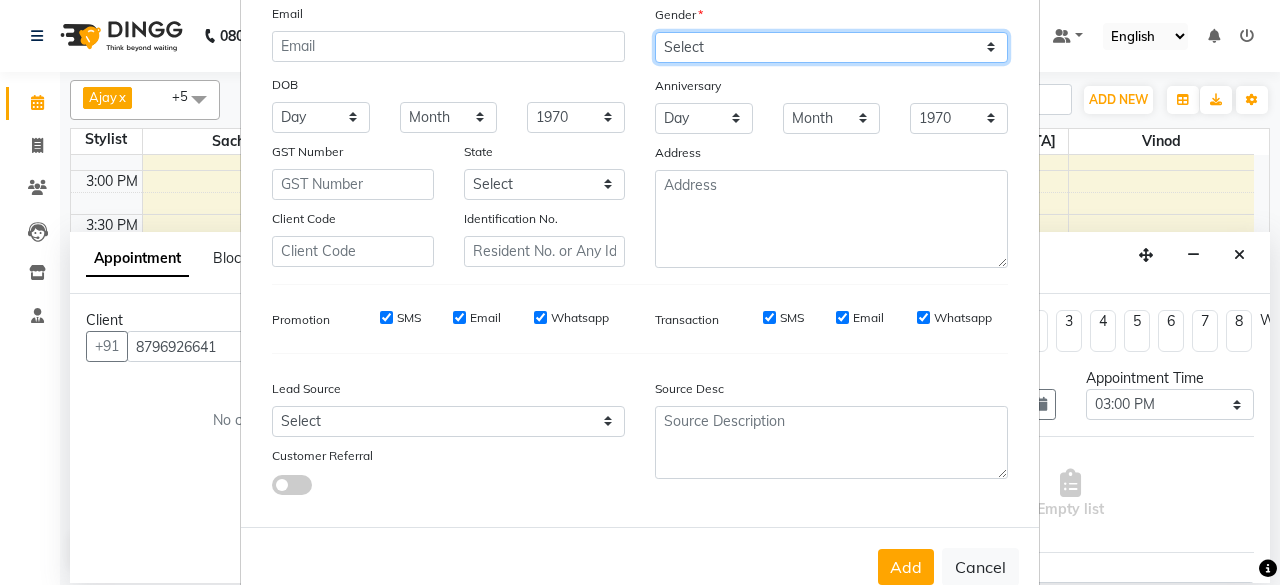 scroll, scrollTop: 260, scrollLeft: 0, axis: vertical 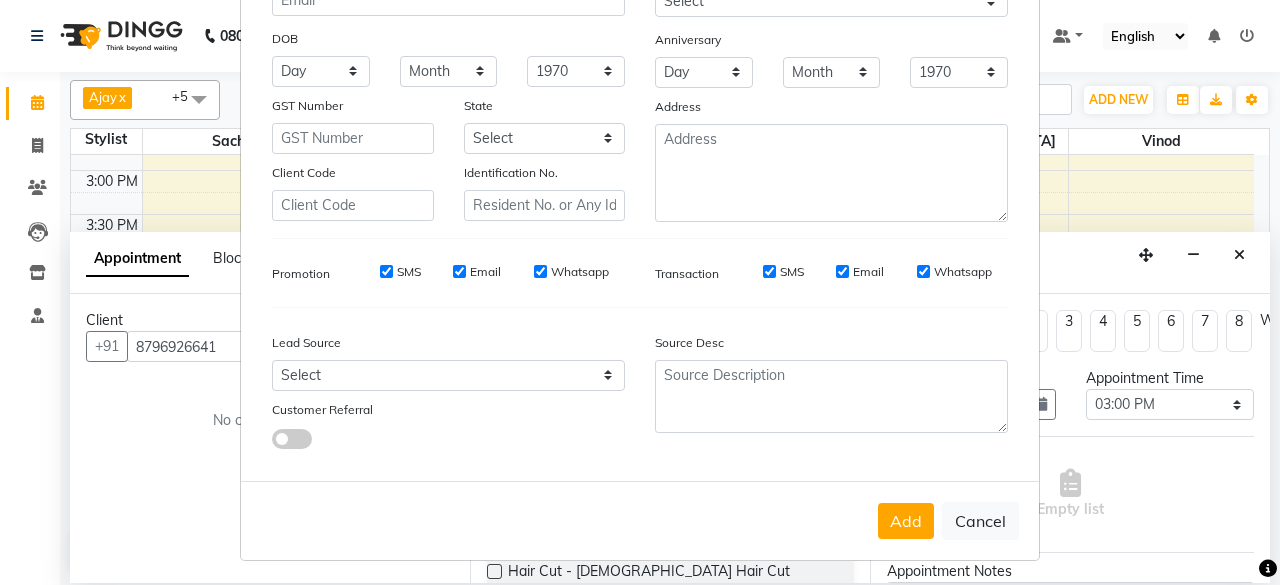click on "Add" at bounding box center (906, 521) 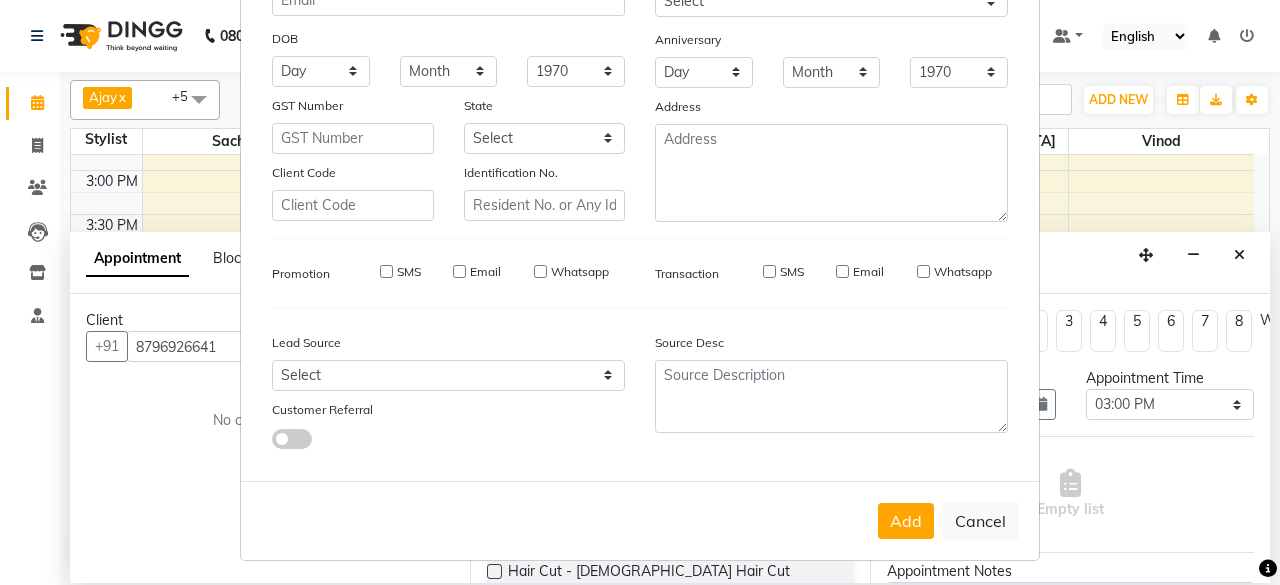 type 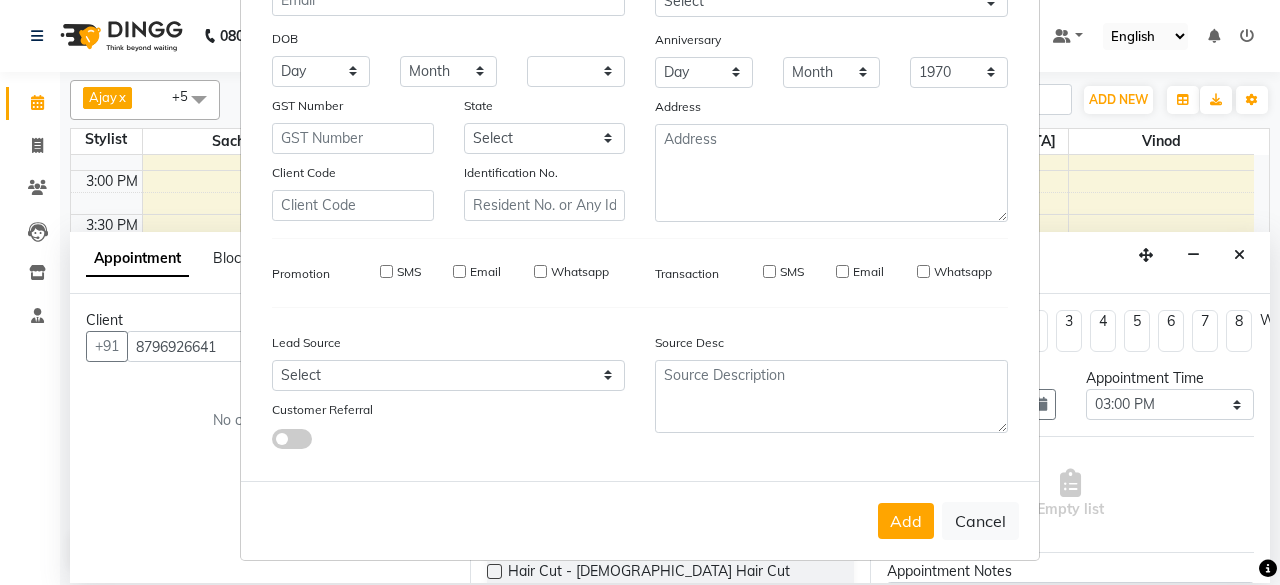 select 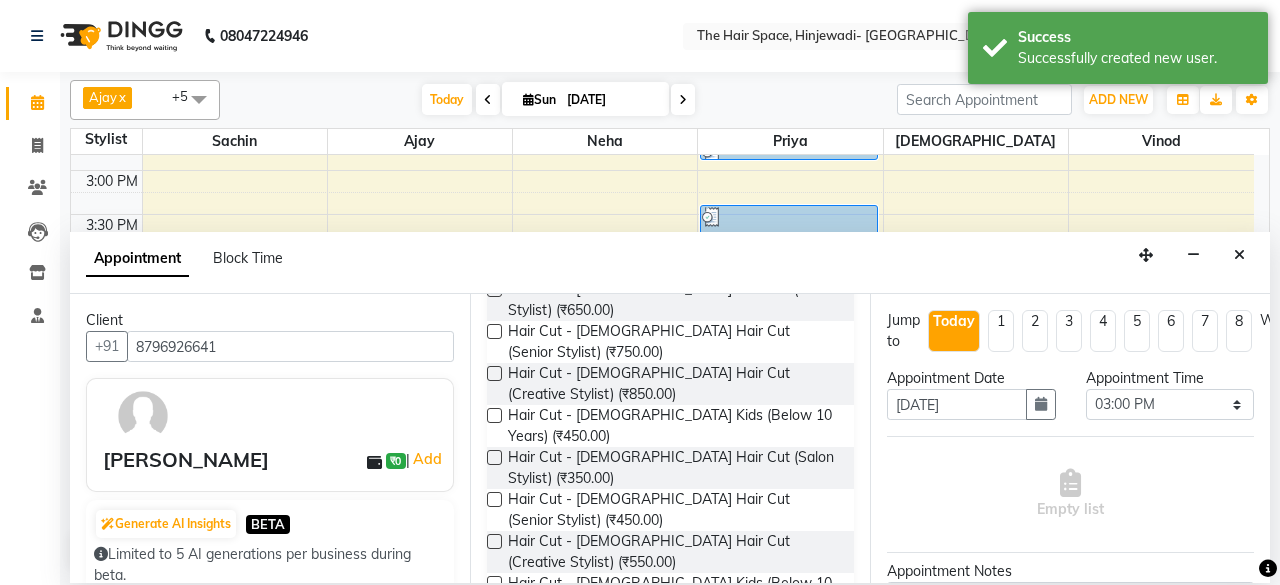 scroll, scrollTop: 200, scrollLeft: 0, axis: vertical 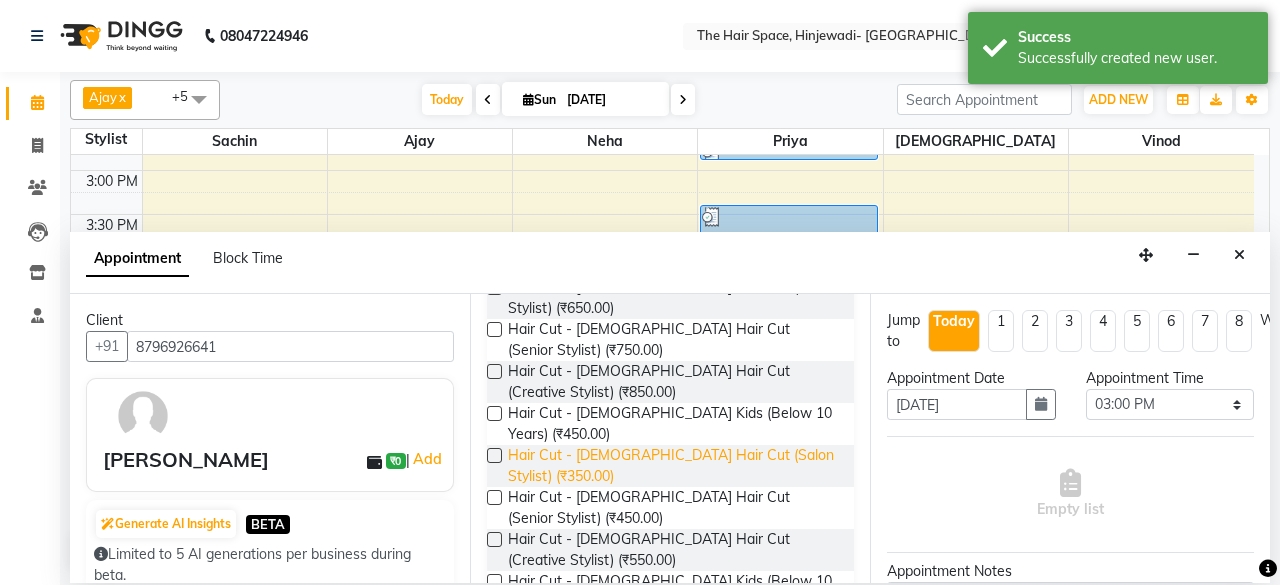 click on "Hair Cut - [DEMOGRAPHIC_DATA] Hair Cut (Salon Stylist) (₹350.00)" at bounding box center (673, 466) 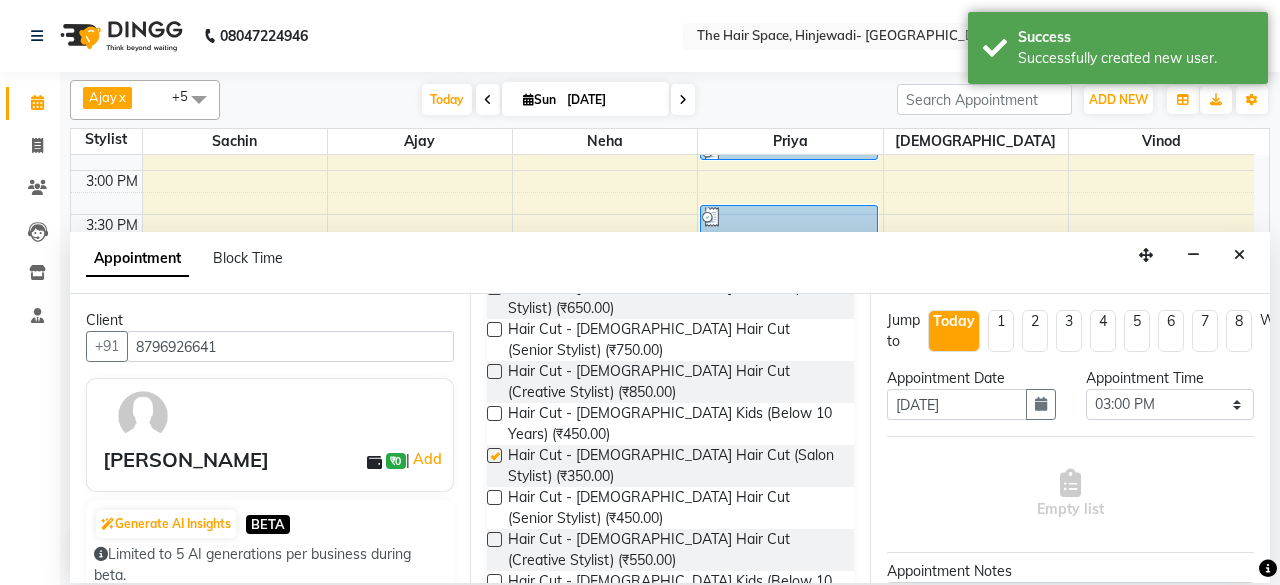 checkbox on "false" 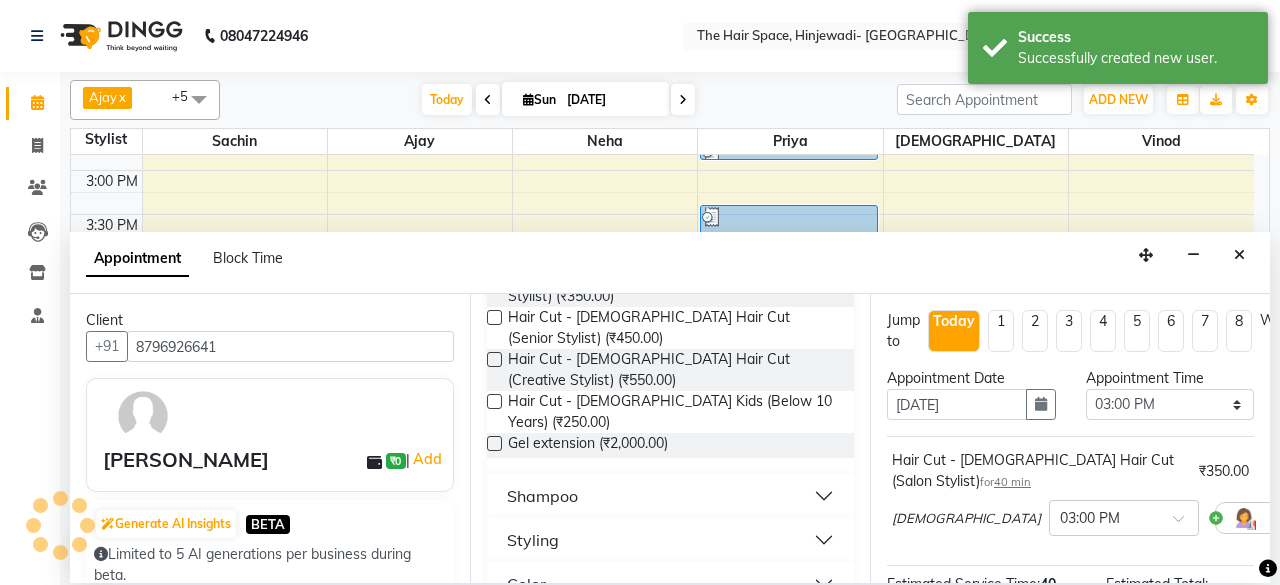 scroll, scrollTop: 400, scrollLeft: 0, axis: vertical 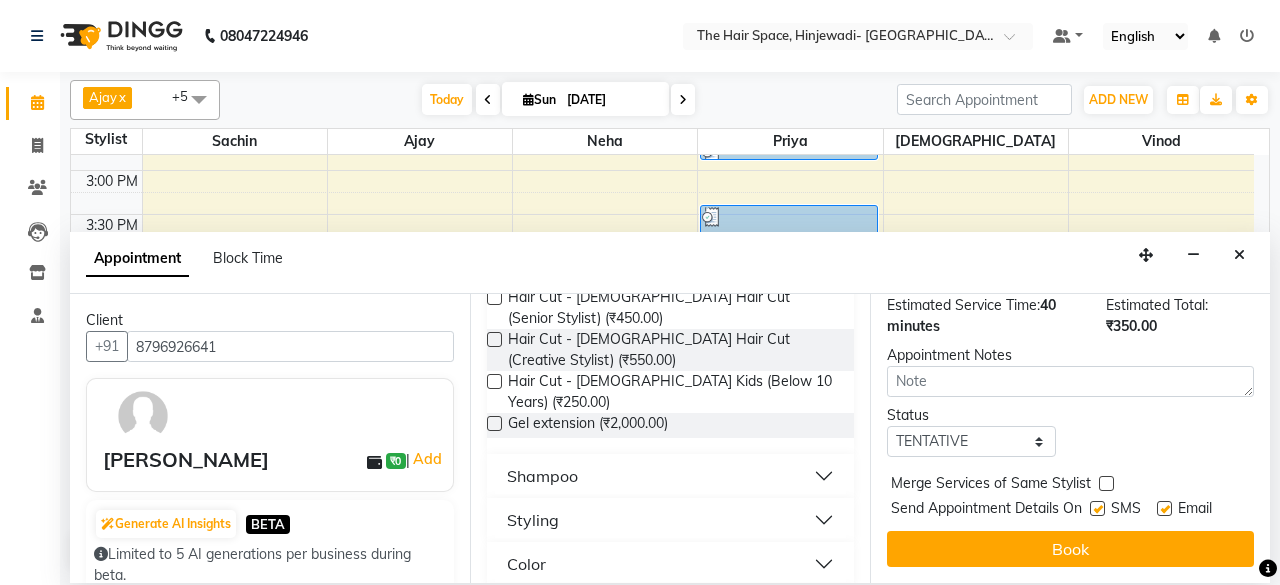 click at bounding box center [1097, 508] 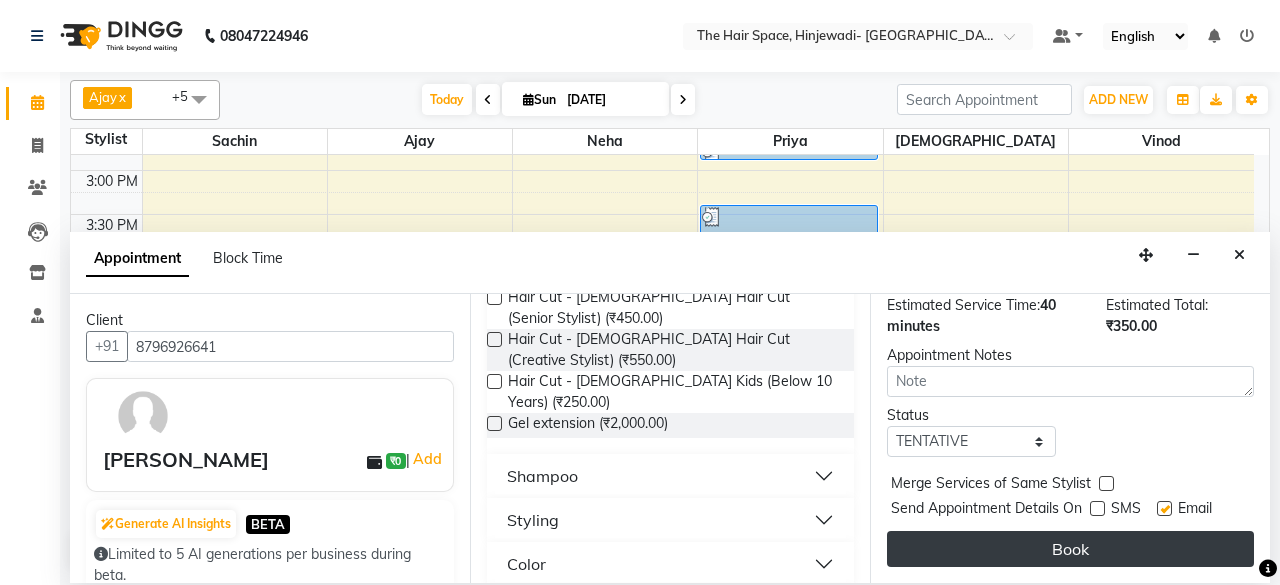 click on "Book" at bounding box center (1070, 549) 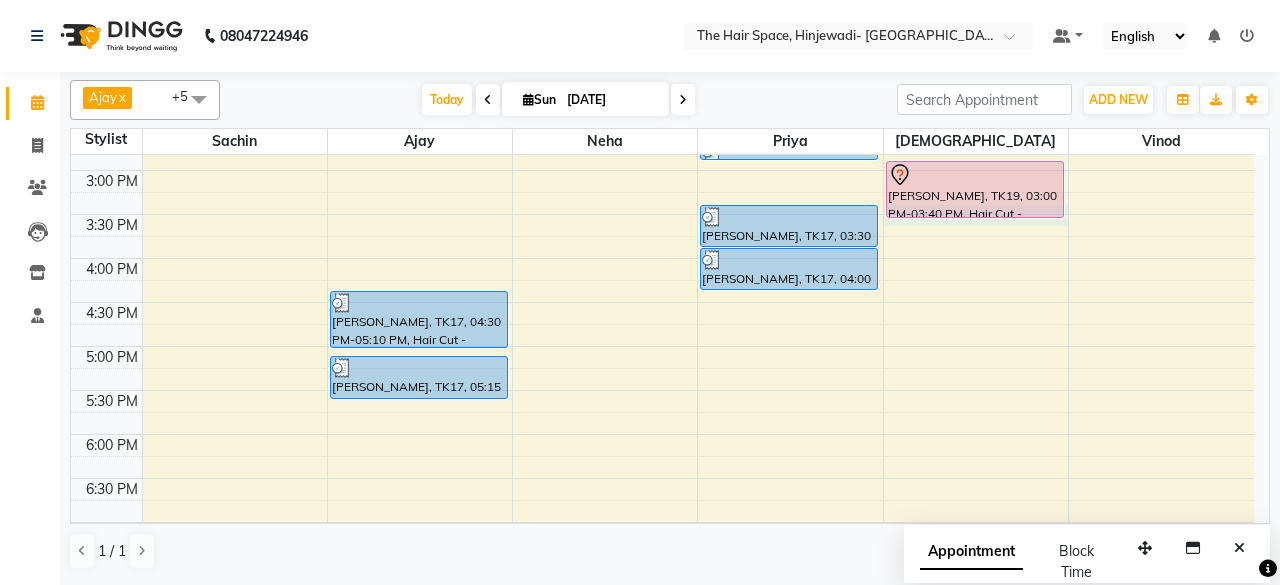 click on "8:00 AM 8:30 AM 9:00 AM 9:30 AM 10:00 AM 10:30 AM 11:00 AM 11:30 AM 12:00 PM 12:30 PM 1:00 PM 1:30 PM 2:00 PM 2:30 PM 3:00 PM 3:30 PM 4:00 PM 4:30 PM 5:00 PM 5:30 PM 6:00 PM 6:30 PM 7:00 PM 7:30 PM 8:00 PM 8:30 PM 9:00 PM 9:30 PM 10:00 PM 10:30 PM     [MEDICAL_DATA][PERSON_NAME], TK14, 01:15 PM-02:00 PM, Hair Spa & Rituals - Premium (₹1500)     [MEDICAL_DATA][PERSON_NAME], TK14, 01:15 PM-02:00 PM, Spa & Rituals - [DEMOGRAPHIC_DATA] Premium     [PERSON_NAME], TK09, 10:00 AM-10:40 AM, Hair Cut - [DEMOGRAPHIC_DATA] Hair Cut (Senior Stylist)     [PERSON_NAME], TK10, 10:45 AM-11:15 AM, [PERSON_NAME]     [PERSON_NAME], TK10, 11:15 AM-11:55 AM, Hair Cut - [DEMOGRAPHIC_DATA] Hair Cut (Senior Stylist)     [PERSON_NAME], TK11, 12:00 PM-12:40 PM, Hair Cut - [DEMOGRAPHIC_DATA] Hair Cut (Senior Stylist)     [PERSON_NAME], TK11, 12:45 PM-01:15 PM, [PERSON_NAME]     [PERSON_NAME], TK03, 12:00 PM-12:30 PM, [PERSON_NAME]     [PERSON_NAME], TK04, 12:30 PM-01:10 PM, Hair Cut - [DEMOGRAPHIC_DATA] Hair Cut (Senior Stylist)     [PERSON_NAME], TK17, 04:30 PM-05:10 PM, Hair Cut - [DEMOGRAPHIC_DATA] Hair Cut (Salon Stylist)" at bounding box center [662, 214] 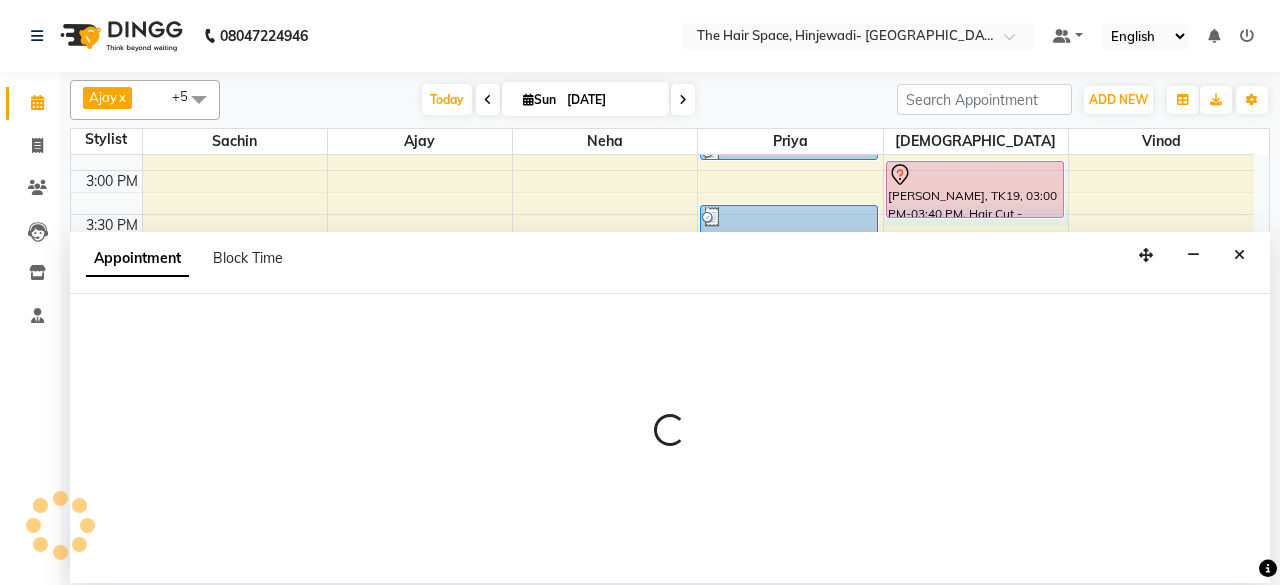 select on "84666" 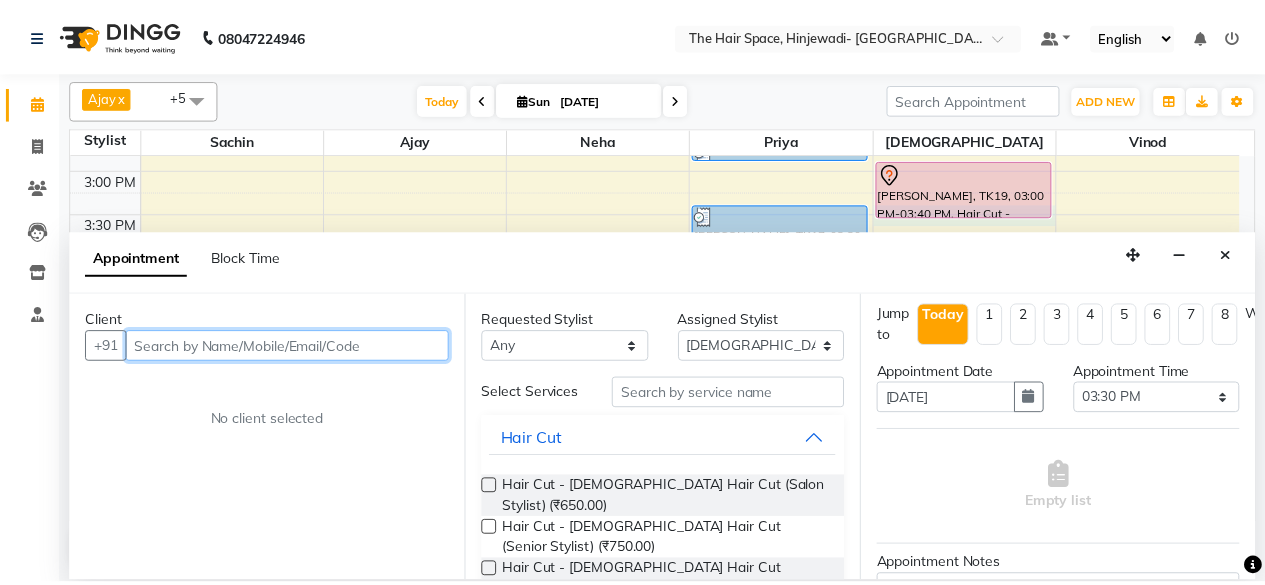 scroll, scrollTop: 0, scrollLeft: 0, axis: both 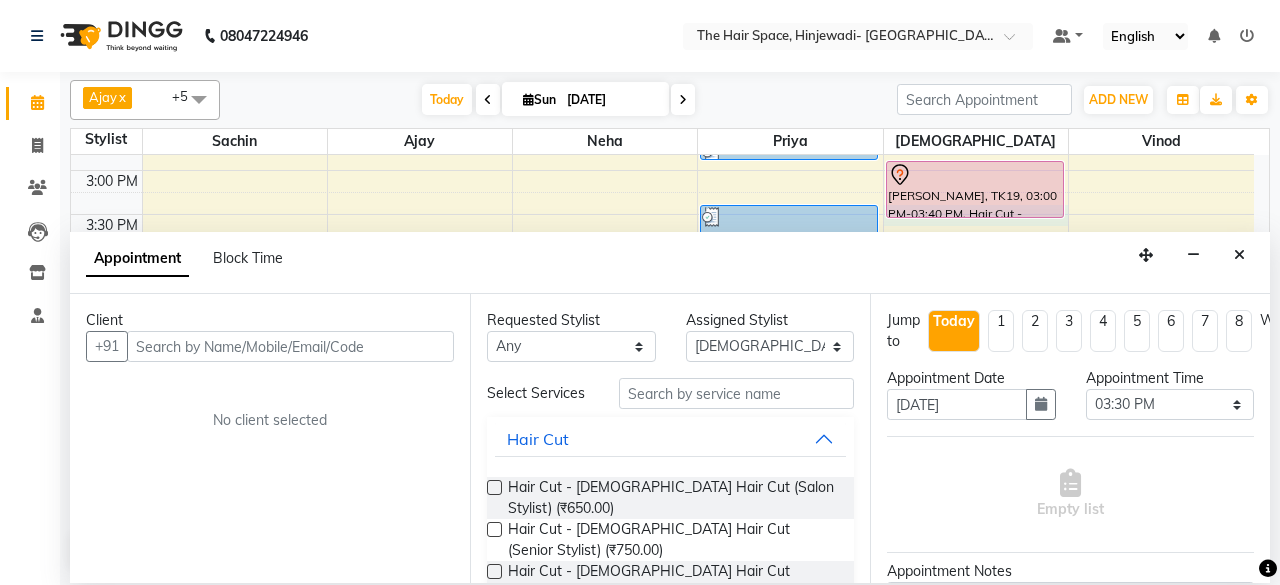 click at bounding box center (1239, 255) 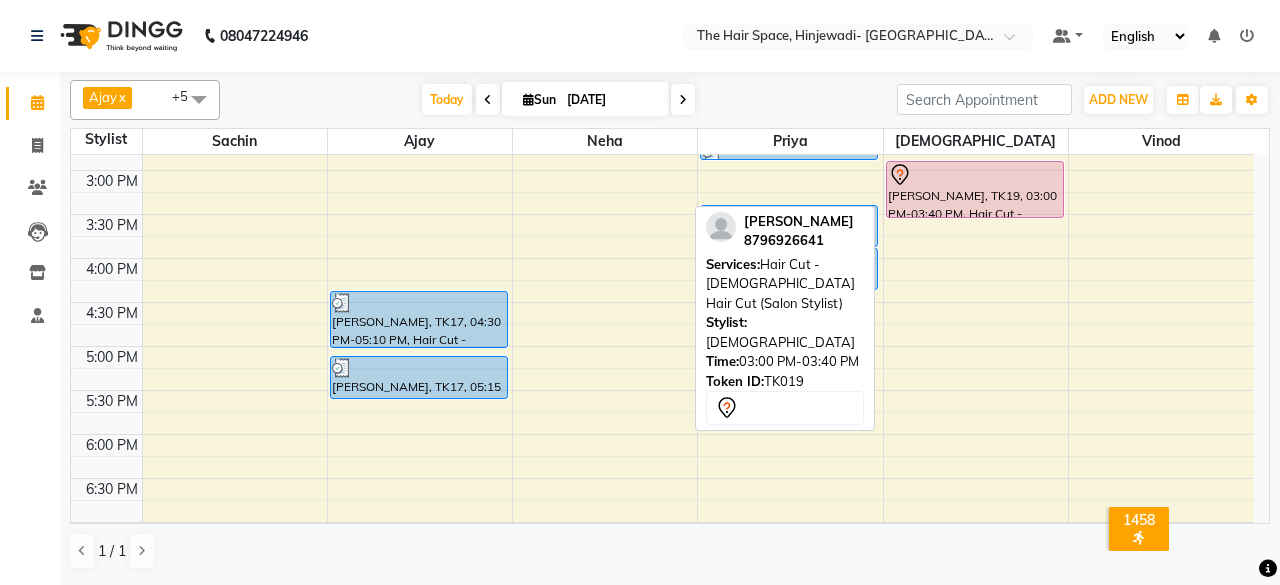 click on "[PERSON_NAME], TK19, 03:00 PM-03:40 PM, Hair Cut - [DEMOGRAPHIC_DATA] Hair Cut (Salon Stylist)" at bounding box center [975, 189] 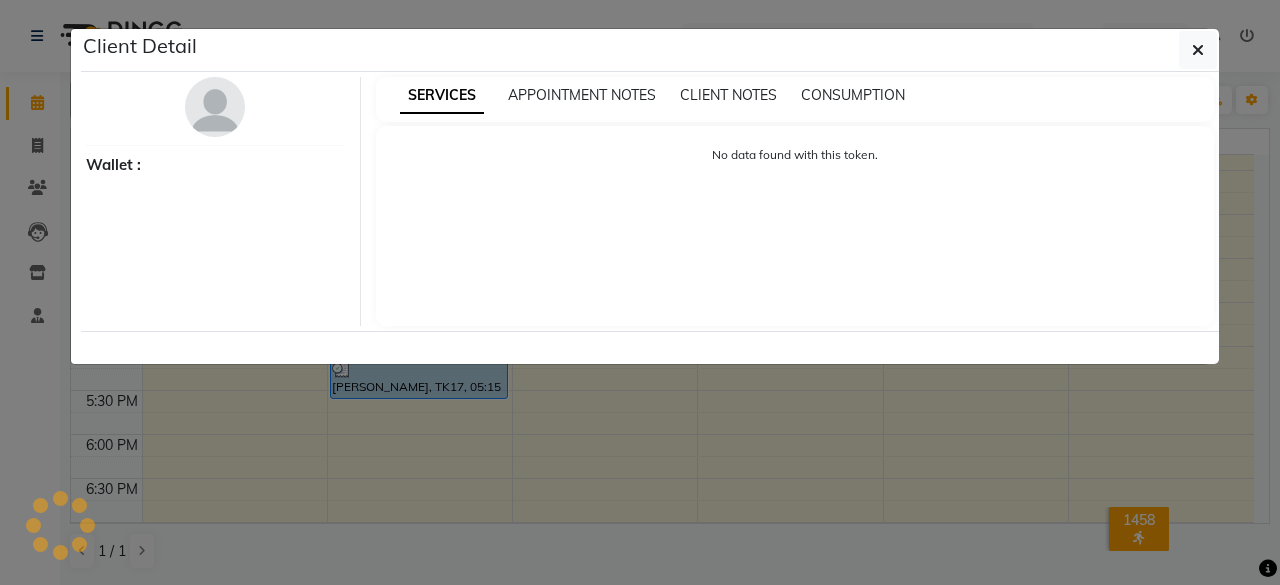 select on "7" 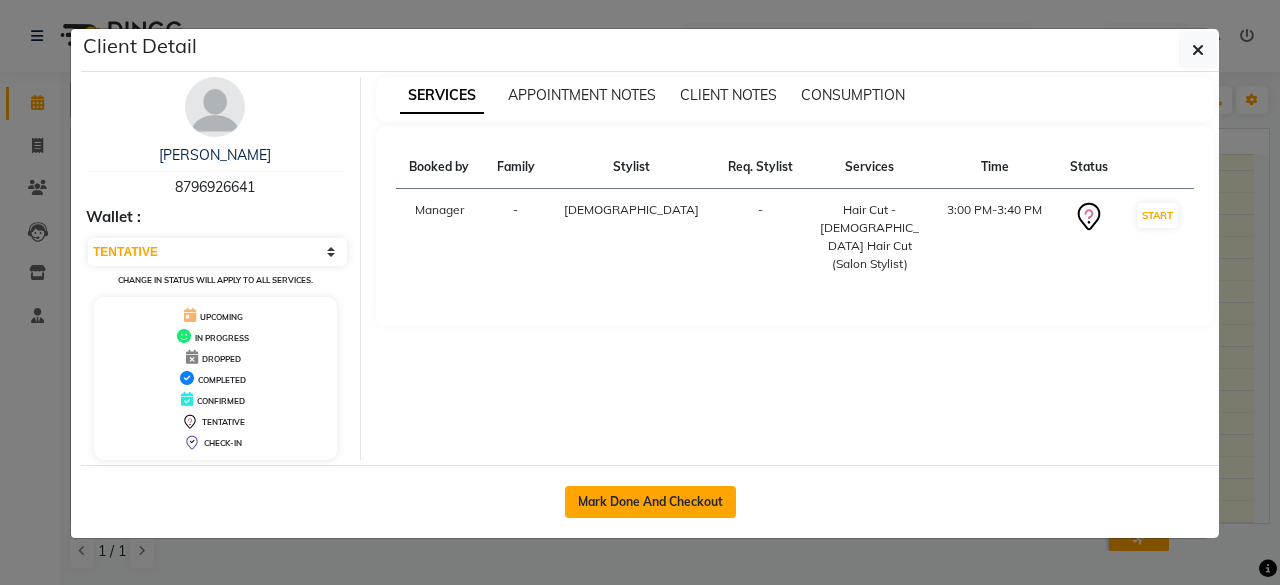 drag, startPoint x: 676, startPoint y: 503, endPoint x: 706, endPoint y: 490, distance: 32.695564 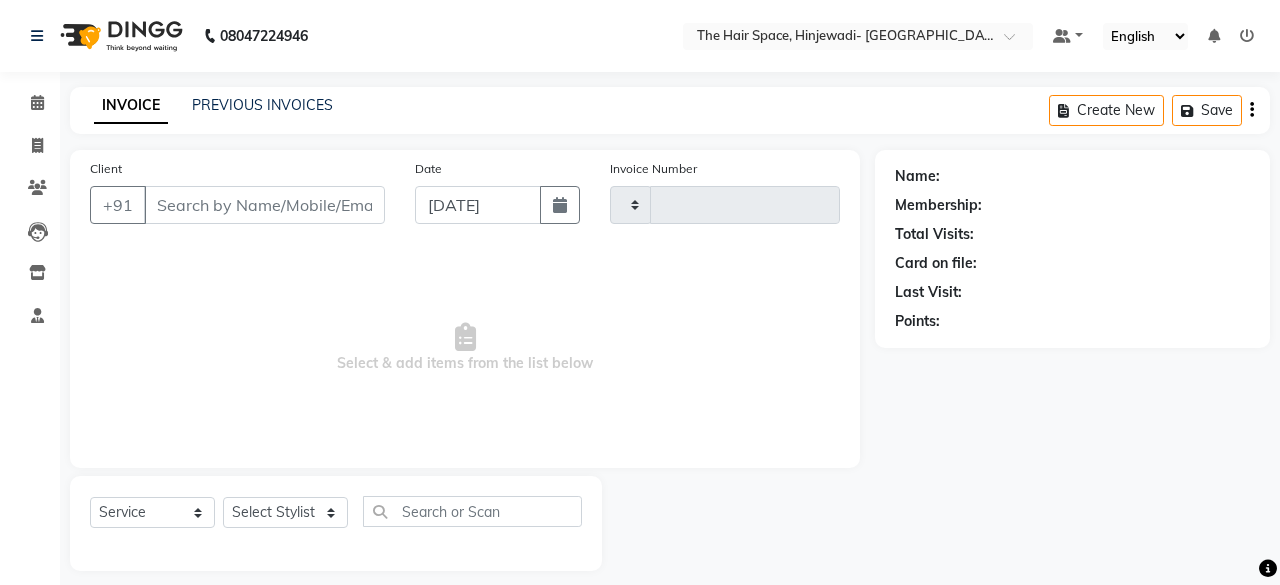 select on "3" 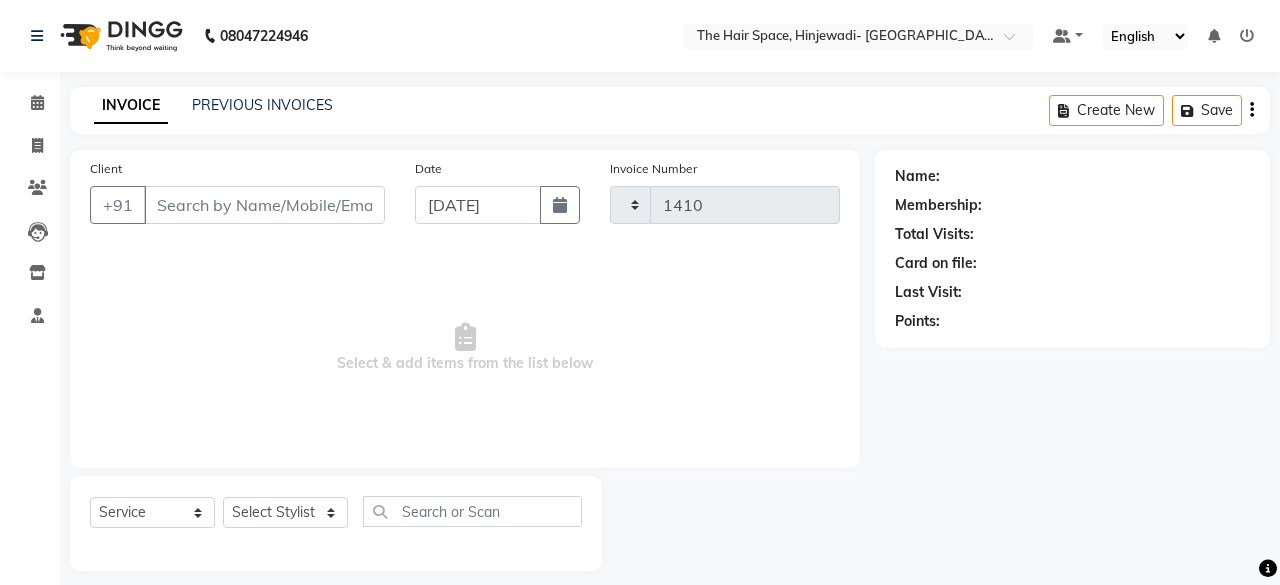 select on "6697" 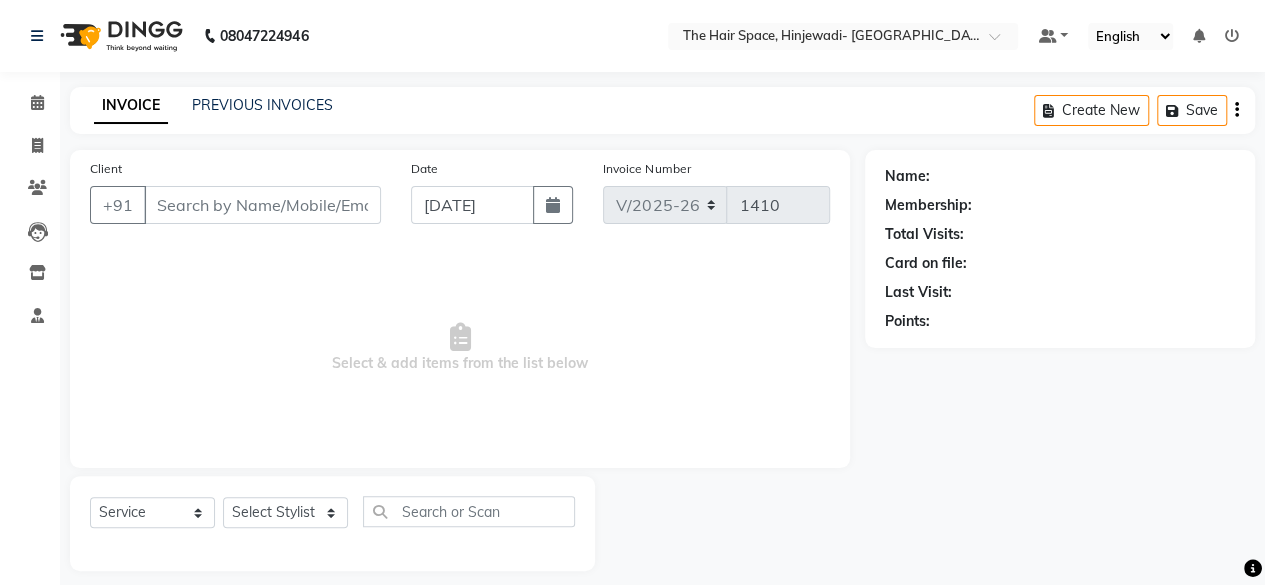 type on "8796926641" 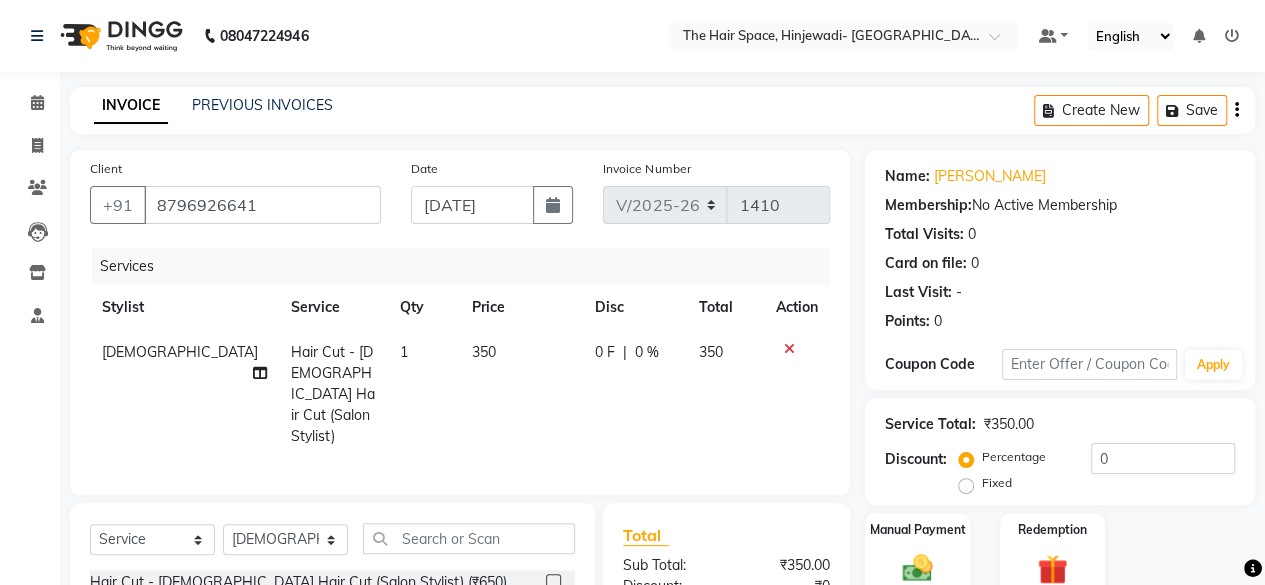 scroll, scrollTop: 215, scrollLeft: 0, axis: vertical 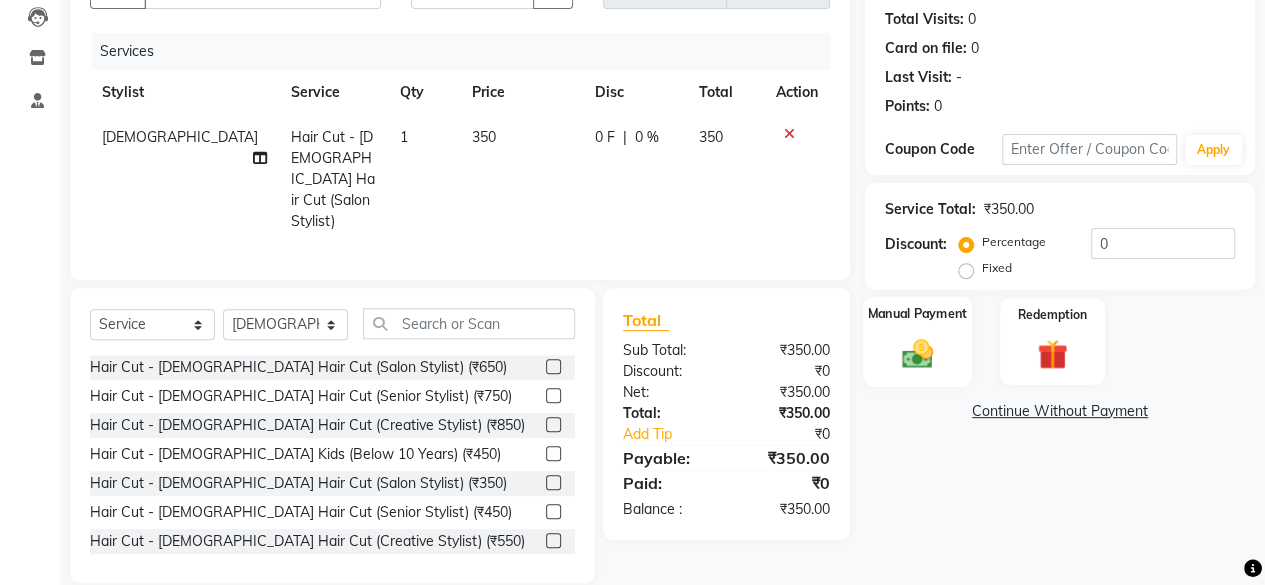 click 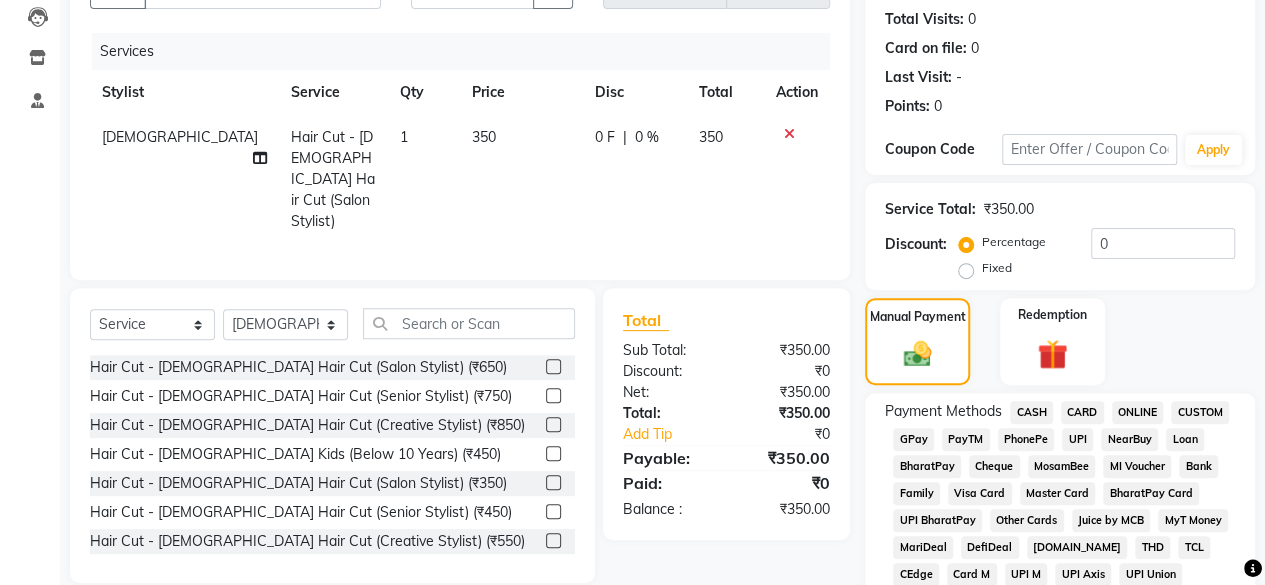 scroll, scrollTop: 415, scrollLeft: 0, axis: vertical 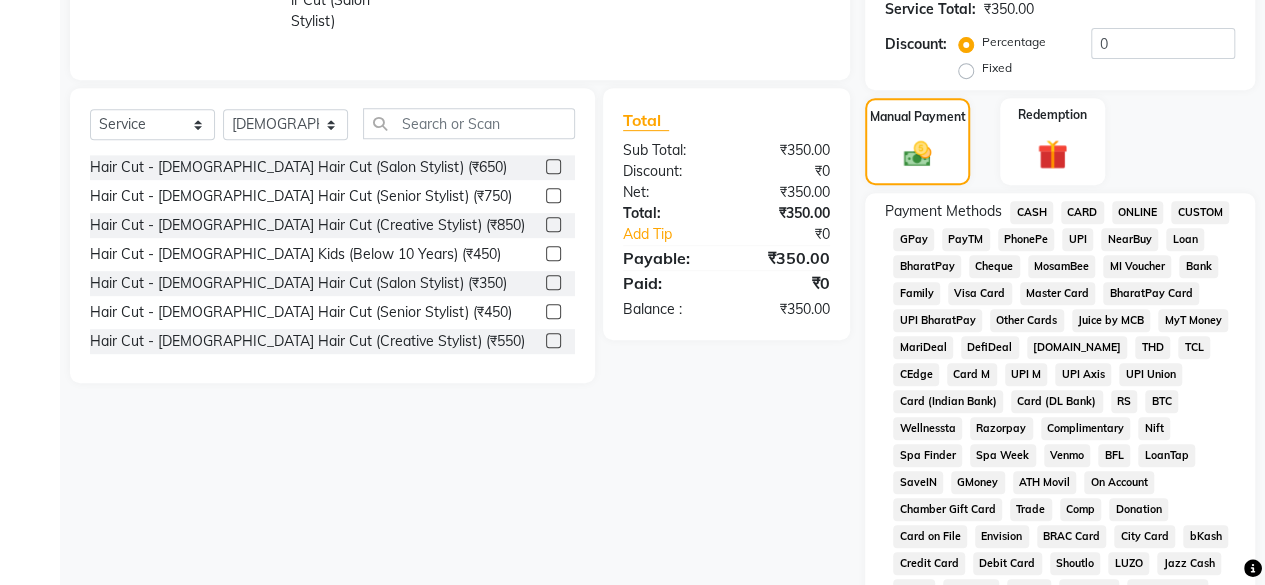 click on "GPay" 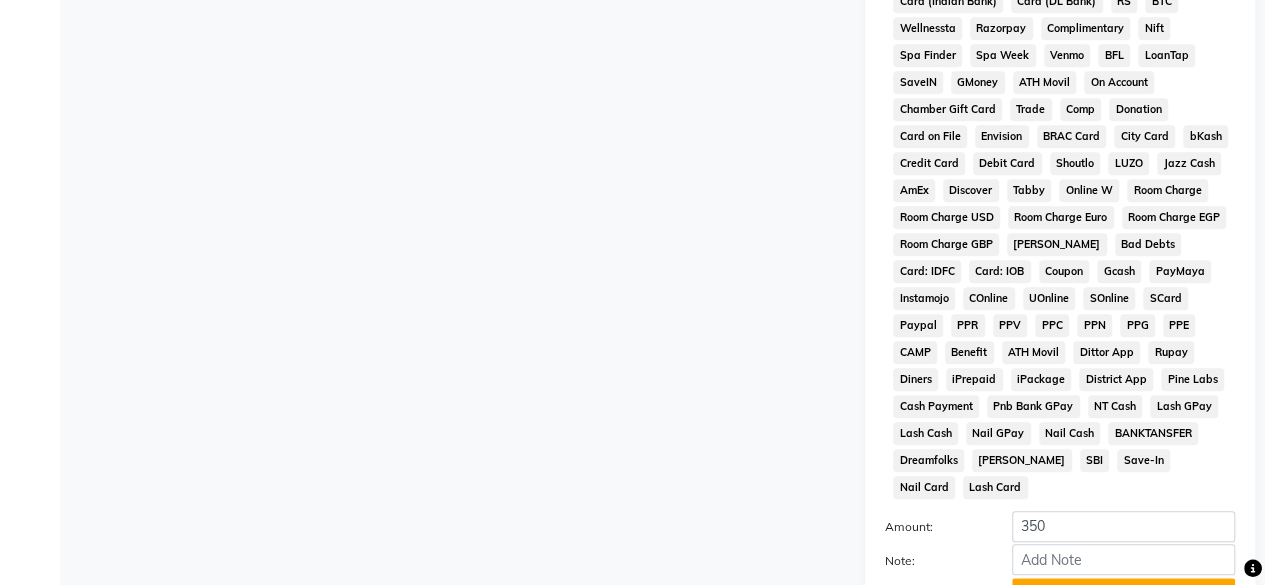 scroll, scrollTop: 972, scrollLeft: 0, axis: vertical 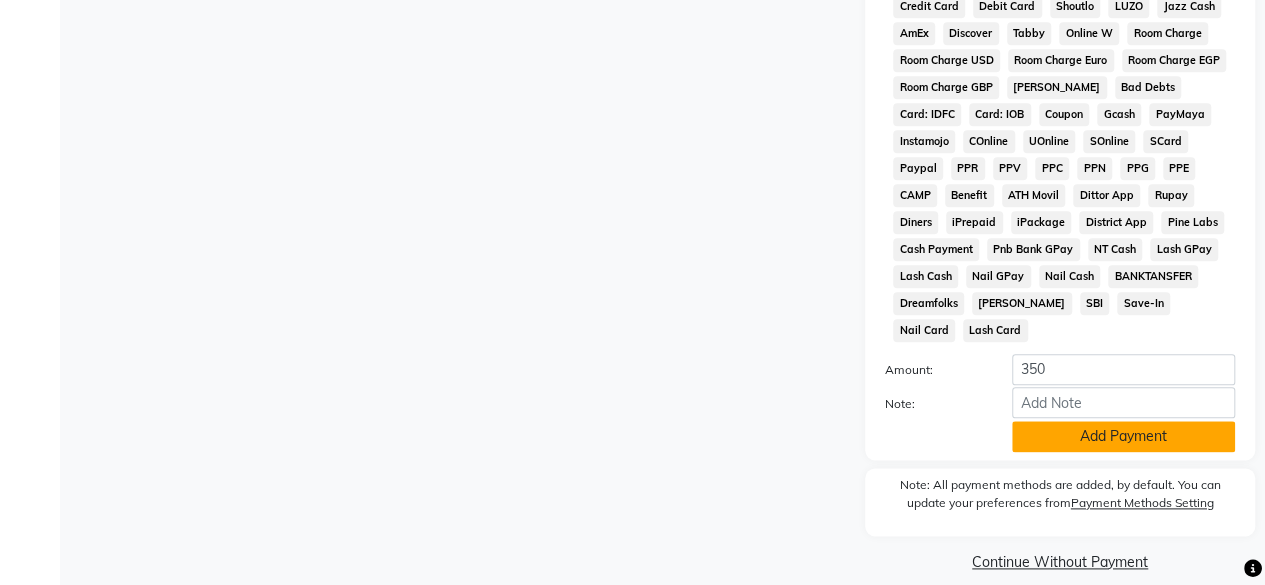 click on "Add Payment" 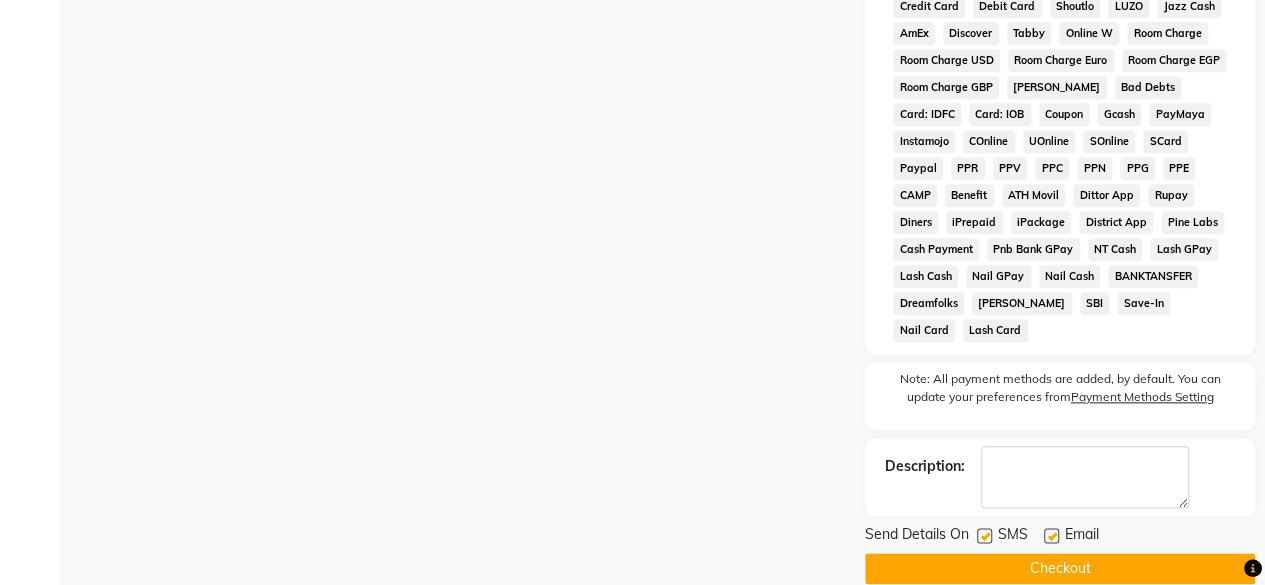 scroll, scrollTop: 978, scrollLeft: 0, axis: vertical 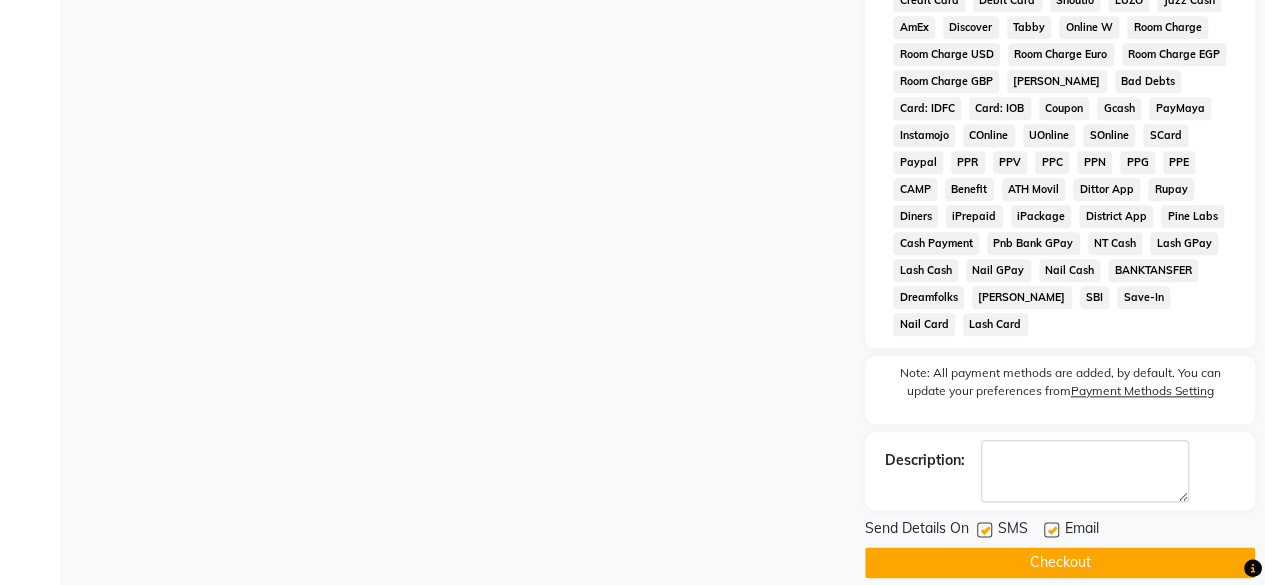 click 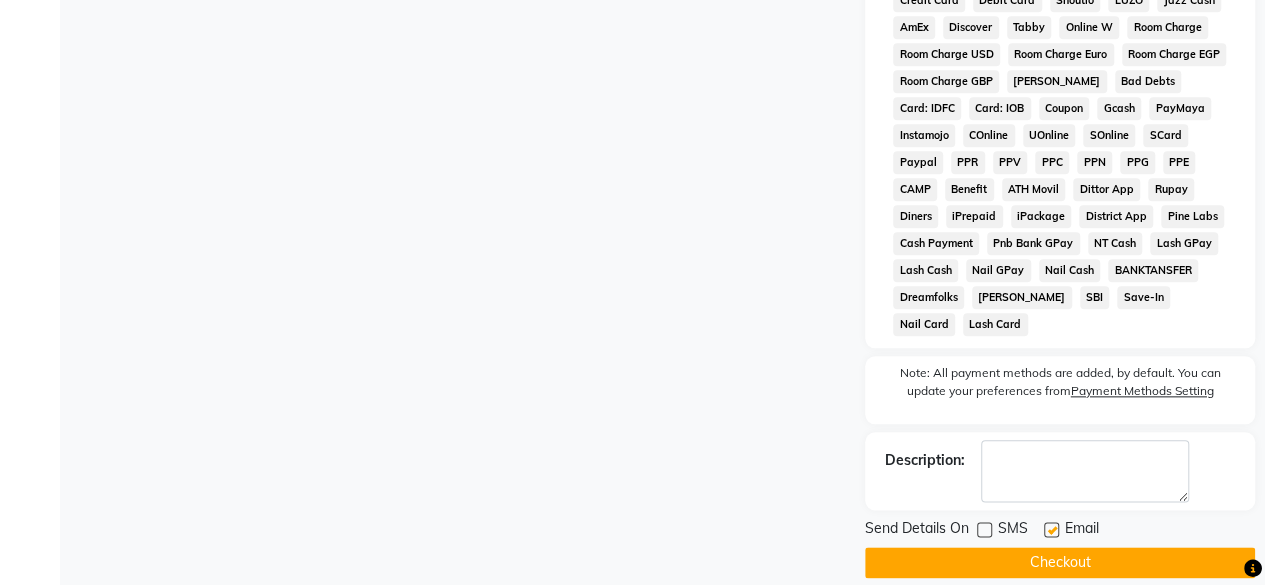 click on "Checkout" 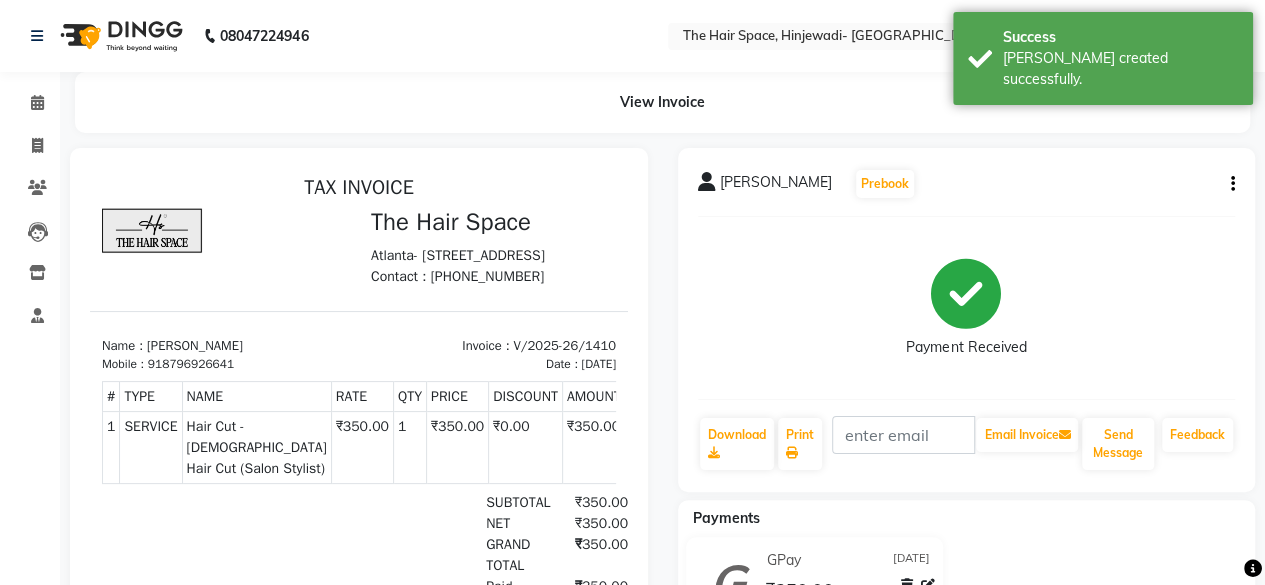 scroll, scrollTop: 0, scrollLeft: 0, axis: both 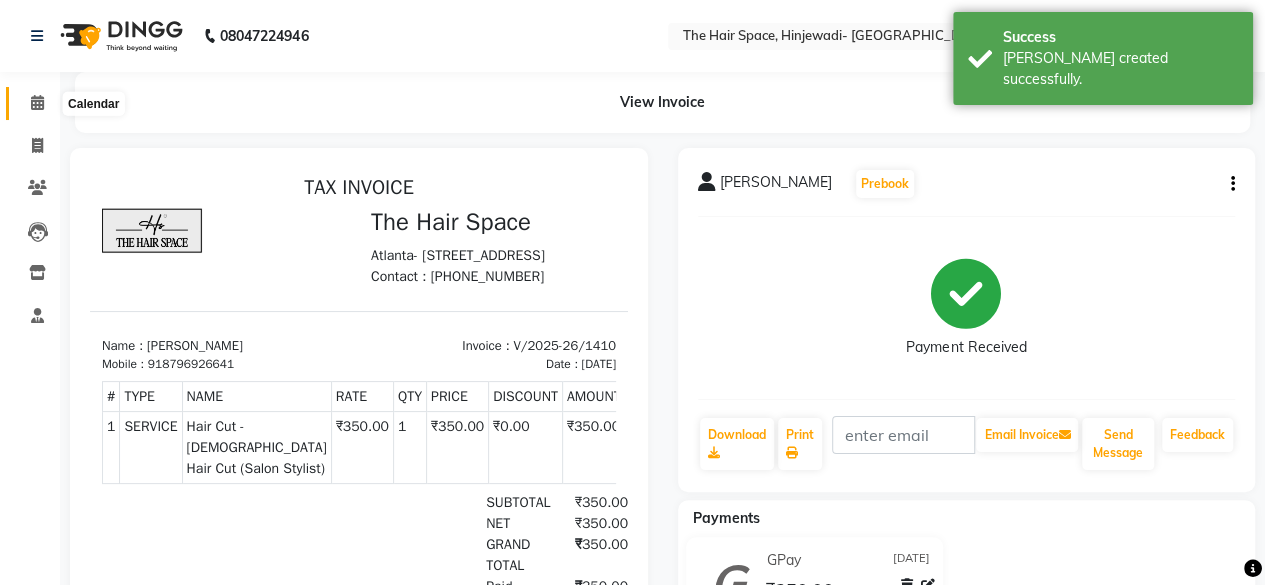 click 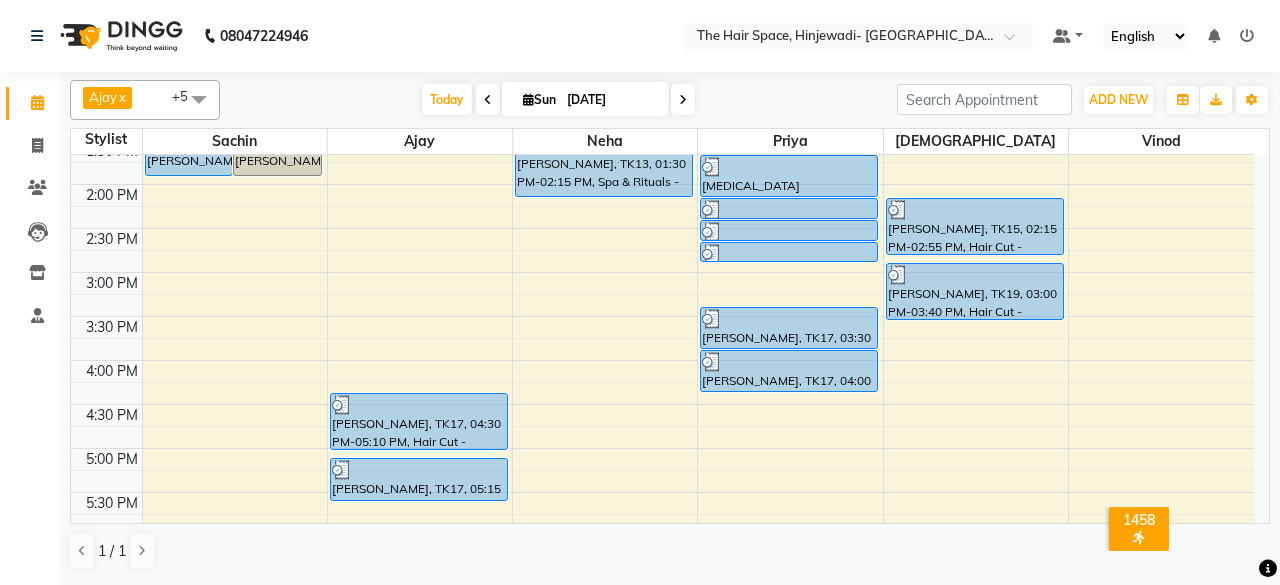 scroll, scrollTop: 400, scrollLeft: 0, axis: vertical 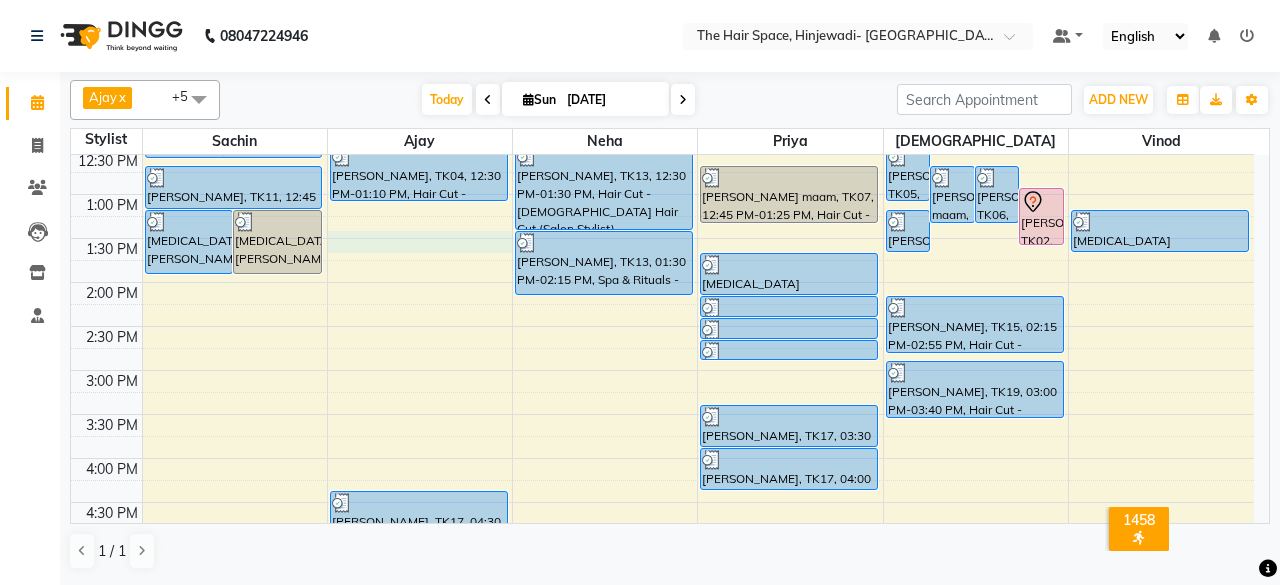 click on "8:00 AM 8:30 AM 9:00 AM 9:30 AM 10:00 AM 10:30 AM 11:00 AM 11:30 AM 12:00 PM 12:30 PM 1:00 PM 1:30 PM 2:00 PM 2:30 PM 3:00 PM 3:30 PM 4:00 PM 4:30 PM 5:00 PM 5:30 PM 6:00 PM 6:30 PM 7:00 PM 7:30 PM 8:00 PM 8:30 PM 9:00 PM 9:30 PM 10:00 PM 10:30 PM     [MEDICAL_DATA][PERSON_NAME], TK14, 01:15 PM-02:00 PM, Hair Spa & Rituals - Premium (₹1500)     [MEDICAL_DATA][PERSON_NAME], TK14, 01:15 PM-02:00 PM, Spa & Rituals - [DEMOGRAPHIC_DATA] Premium     [PERSON_NAME], TK09, 10:00 AM-10:40 AM, Hair Cut - [DEMOGRAPHIC_DATA] Hair Cut (Senior Stylist)     [PERSON_NAME], TK10, 10:45 AM-11:15 AM, [PERSON_NAME]     [PERSON_NAME], TK10, 11:15 AM-11:55 AM, Hair Cut - [DEMOGRAPHIC_DATA] Hair Cut (Senior Stylist)     [PERSON_NAME], TK11, 12:00 PM-12:40 PM, Hair Cut - [DEMOGRAPHIC_DATA] Hair Cut (Senior Stylist)     [PERSON_NAME], TK11, 12:45 PM-01:15 PM, [PERSON_NAME]     [PERSON_NAME], TK03, 12:00 PM-12:30 PM, [PERSON_NAME]     [PERSON_NAME], TK04, 12:30 PM-01:10 PM, Hair Cut - [DEMOGRAPHIC_DATA] Hair Cut (Senior Stylist)     [PERSON_NAME], TK17, 04:30 PM-05:10 PM, Hair Cut - [DEMOGRAPHIC_DATA] Hair Cut (Salon Stylist)" at bounding box center [662, 414] 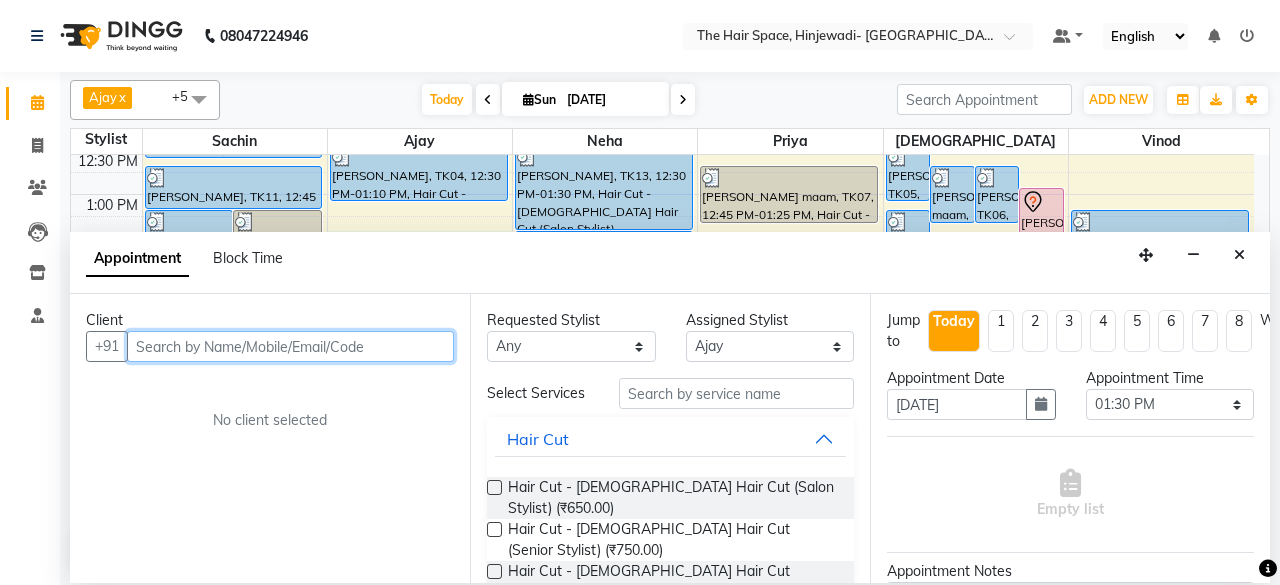 click at bounding box center (290, 346) 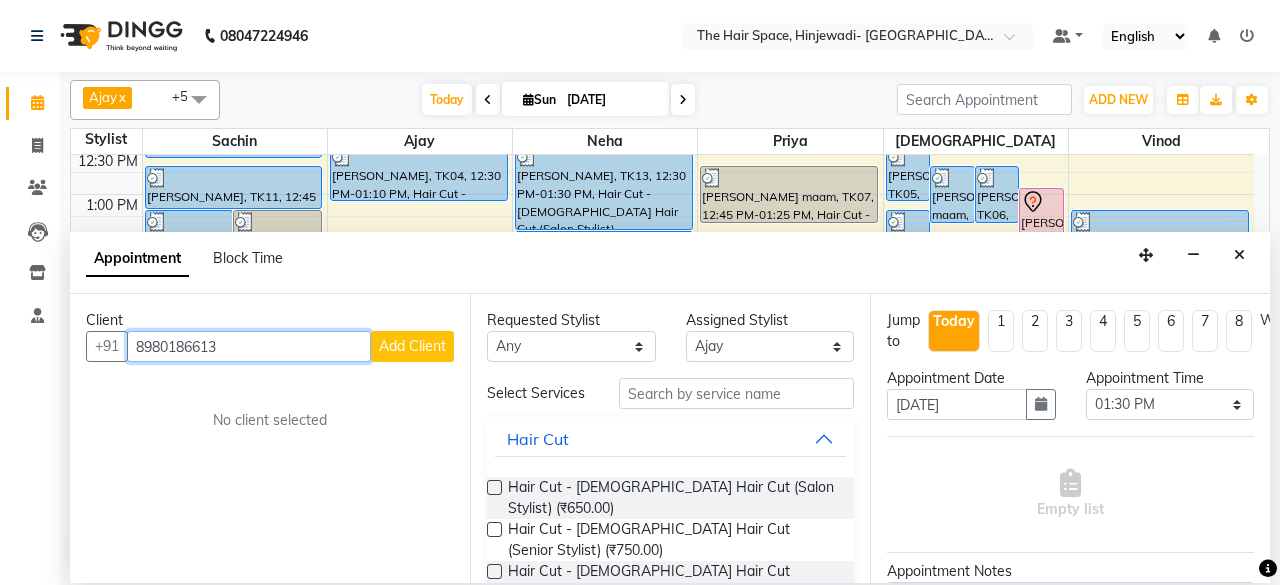 type on "8980186613" 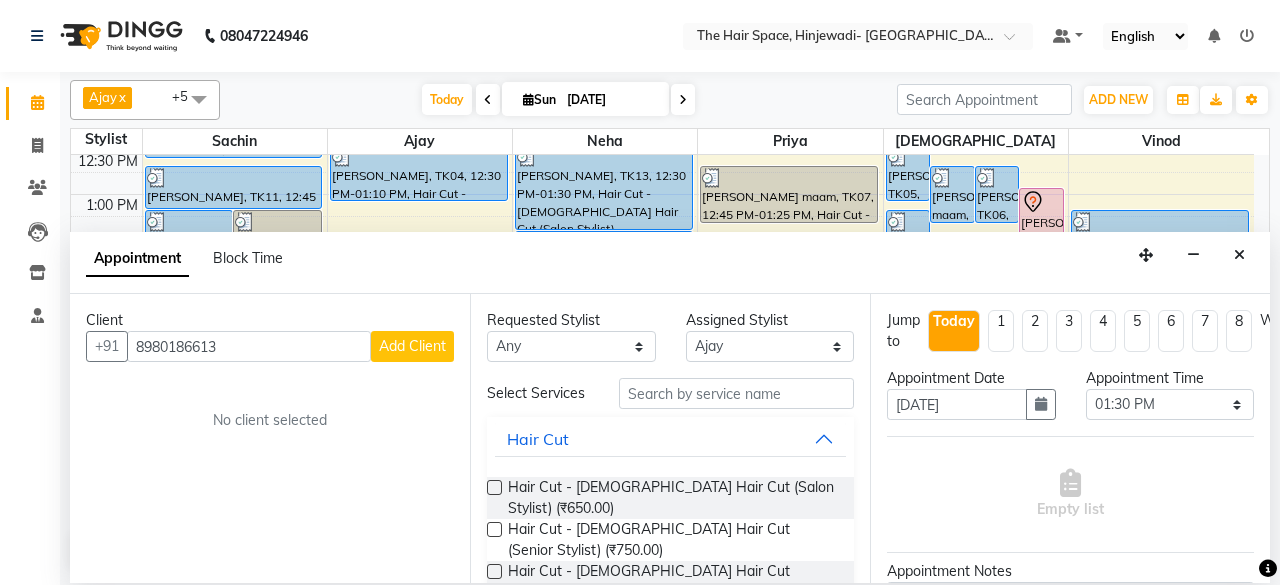 click on "Client [PHONE_NUMBER] Add Client  No client selected" at bounding box center [270, 438] 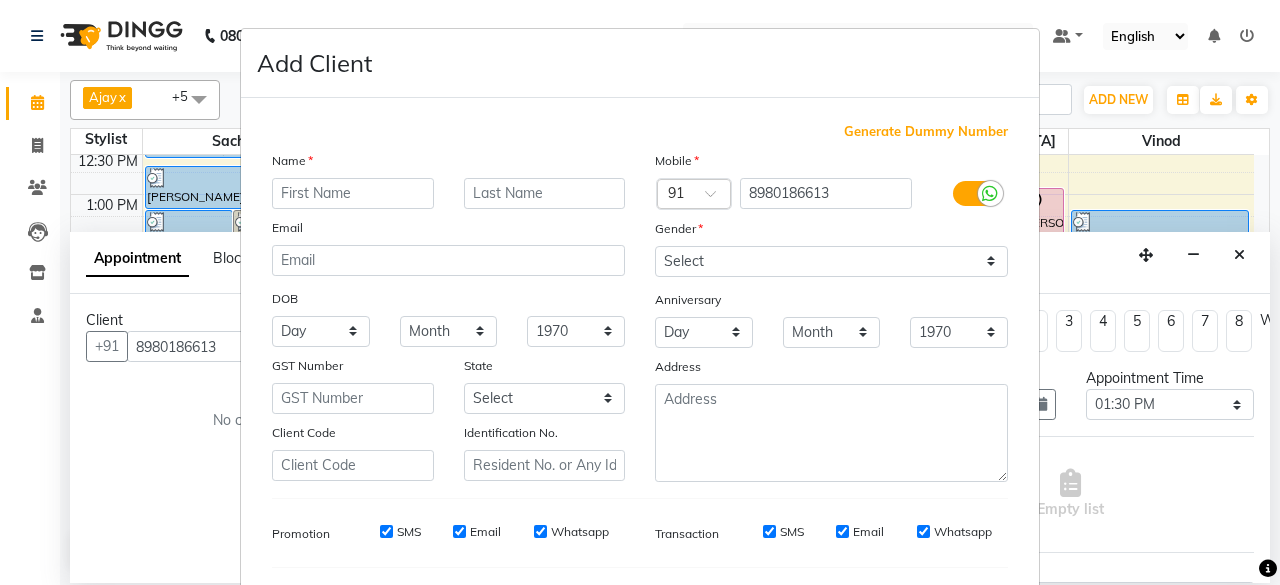 click at bounding box center (353, 193) 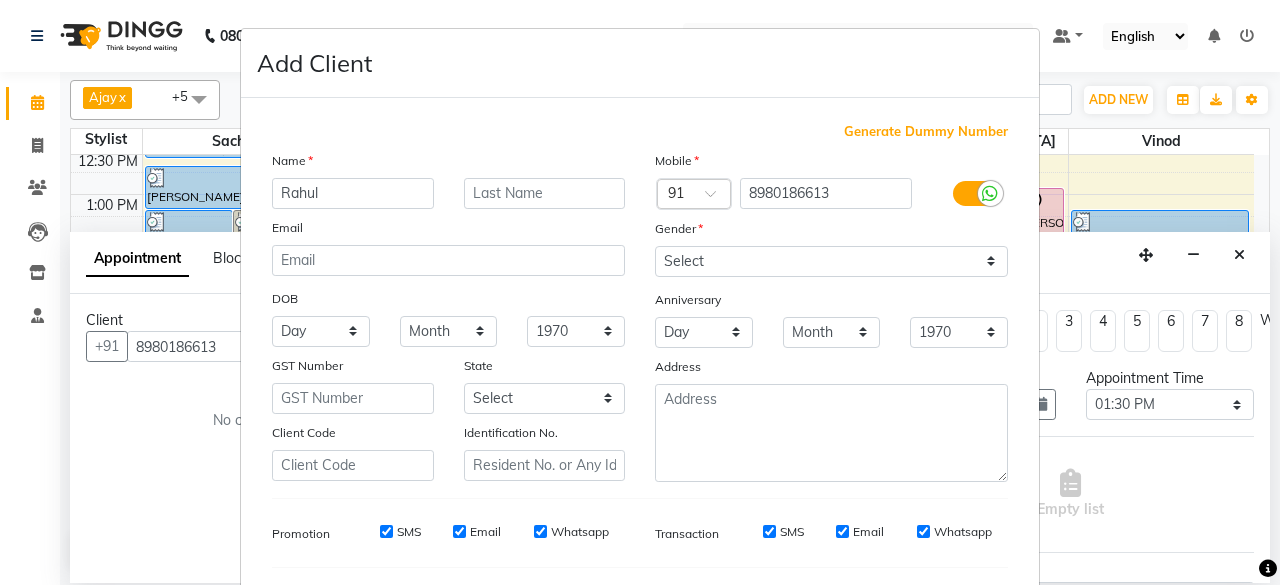 type on "Rahul" 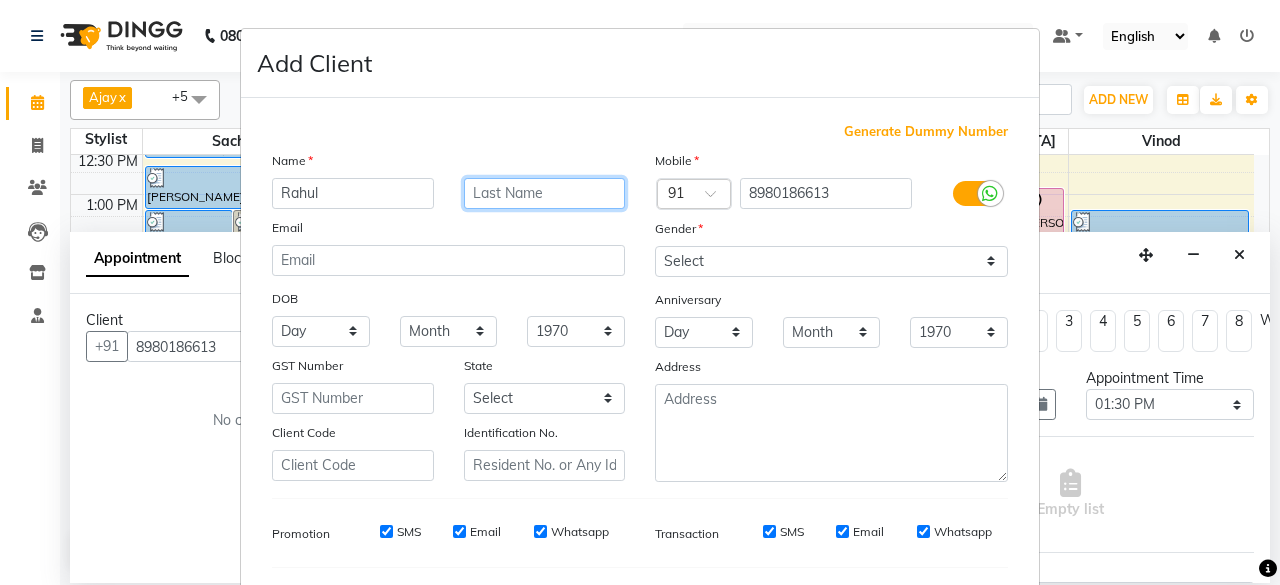click at bounding box center [545, 193] 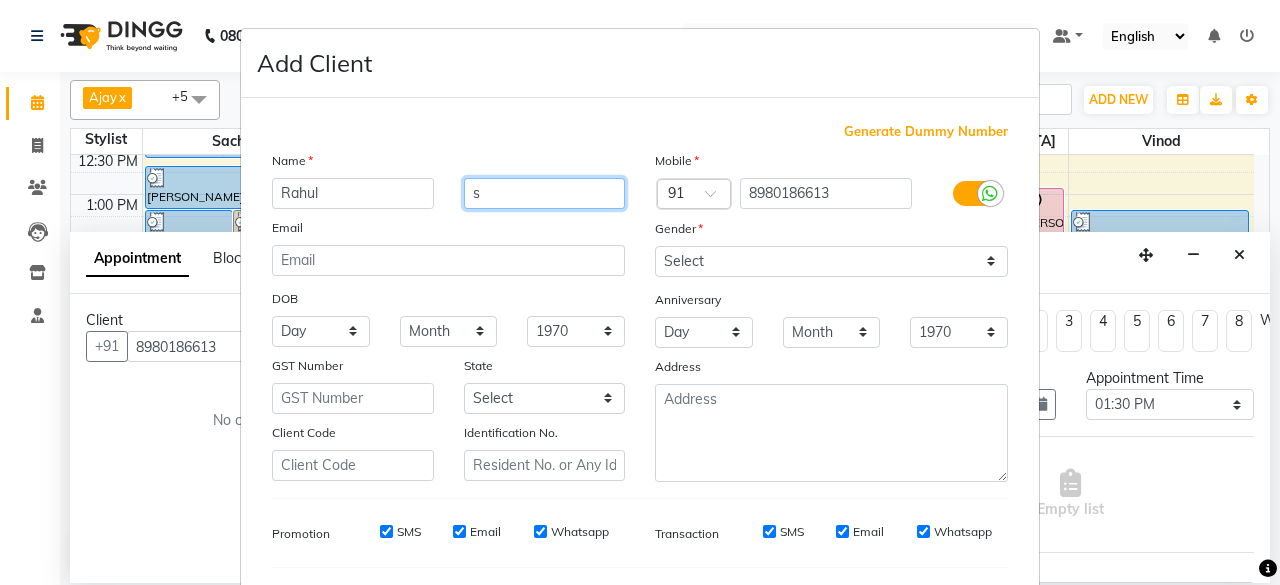 type on "s" 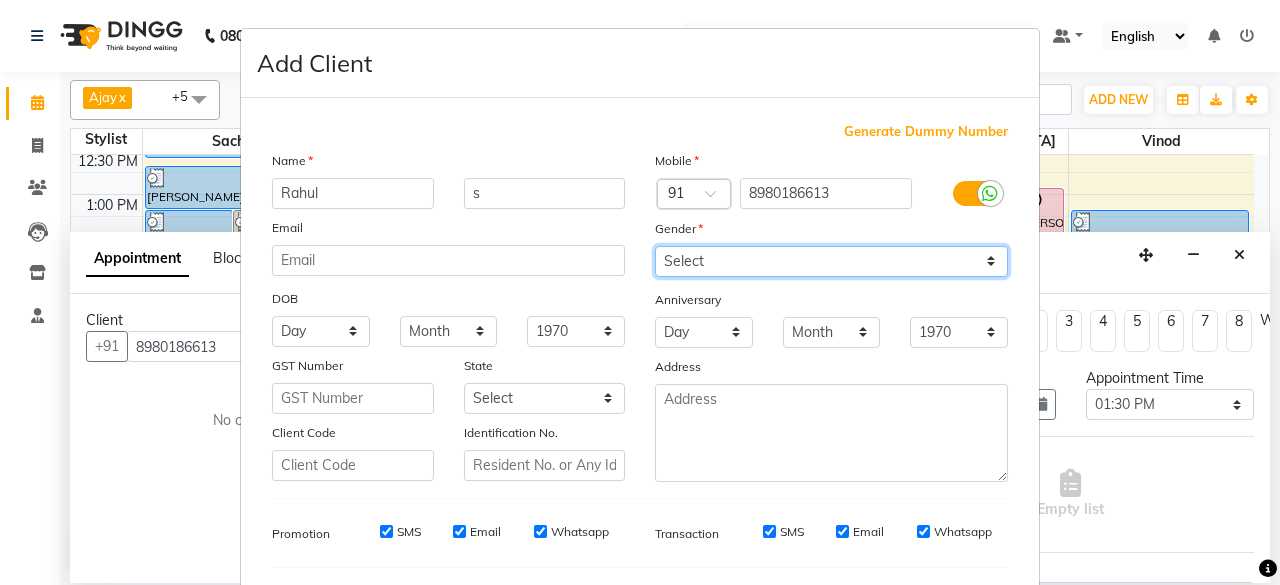 click on "Select [DEMOGRAPHIC_DATA] [DEMOGRAPHIC_DATA] Other Prefer Not To Say" at bounding box center (831, 261) 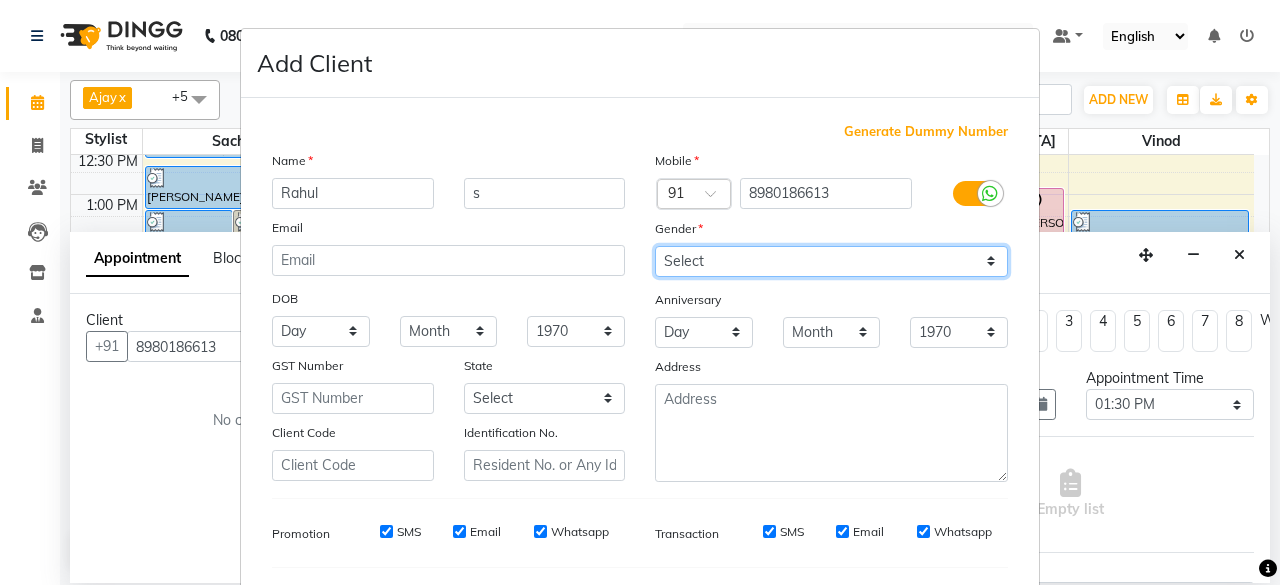 select on "[DEMOGRAPHIC_DATA]" 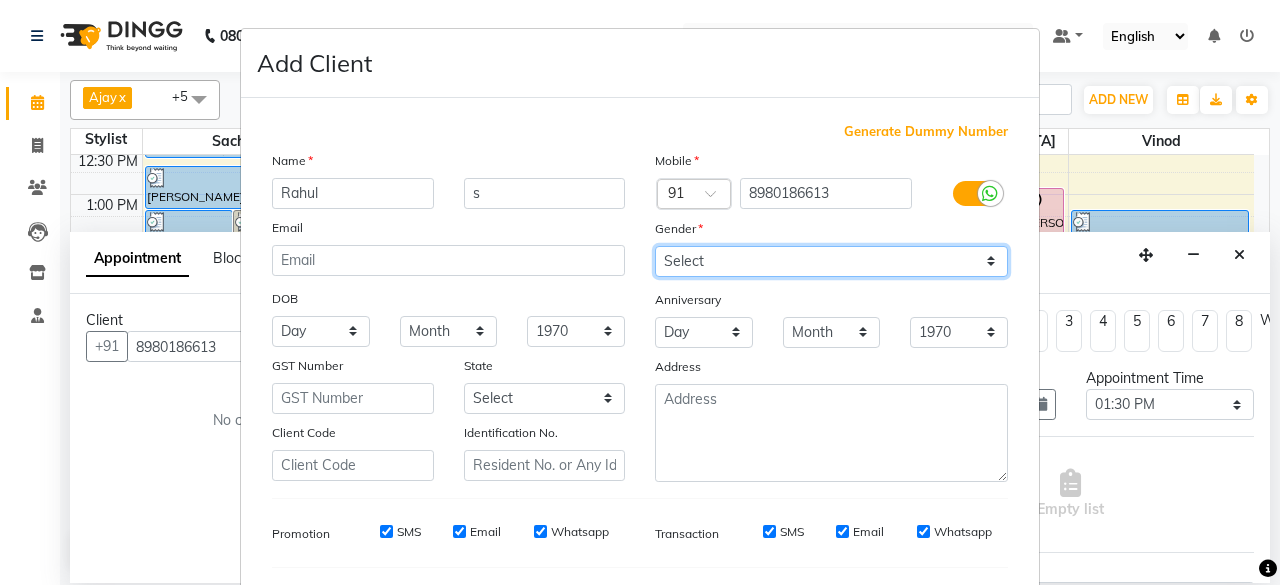 click on "Select [DEMOGRAPHIC_DATA] [DEMOGRAPHIC_DATA] Other Prefer Not To Say" at bounding box center (831, 261) 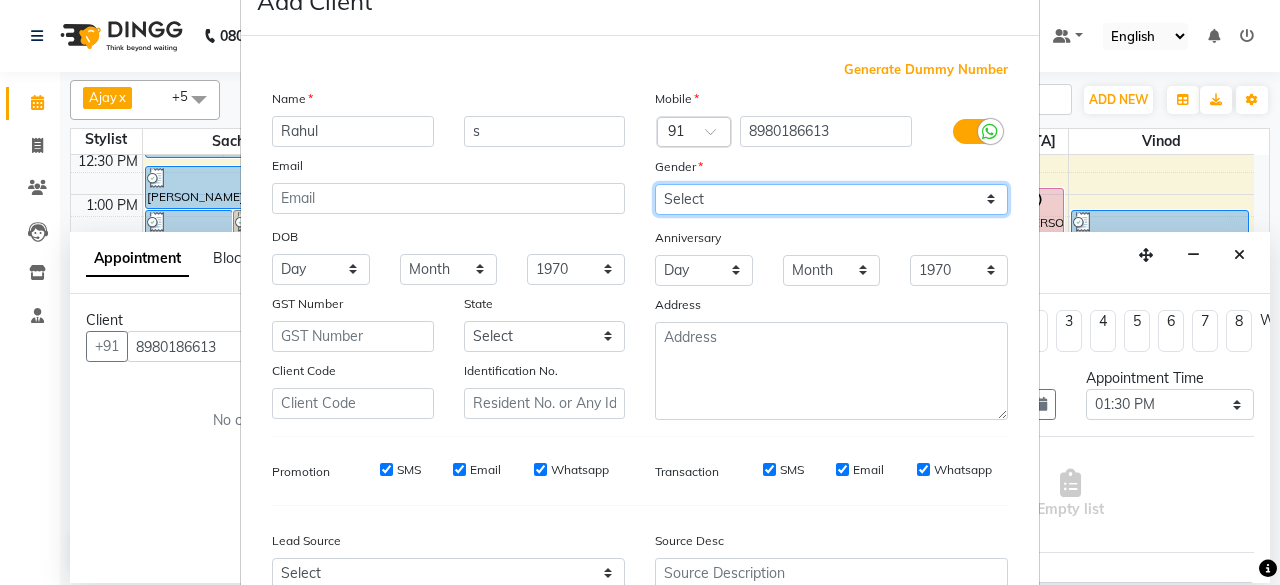 scroll, scrollTop: 260, scrollLeft: 0, axis: vertical 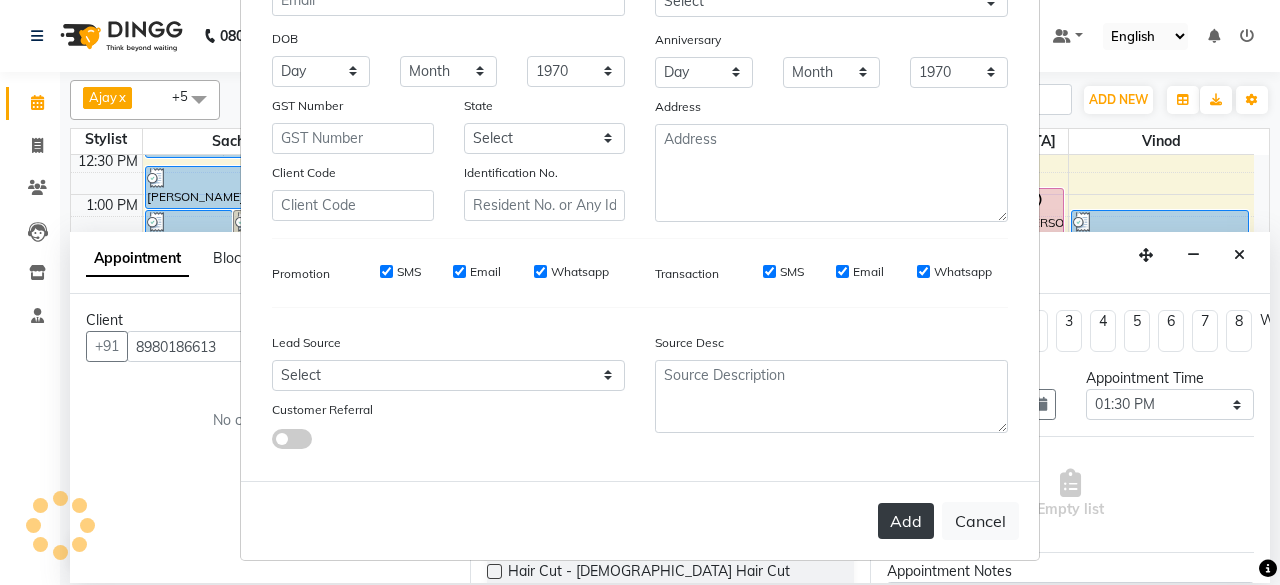 drag, startPoint x: 893, startPoint y: 531, endPoint x: 886, endPoint y: 521, distance: 12.206555 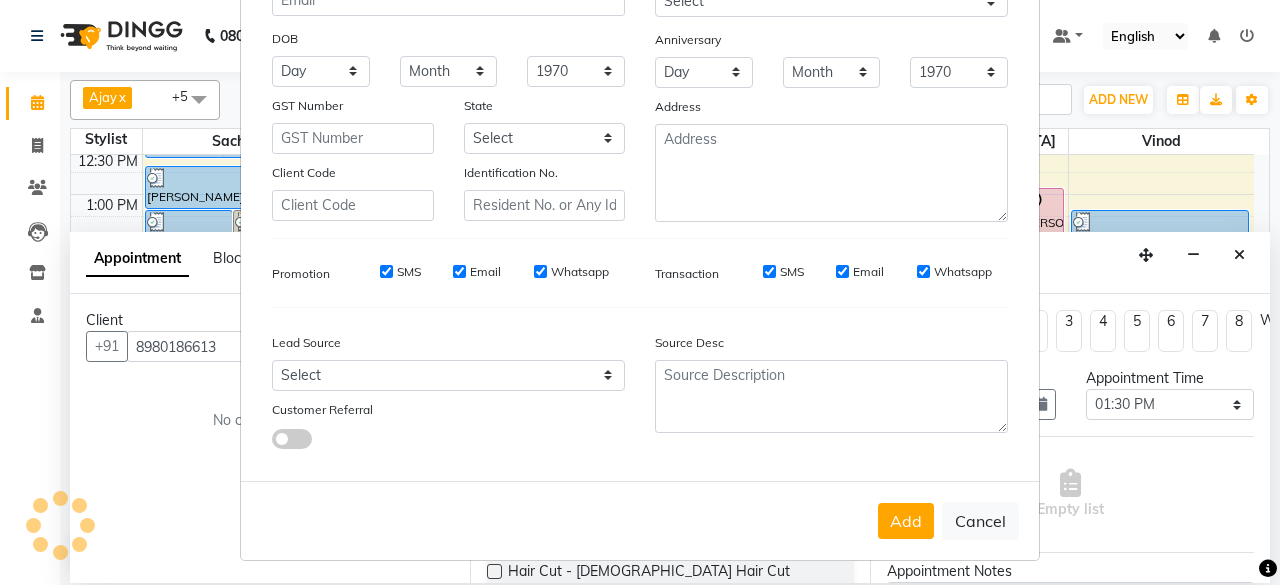click on "Add" at bounding box center [906, 521] 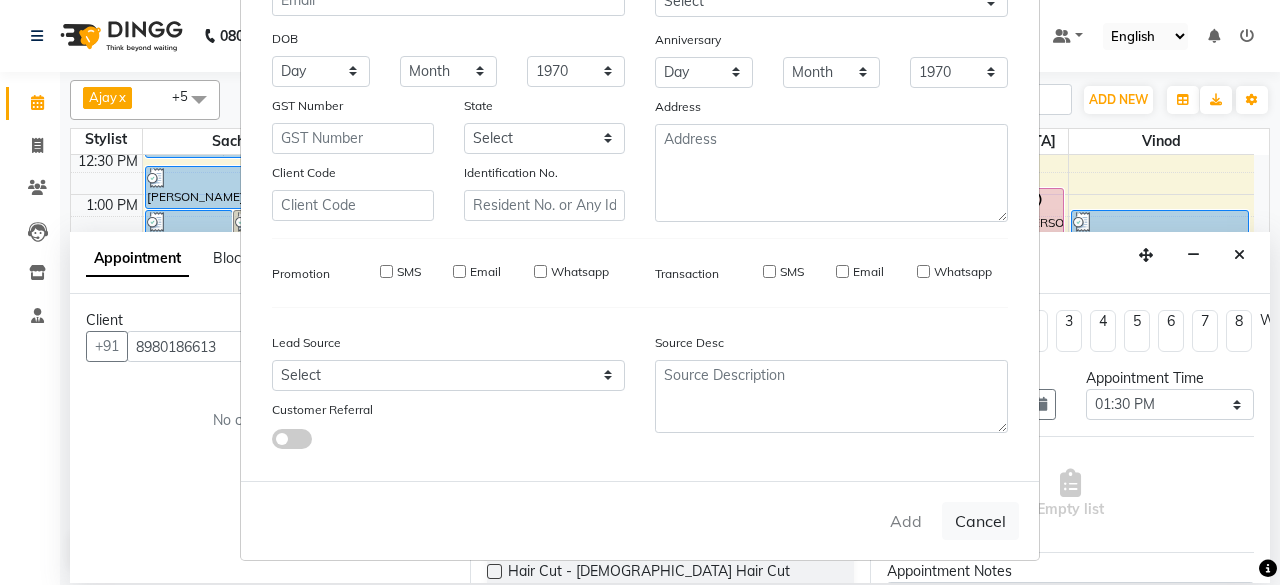 type 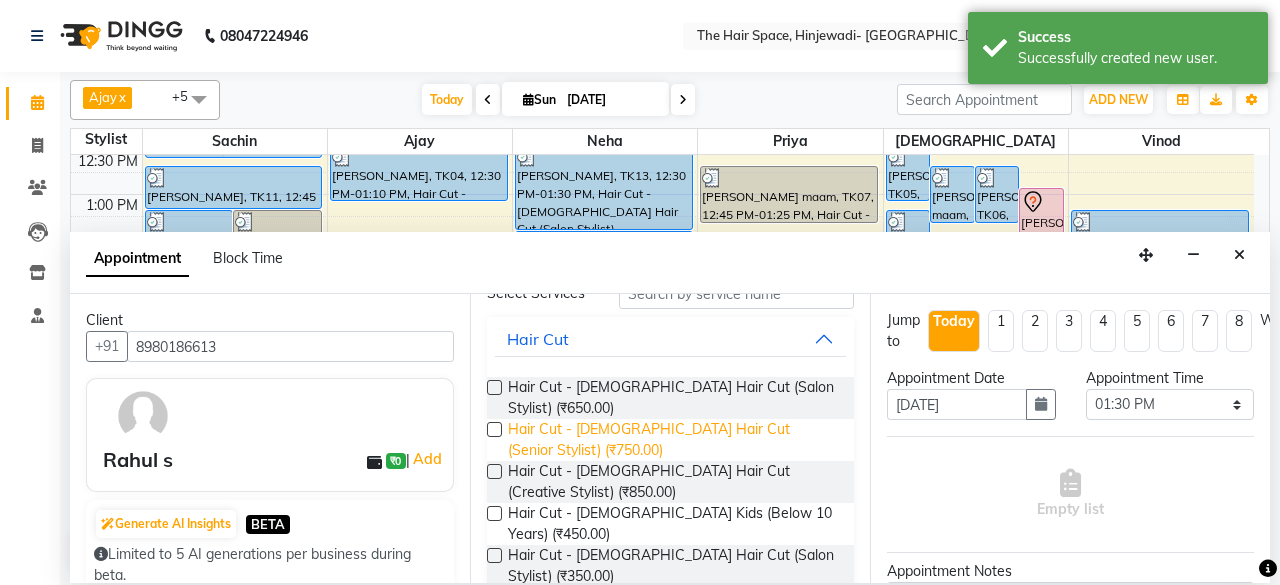 scroll, scrollTop: 300, scrollLeft: 0, axis: vertical 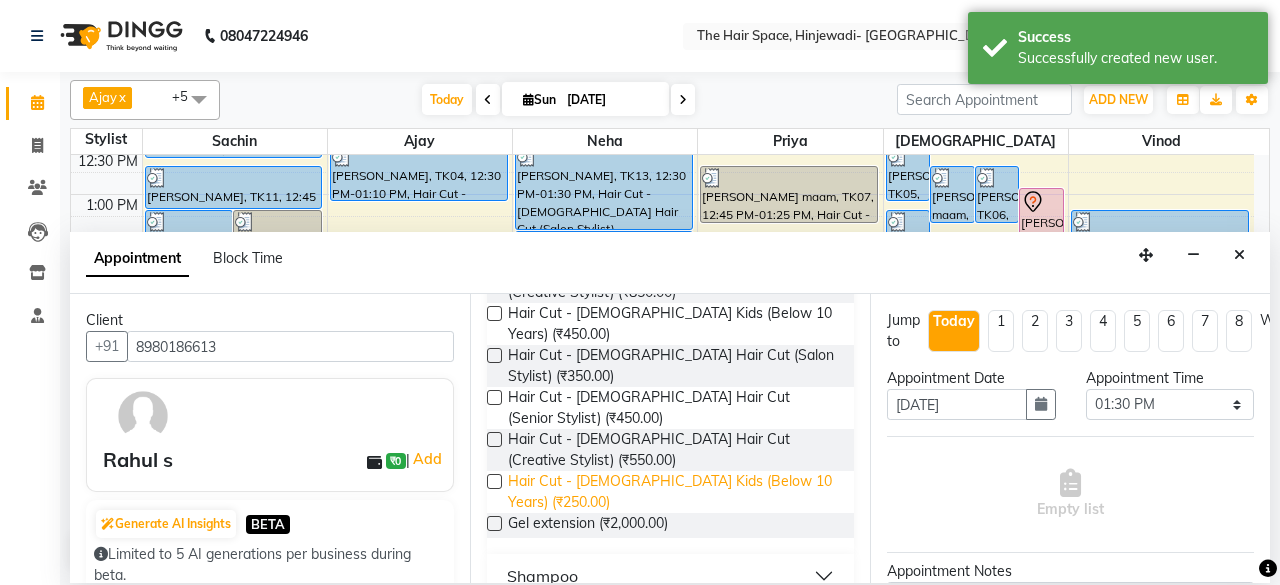 click on "Hair Cut - [DEMOGRAPHIC_DATA] Kids (Below 10 Years) (₹250.00)" at bounding box center [673, 492] 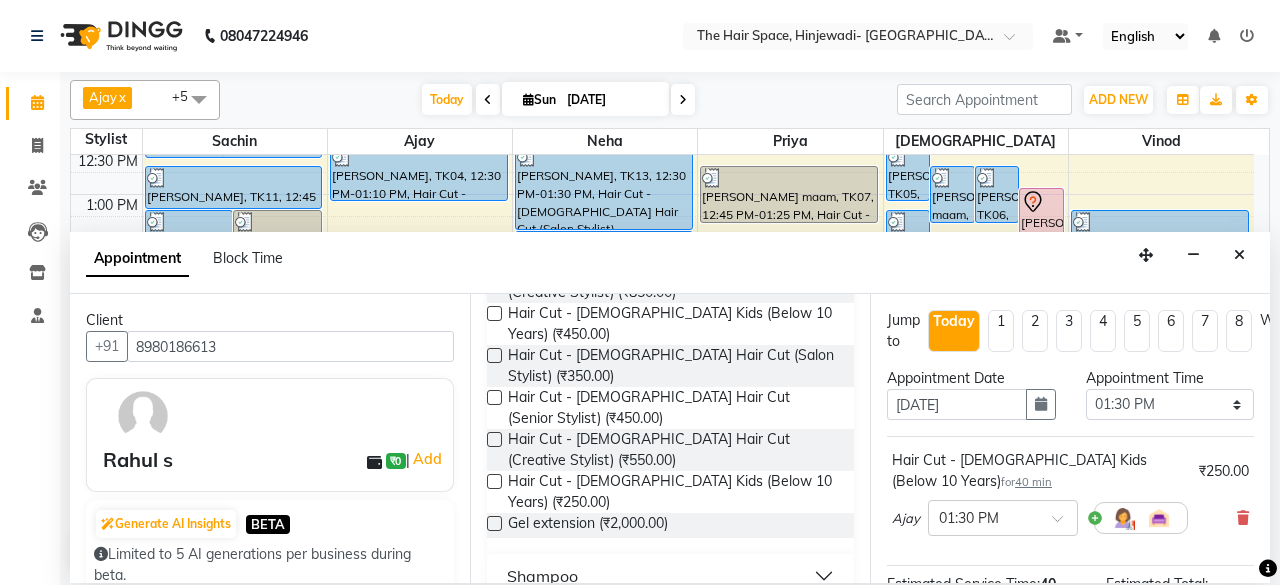 click at bounding box center (494, 481) 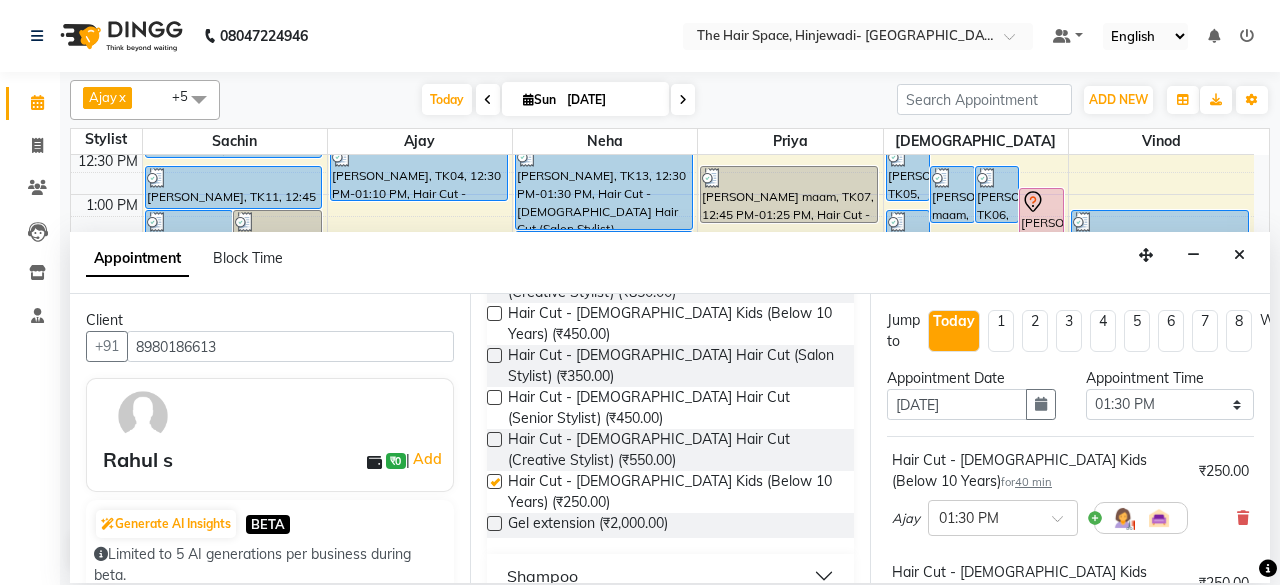 checkbox on "false" 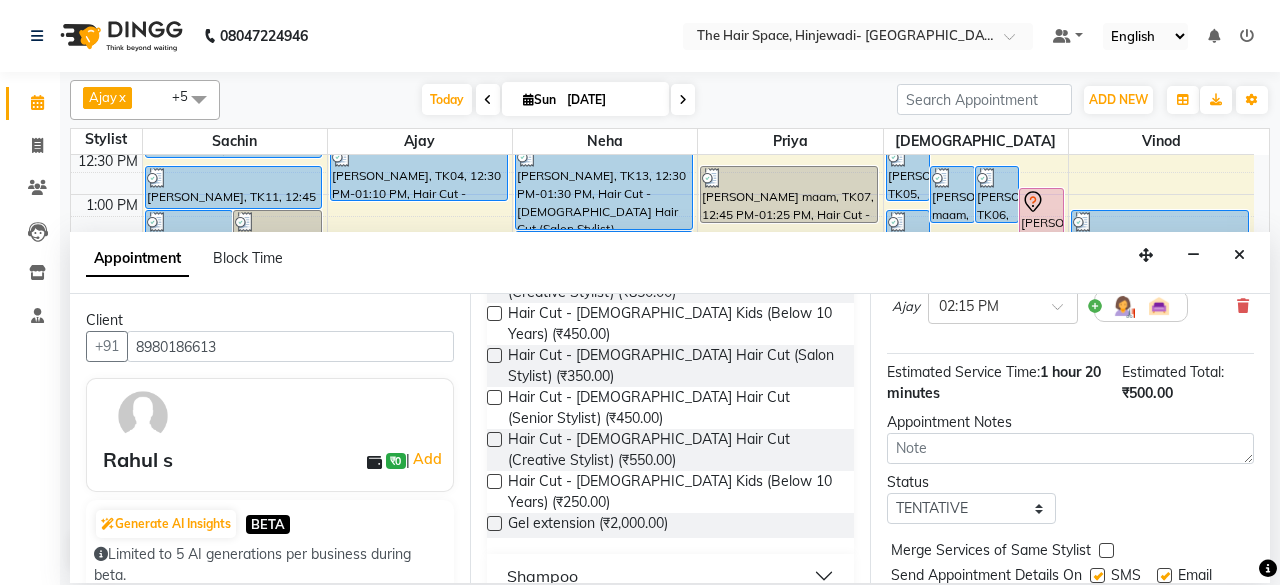 scroll, scrollTop: 405, scrollLeft: 0, axis: vertical 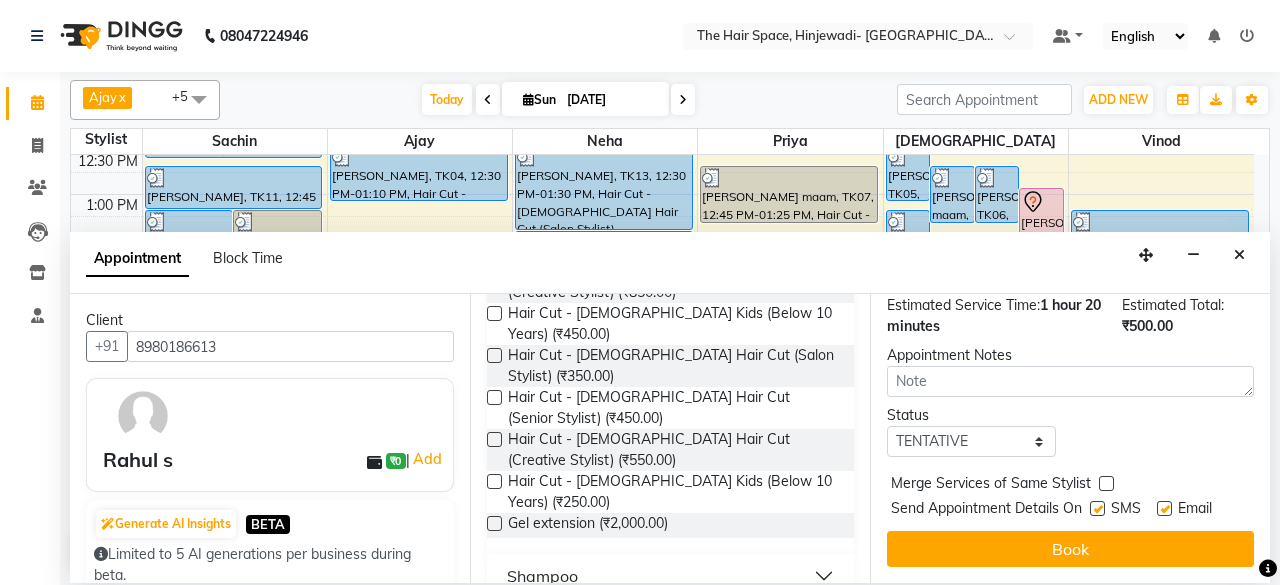 click at bounding box center (1097, 508) 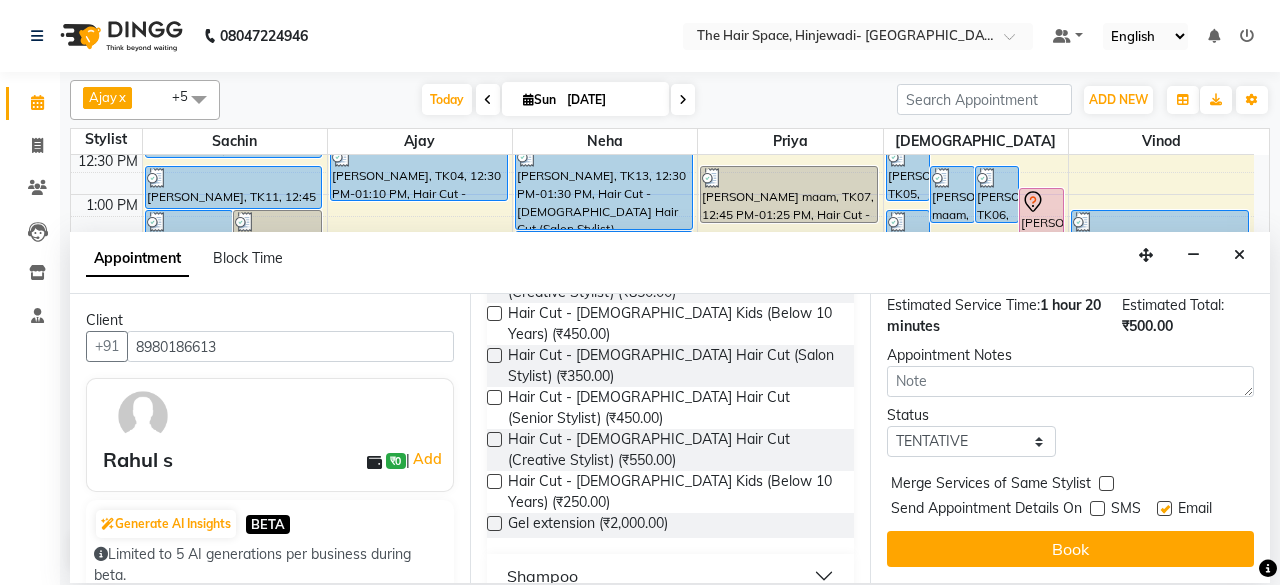 click on "Book" at bounding box center (1070, 549) 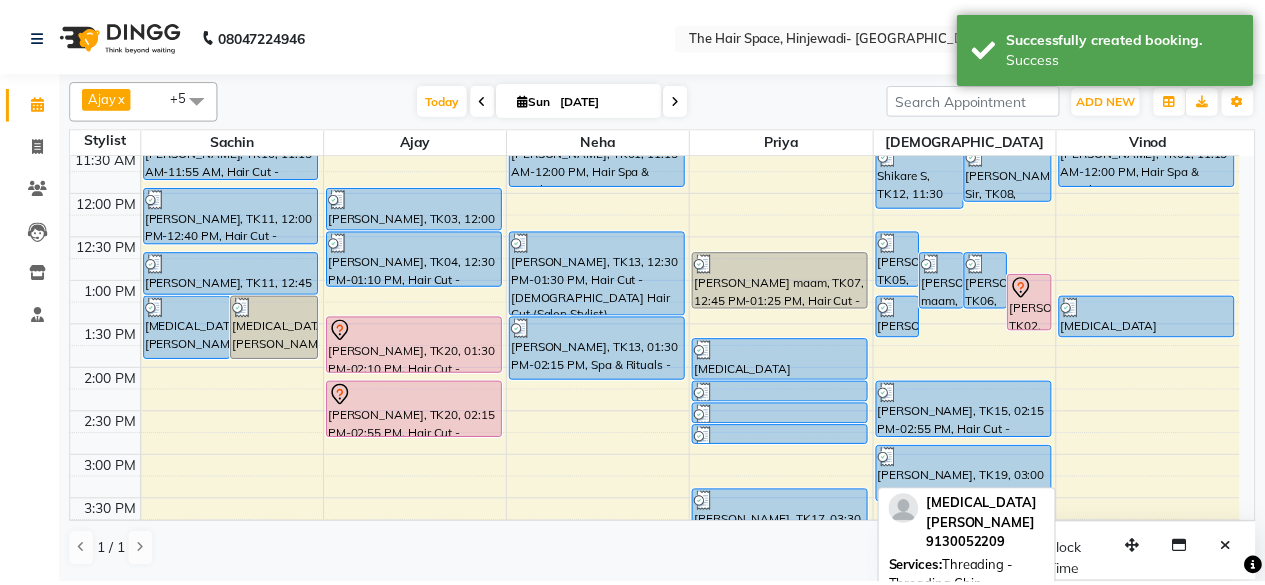 scroll, scrollTop: 300, scrollLeft: 0, axis: vertical 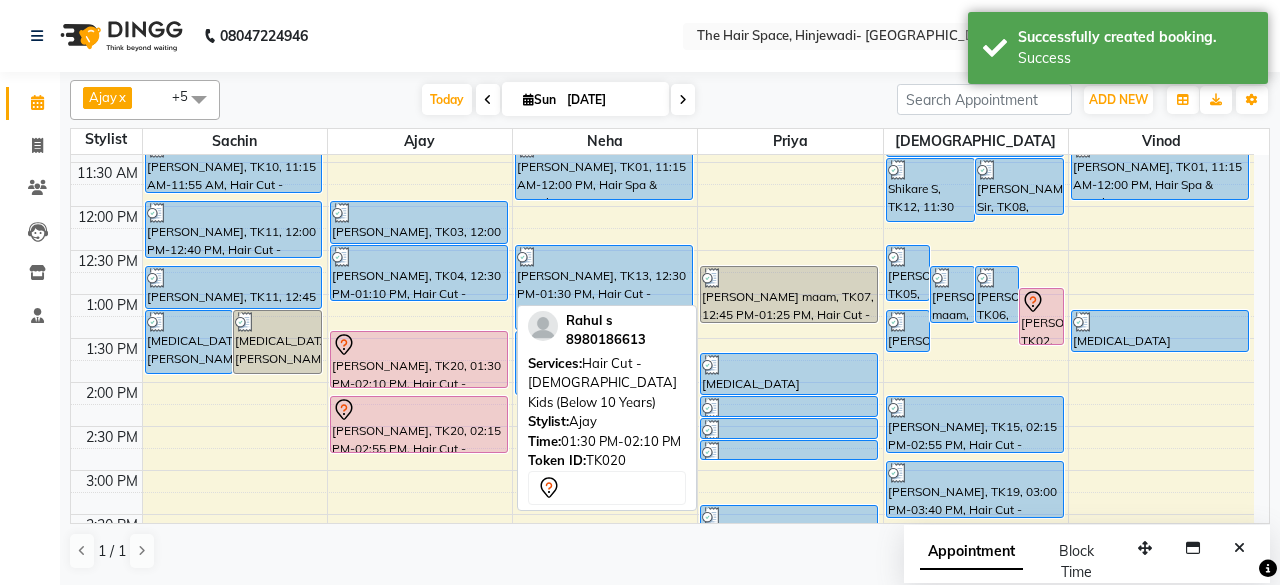 click on "[PERSON_NAME], TK20, 01:30 PM-02:10 PM, Hair Cut - [DEMOGRAPHIC_DATA] Kids (Below 10 Years)" at bounding box center [419, 359] 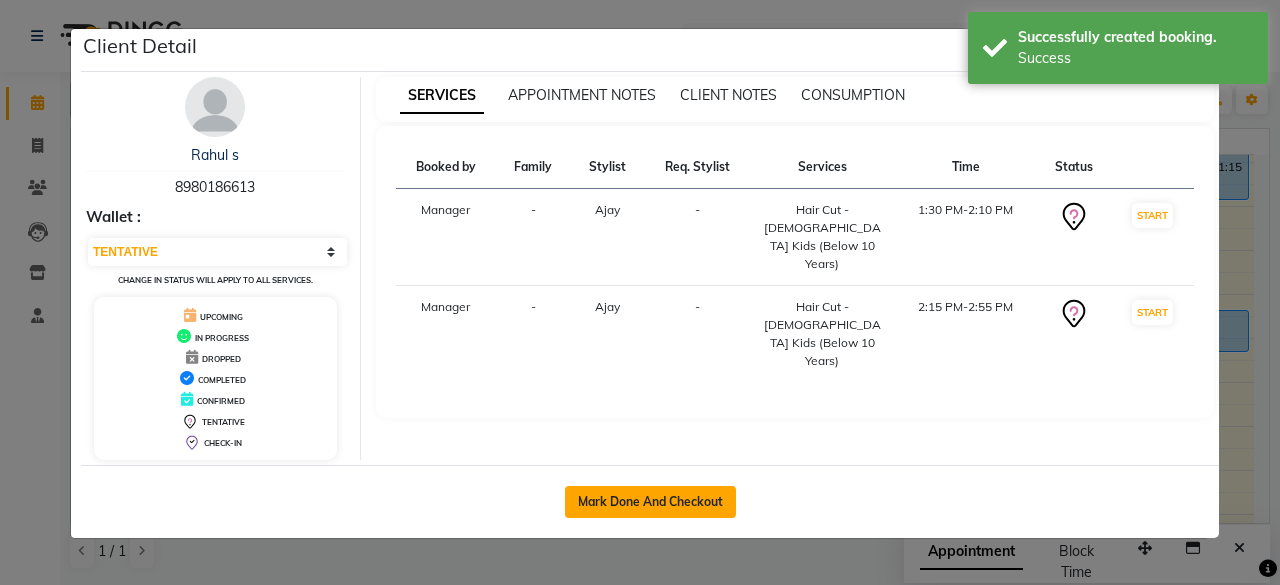 click on "Mark Done And Checkout" 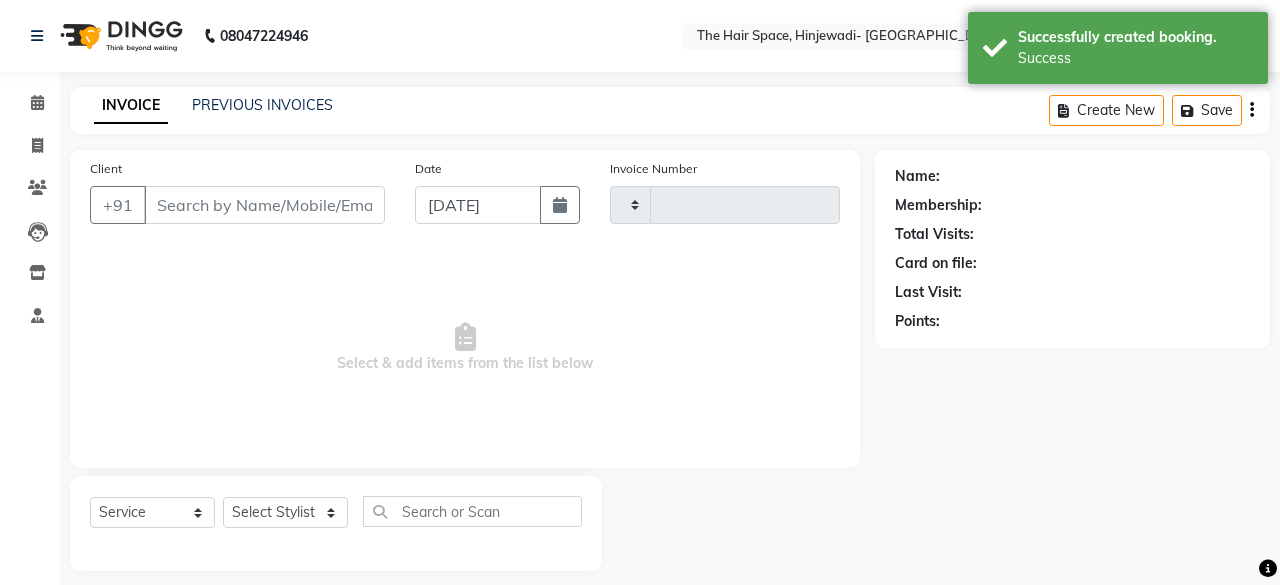 type on "1411" 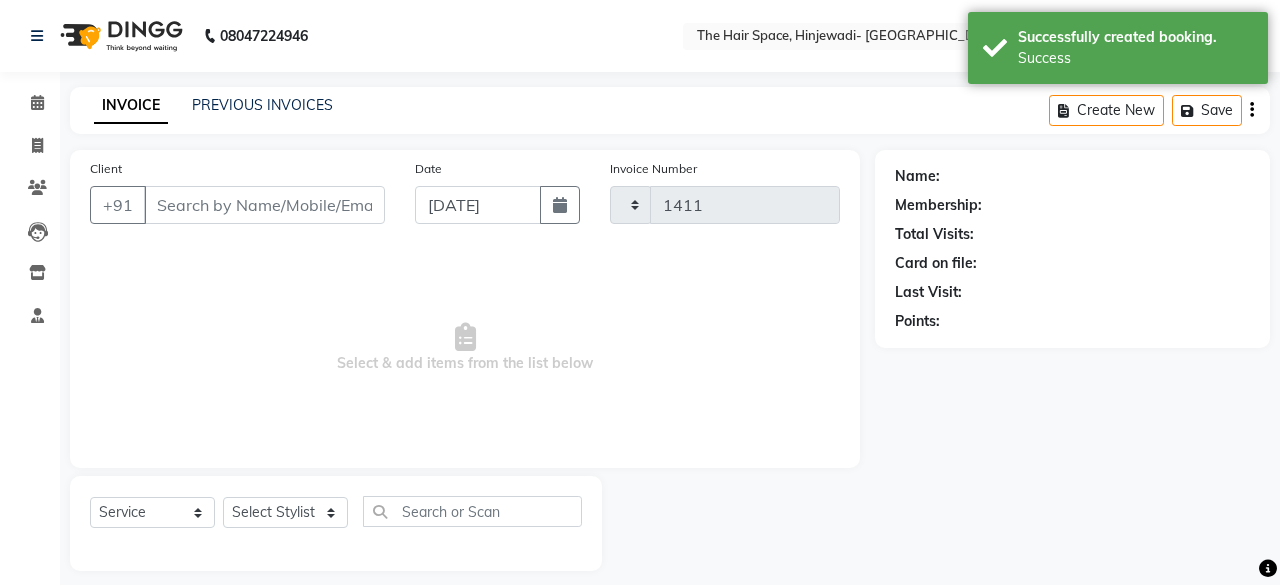 select on "6697" 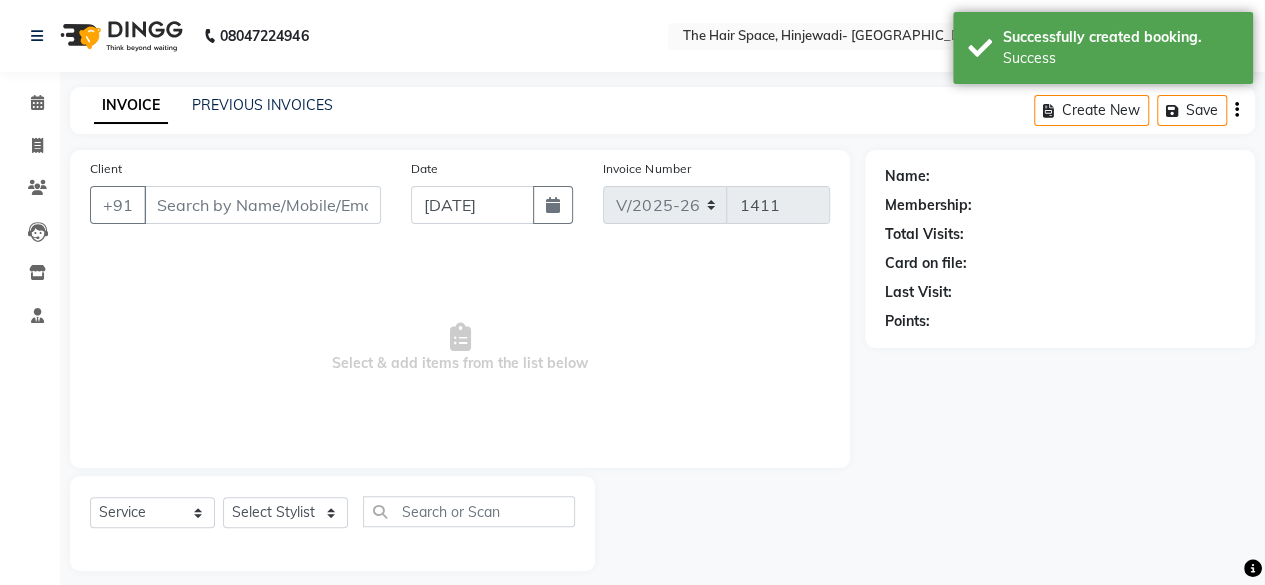 type on "8980186613" 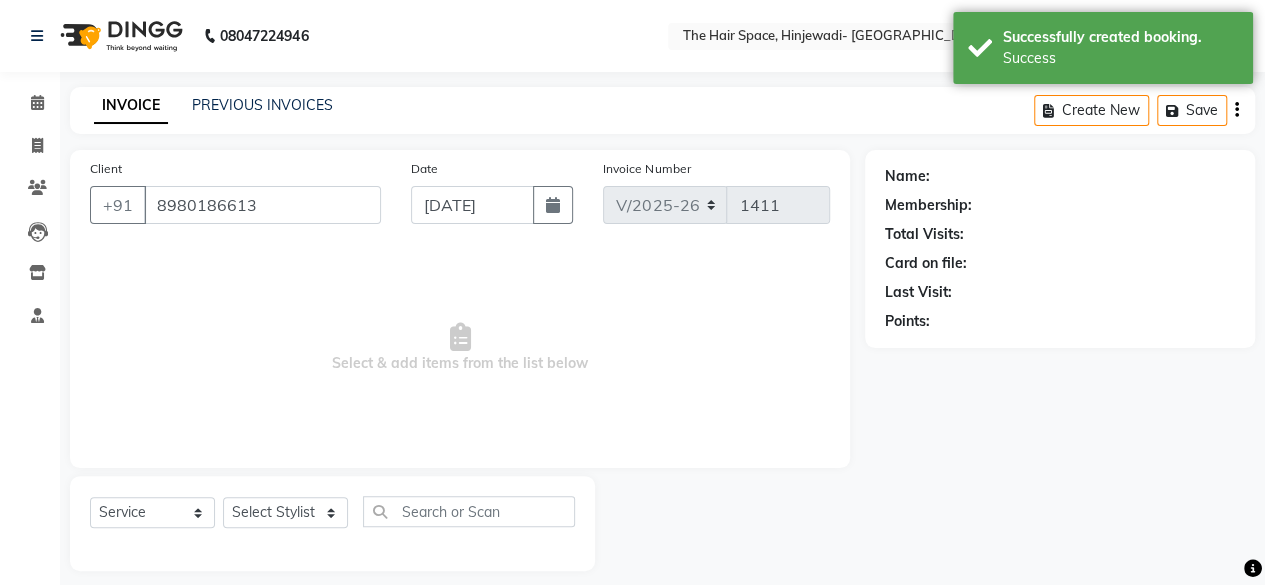 select on "52403" 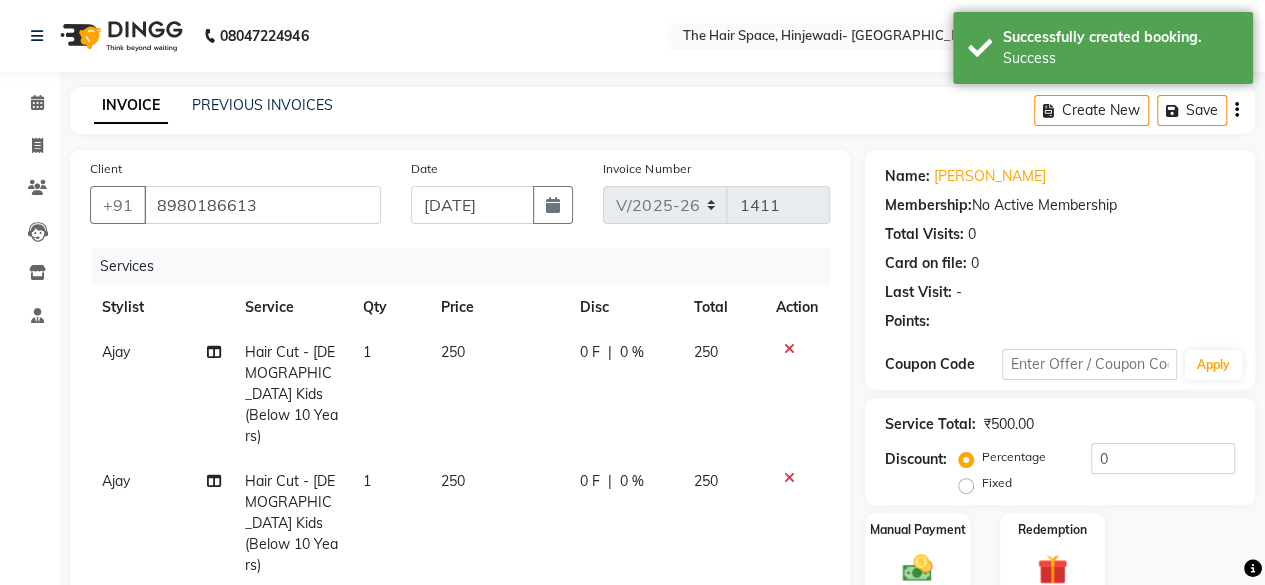 scroll, scrollTop: 302, scrollLeft: 0, axis: vertical 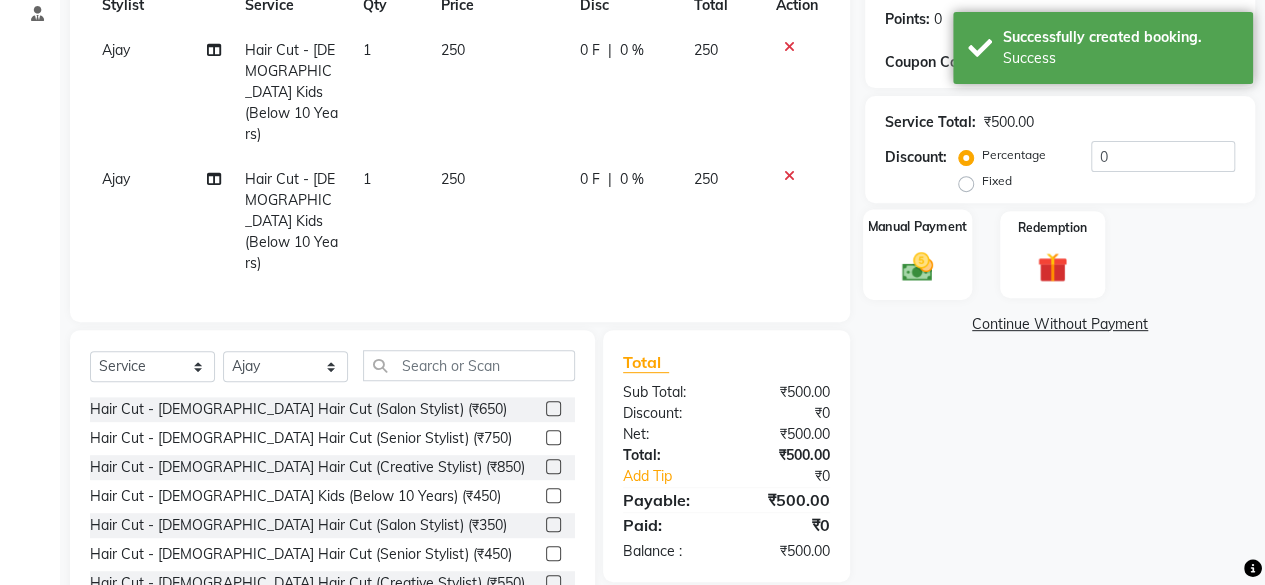 click on "Manual Payment" 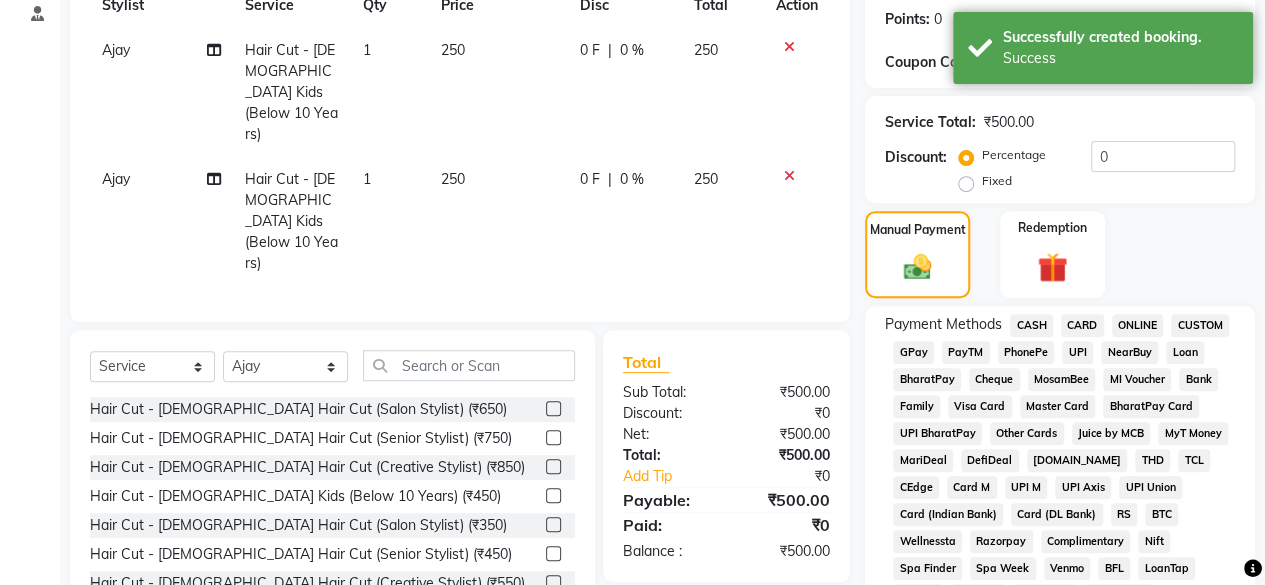 scroll, scrollTop: 502, scrollLeft: 0, axis: vertical 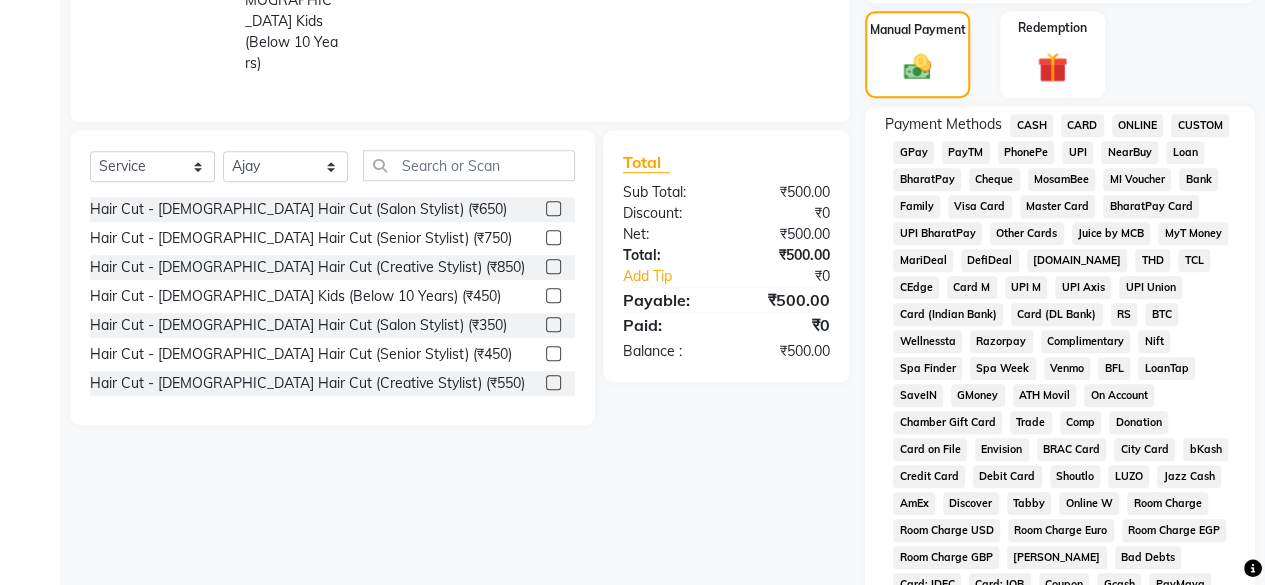 click on "GPay" 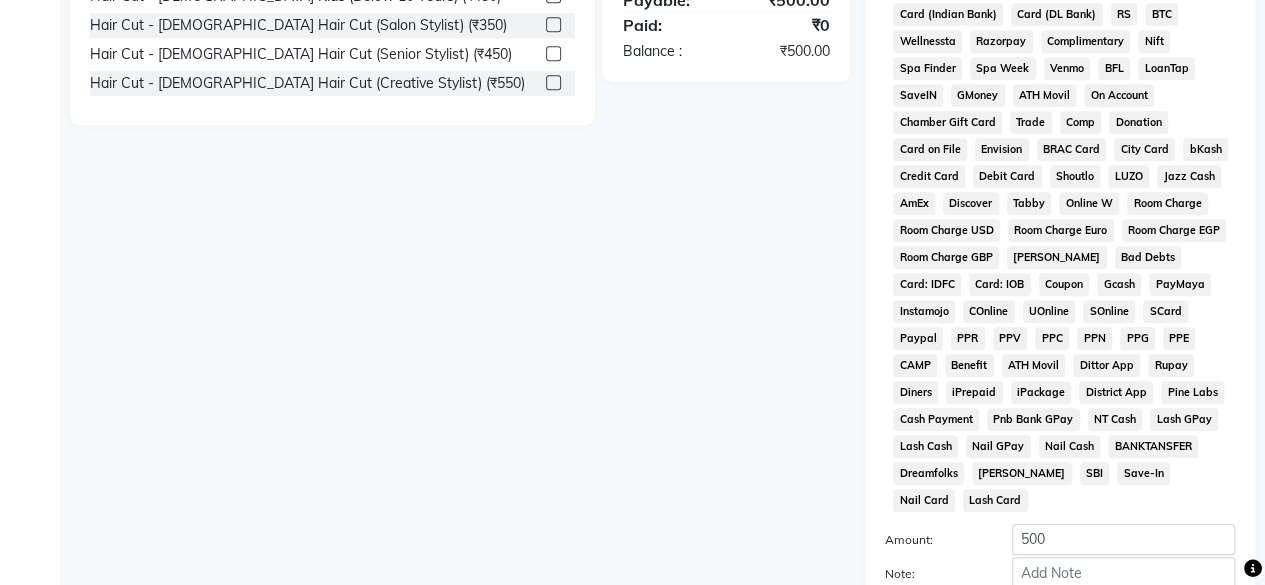 scroll, scrollTop: 972, scrollLeft: 0, axis: vertical 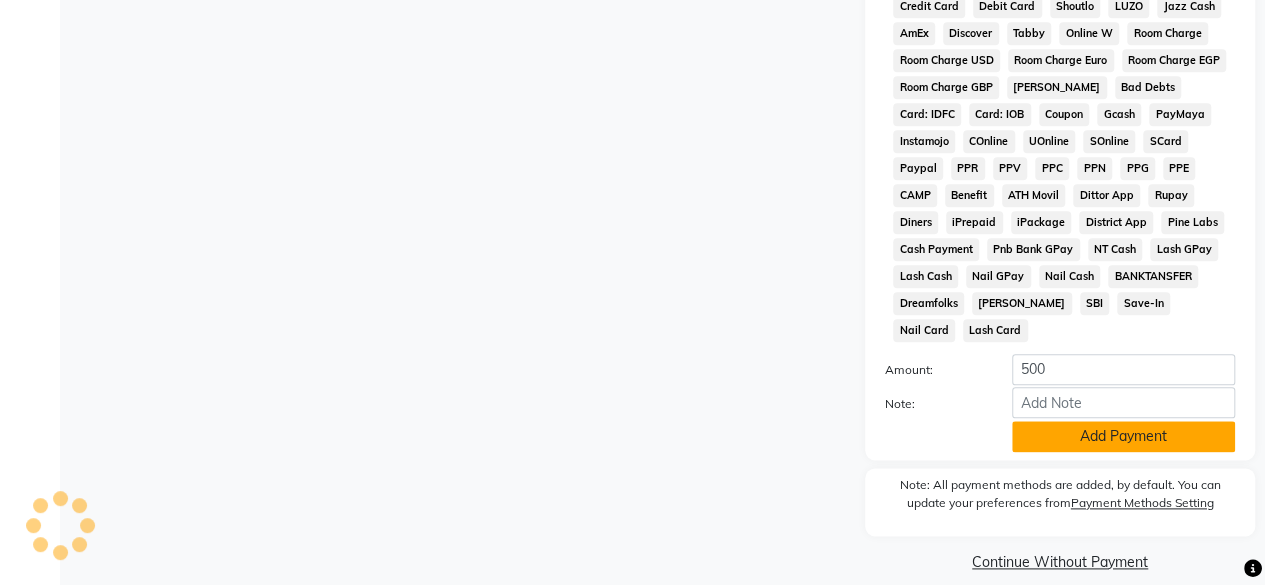 click on "Add Payment" 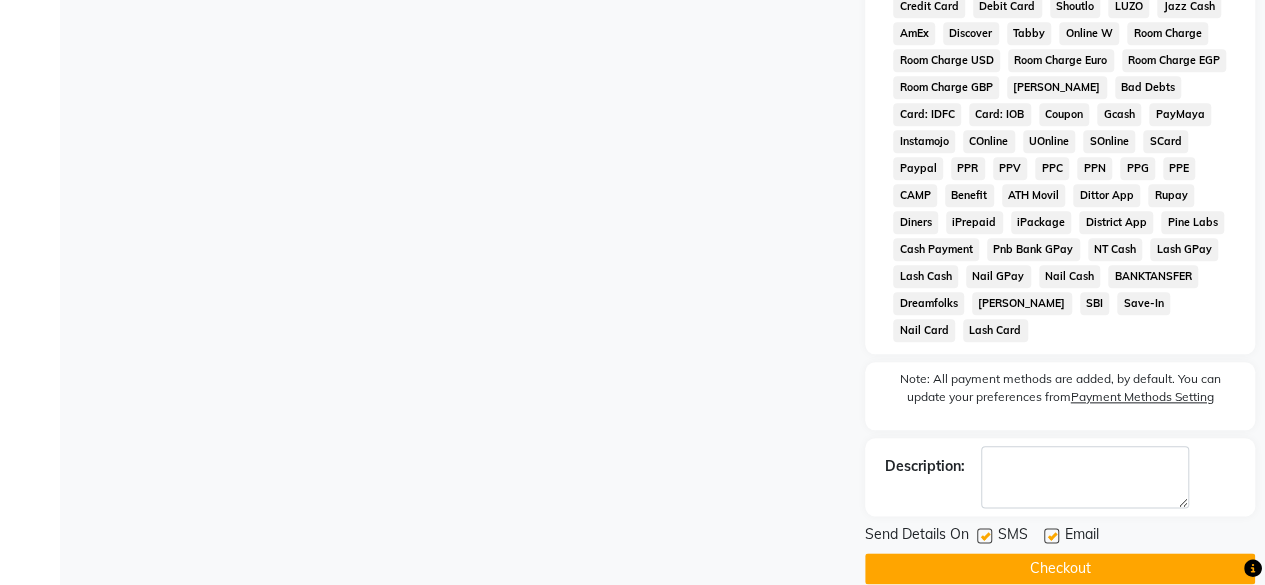click 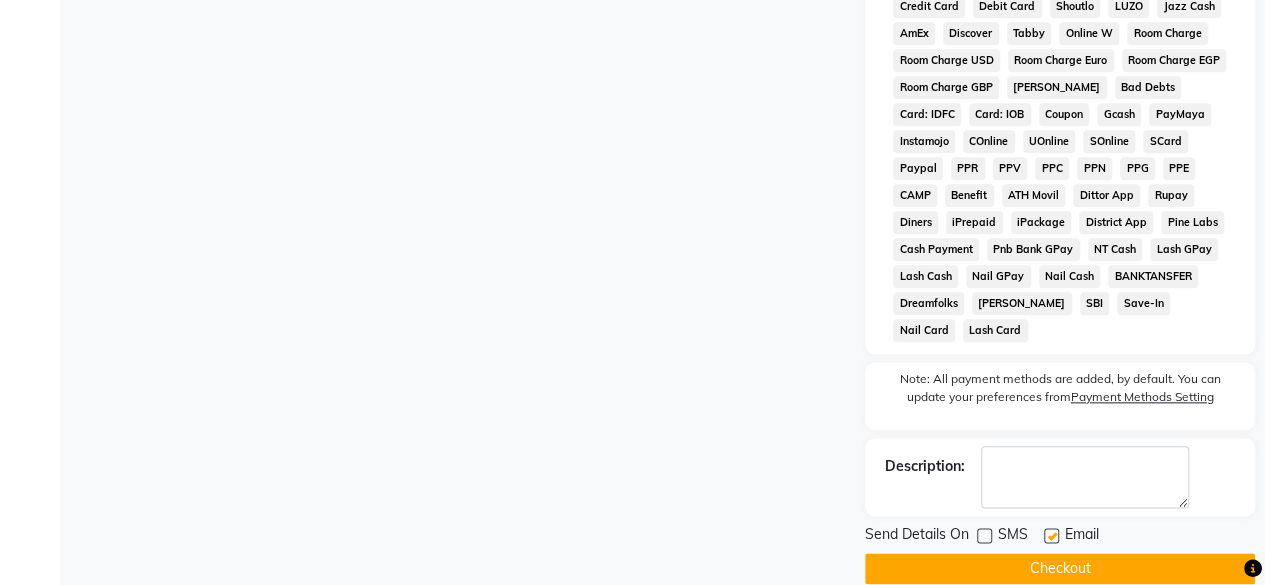 click on "Checkout" 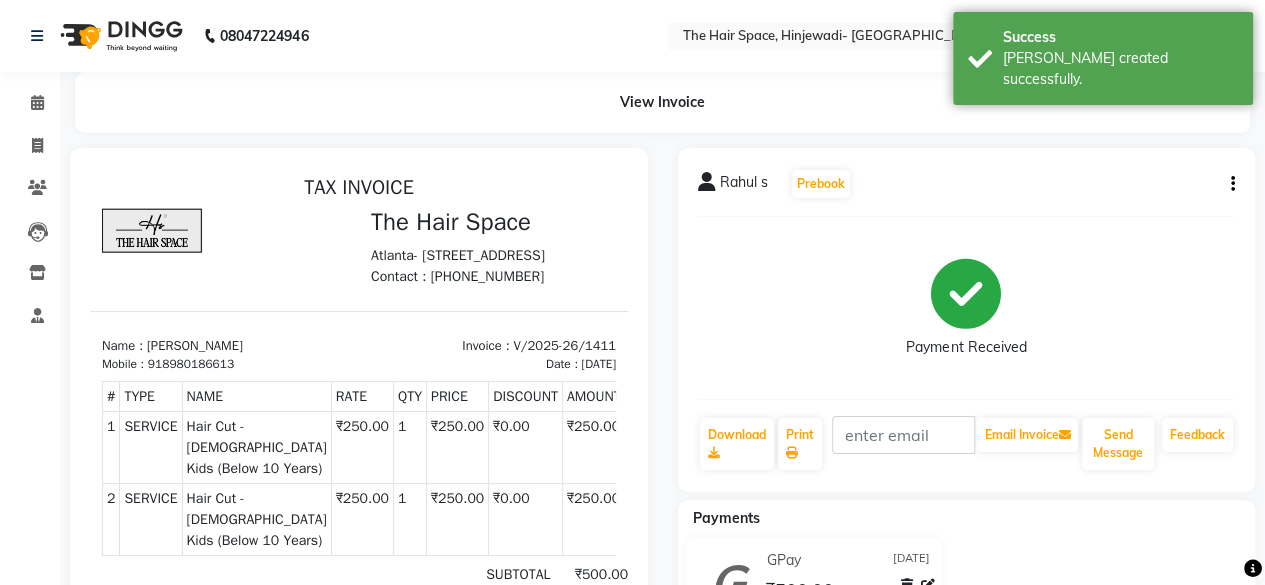 scroll, scrollTop: 0, scrollLeft: 0, axis: both 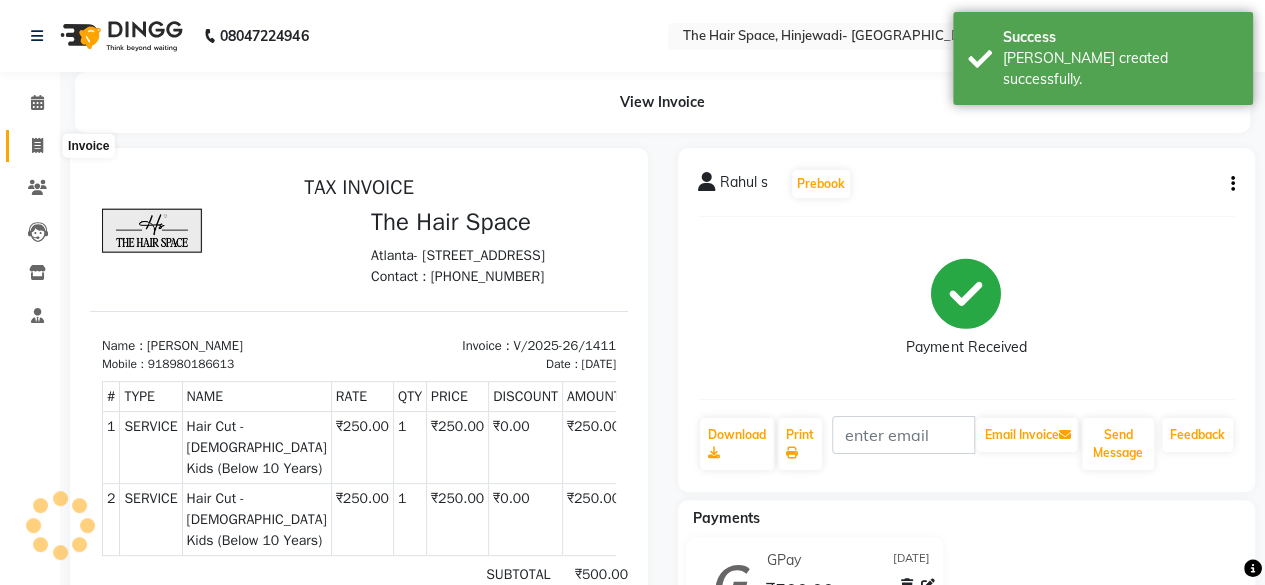 click 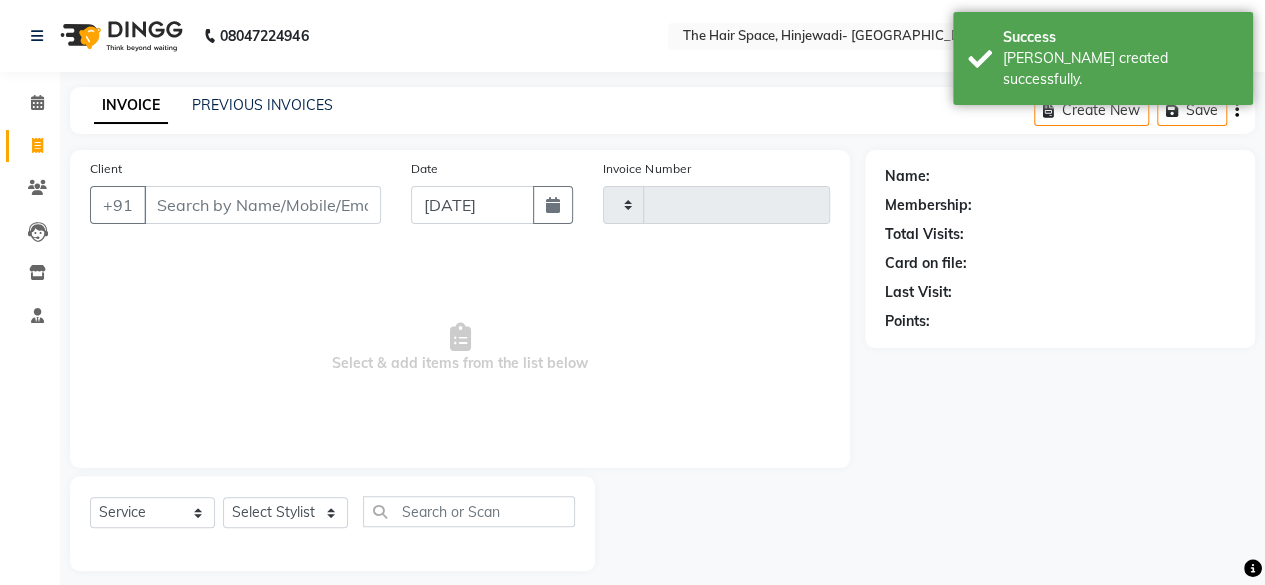 type on "1412" 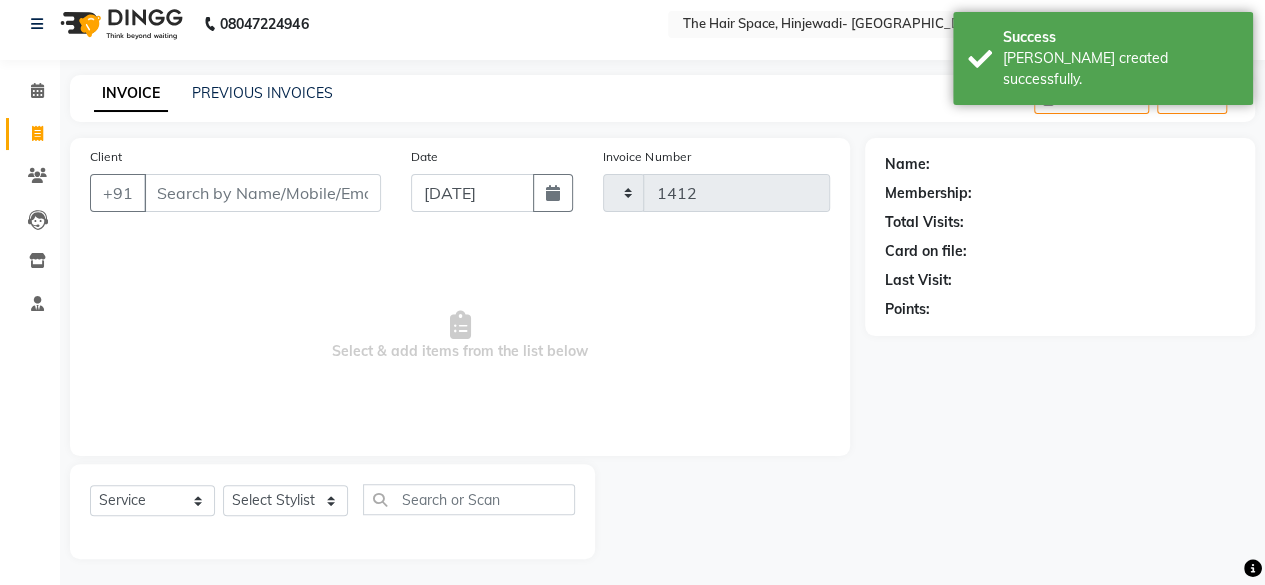select on "6697" 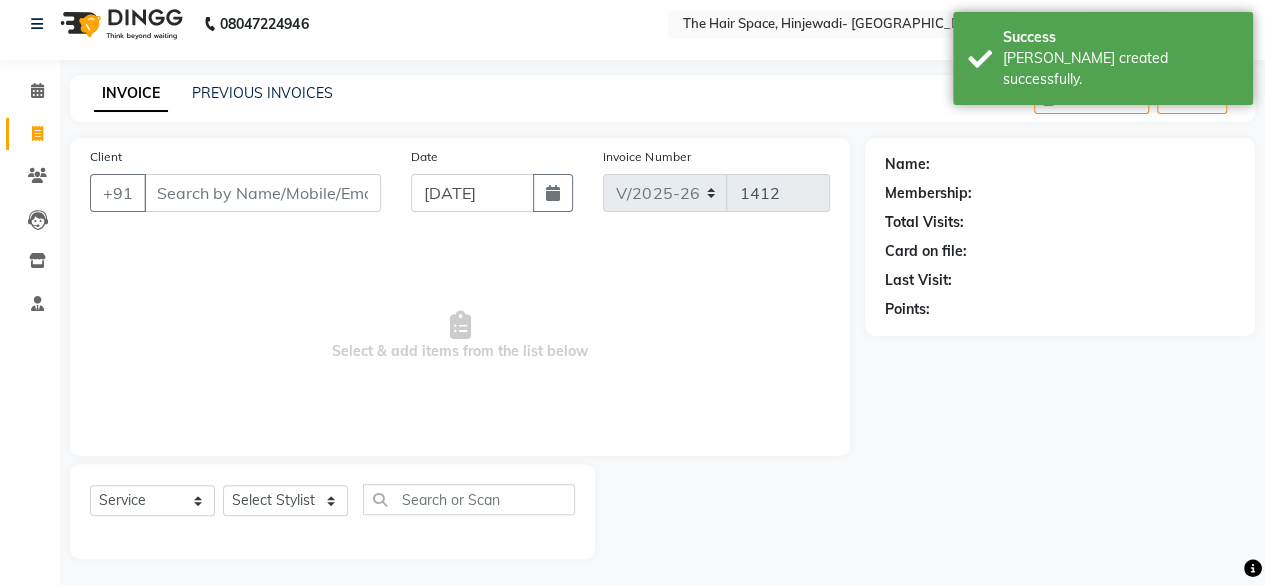 scroll, scrollTop: 15, scrollLeft: 0, axis: vertical 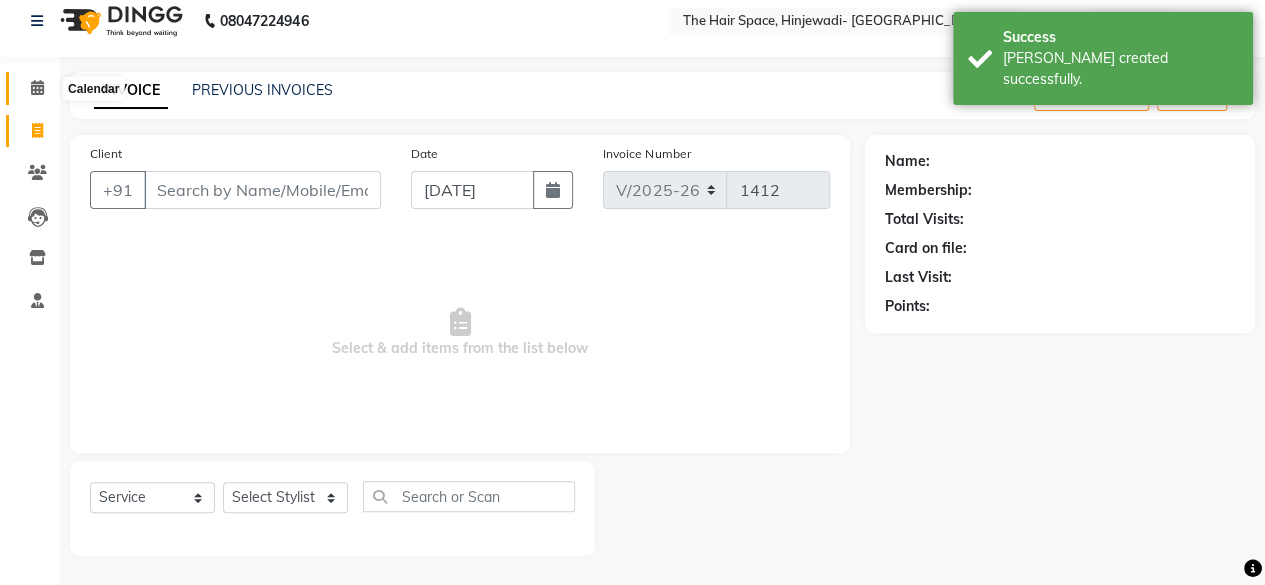 click 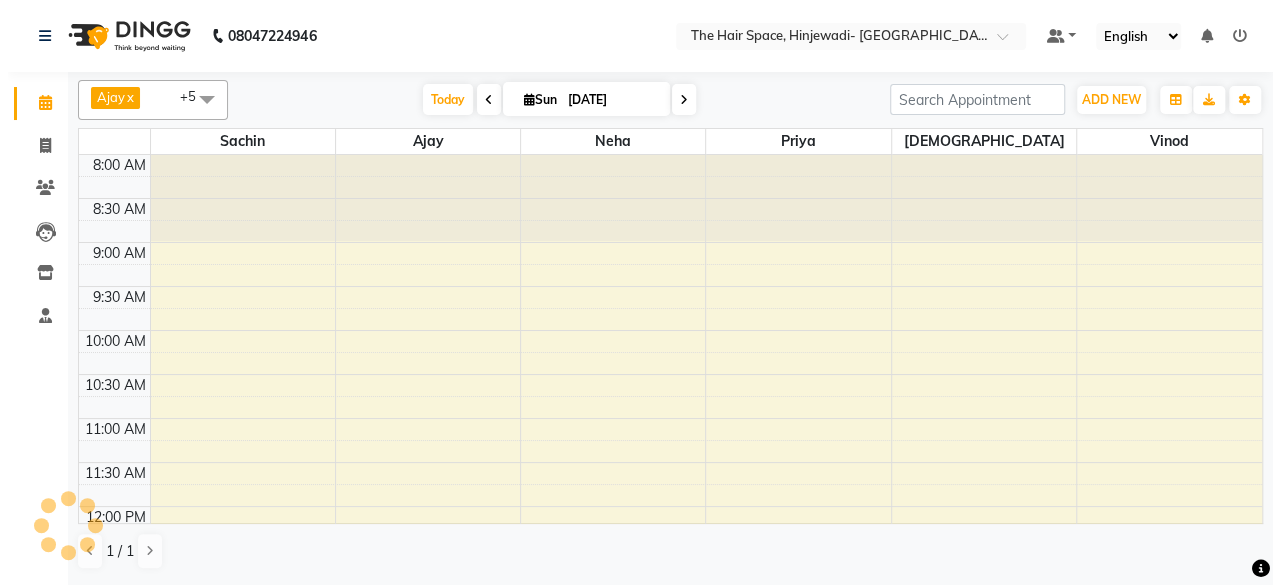 scroll, scrollTop: 0, scrollLeft: 0, axis: both 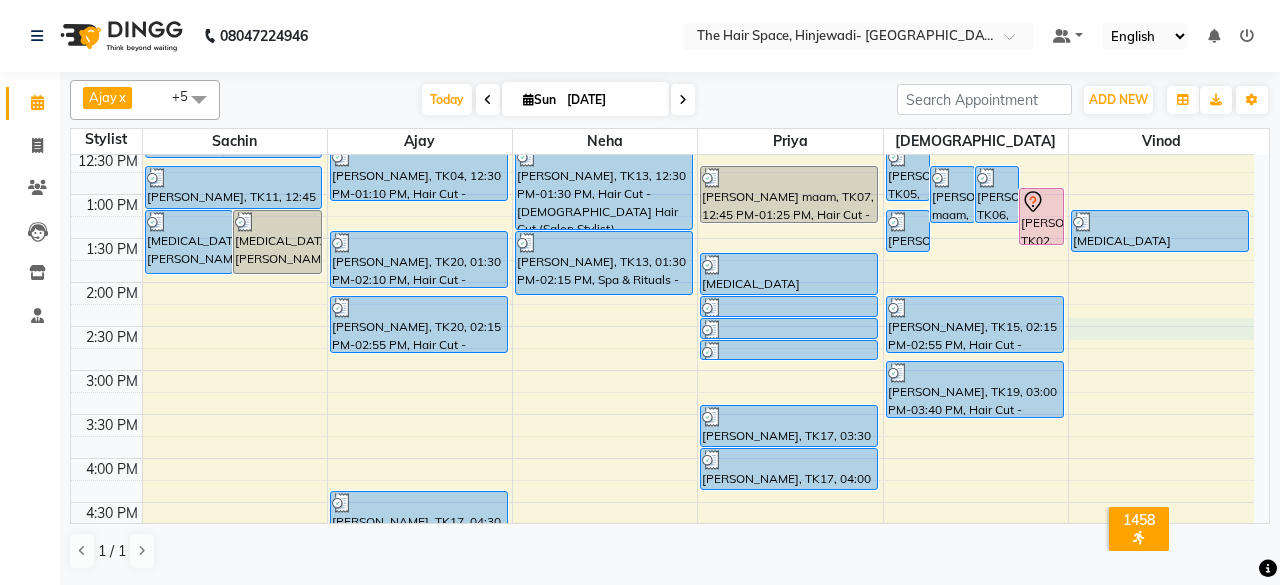 click on "8:00 AM 8:30 AM 9:00 AM 9:30 AM 10:00 AM 10:30 AM 11:00 AM 11:30 AM 12:00 PM 12:30 PM 1:00 PM 1:30 PM 2:00 PM 2:30 PM 3:00 PM 3:30 PM 4:00 PM 4:30 PM 5:00 PM 5:30 PM 6:00 PM 6:30 PM 7:00 PM 7:30 PM 8:00 PM 8:30 PM 9:00 PM 9:30 PM 10:00 PM 10:30 PM     [MEDICAL_DATA][PERSON_NAME], TK14, 01:15 PM-02:00 PM, Hair Spa & Rituals - Premium (₹1500)     [MEDICAL_DATA][PERSON_NAME], TK14, 01:15 PM-02:00 PM, Spa & Rituals - [DEMOGRAPHIC_DATA] Premium     [PERSON_NAME], TK09, 10:00 AM-10:40 AM, Hair Cut - [DEMOGRAPHIC_DATA] Hair Cut (Senior Stylist)     [PERSON_NAME], TK10, 10:45 AM-11:15 AM, [PERSON_NAME]     [PERSON_NAME], TK10, 11:15 AM-11:55 AM, Hair Cut - [DEMOGRAPHIC_DATA] Hair Cut (Senior Stylist)     [PERSON_NAME], TK11, 12:00 PM-12:40 PM, Hair Cut - [DEMOGRAPHIC_DATA] Hair Cut (Senior Stylist)     [PERSON_NAME], TK11, 12:45 PM-01:15 PM, [PERSON_NAME]     [PERSON_NAME], TK03, 12:00 PM-12:30 PM, [PERSON_NAME]     [PERSON_NAME], TK04, 12:30 PM-01:10 PM, Hair Cut - [DEMOGRAPHIC_DATA] Hair Cut (Senior Stylist)     [PERSON_NAME] s, TK20, 01:30 PM-02:10 PM, Hair Cut - [DEMOGRAPHIC_DATA] Kids (Below 10 Years)" at bounding box center (662, 414) 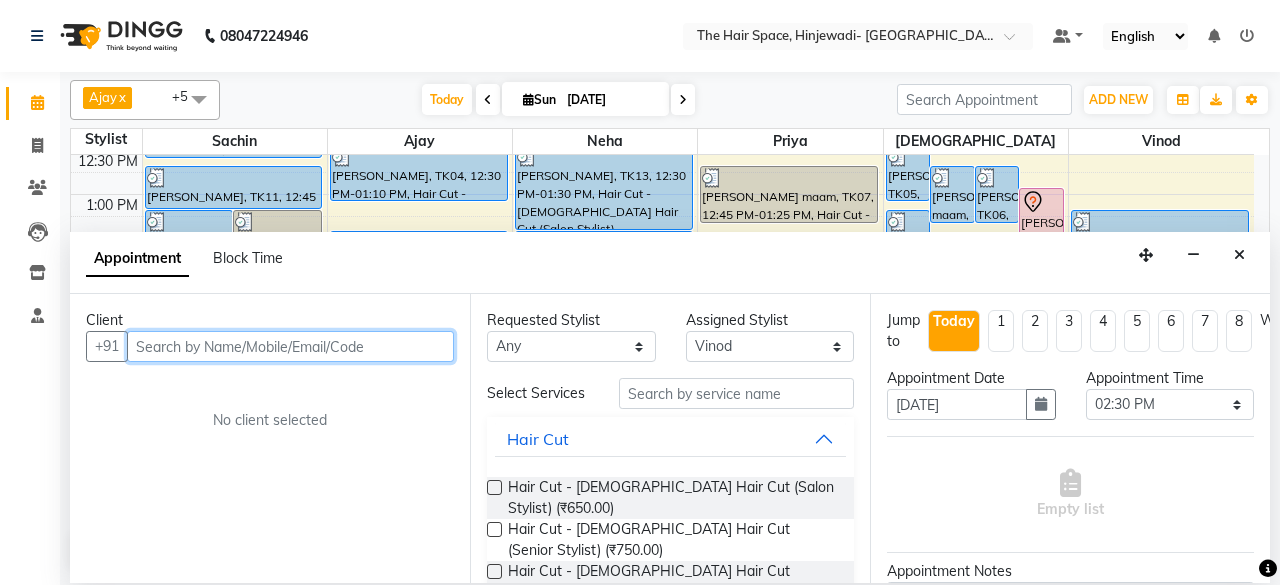 click at bounding box center [290, 346] 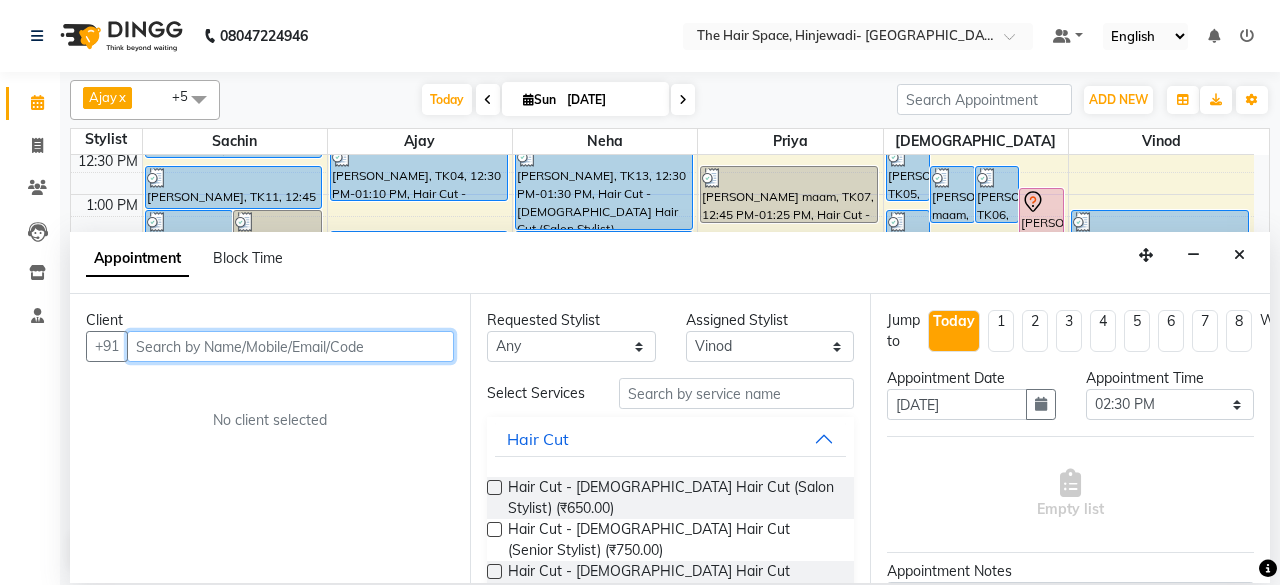 click at bounding box center [290, 346] 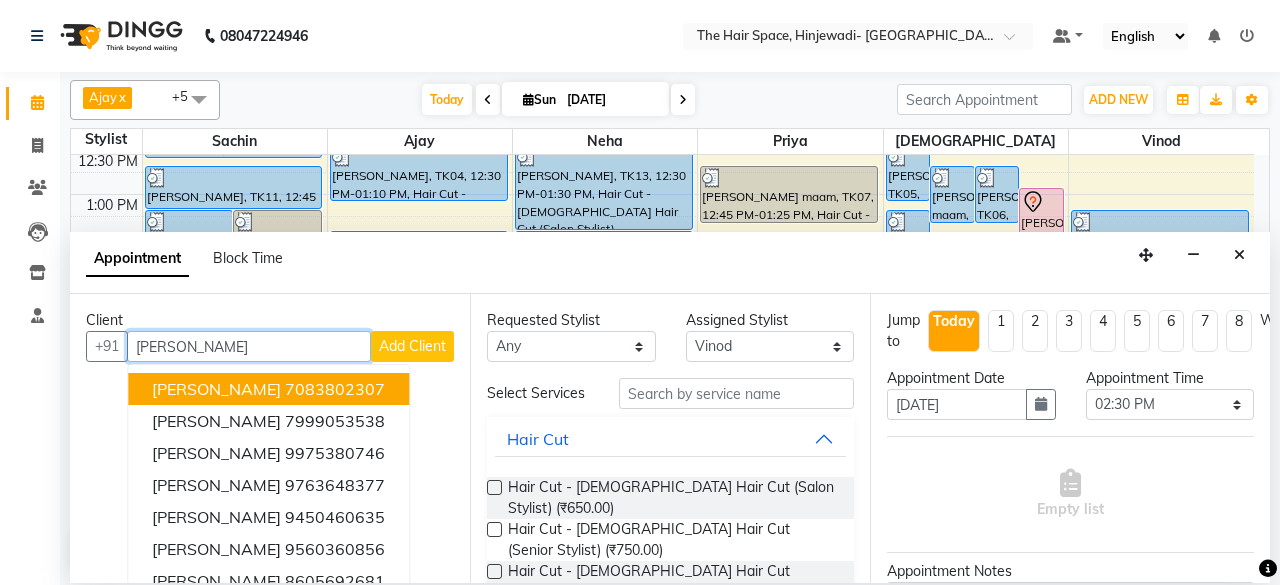 click on "7083802307" at bounding box center [335, 389] 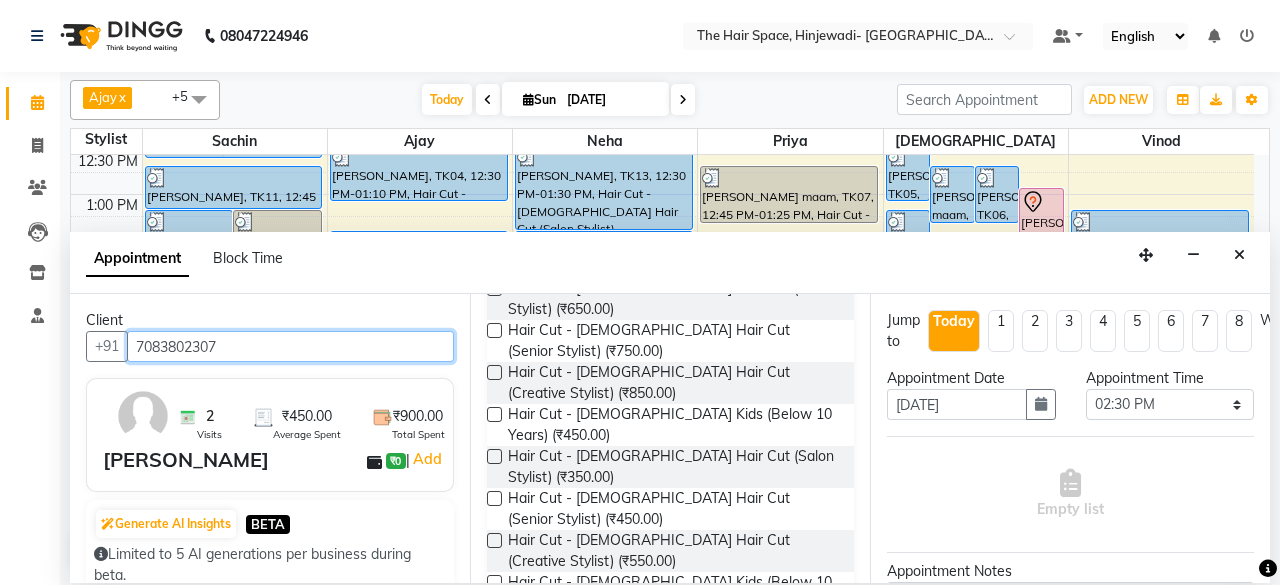 scroll, scrollTop: 200, scrollLeft: 0, axis: vertical 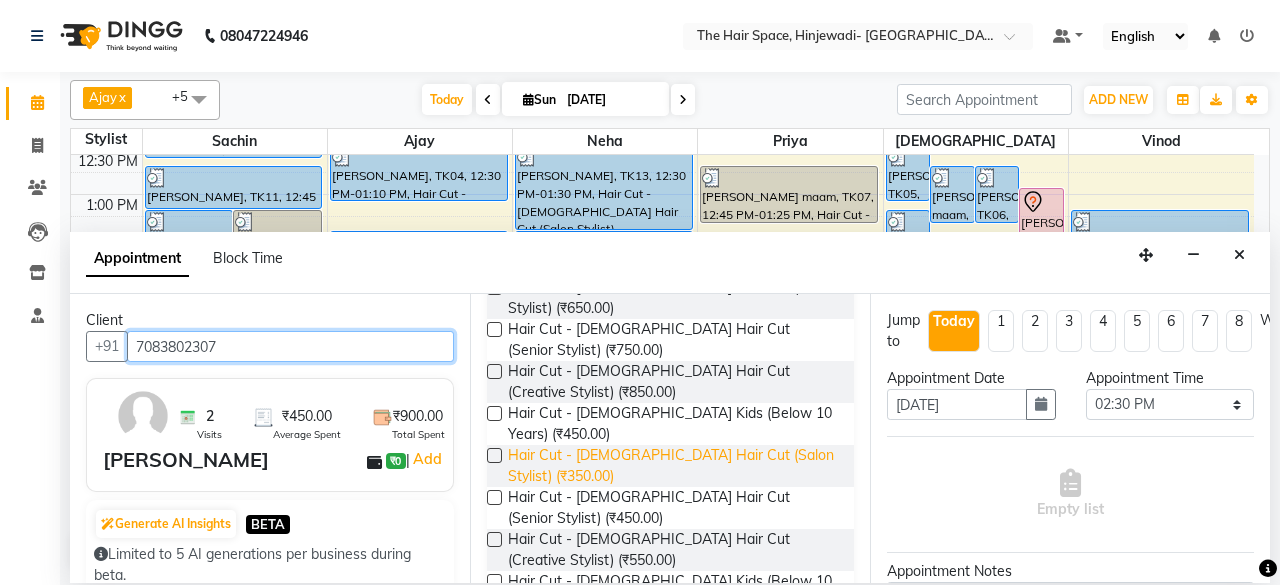 type on "7083802307" 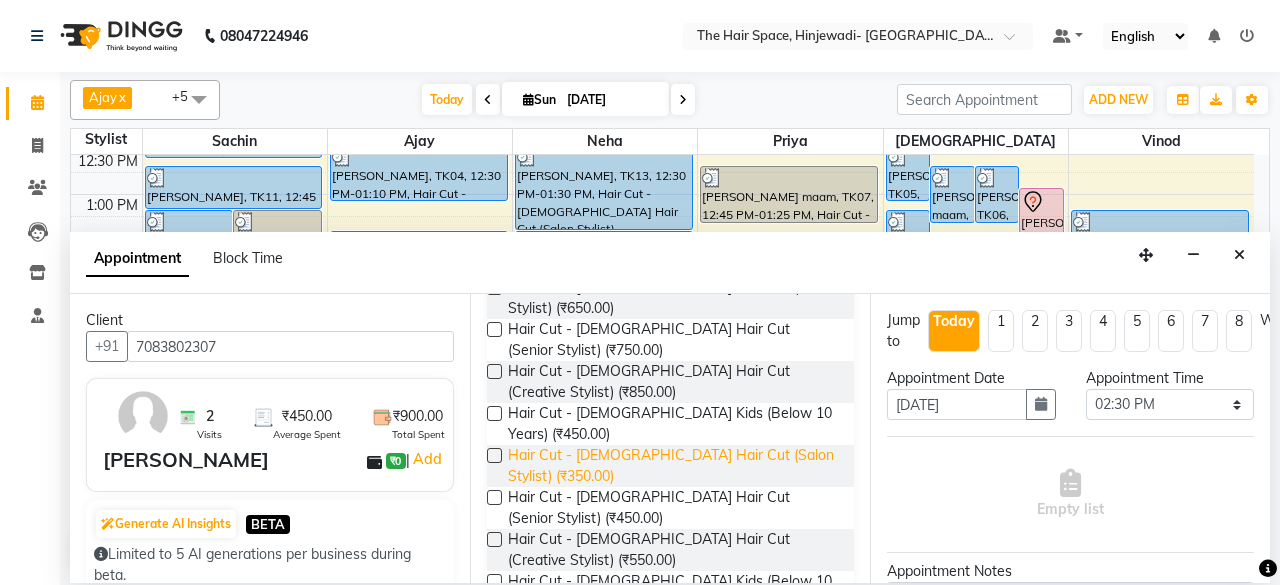 click on "Hair Cut - [DEMOGRAPHIC_DATA] Hair Cut (Salon Stylist) (₹350.00)" at bounding box center (673, 466) 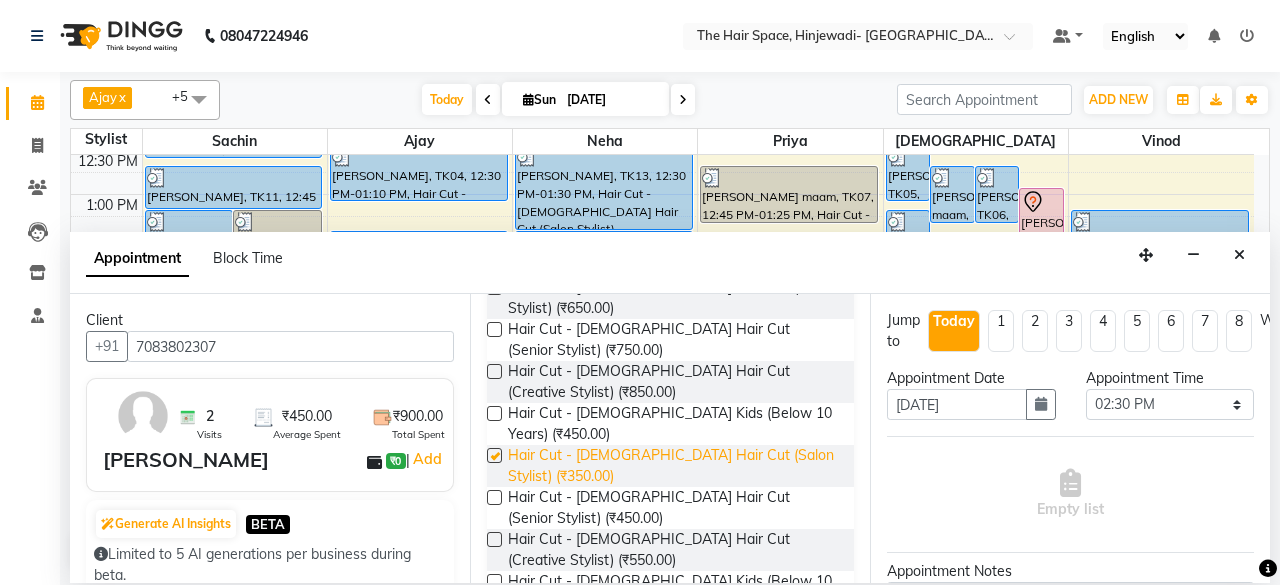 checkbox on "false" 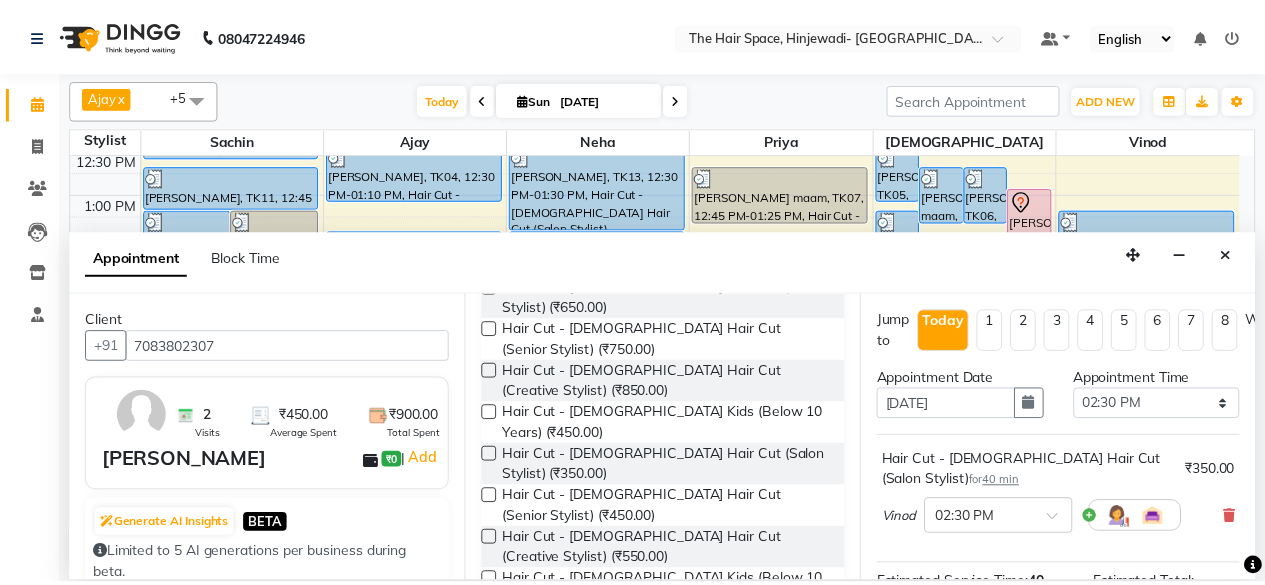 scroll, scrollTop: 293, scrollLeft: 0, axis: vertical 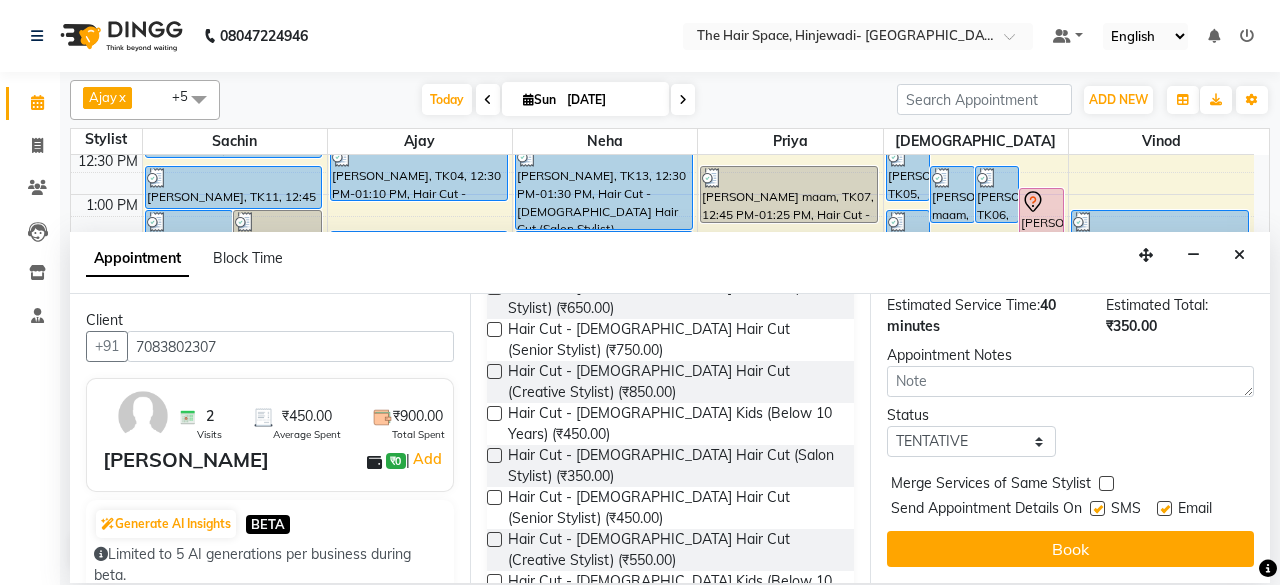 click at bounding box center [1097, 508] 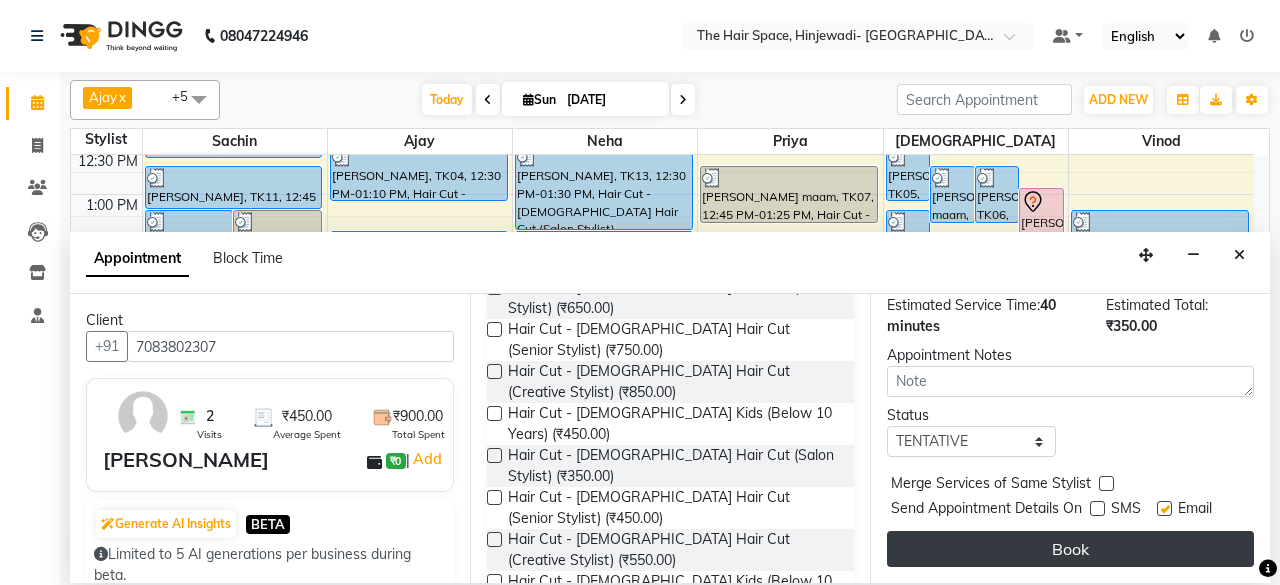 click on "Book" at bounding box center (1070, 549) 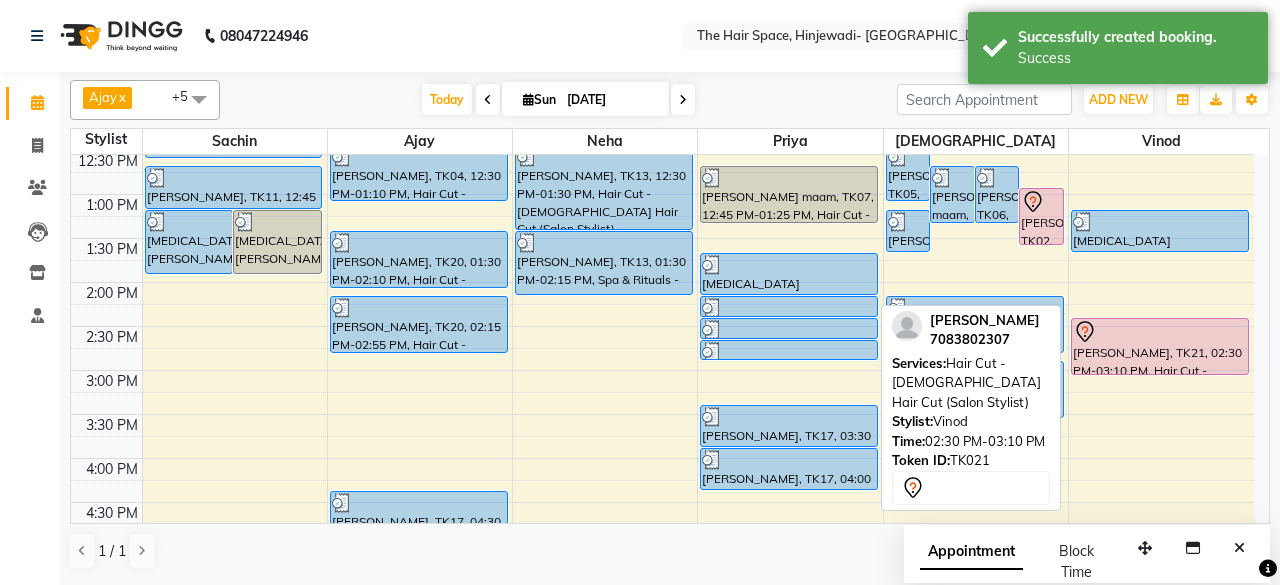 click on "[PERSON_NAME], TK21, 02:30 PM-03:10 PM, Hair Cut - [DEMOGRAPHIC_DATA] Hair Cut (Salon Stylist)" at bounding box center [1160, 346] 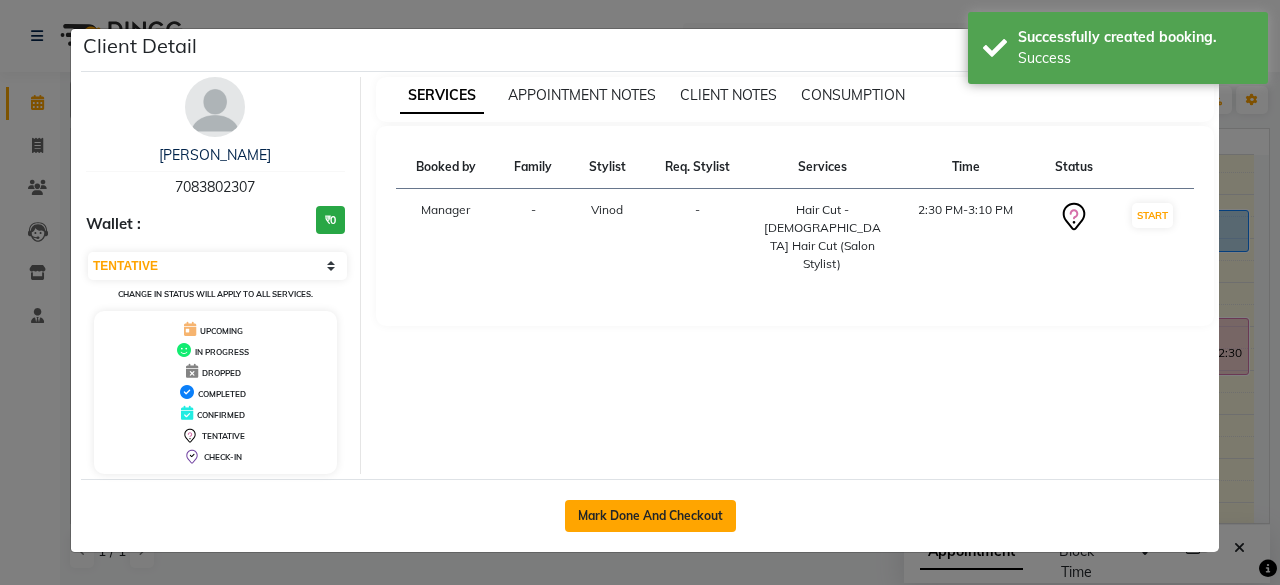 click on "Mark Done And Checkout" 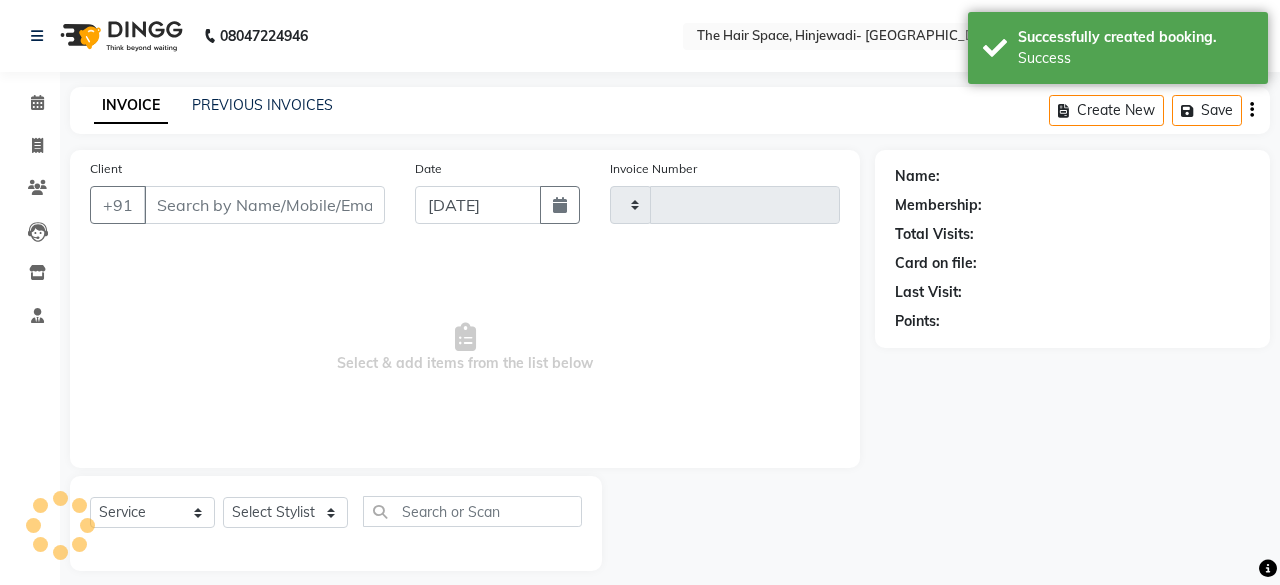 type on "1412" 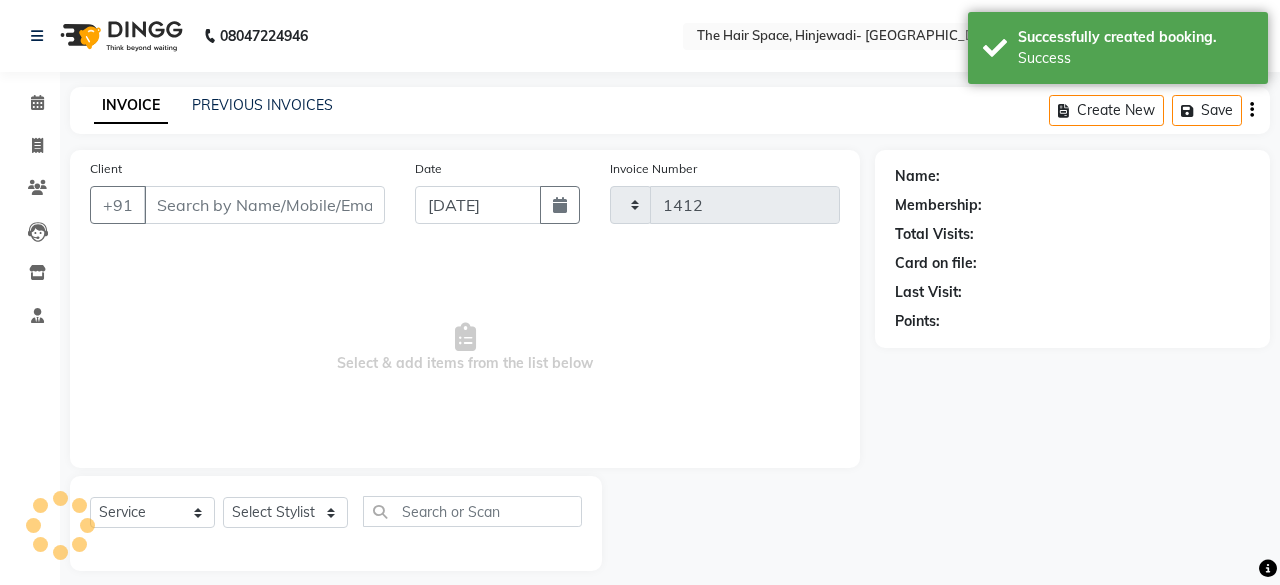 select on "6697" 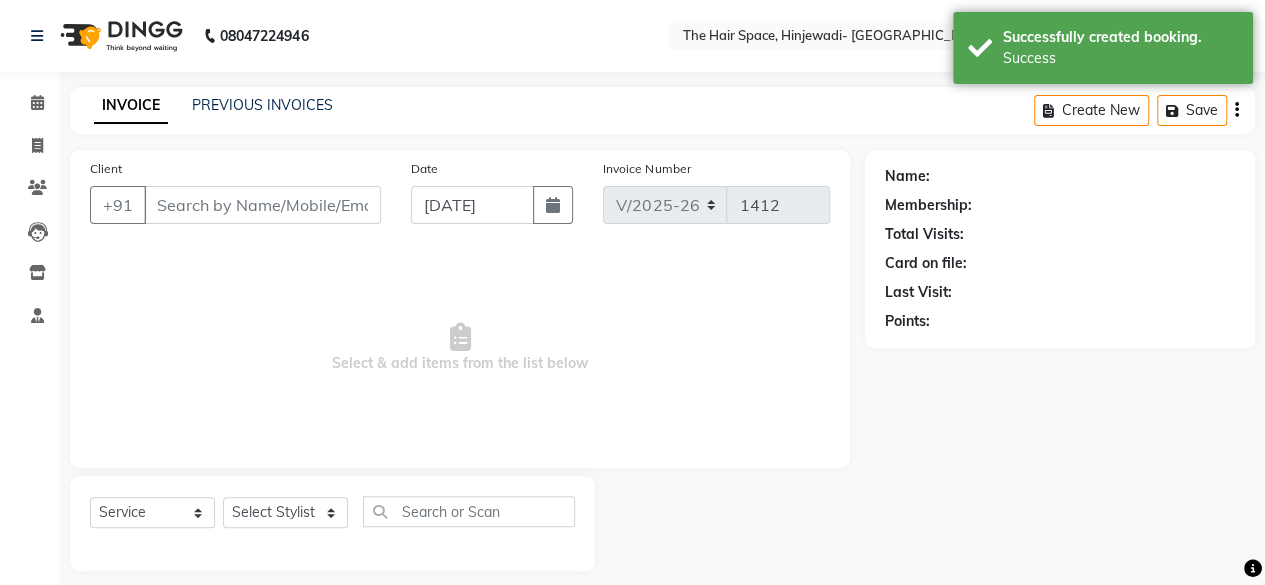 type on "7083802307" 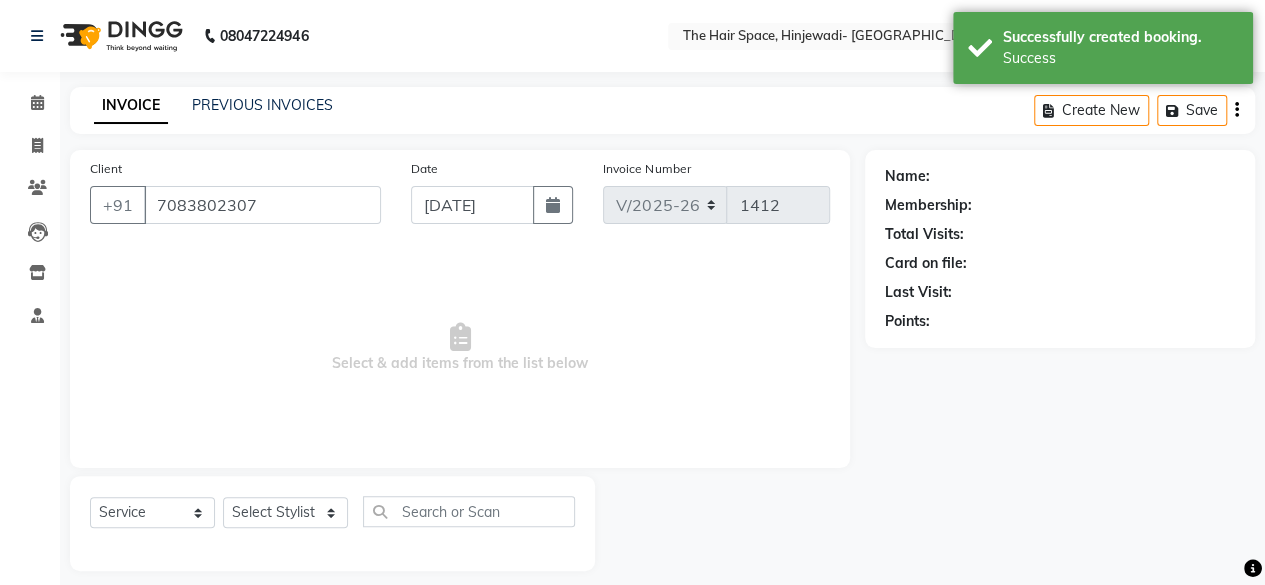 select on "84667" 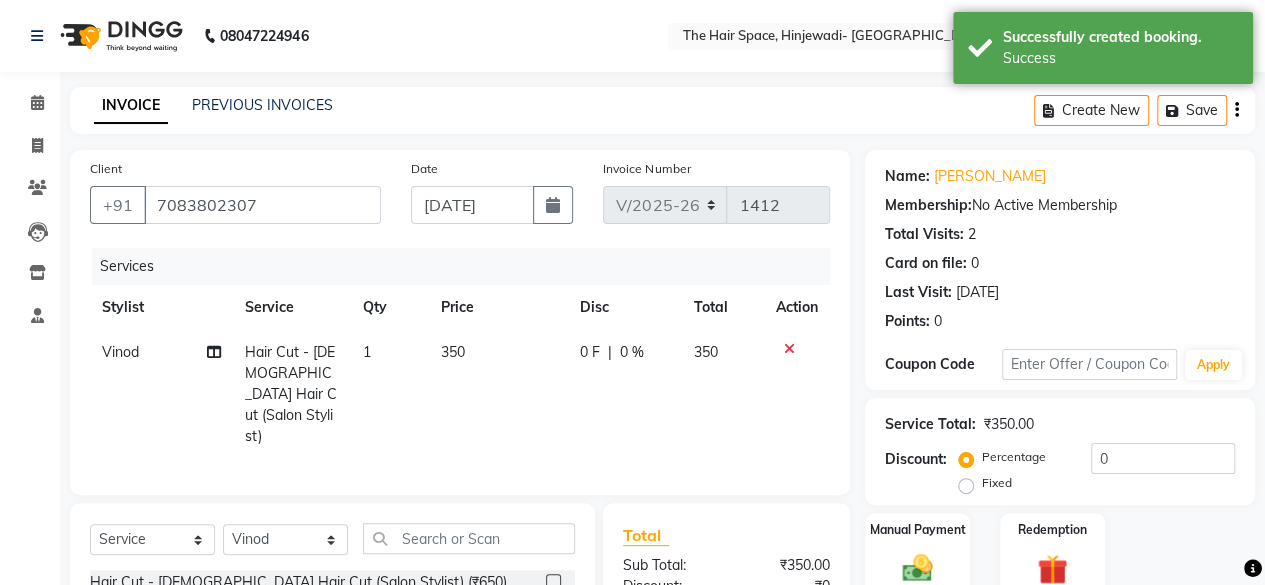 click on "350" 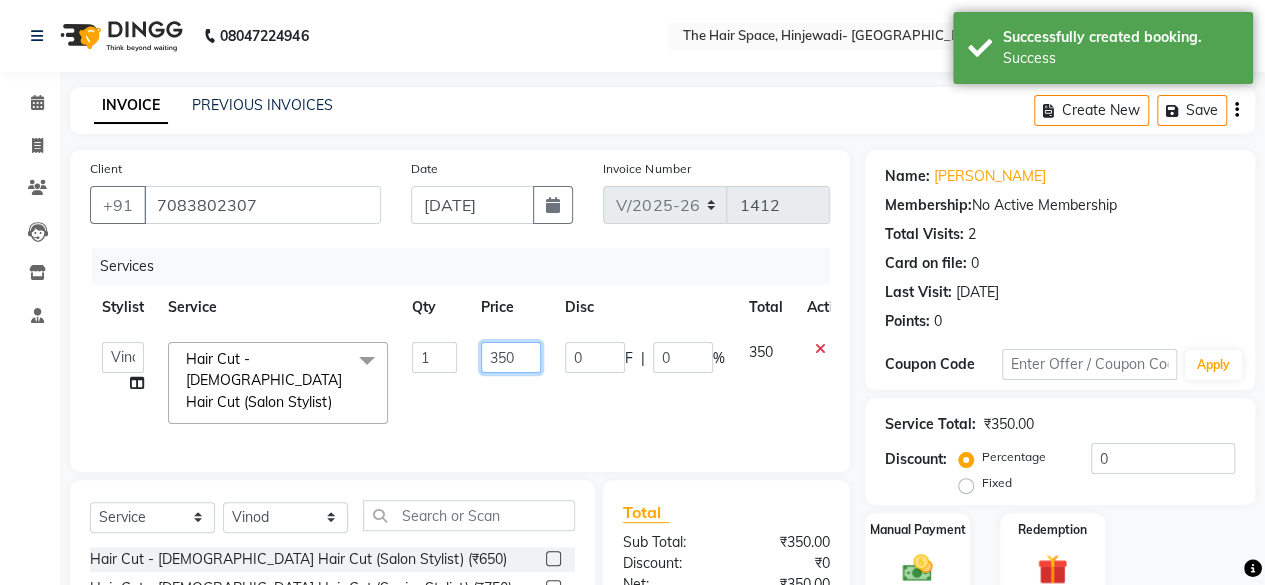 click on "350" 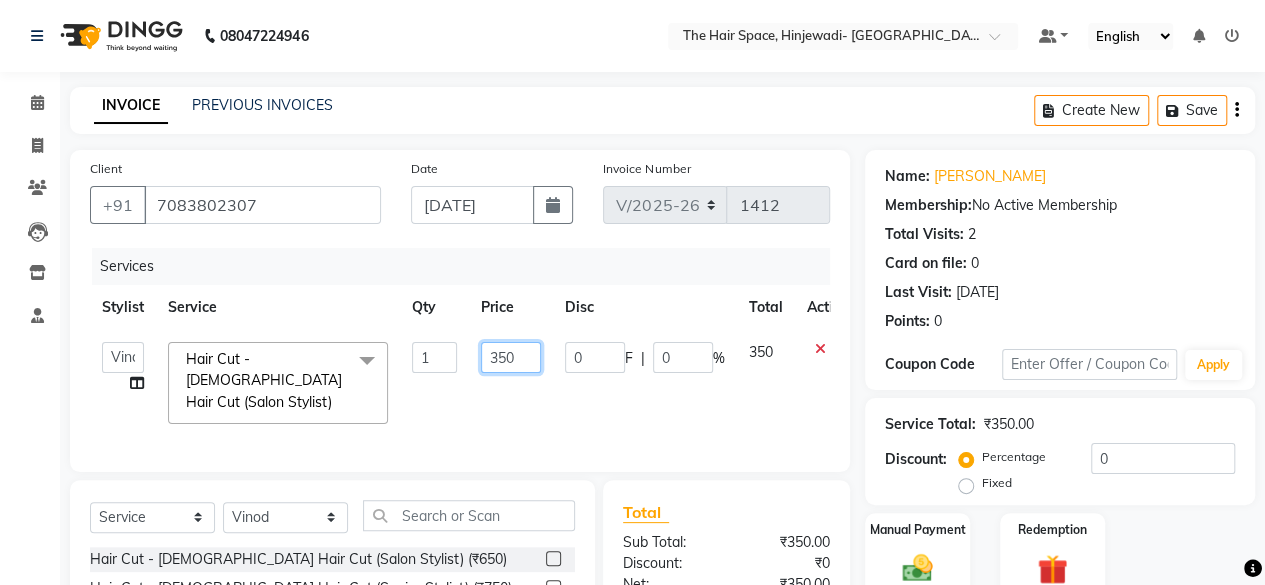 click on "350" 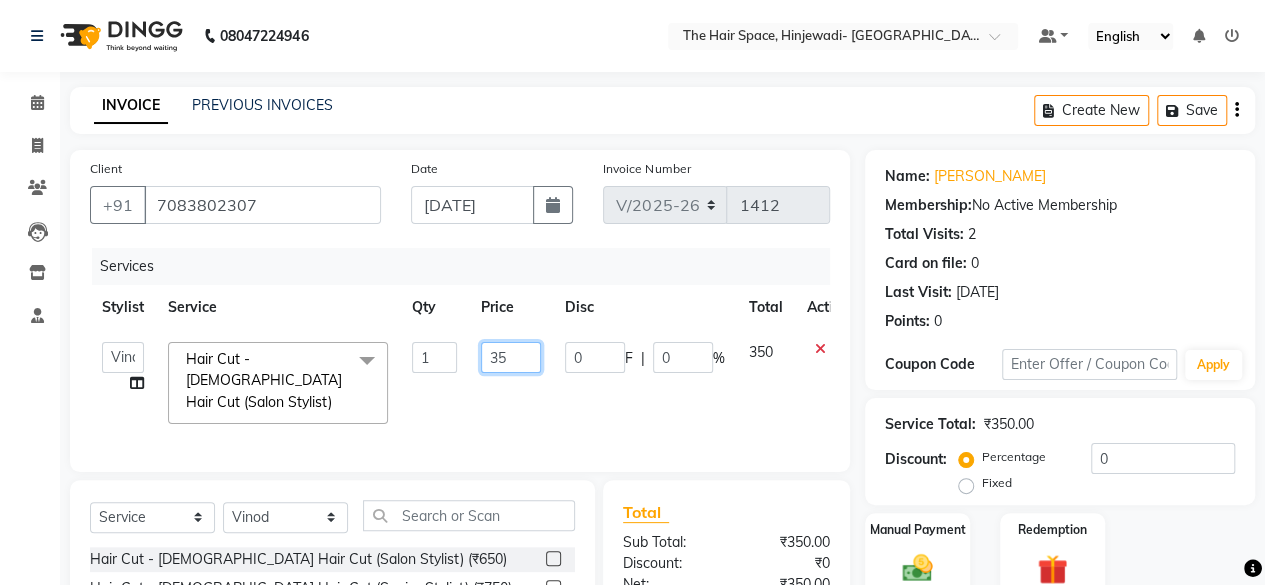 type on "3" 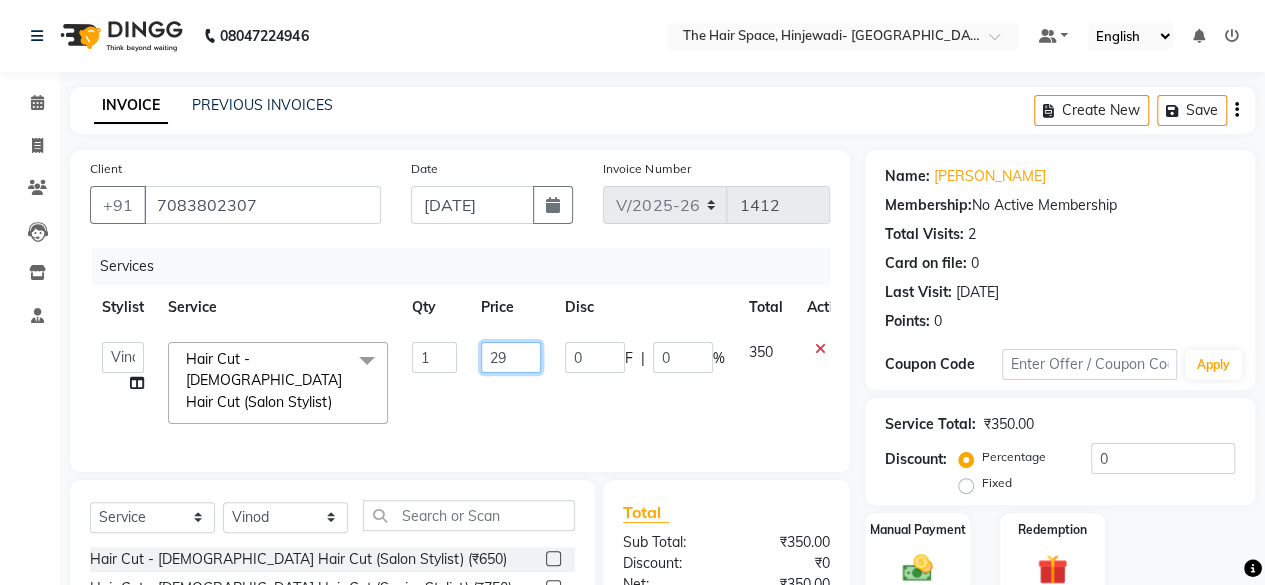 type on "299" 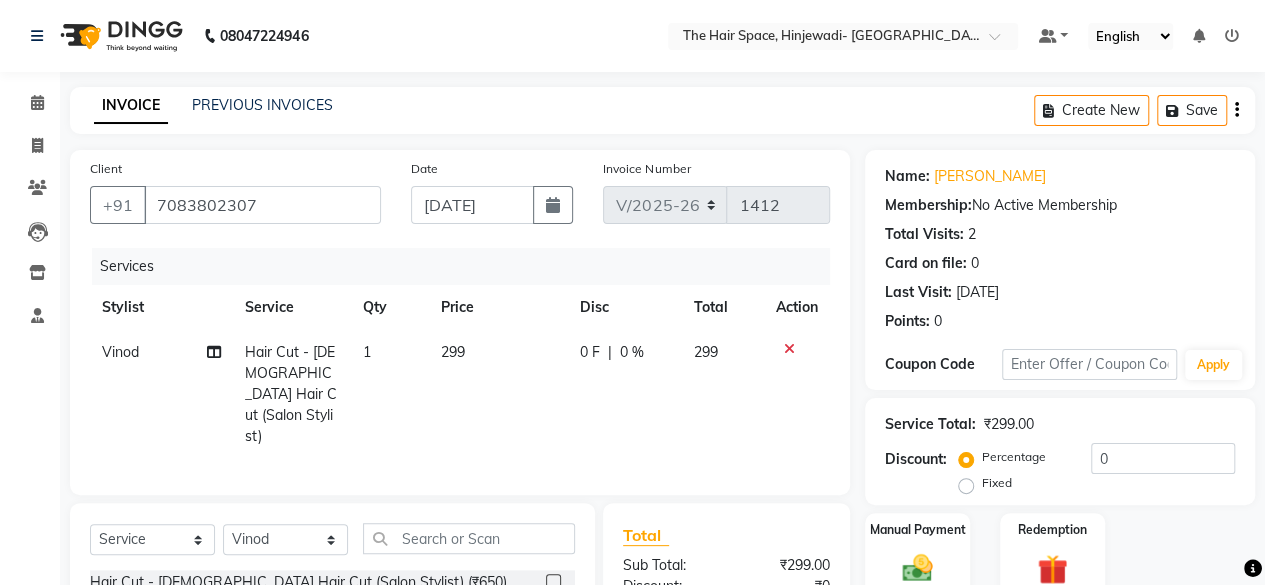 click on "299" 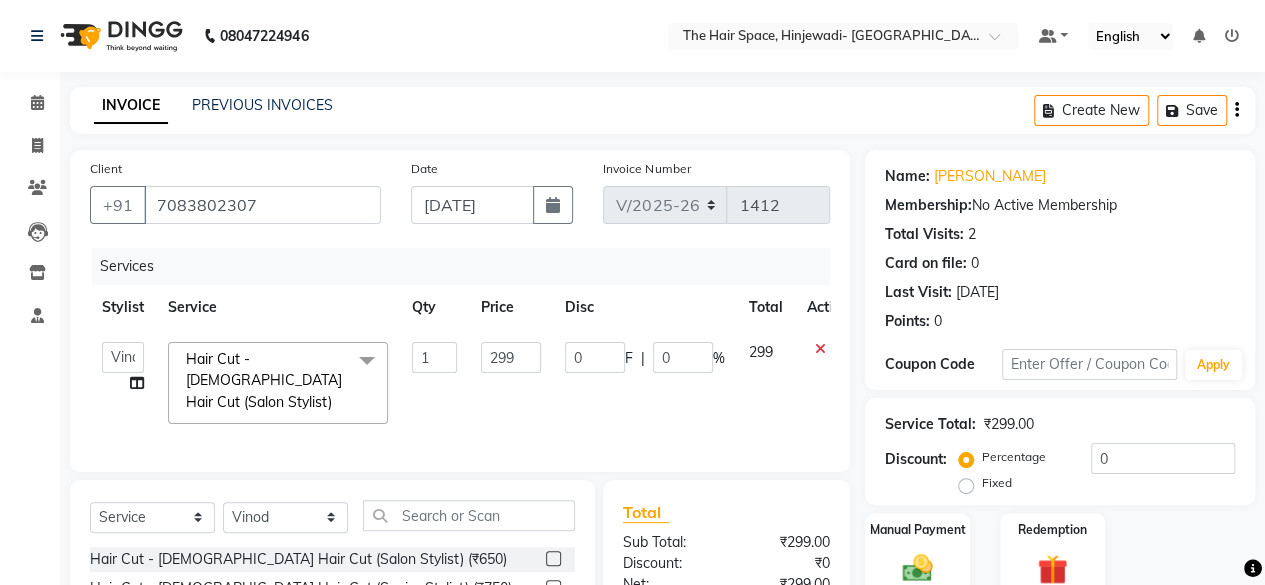 scroll, scrollTop: 215, scrollLeft: 0, axis: vertical 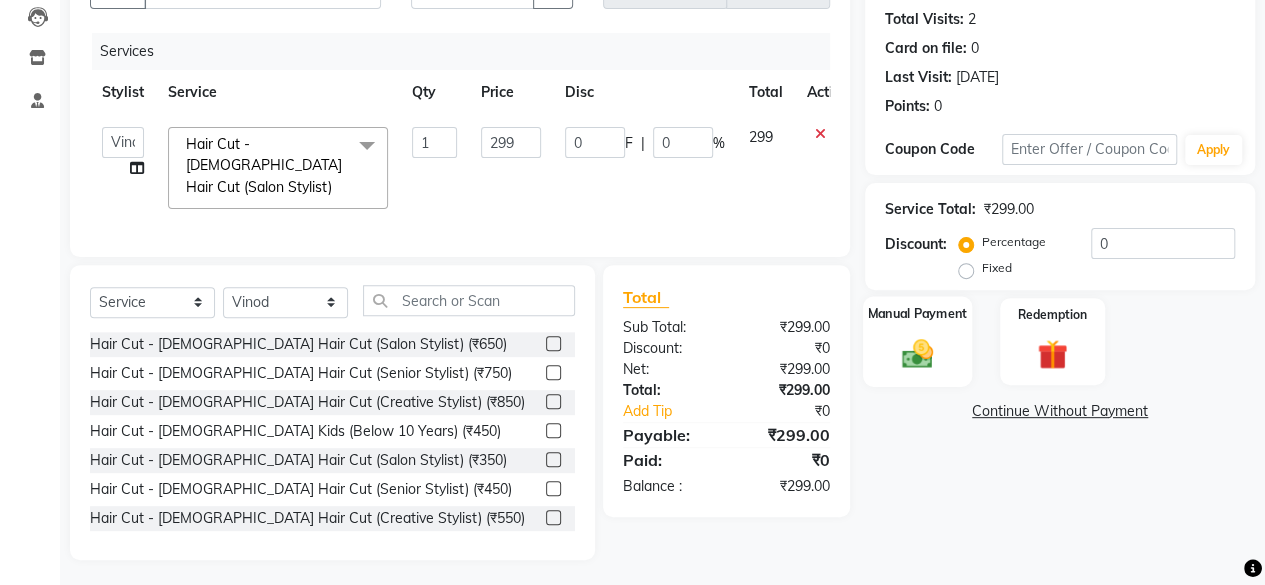 click 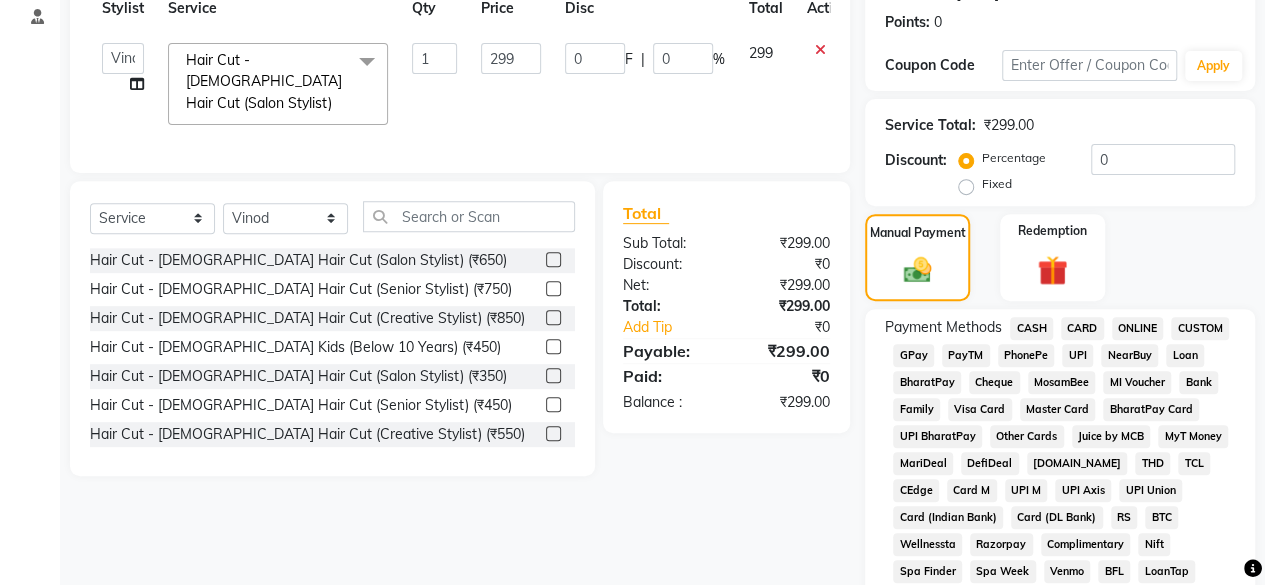 scroll, scrollTop: 415, scrollLeft: 0, axis: vertical 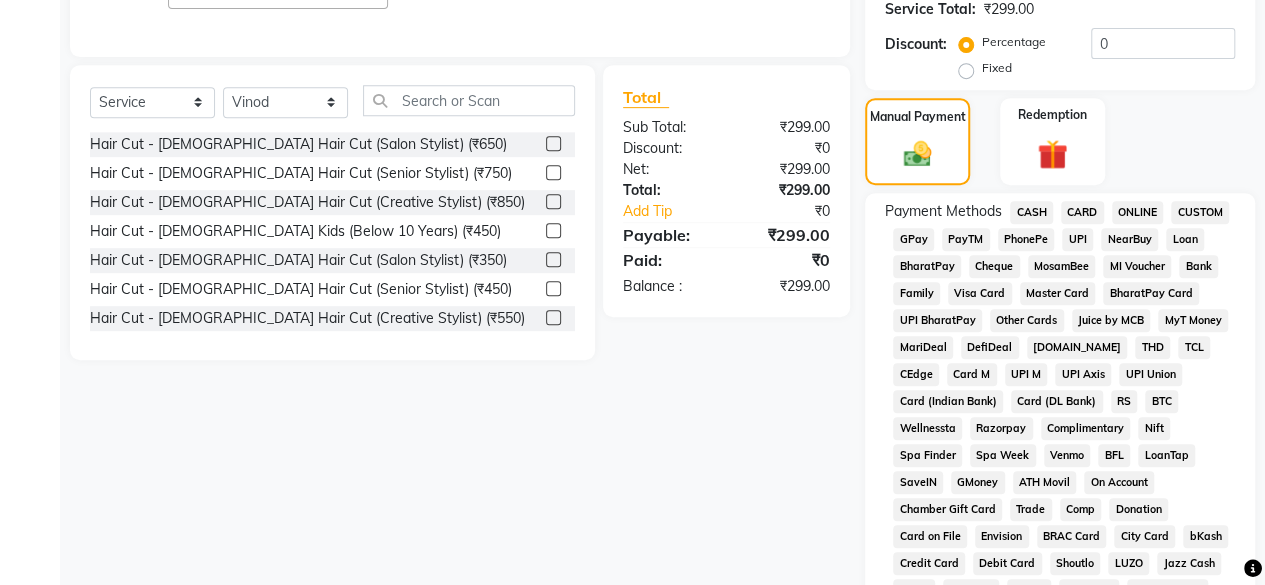 click on "GPay" 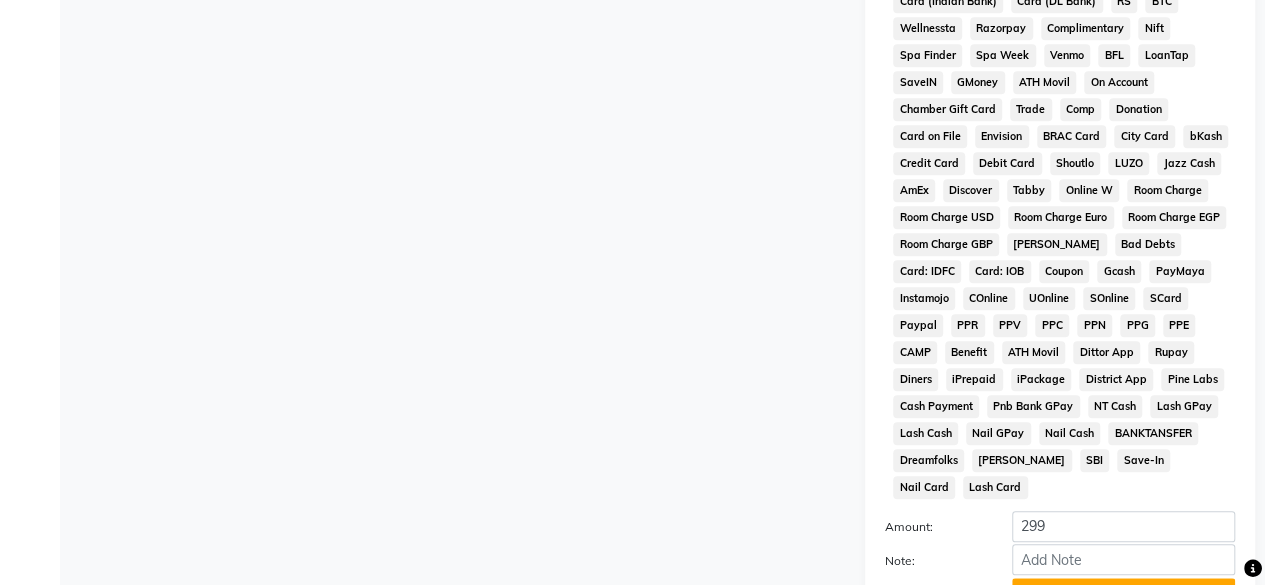 scroll, scrollTop: 972, scrollLeft: 0, axis: vertical 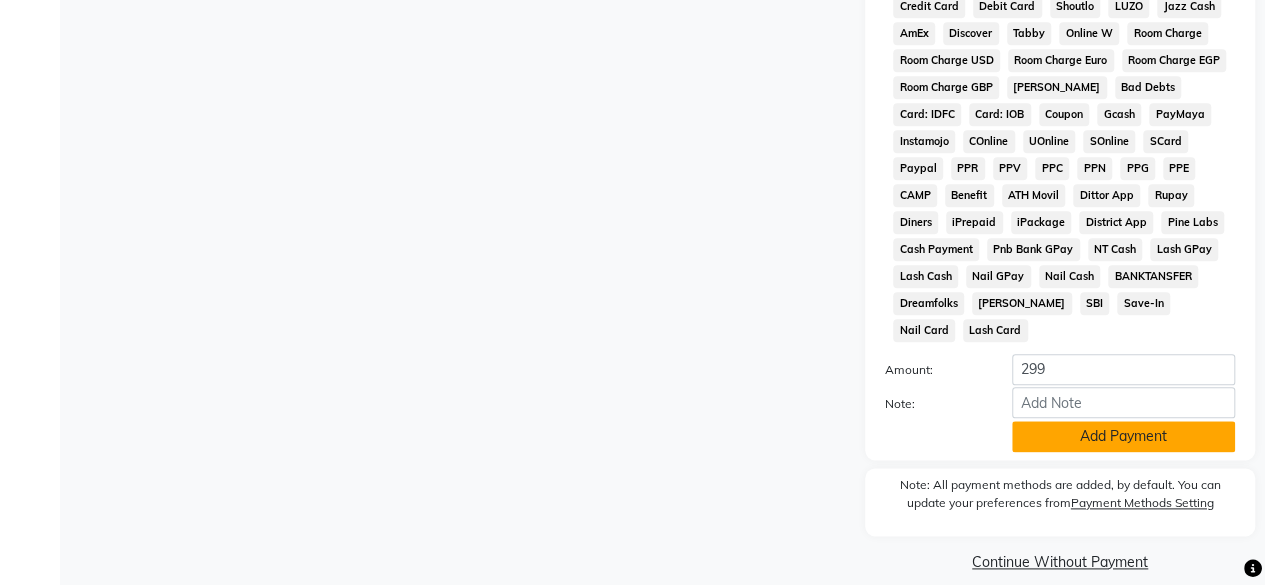 click on "Add Payment" 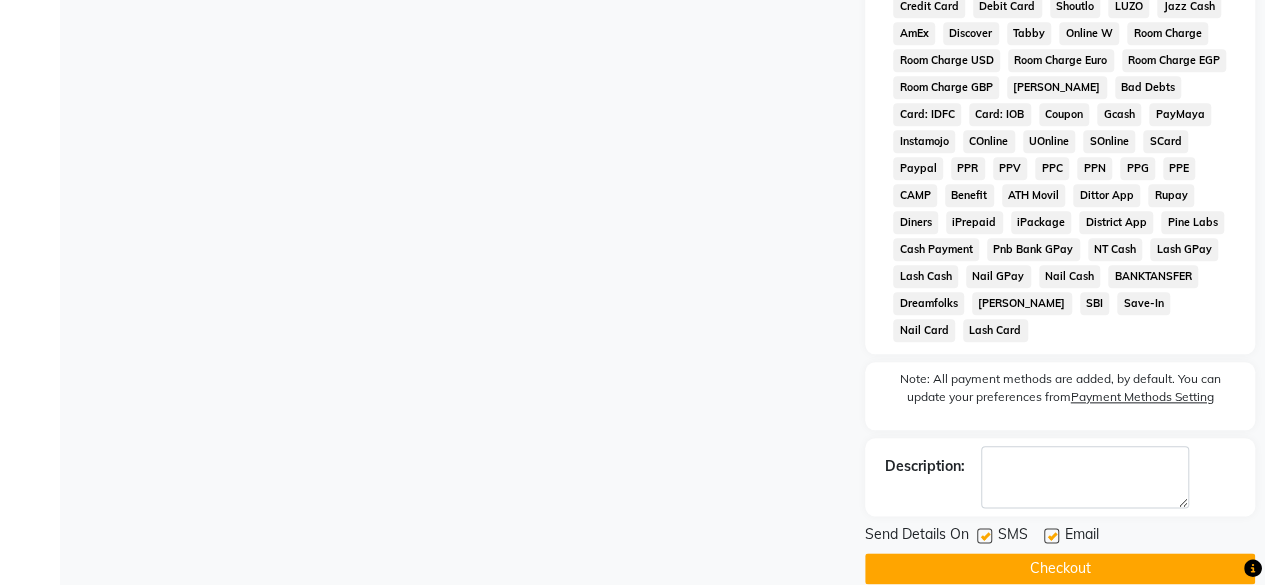 scroll, scrollTop: 978, scrollLeft: 0, axis: vertical 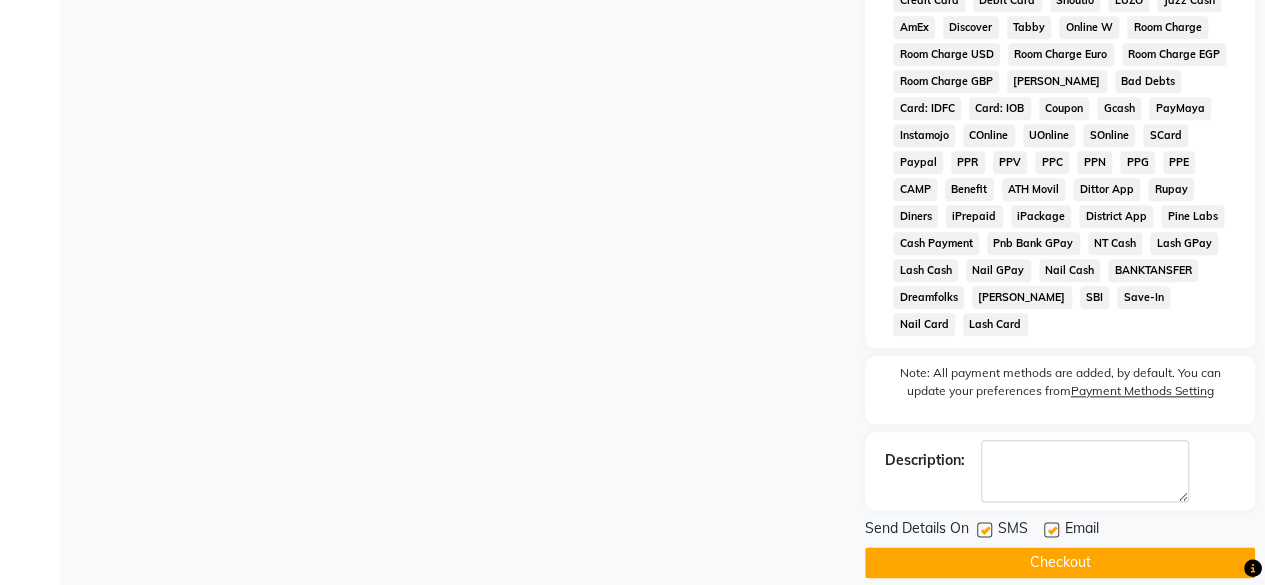 click 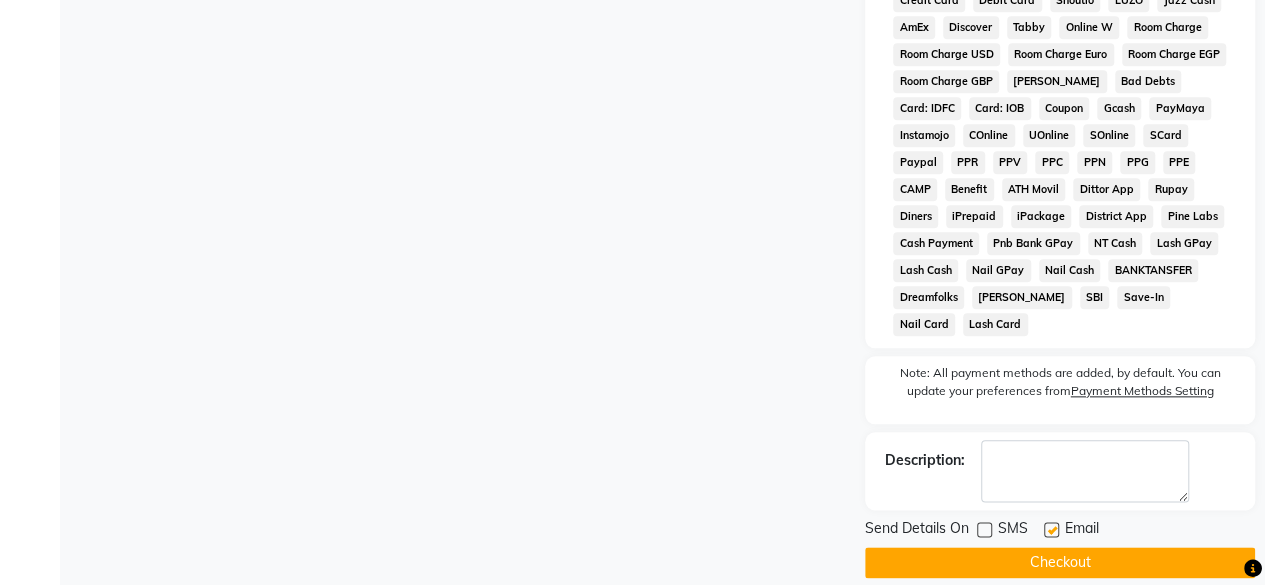 click on "Checkout" 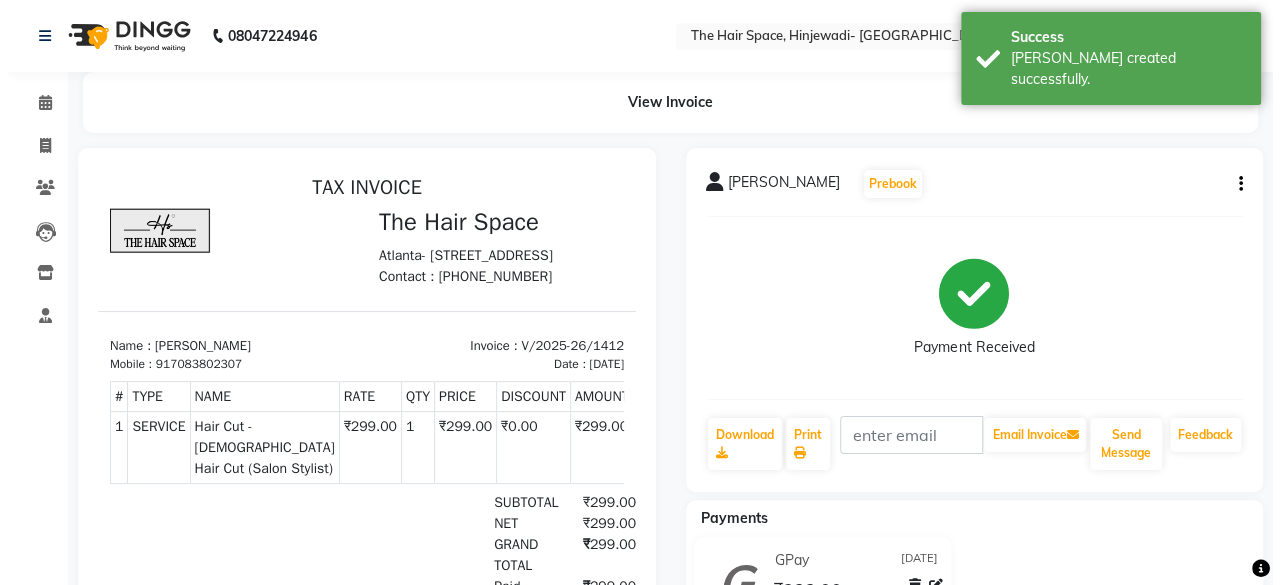 scroll, scrollTop: 0, scrollLeft: 0, axis: both 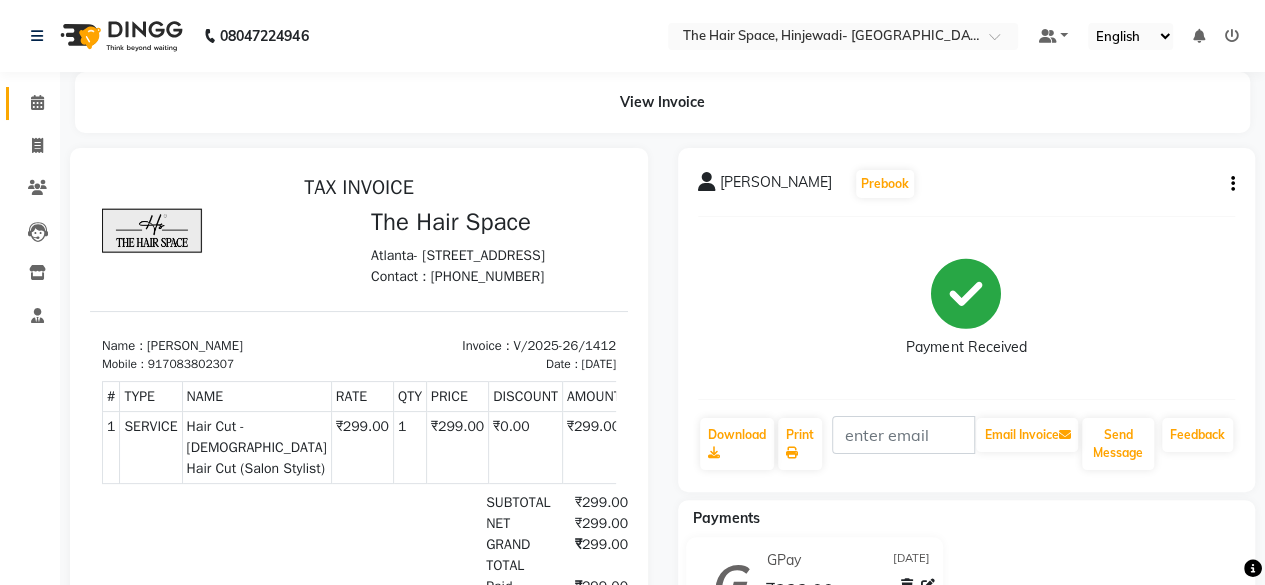 click on "Calendar" 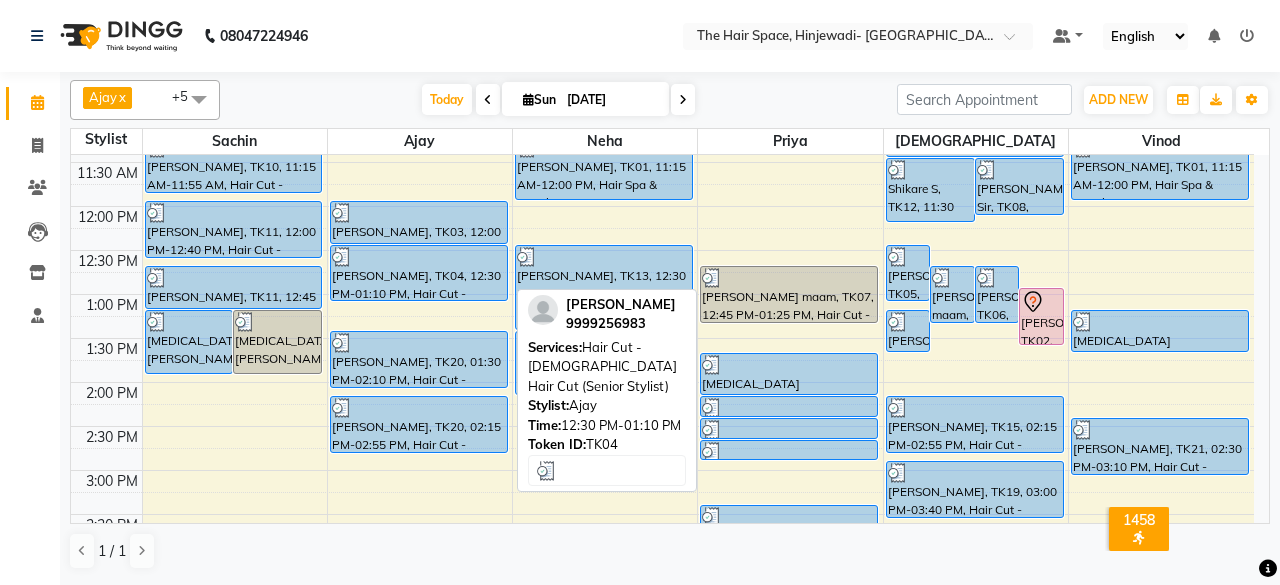 scroll, scrollTop: 400, scrollLeft: 0, axis: vertical 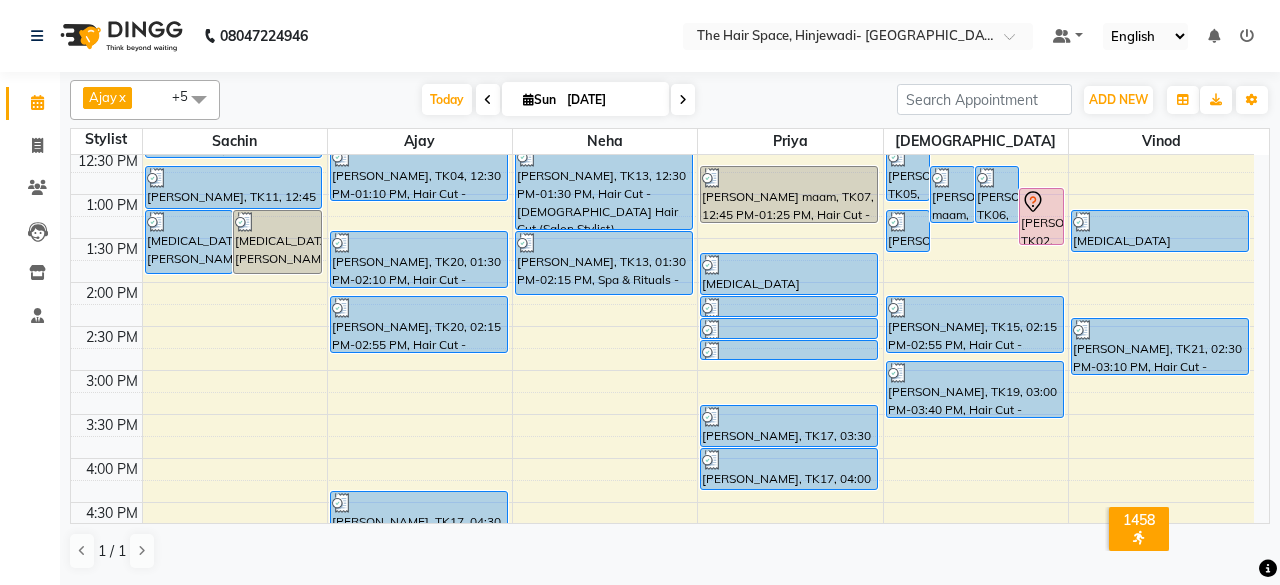 click on "8:00 AM 8:30 AM 9:00 AM 9:30 AM 10:00 AM 10:30 AM 11:00 AM 11:30 AM 12:00 PM 12:30 PM 1:00 PM 1:30 PM 2:00 PM 2:30 PM 3:00 PM 3:30 PM 4:00 PM 4:30 PM 5:00 PM 5:30 PM 6:00 PM 6:30 PM 7:00 PM 7:30 PM 8:00 PM 8:30 PM 9:00 PM 9:30 PM 10:00 PM 10:30 PM     [MEDICAL_DATA][PERSON_NAME], TK14, 01:15 PM-02:00 PM, Hair Spa & Rituals - Premium (₹1500)     [MEDICAL_DATA][PERSON_NAME], TK14, 01:15 PM-02:00 PM, Spa & Rituals - [DEMOGRAPHIC_DATA] Premium     [PERSON_NAME], TK09, 10:00 AM-10:40 AM, Hair Cut - [DEMOGRAPHIC_DATA] Hair Cut (Senior Stylist)     [PERSON_NAME], TK10, 10:45 AM-11:15 AM, [PERSON_NAME]     [PERSON_NAME], TK10, 11:15 AM-11:55 AM, Hair Cut - [DEMOGRAPHIC_DATA] Hair Cut (Senior Stylist)     [PERSON_NAME], TK11, 12:00 PM-12:40 PM, Hair Cut - [DEMOGRAPHIC_DATA] Hair Cut (Senior Stylist)     [PERSON_NAME], TK11, 12:45 PM-01:15 PM, [PERSON_NAME]     [PERSON_NAME], TK03, 12:00 PM-12:30 PM, [PERSON_NAME]     [PERSON_NAME], TK04, 12:30 PM-01:10 PM, Hair Cut - [DEMOGRAPHIC_DATA] Hair Cut (Senior Stylist)     [PERSON_NAME] s, TK20, 01:30 PM-02:10 PM, Hair Cut - [DEMOGRAPHIC_DATA] Kids (Below 10 Years)" at bounding box center (662, 414) 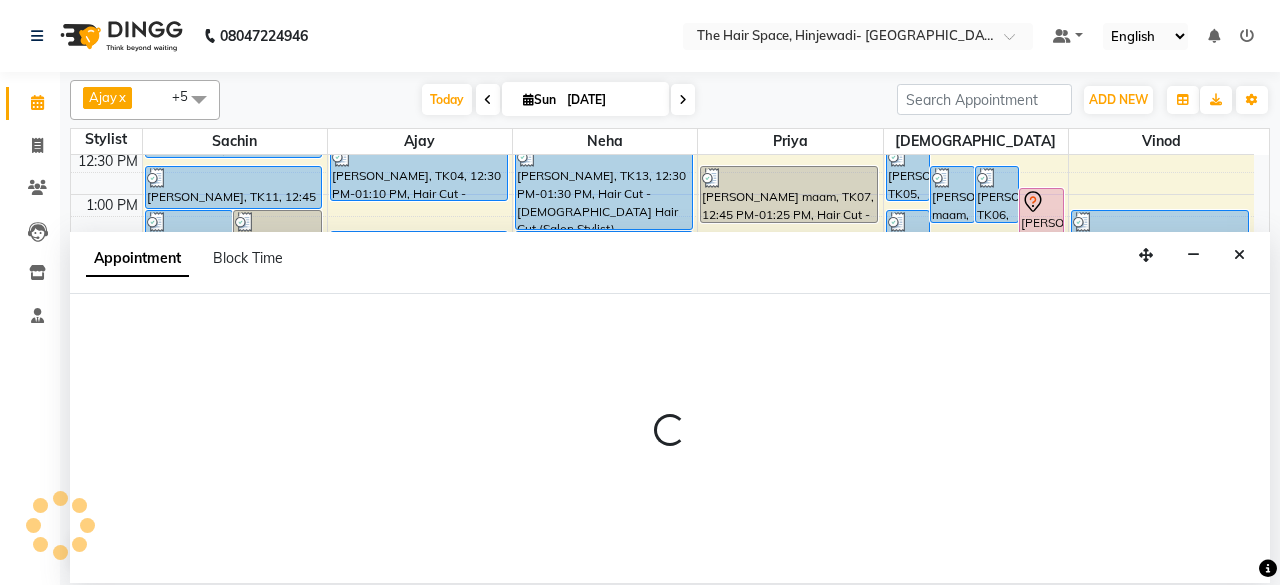 select on "52403" 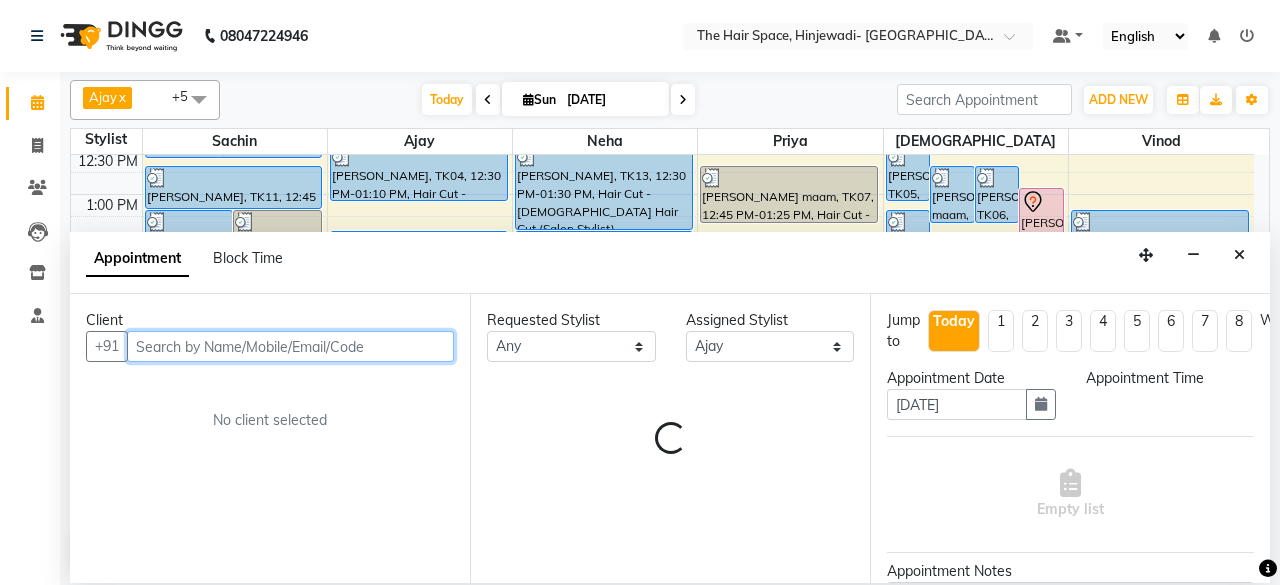 select on "900" 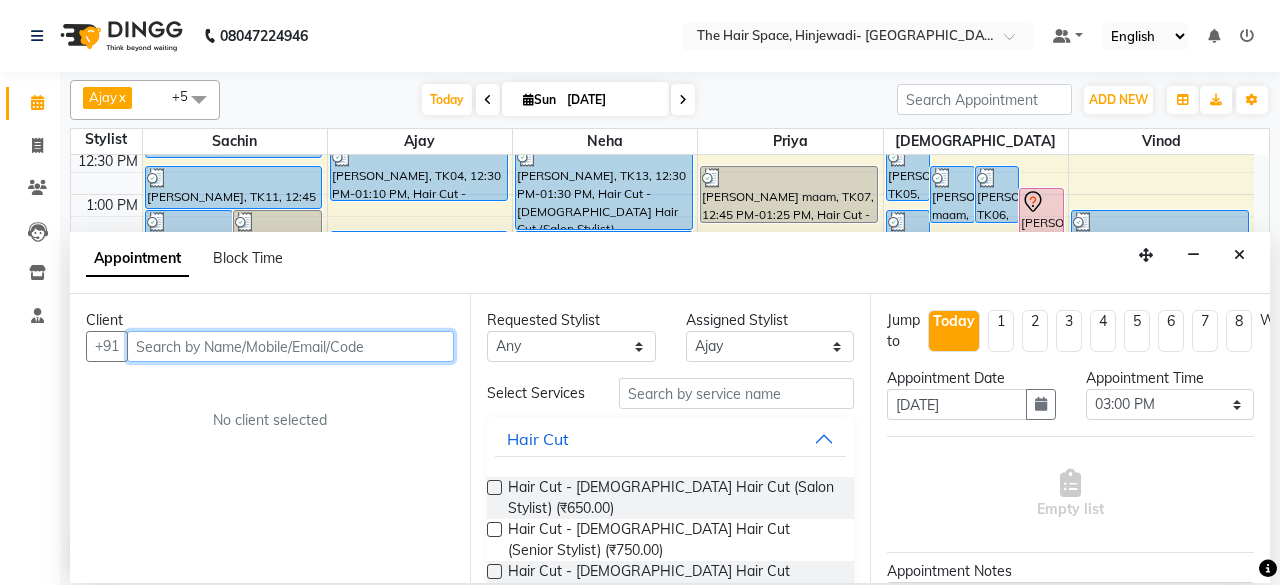 click at bounding box center (290, 346) 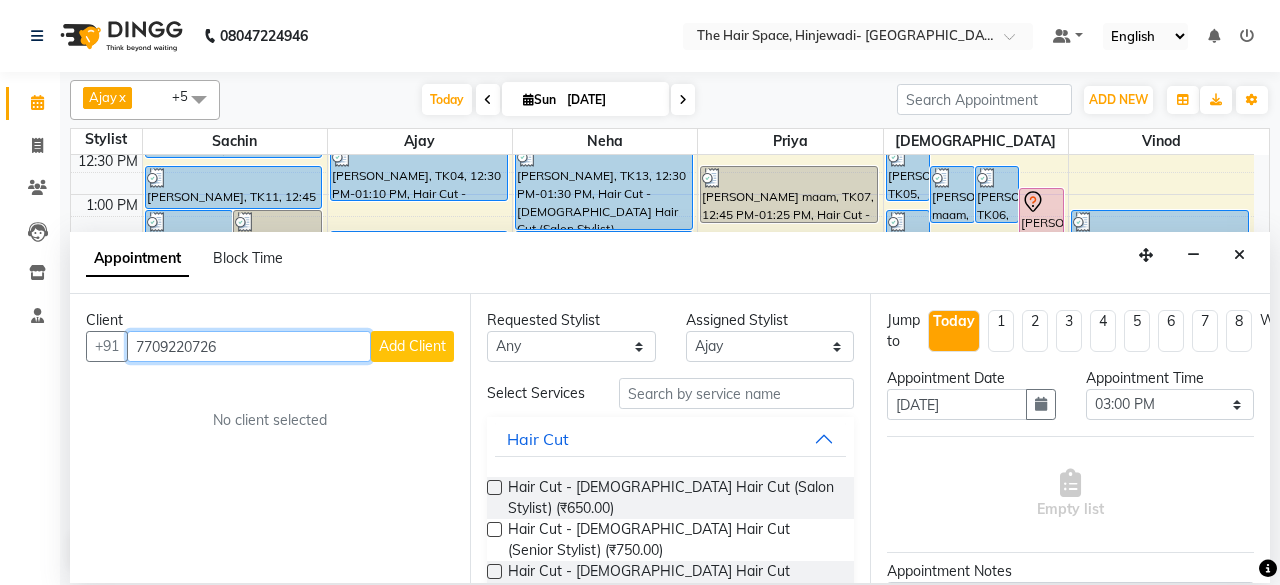 type on "7709220726" 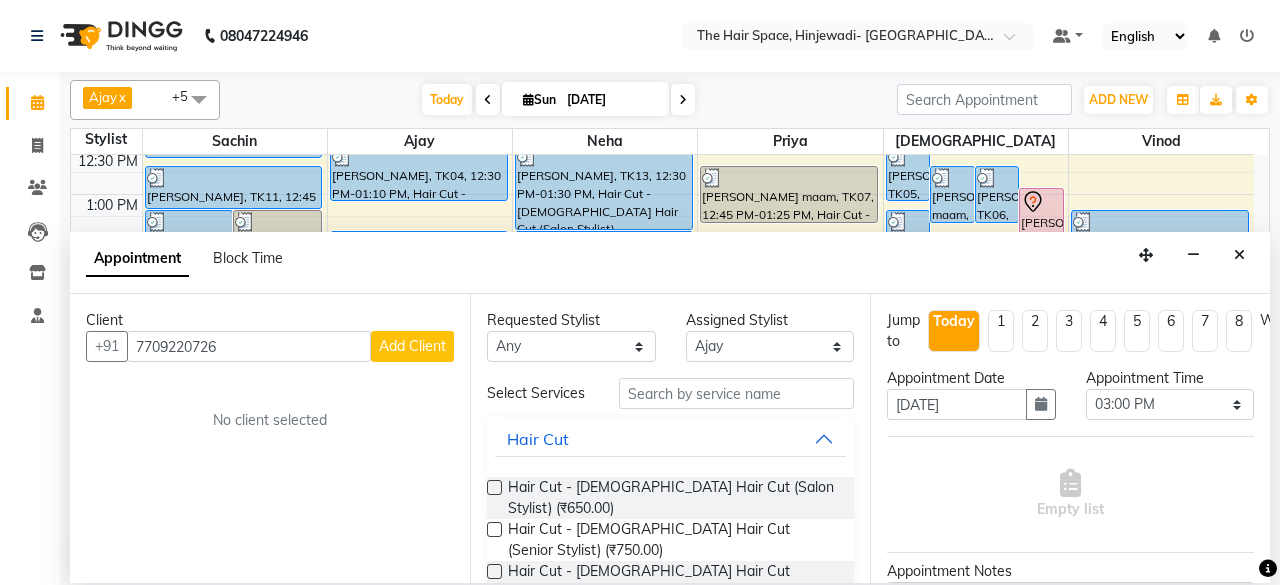 click on "Add Client" at bounding box center [412, 346] 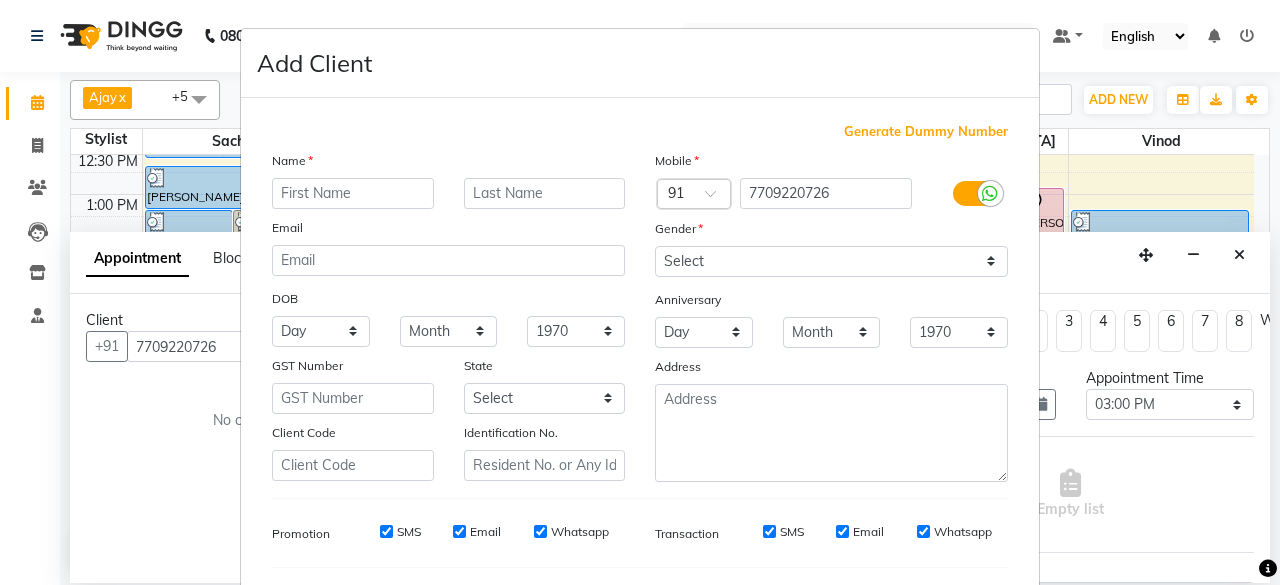 click at bounding box center [353, 193] 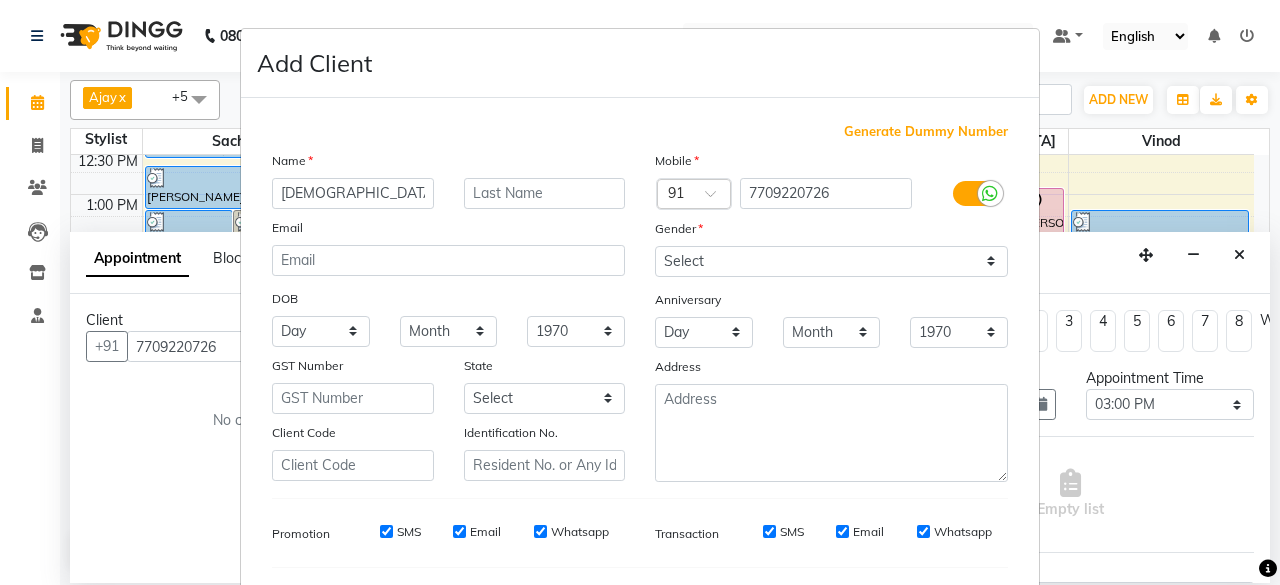 type on "[DEMOGRAPHIC_DATA]" 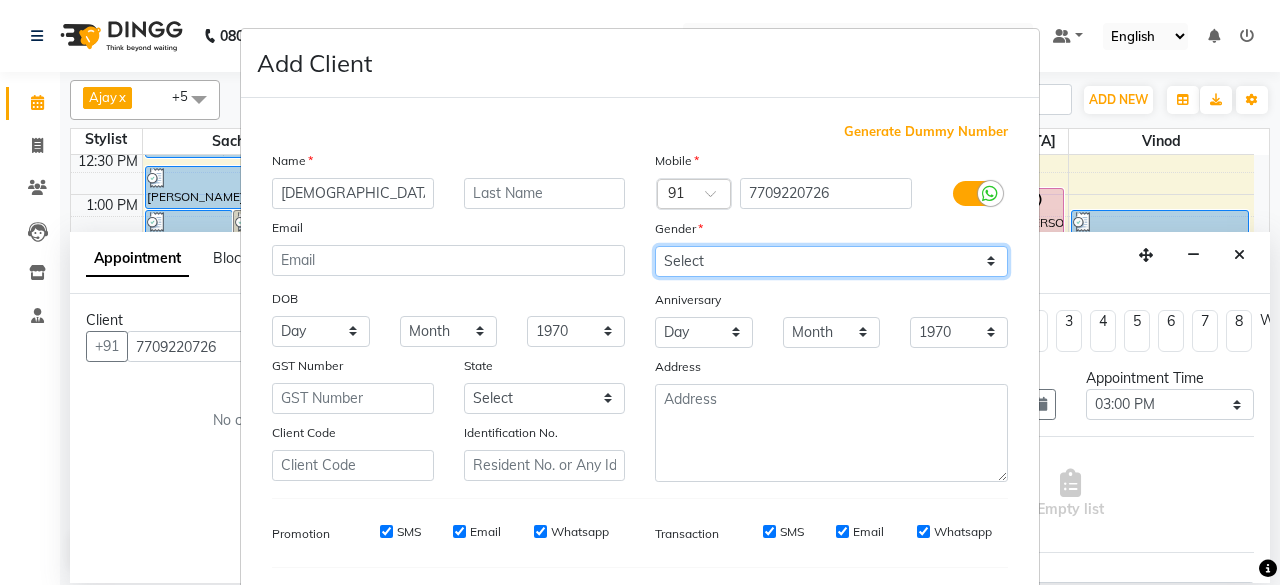 click on "Select [DEMOGRAPHIC_DATA] [DEMOGRAPHIC_DATA] Other Prefer Not To Say" at bounding box center (831, 261) 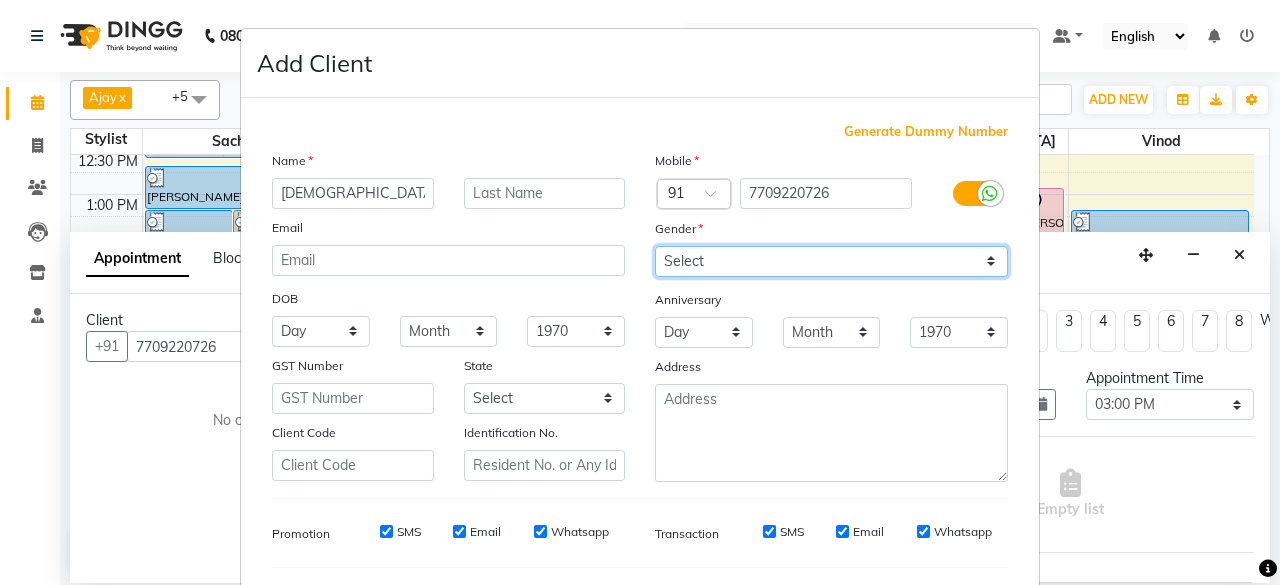 select on "[DEMOGRAPHIC_DATA]" 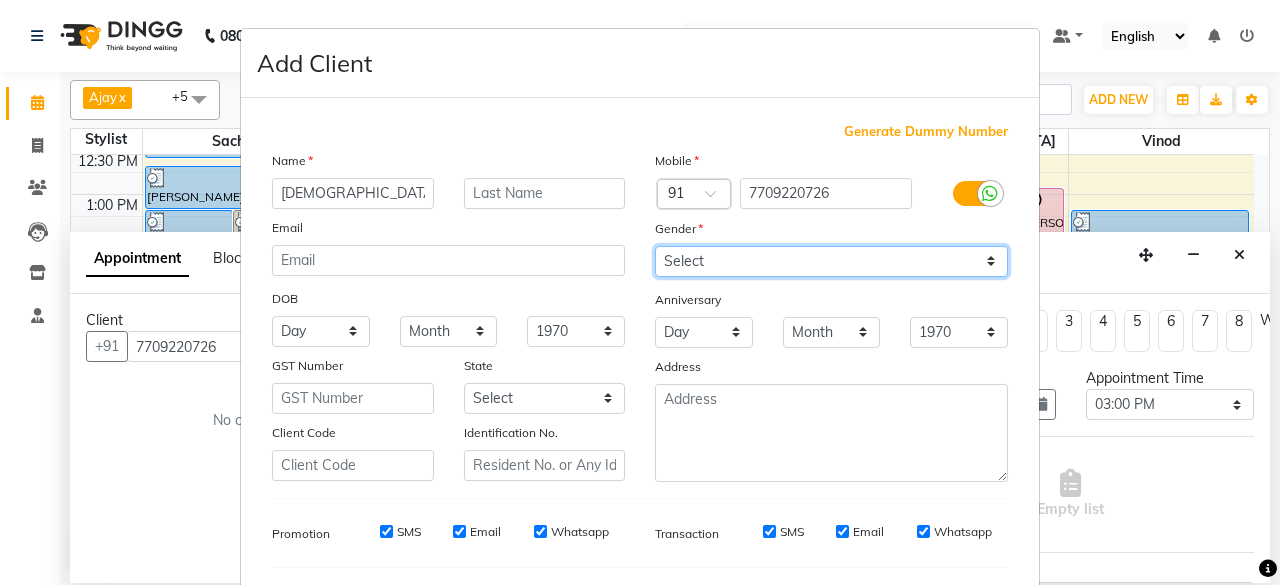click on "Select [DEMOGRAPHIC_DATA] [DEMOGRAPHIC_DATA] Other Prefer Not To Say" at bounding box center [831, 261] 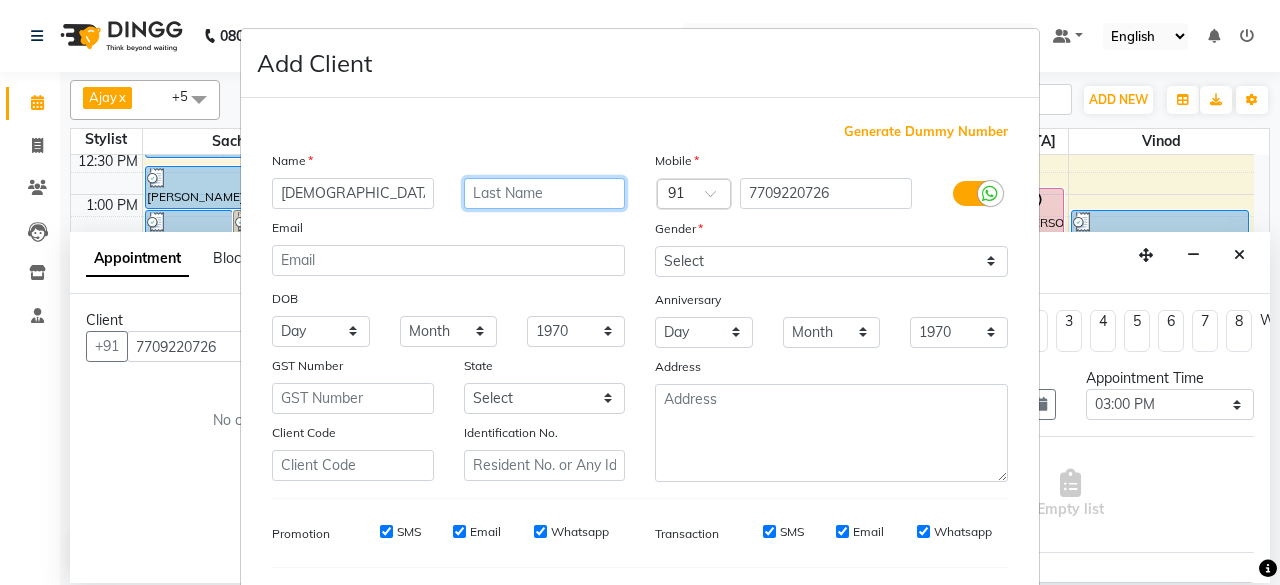 click at bounding box center [545, 193] 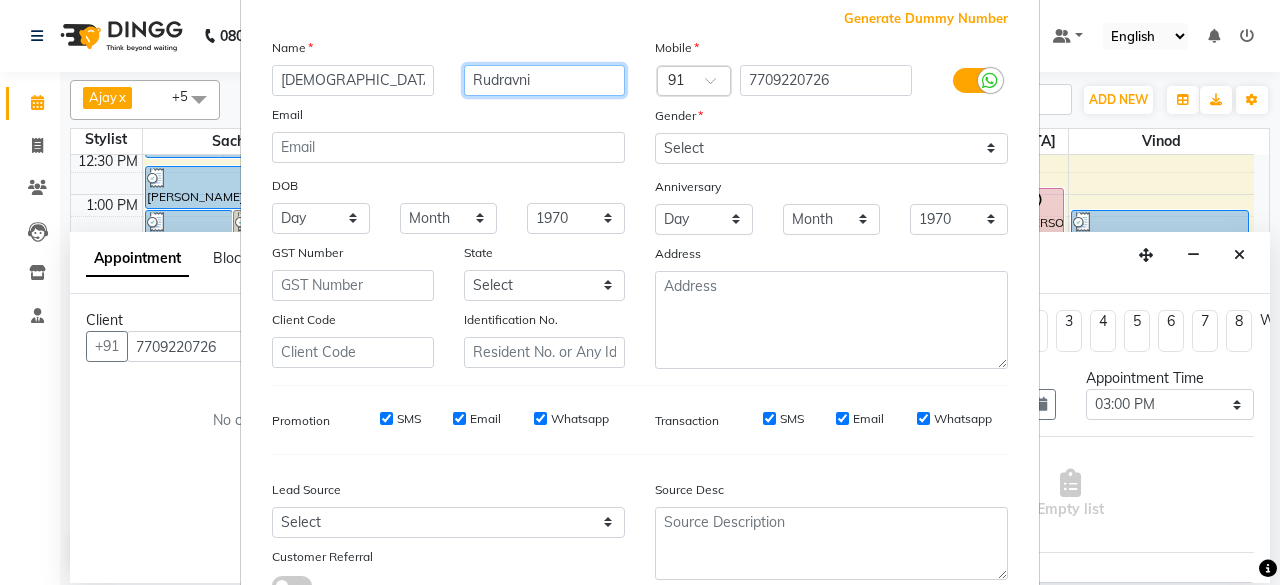 scroll, scrollTop: 260, scrollLeft: 0, axis: vertical 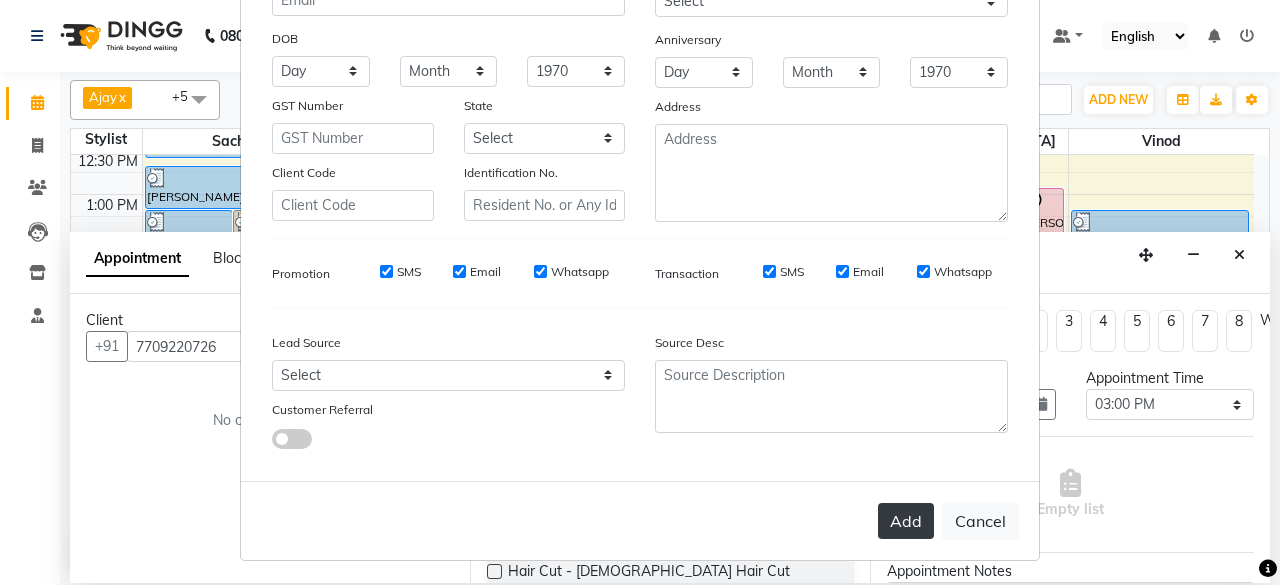 type on "Rudravni" 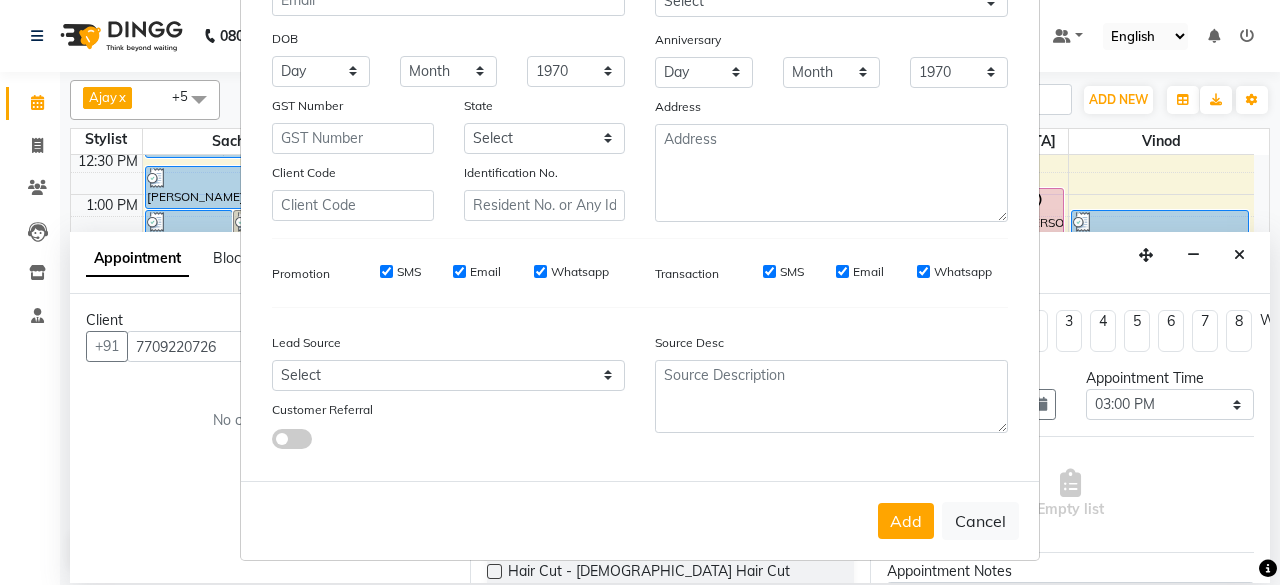 click on "Add" at bounding box center [906, 521] 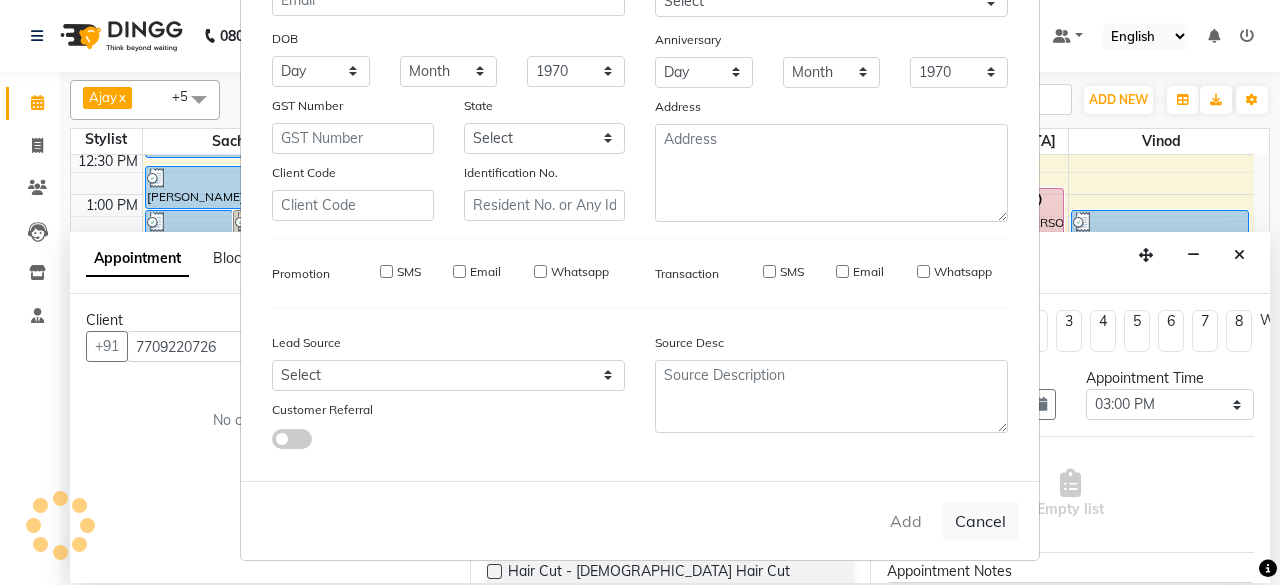 type 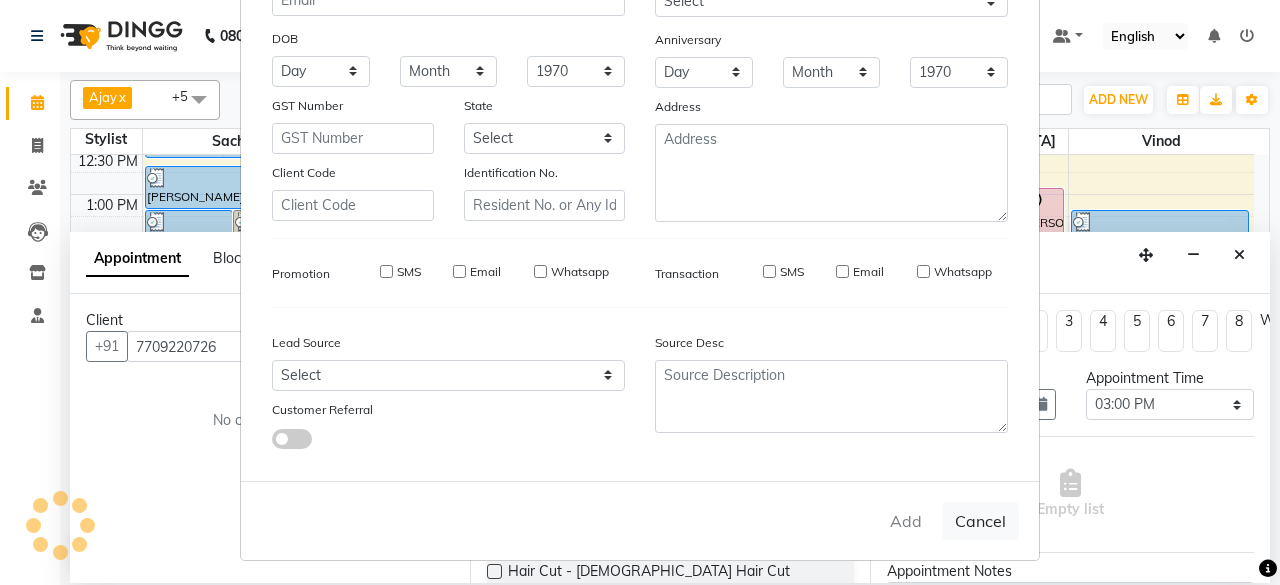 type 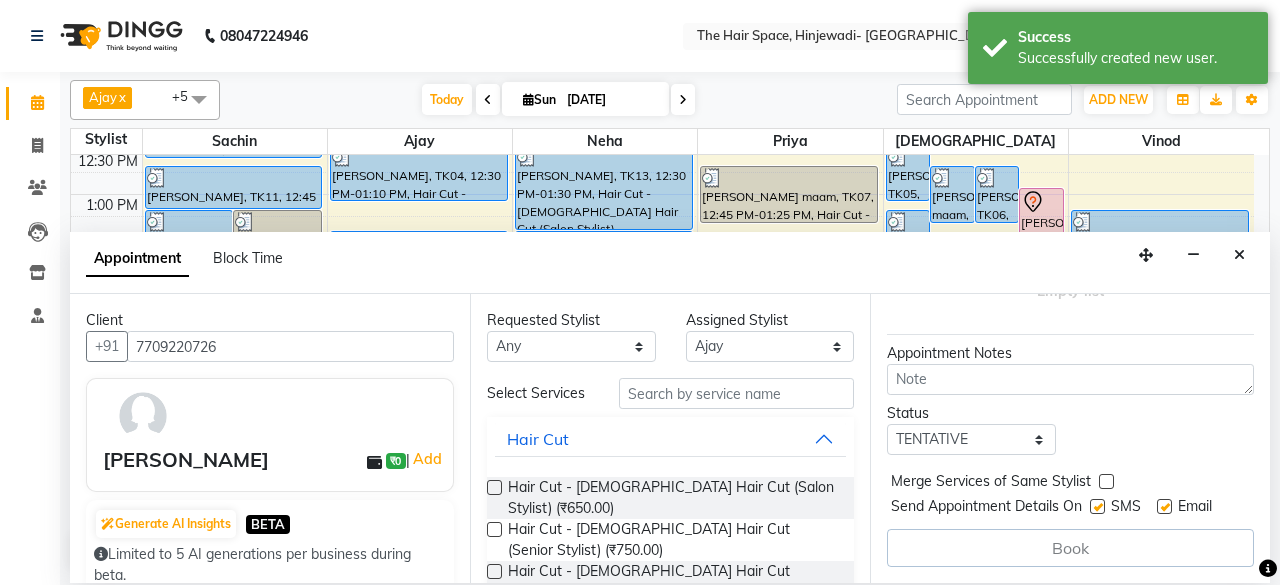 scroll, scrollTop: 232, scrollLeft: 0, axis: vertical 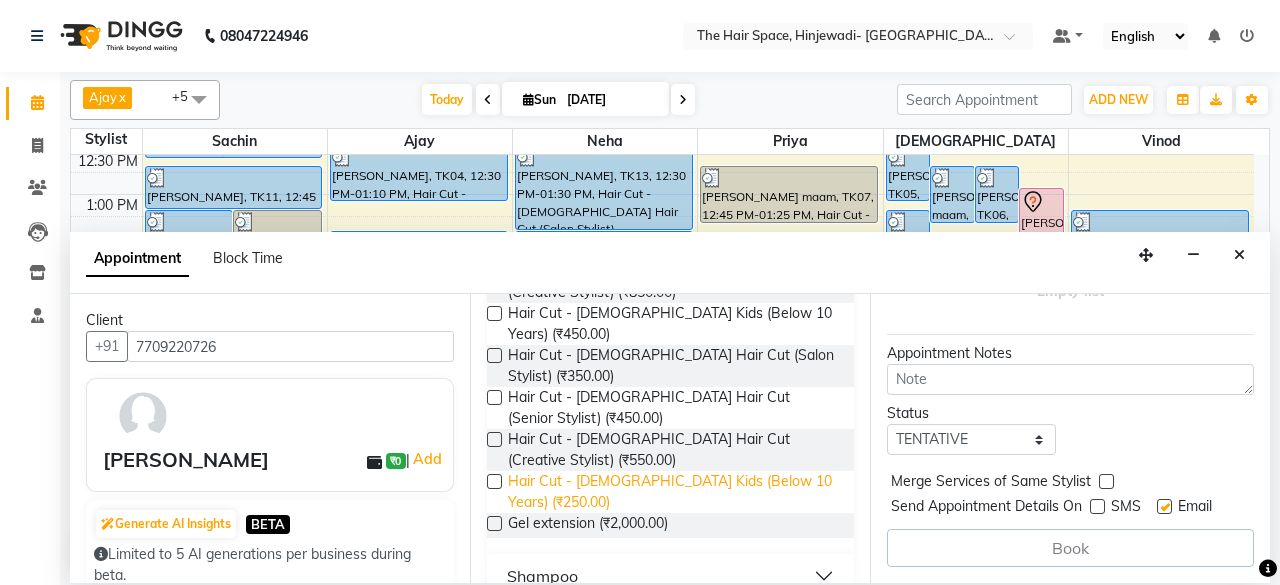 click on "Hair Cut - [DEMOGRAPHIC_DATA] Kids (Below 10 Years) (₹250.00)" at bounding box center [673, 492] 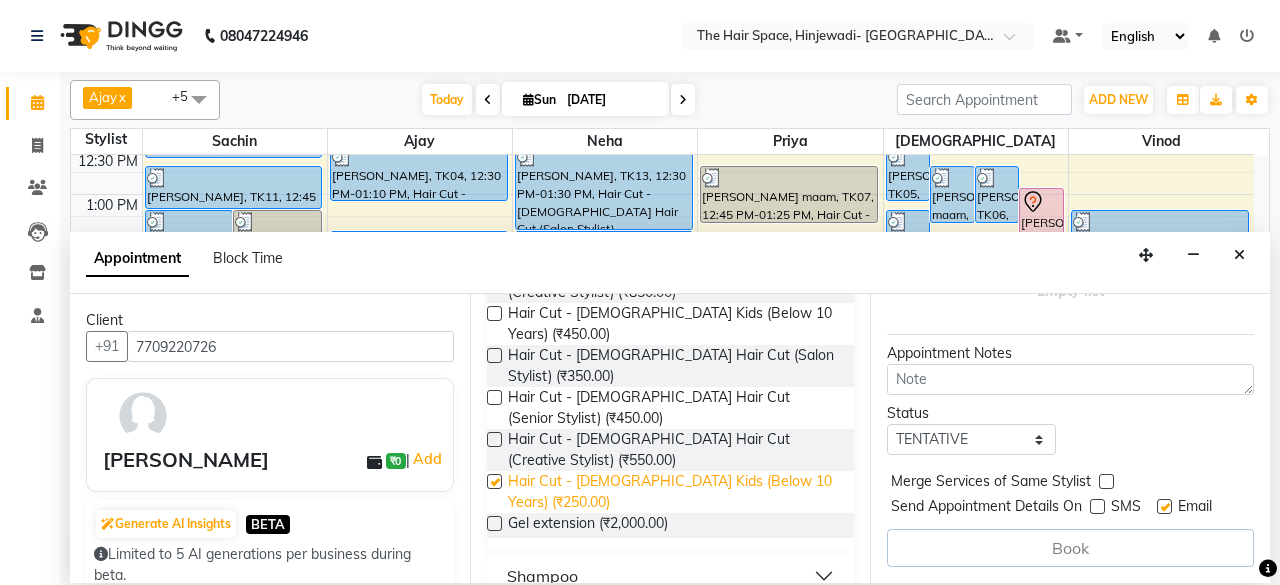 checkbox on "false" 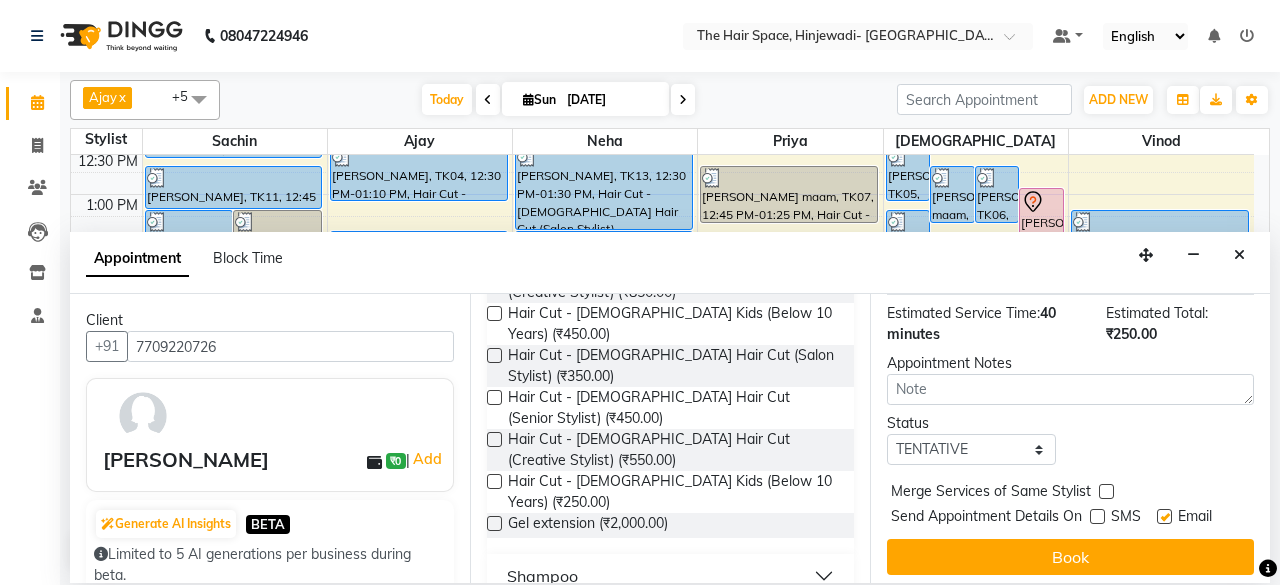 scroll, scrollTop: 293, scrollLeft: 0, axis: vertical 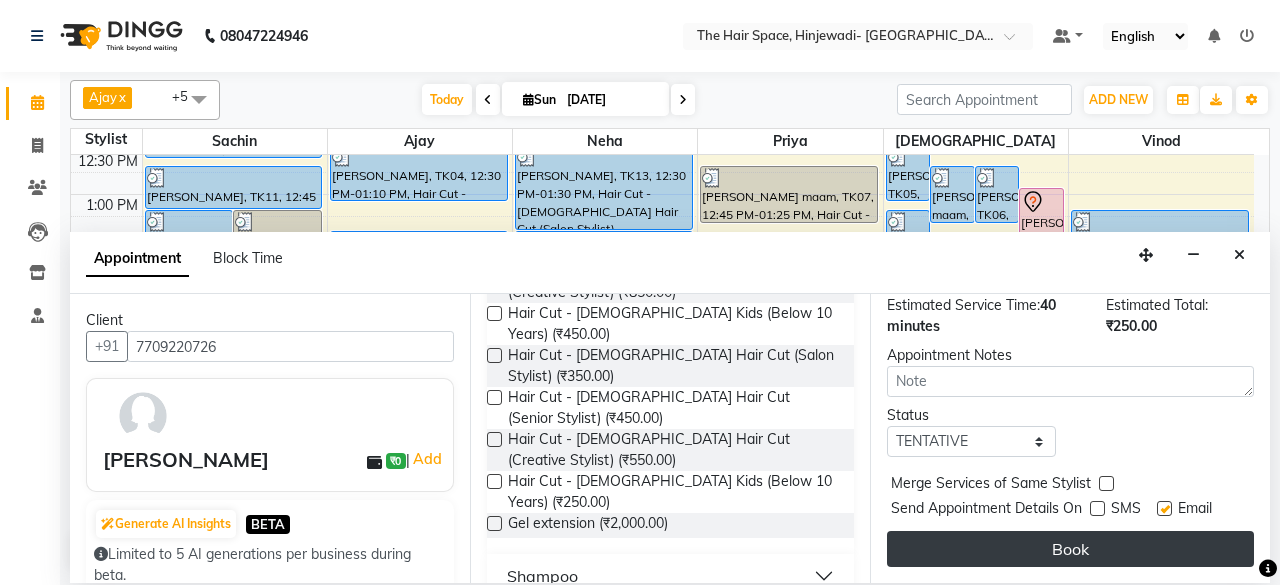 click on "Book" at bounding box center (1070, 549) 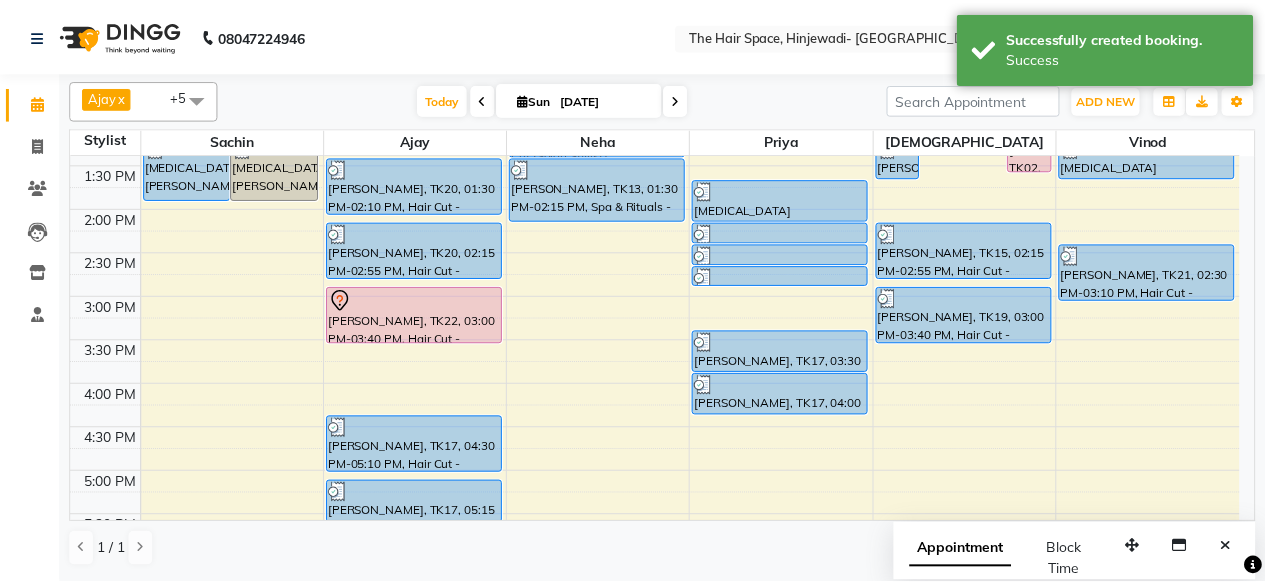 scroll, scrollTop: 600, scrollLeft: 0, axis: vertical 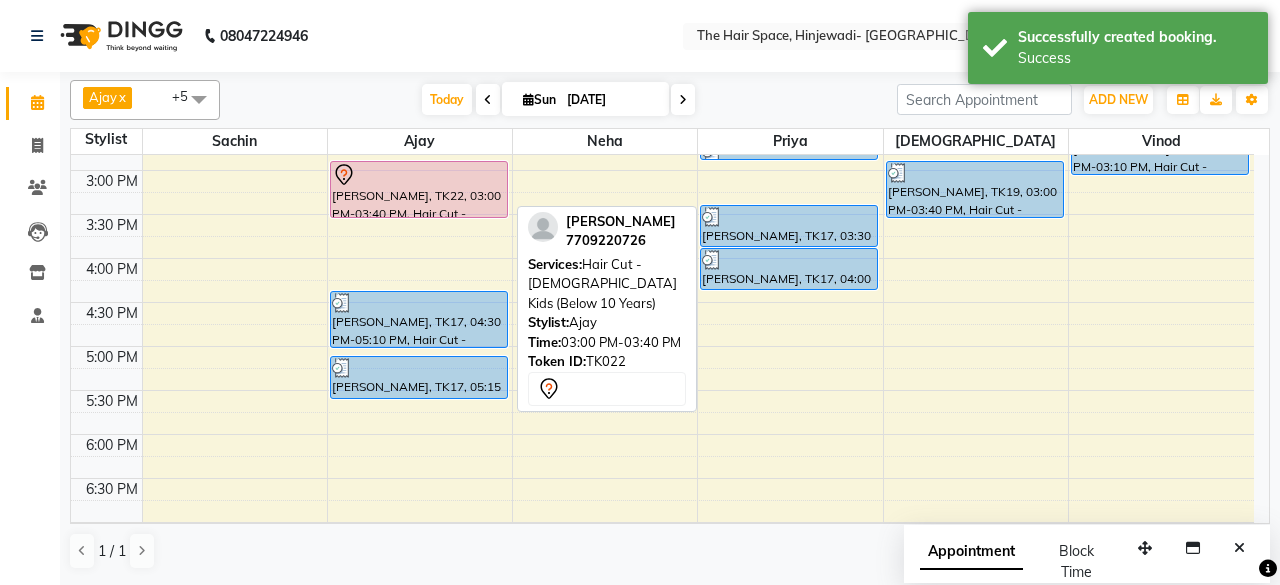 click at bounding box center (419, 217) 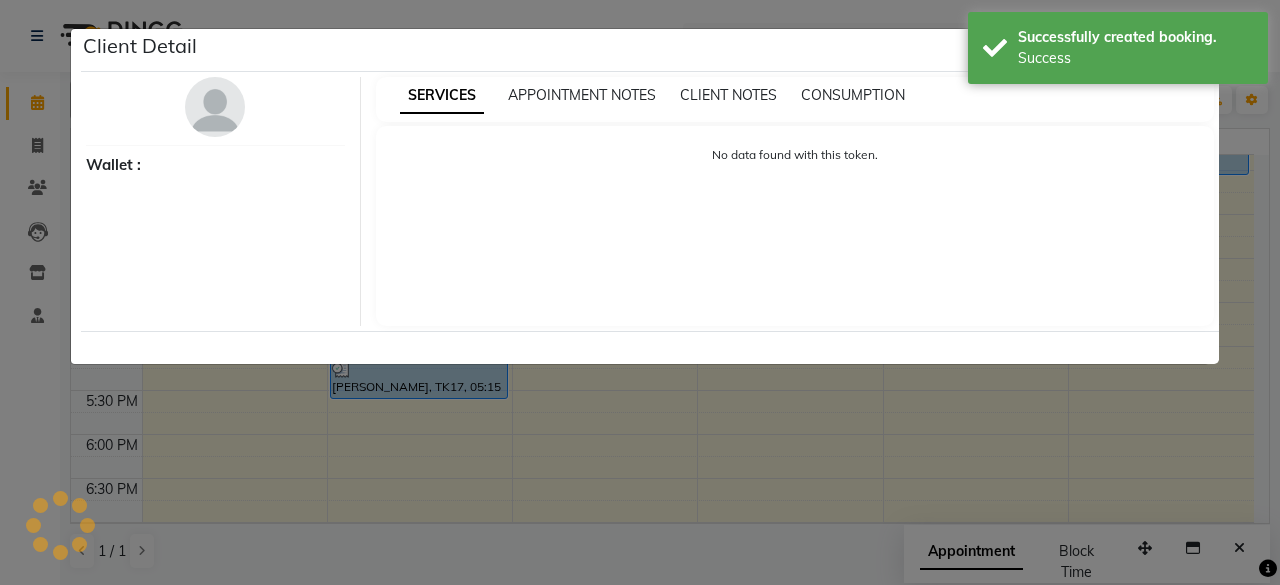 select on "7" 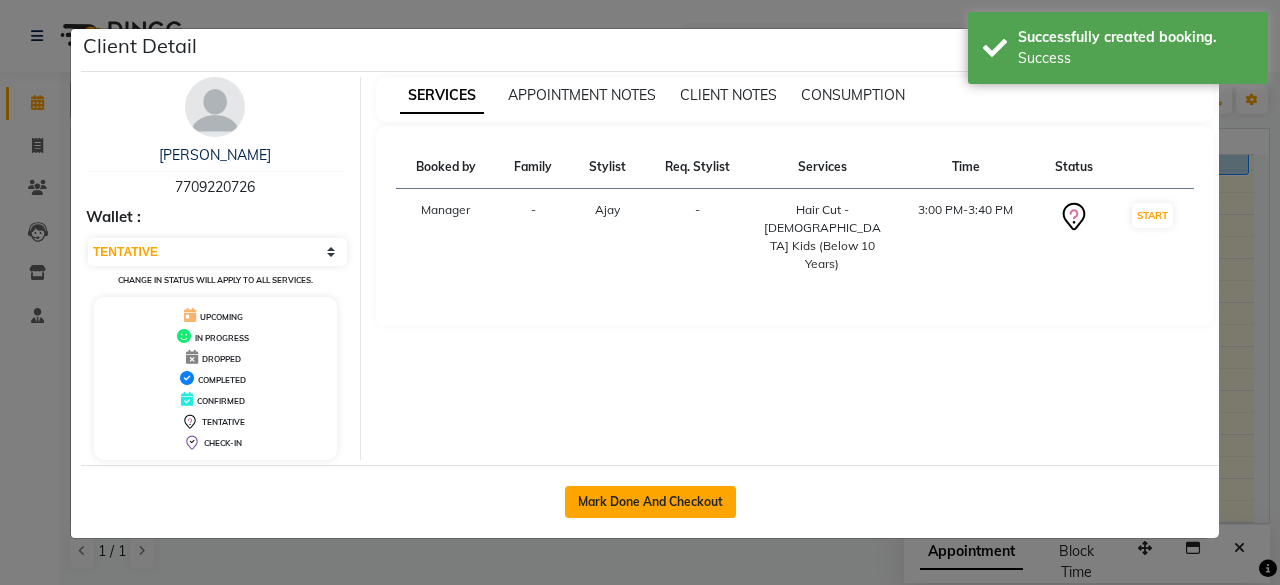 click on "Mark Done And Checkout" 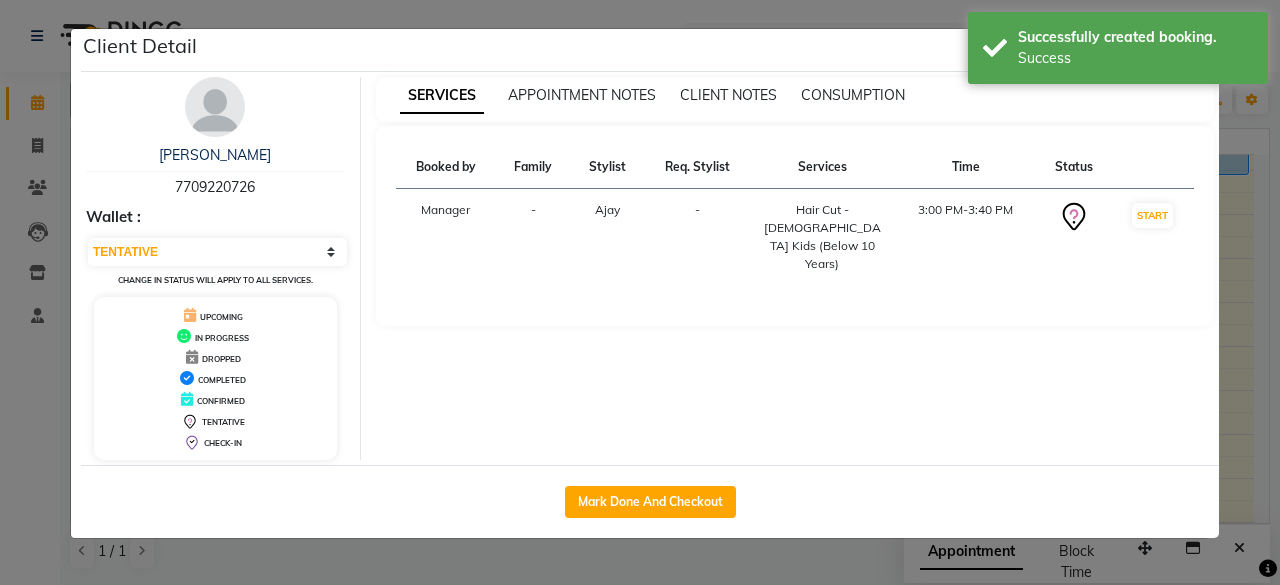 select on "6697" 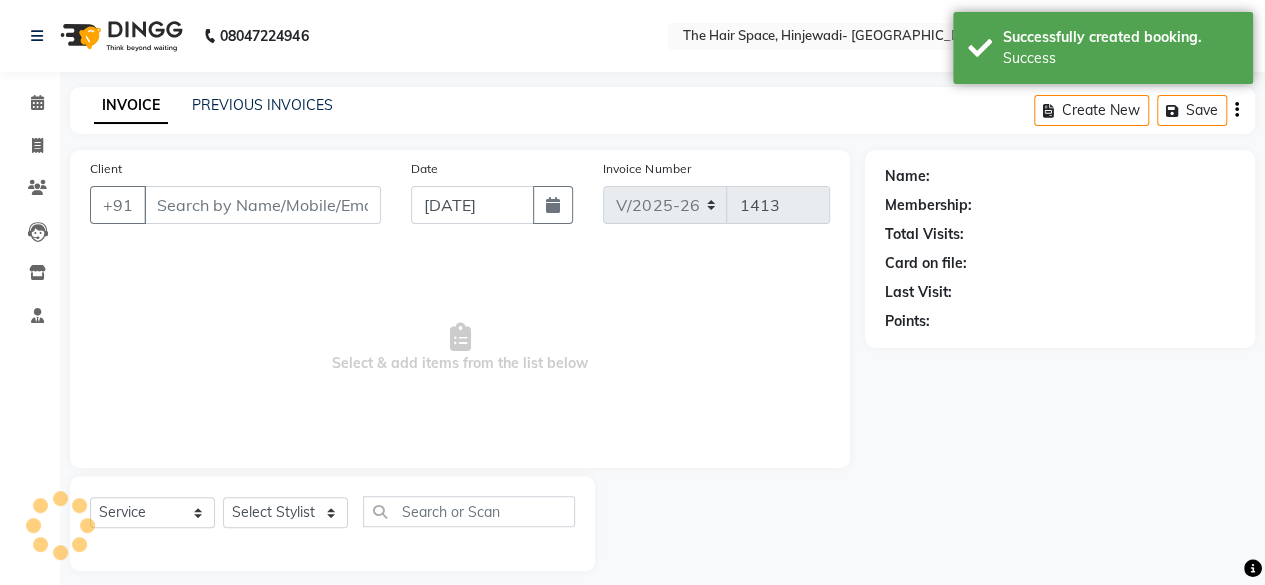 type on "7709220726" 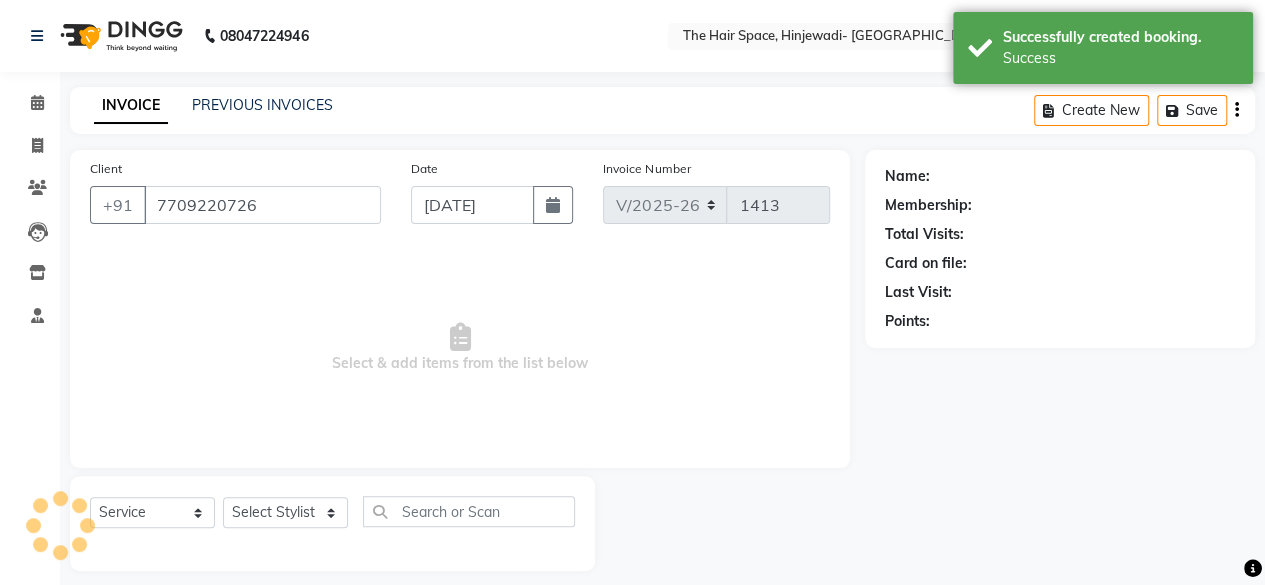 select on "52403" 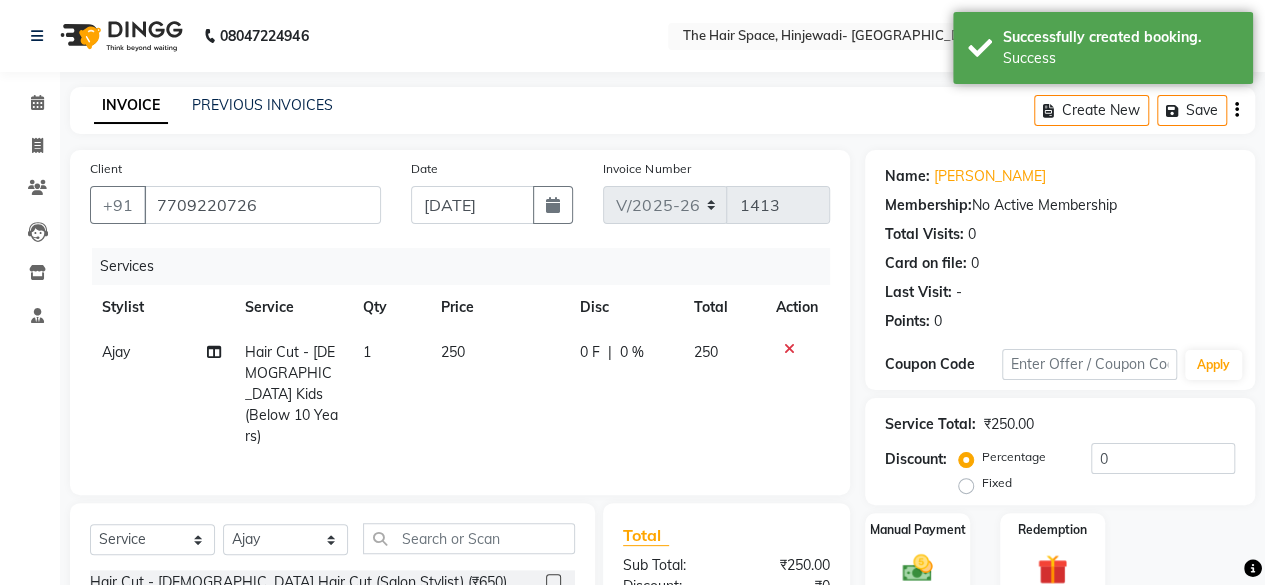 scroll, scrollTop: 215, scrollLeft: 0, axis: vertical 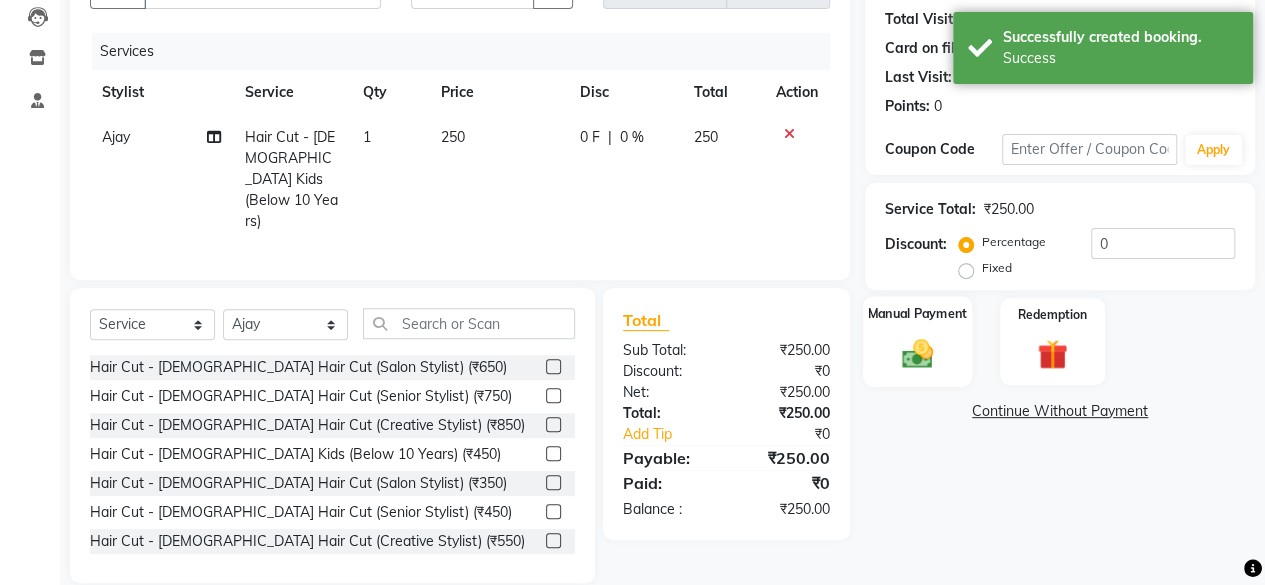 click 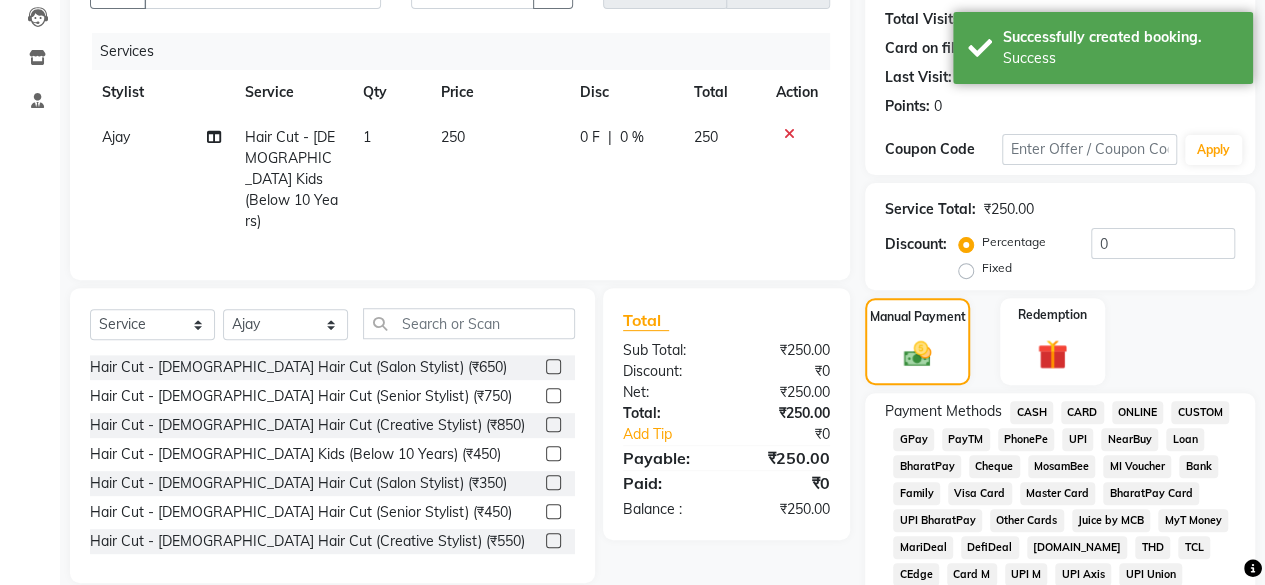 scroll, scrollTop: 515, scrollLeft: 0, axis: vertical 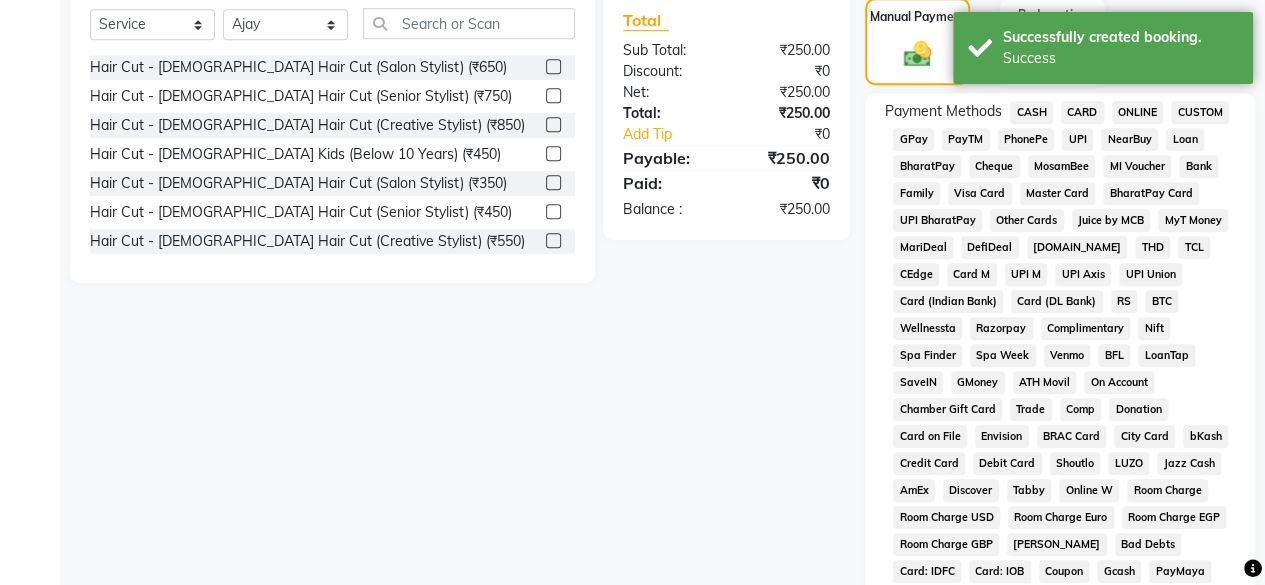 click on "GPay" 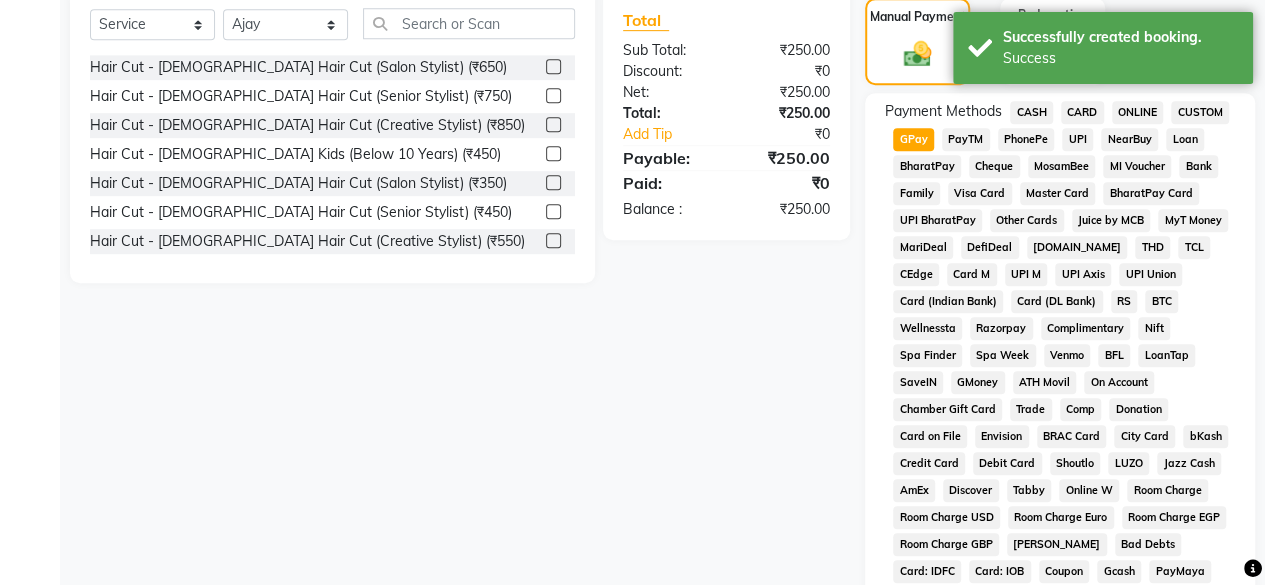 scroll, scrollTop: 972, scrollLeft: 0, axis: vertical 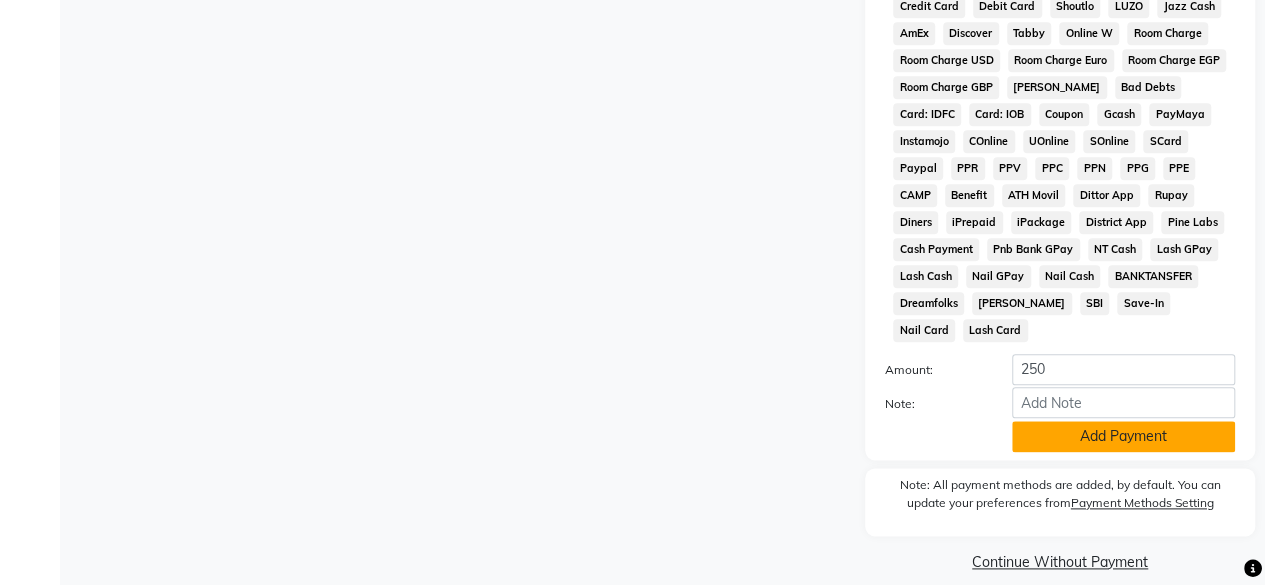 click on "Add Payment" 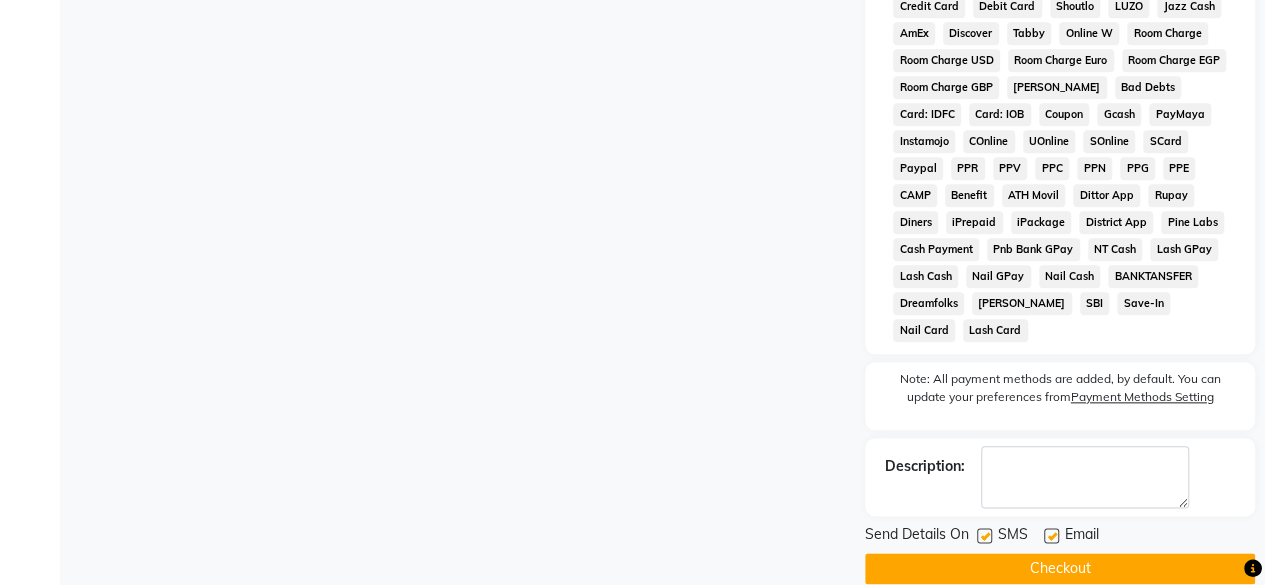 scroll, scrollTop: 978, scrollLeft: 0, axis: vertical 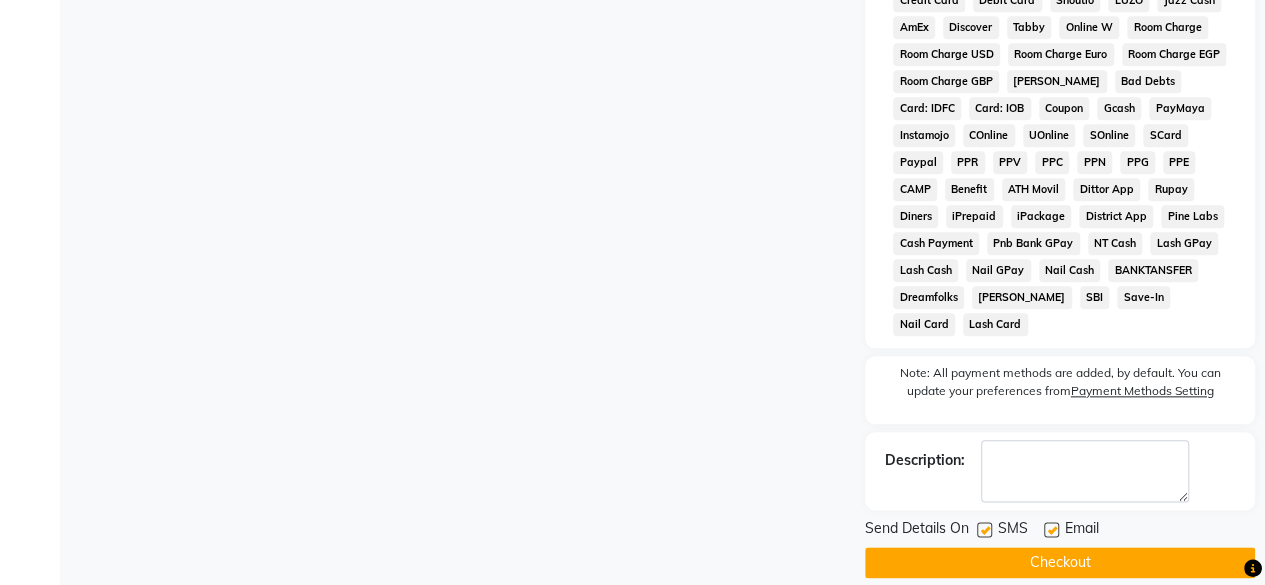 click 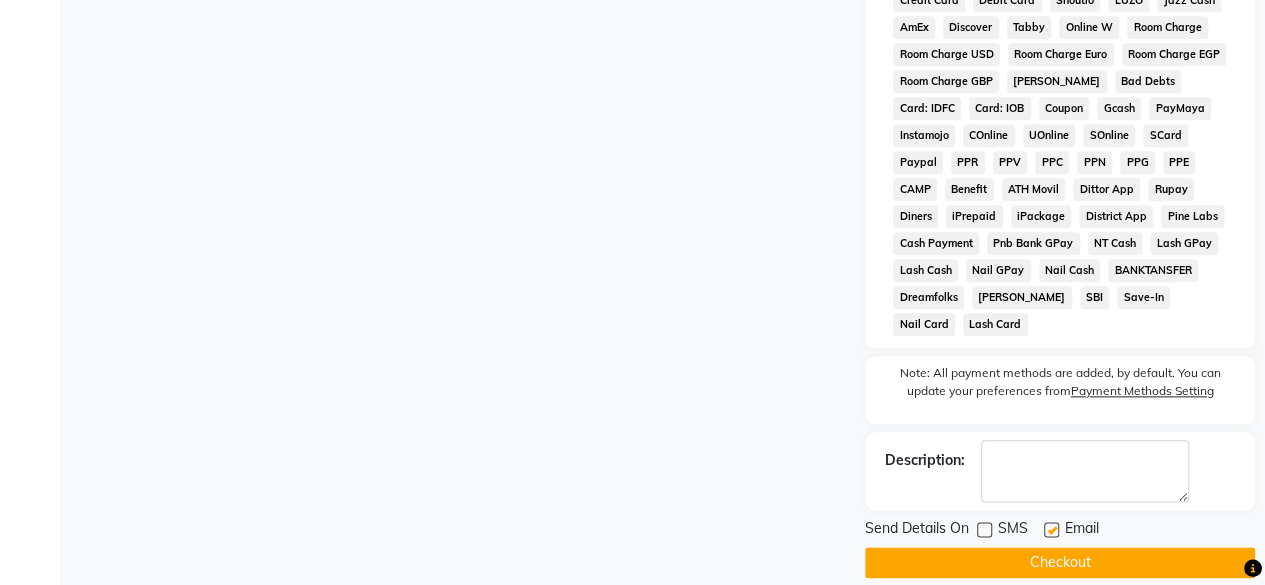 click on "Checkout" 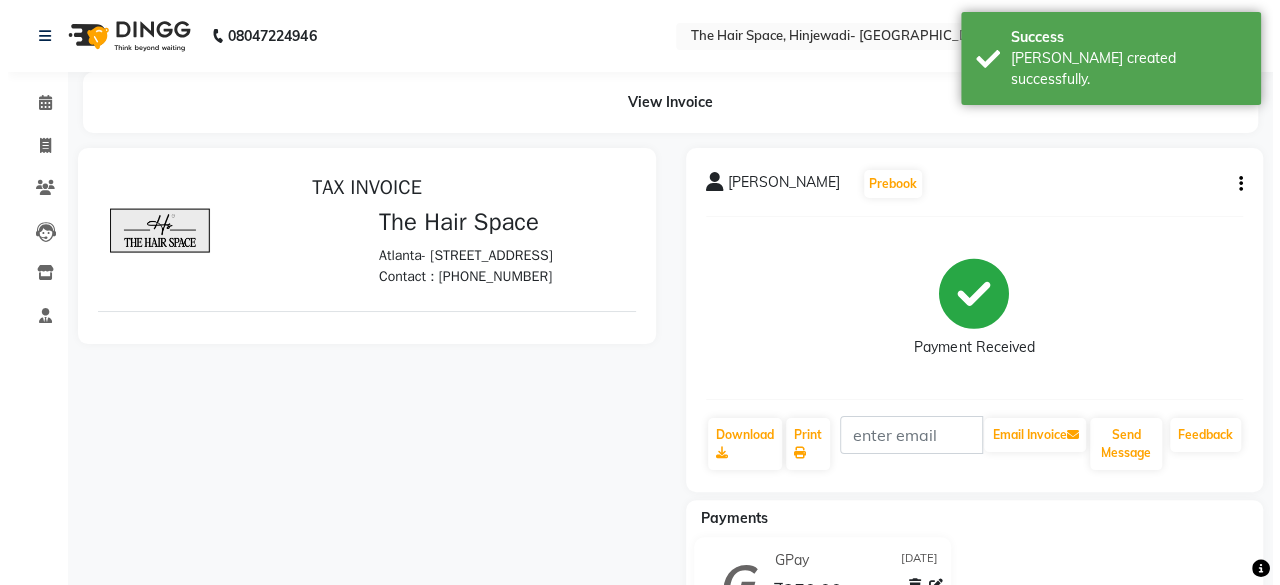 scroll, scrollTop: 0, scrollLeft: 0, axis: both 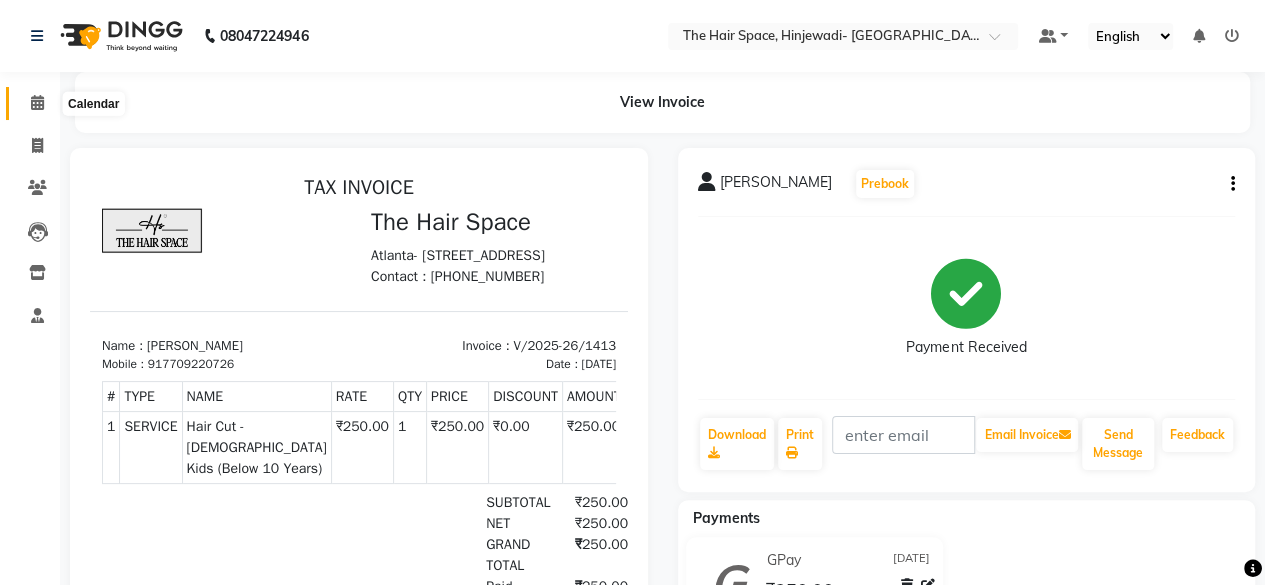 click 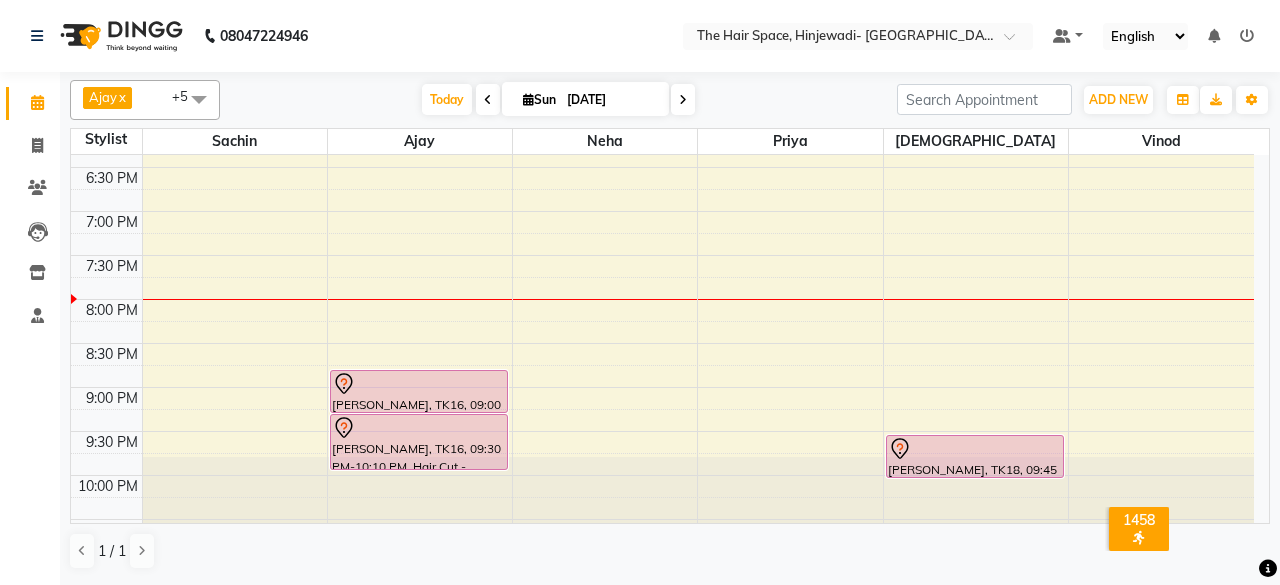 scroll, scrollTop: 929, scrollLeft: 0, axis: vertical 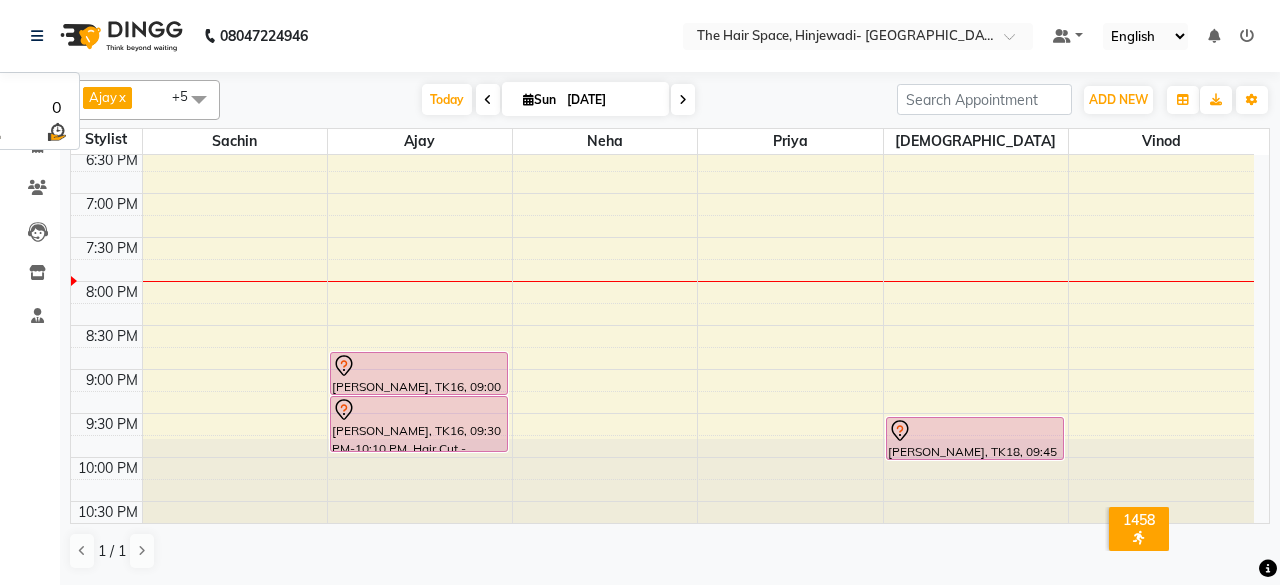 drag, startPoint x: 622, startPoint y: 260, endPoint x: 488, endPoint y: 139, distance: 180.54639 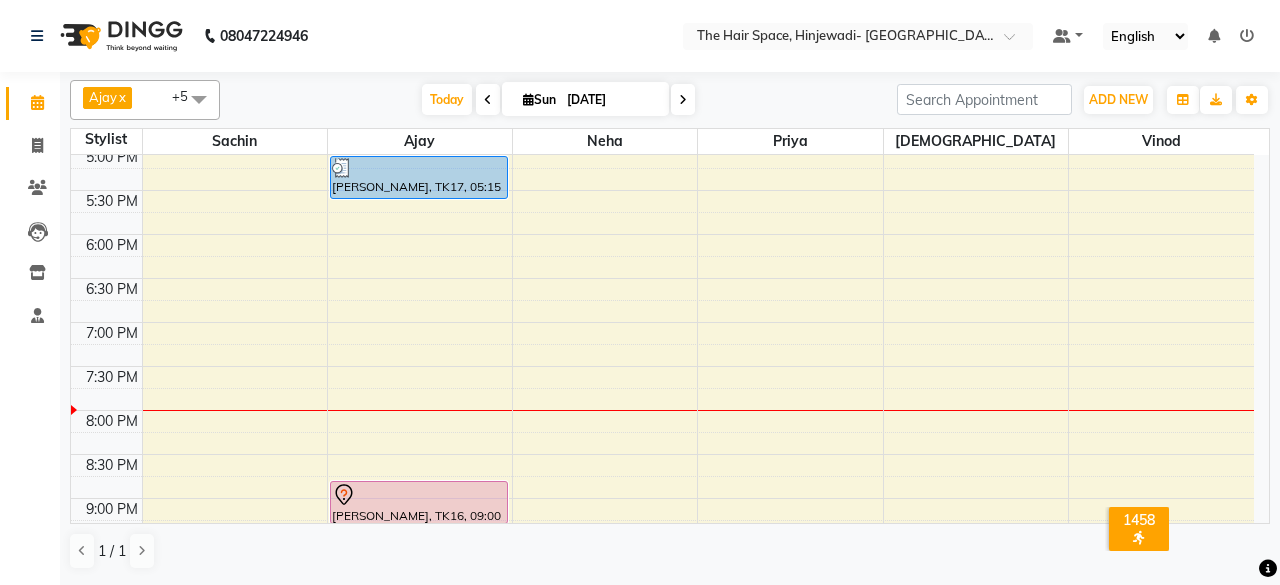 scroll, scrollTop: 729, scrollLeft: 0, axis: vertical 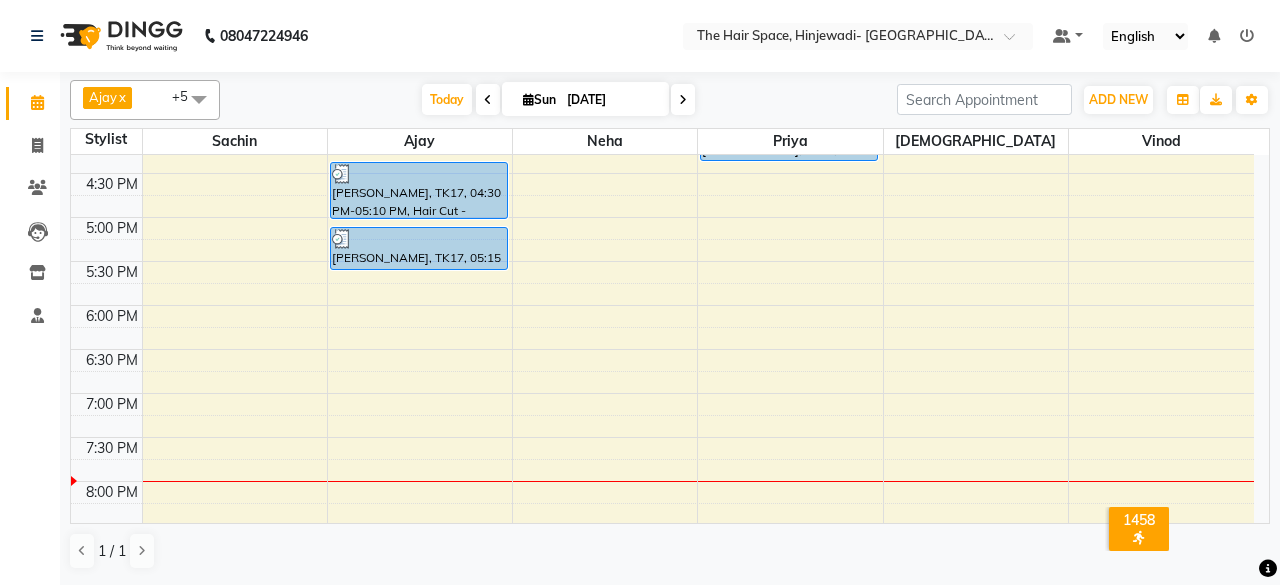 click on "8:00 AM 8:30 AM 9:00 AM 9:30 AM 10:00 AM 10:30 AM 11:00 AM 11:30 AM 12:00 PM 12:30 PM 1:00 PM 1:30 PM 2:00 PM 2:30 PM 3:00 PM 3:30 PM 4:00 PM 4:30 PM 5:00 PM 5:30 PM 6:00 PM 6:30 PM 7:00 PM 7:30 PM 8:00 PM 8:30 PM 9:00 PM 9:30 PM 10:00 PM 10:30 PM     [MEDICAL_DATA][PERSON_NAME], TK14, 01:15 PM-02:00 PM, Hair Spa & Rituals - Premium (₹1500)     [MEDICAL_DATA][PERSON_NAME], TK14, 01:15 PM-02:00 PM, Spa & Rituals - [DEMOGRAPHIC_DATA] Premium     [PERSON_NAME], TK09, 10:00 AM-10:40 AM, Hair Cut - [DEMOGRAPHIC_DATA] Hair Cut (Senior Stylist)     [PERSON_NAME], TK10, 10:45 AM-11:15 AM, [PERSON_NAME]     [PERSON_NAME], TK10, 11:15 AM-11:55 AM, Hair Cut - [DEMOGRAPHIC_DATA] Hair Cut (Senior Stylist)     [PERSON_NAME], TK11, 12:00 PM-12:40 PM, Hair Cut - [DEMOGRAPHIC_DATA] Hair Cut (Senior Stylist)     [PERSON_NAME], TK11, 12:45 PM-01:15 PM, [PERSON_NAME]     [PERSON_NAME], TK03, 12:00 PM-12:30 PM, [PERSON_NAME]     [PERSON_NAME], TK04, 12:30 PM-01:10 PM, Hair Cut - [DEMOGRAPHIC_DATA] Hair Cut (Senior Stylist)     [PERSON_NAME] s, TK20, 01:30 PM-02:10 PM, Hair Cut - [DEMOGRAPHIC_DATA] Kids (Below 10 Years)" at bounding box center (662, 85) 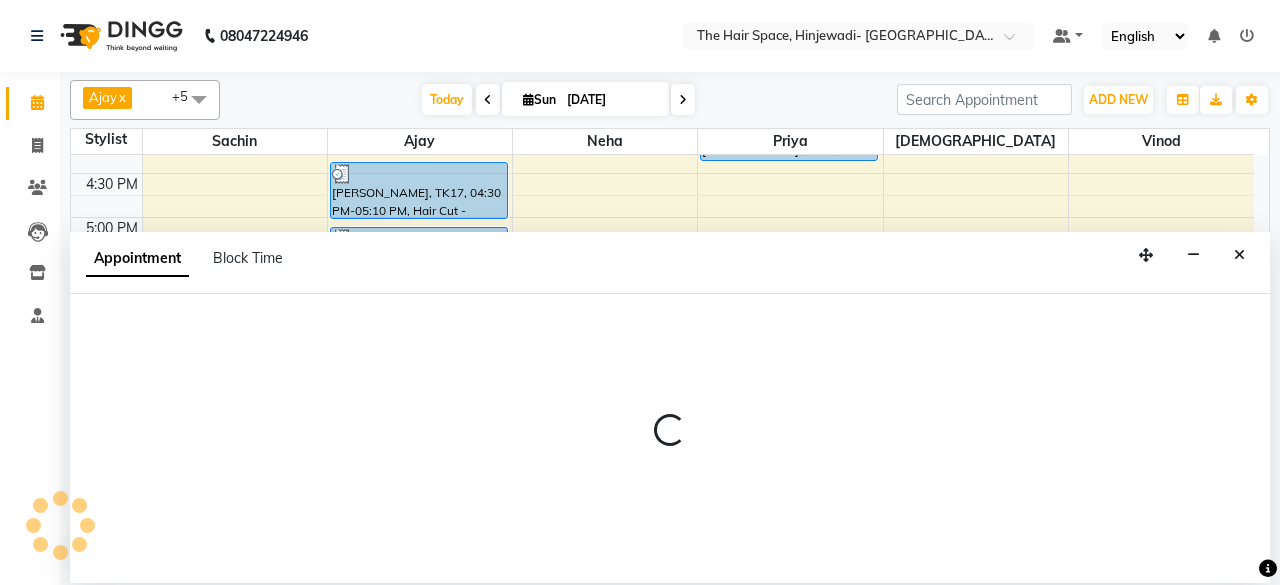 select on "52403" 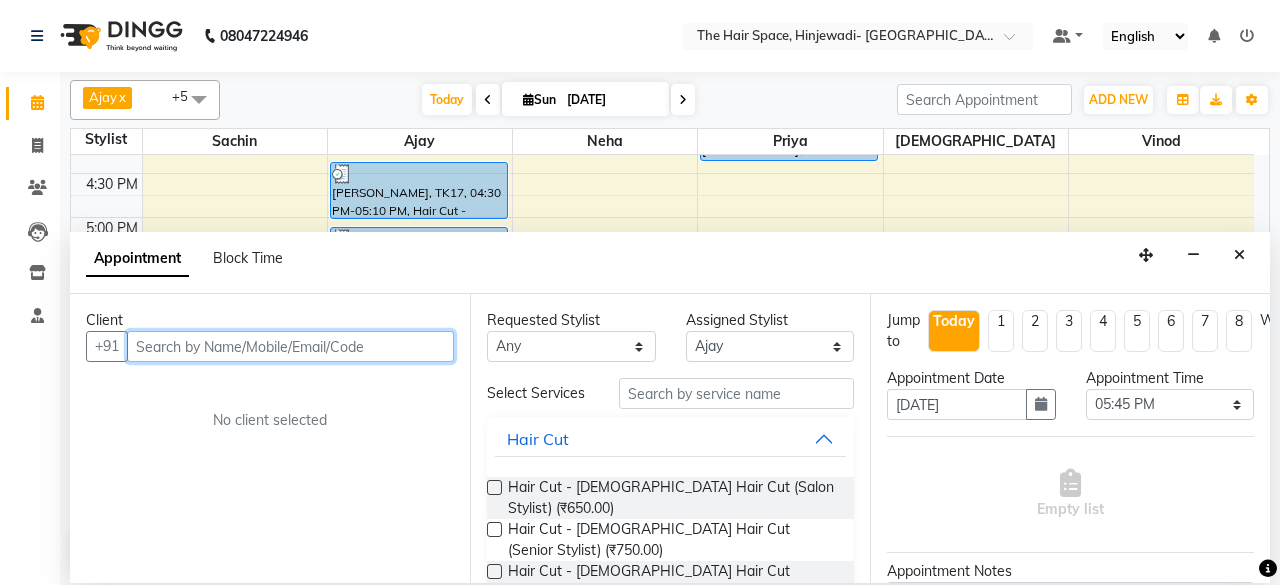 click at bounding box center (290, 346) 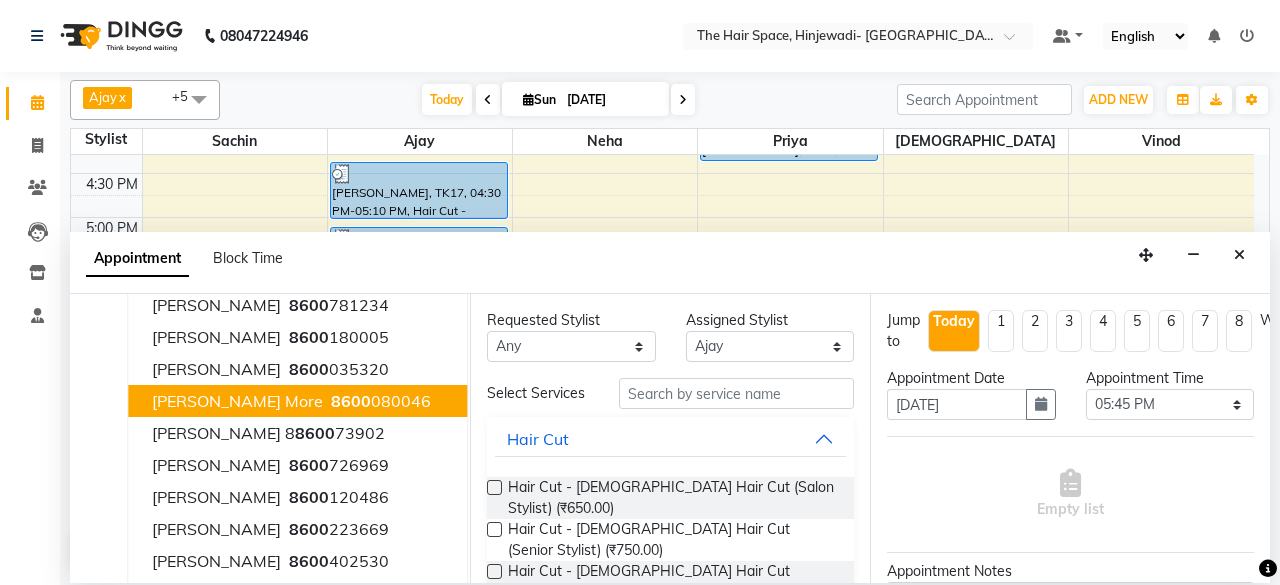 scroll, scrollTop: 118, scrollLeft: 0, axis: vertical 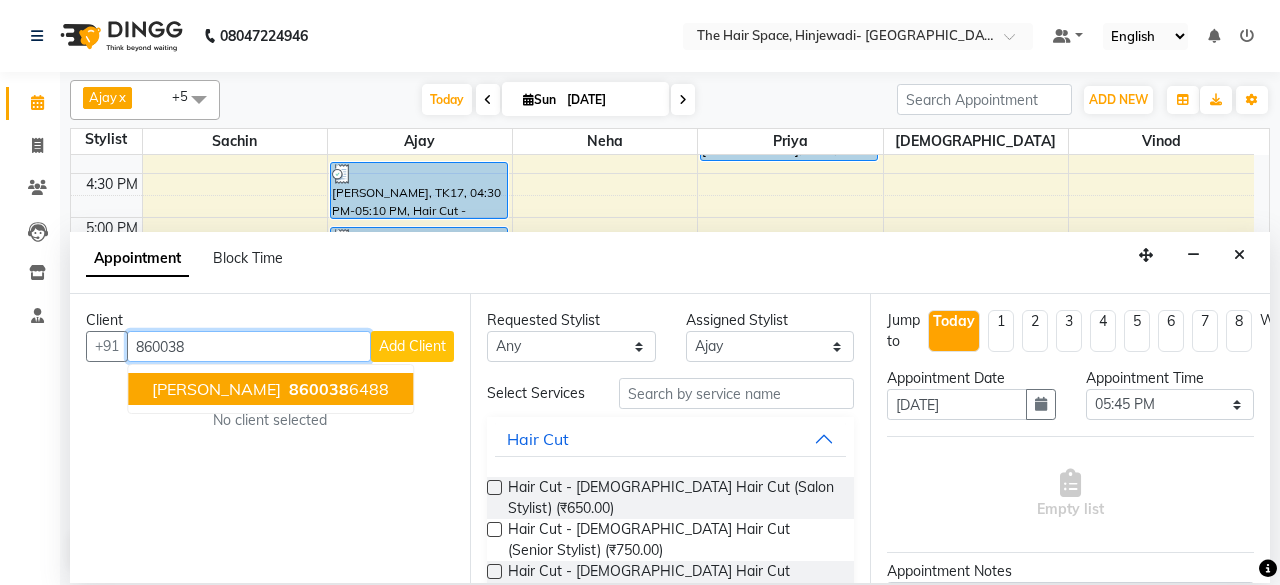 click on "860038 6488" at bounding box center (337, 389) 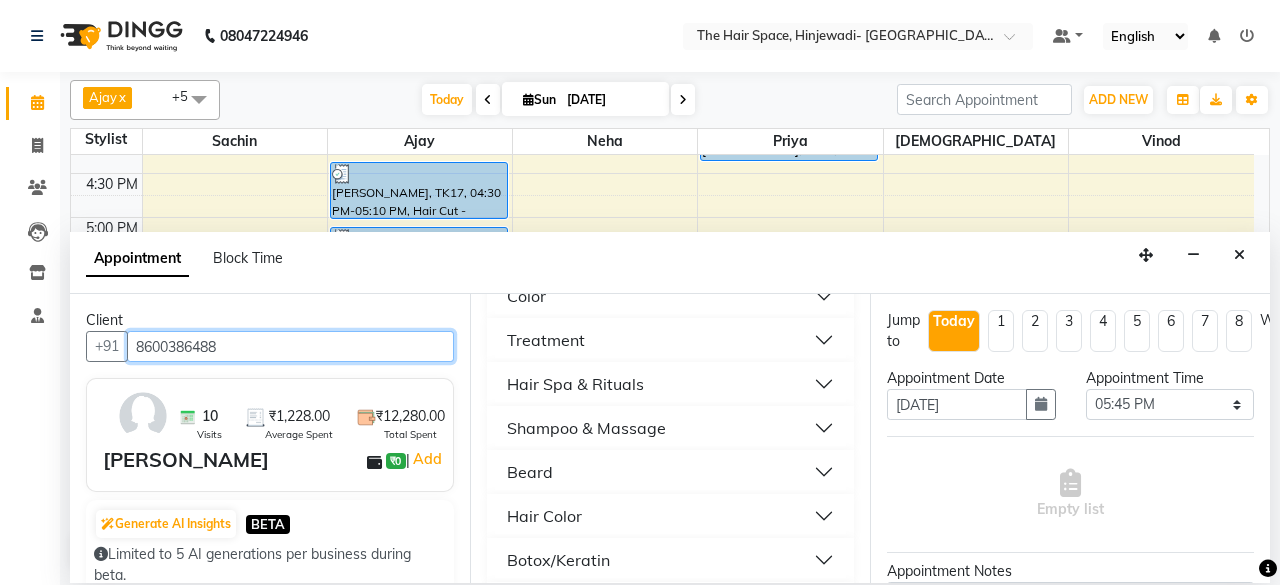scroll, scrollTop: 700, scrollLeft: 0, axis: vertical 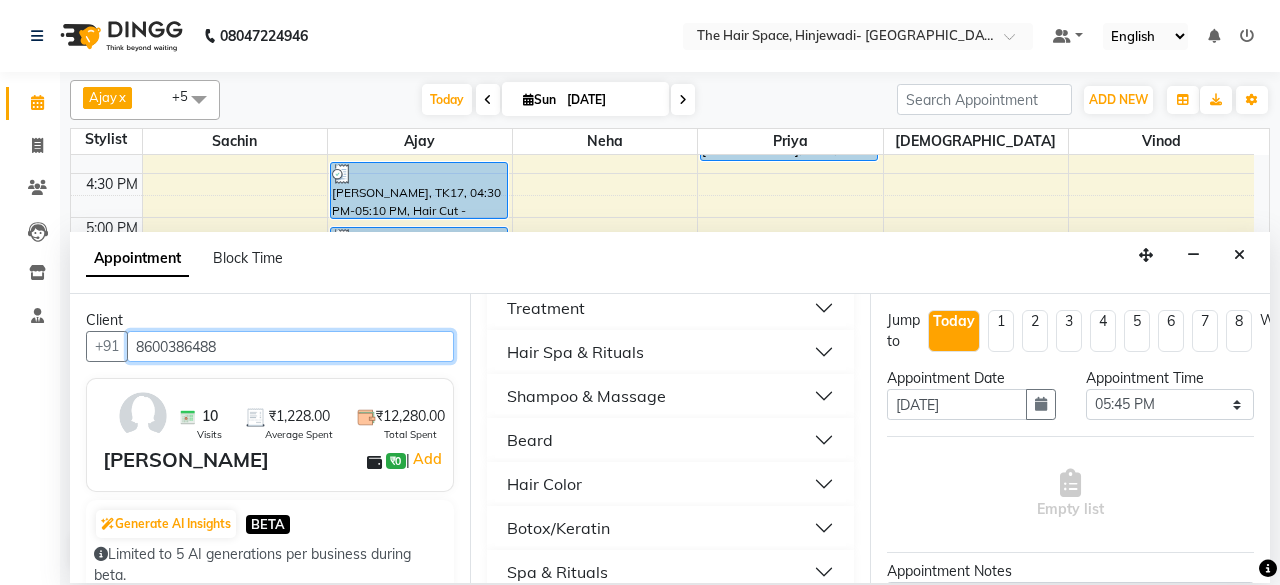 type on "8600386488" 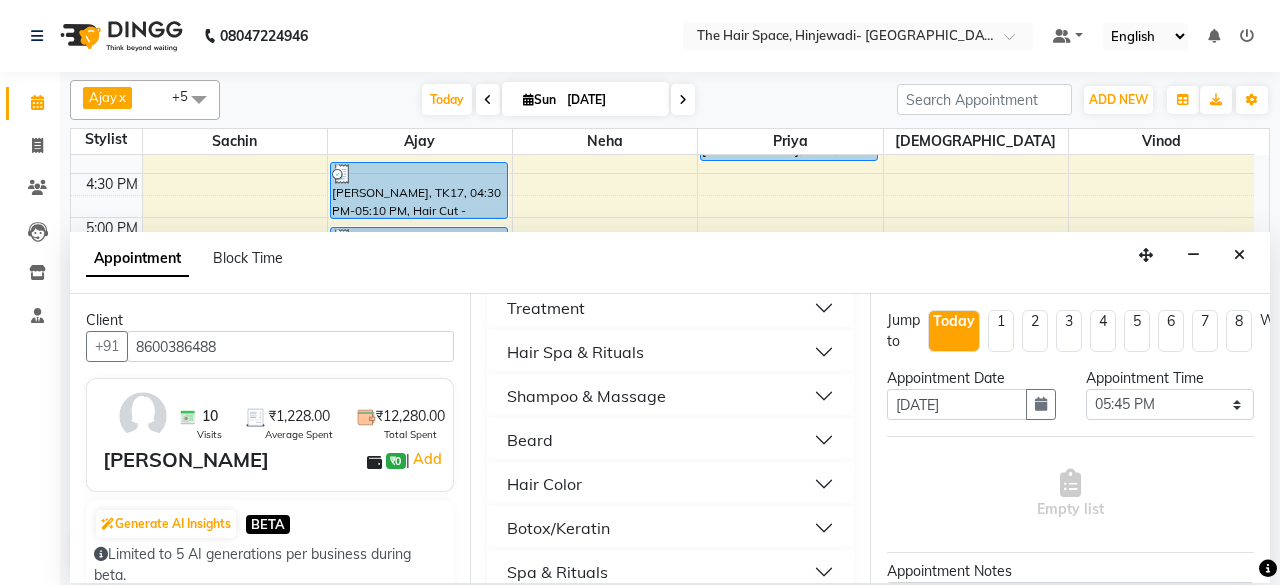 click on "Beard" at bounding box center (670, 440) 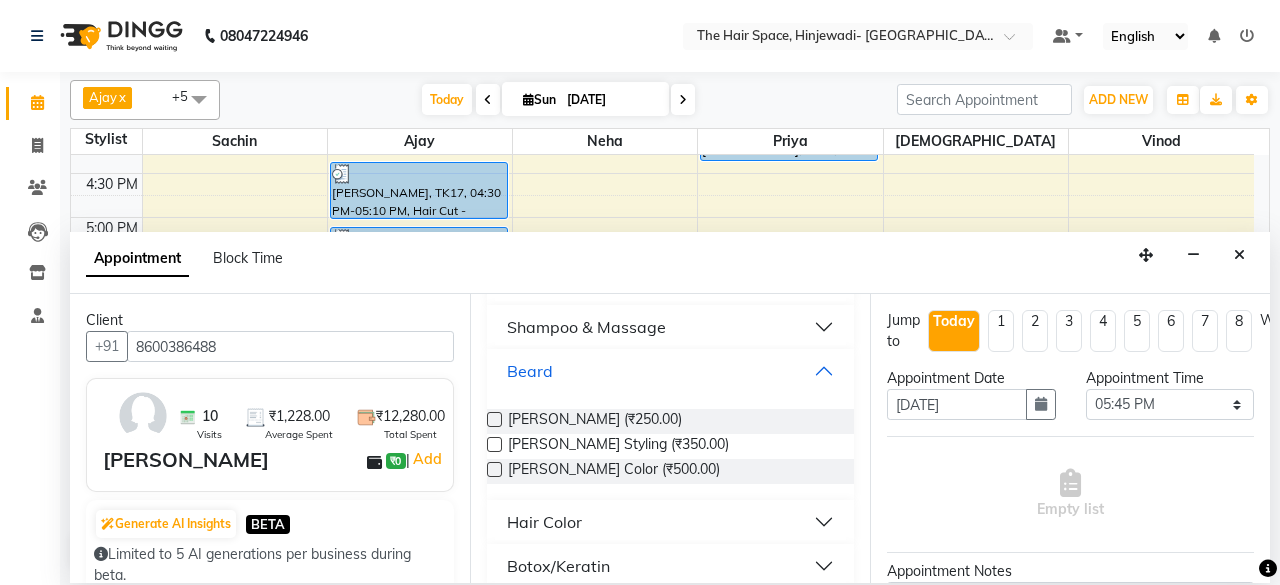 scroll, scrollTop: 800, scrollLeft: 0, axis: vertical 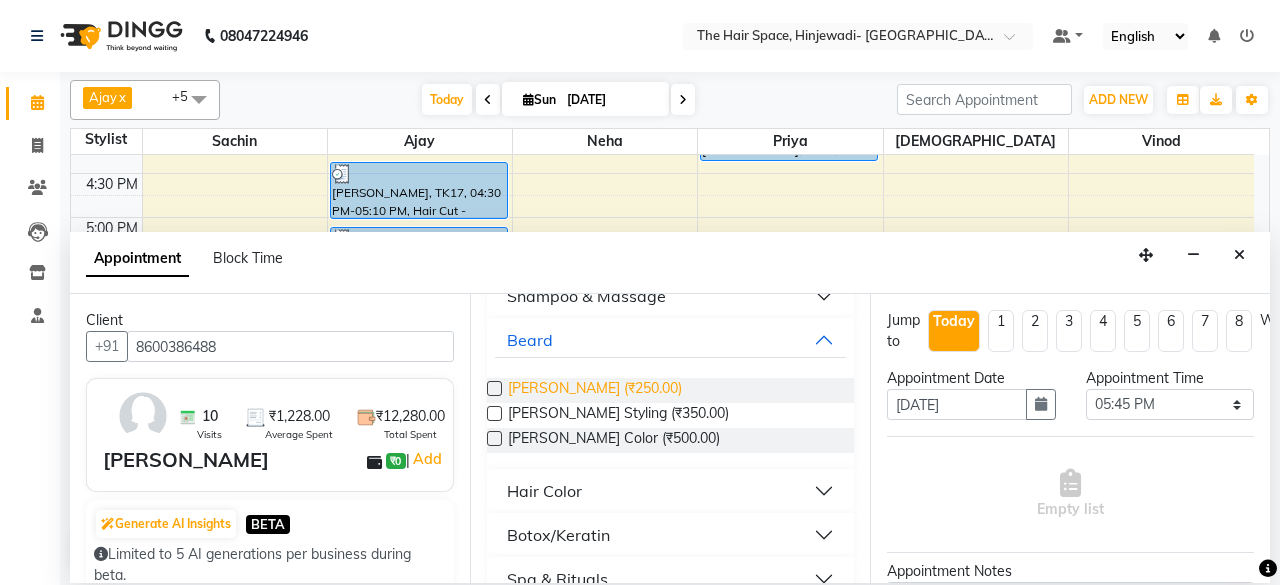 click on "[PERSON_NAME] (₹250.00)" at bounding box center (595, 390) 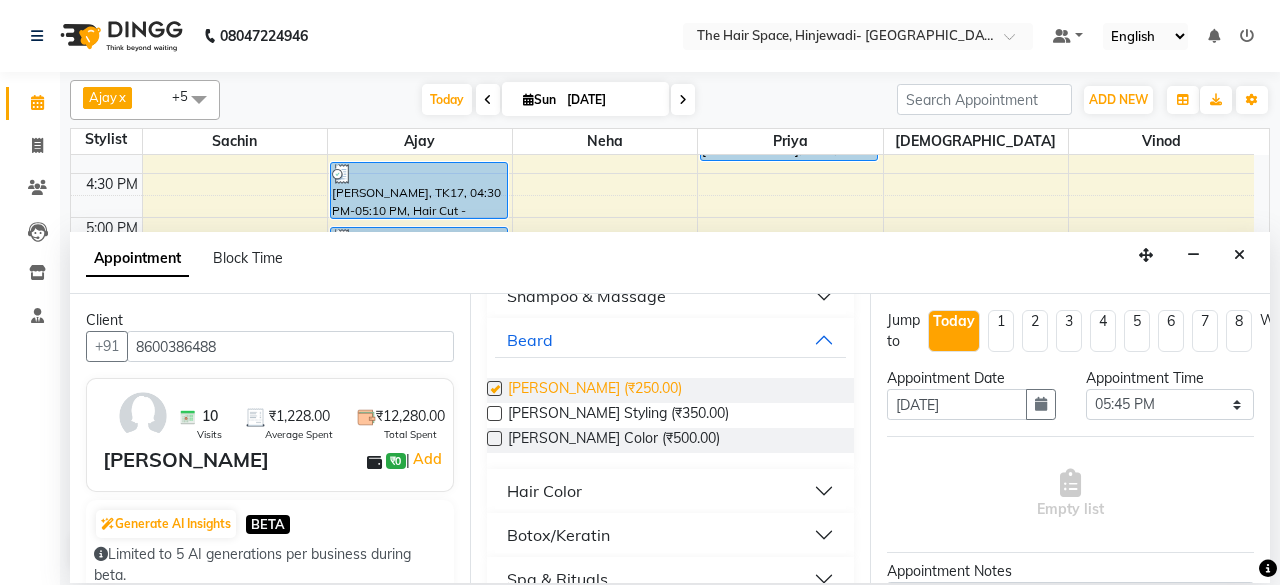checkbox on "false" 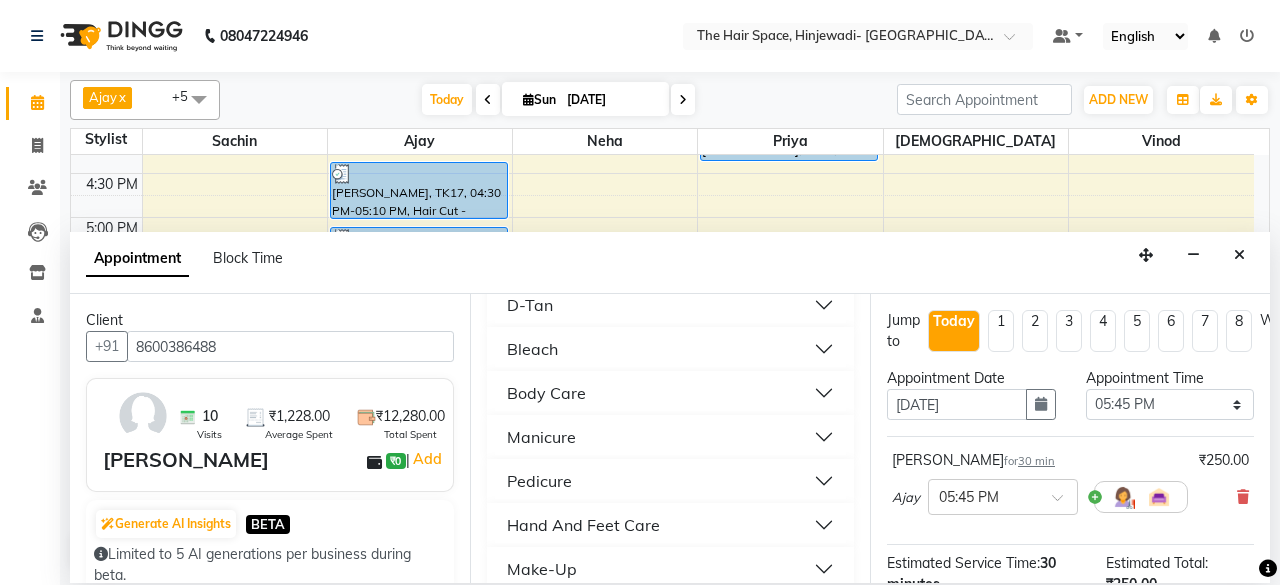 scroll, scrollTop: 1300, scrollLeft: 0, axis: vertical 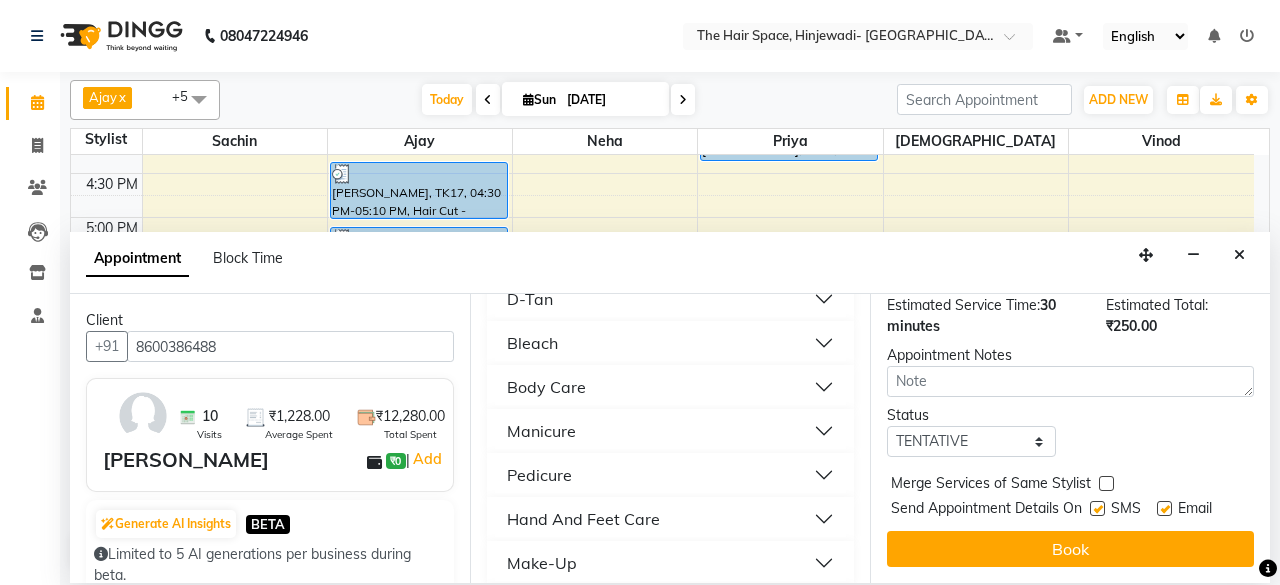 drag, startPoint x: 1099, startPoint y: 495, endPoint x: 1096, endPoint y: 511, distance: 16.27882 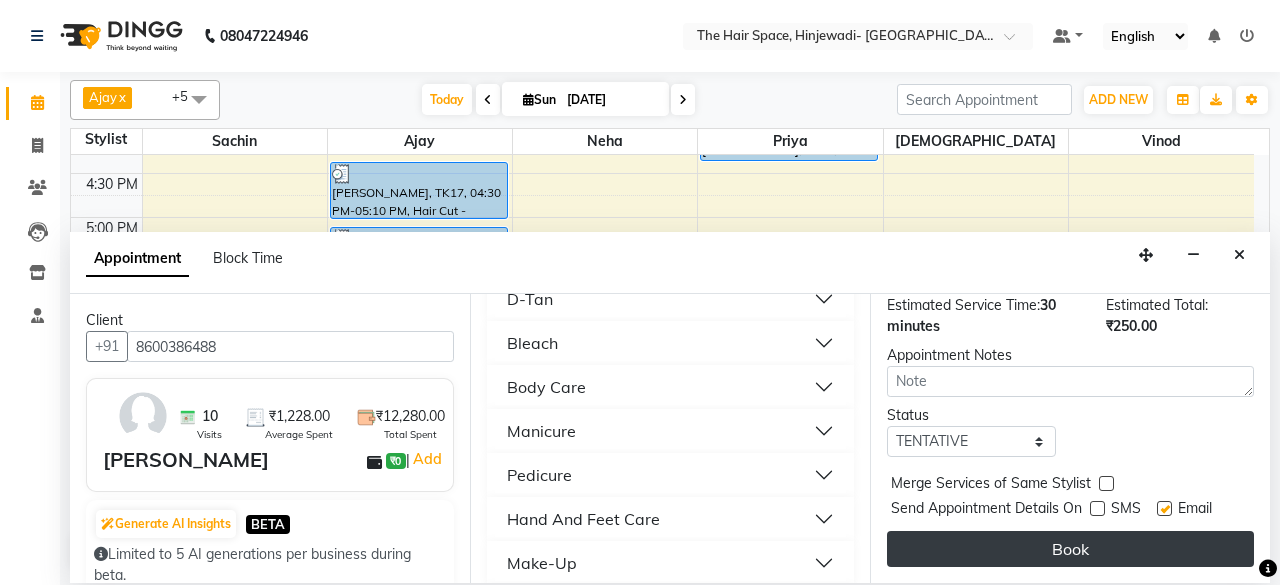 click on "Book" at bounding box center (1070, 549) 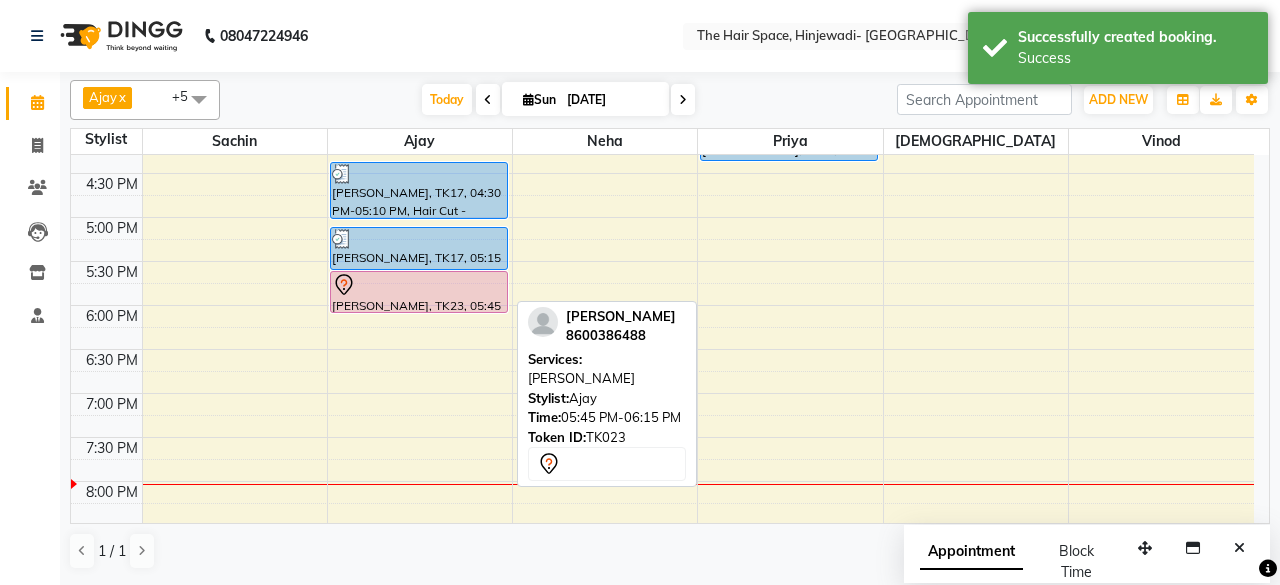 click on "[PERSON_NAME], TK23, 05:45 PM-06:15 PM, [PERSON_NAME]" at bounding box center [419, 292] 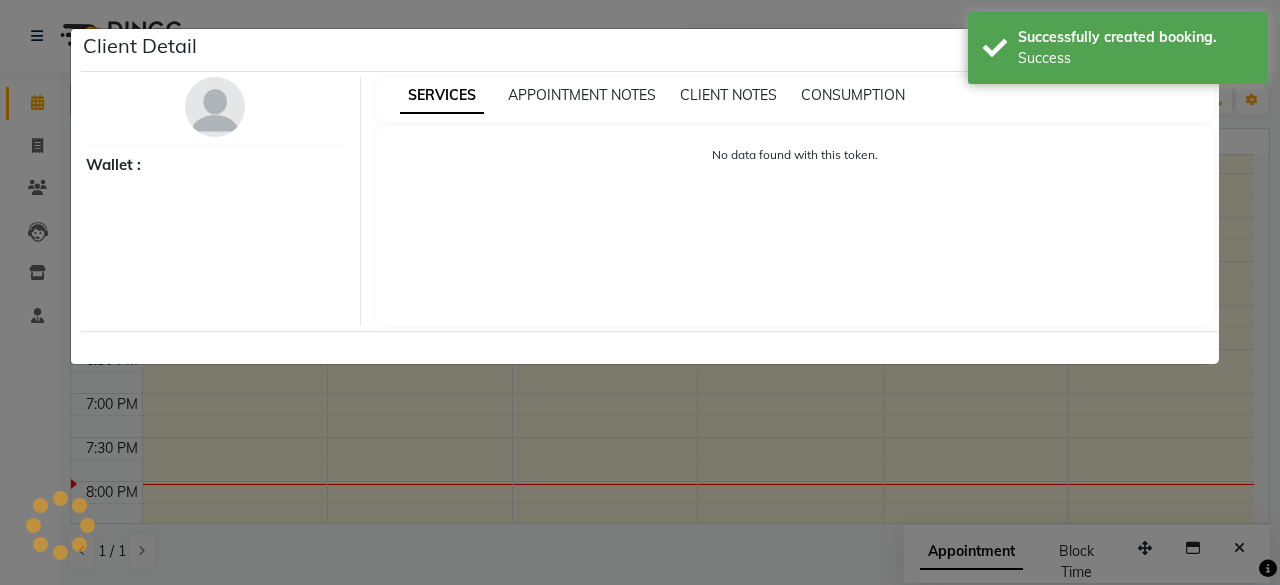 select on "7" 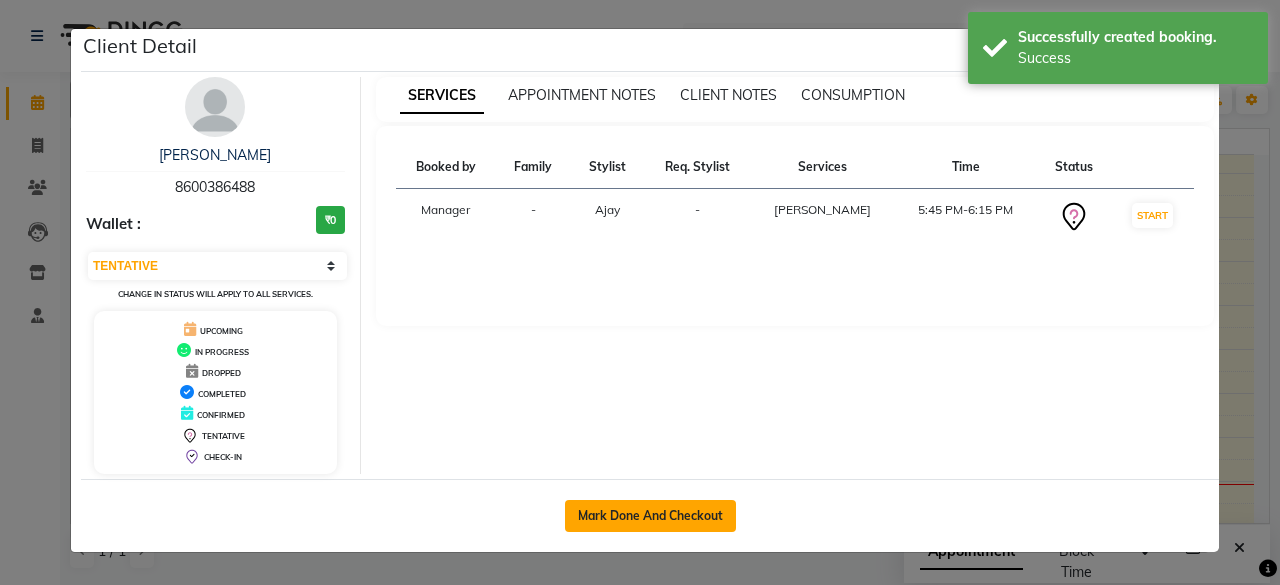click on "Mark Done And Checkout" 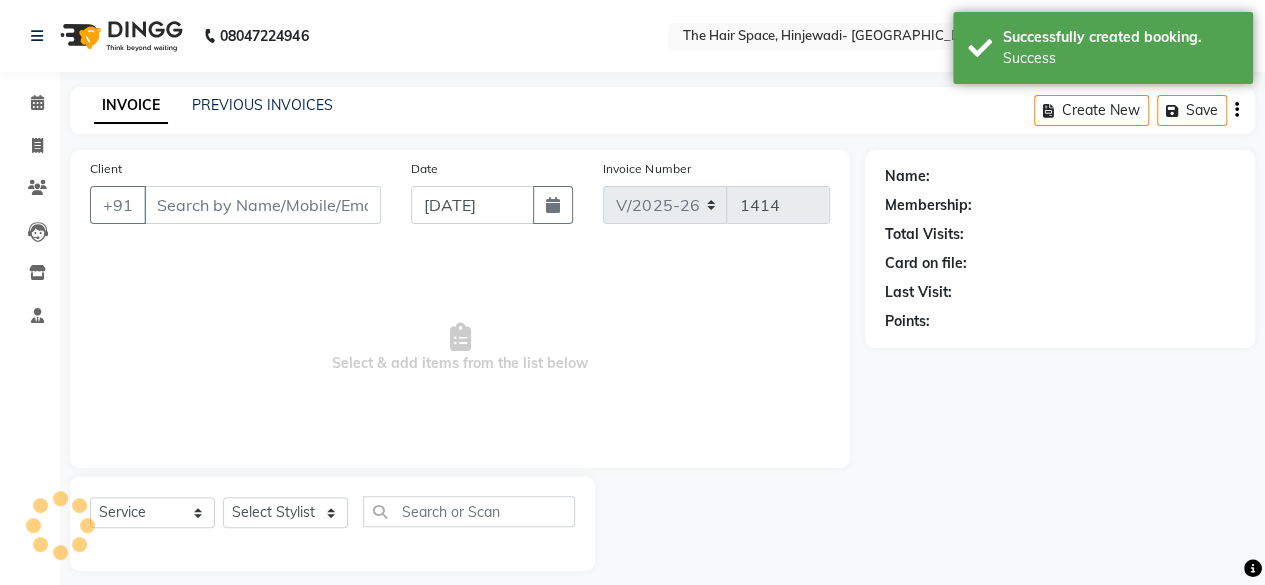 type on "8600386488" 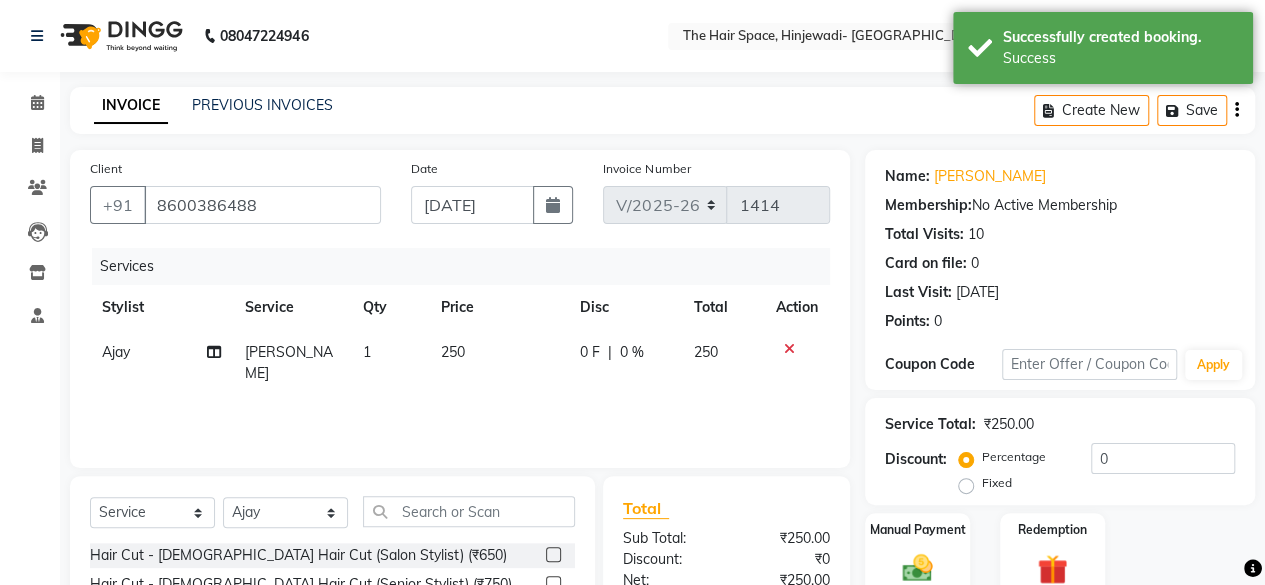 scroll, scrollTop: 215, scrollLeft: 0, axis: vertical 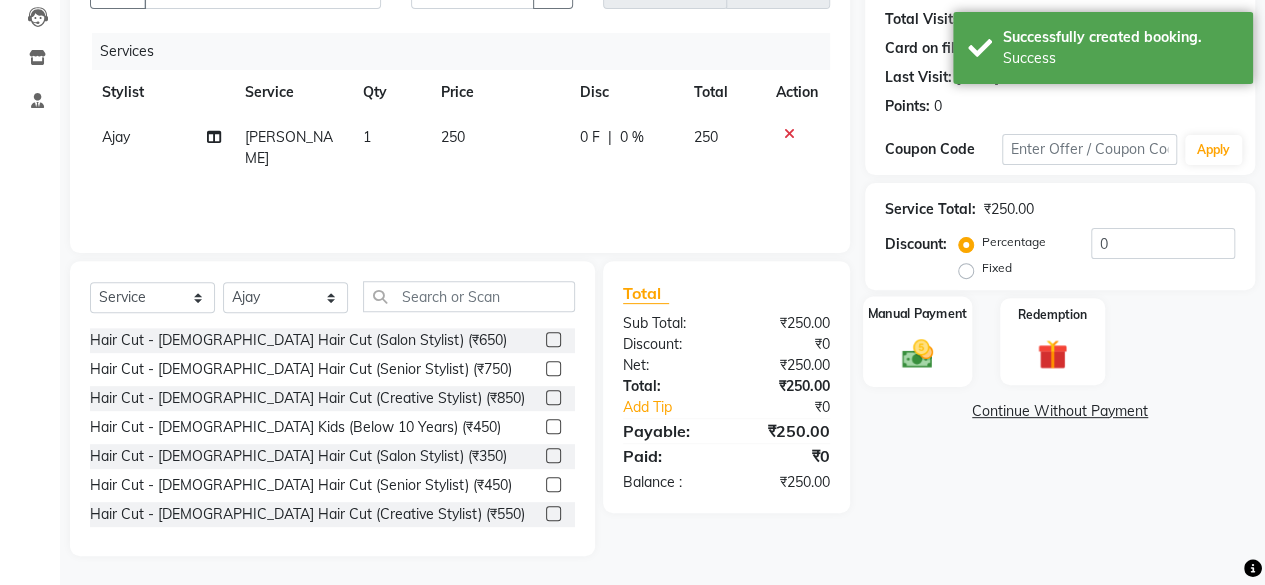 click 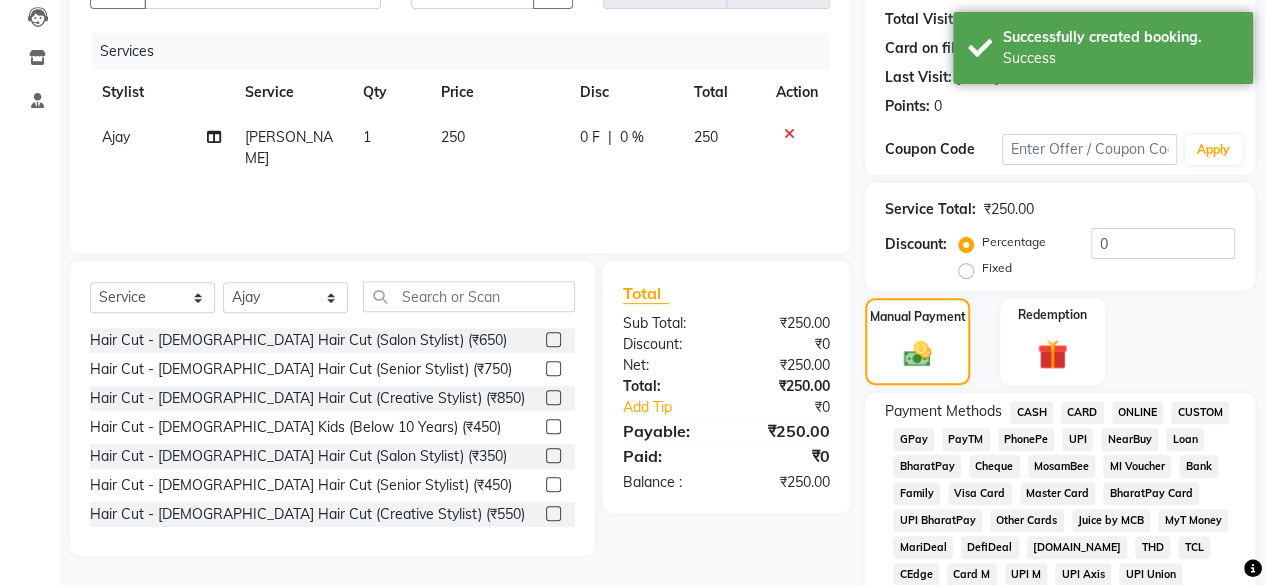 click on "CASH" 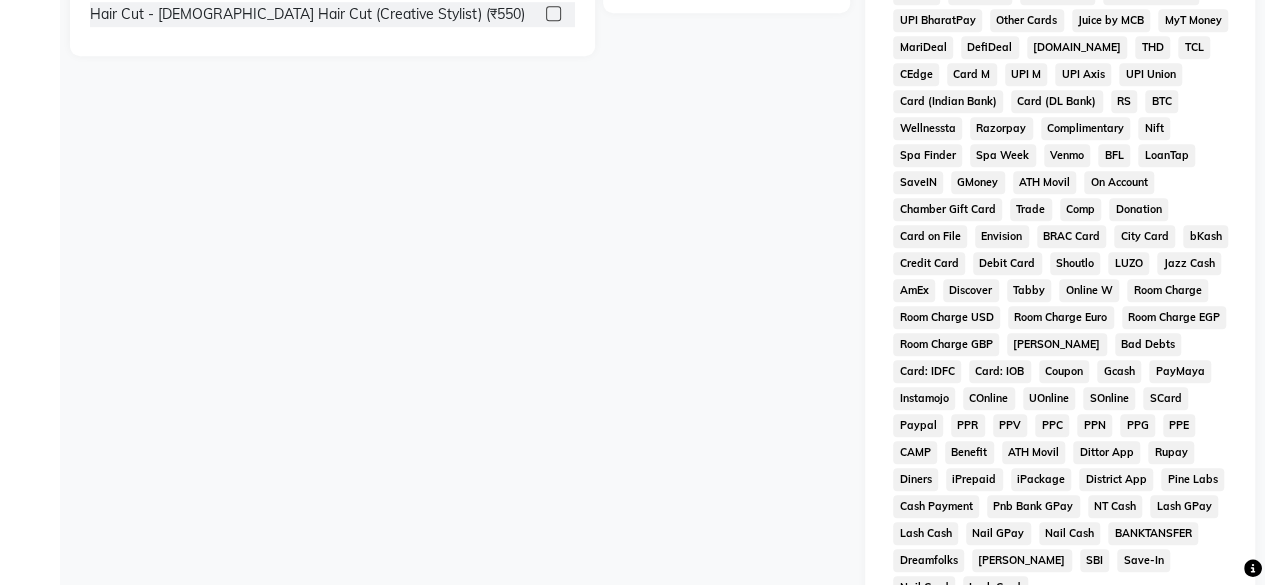 scroll, scrollTop: 972, scrollLeft: 0, axis: vertical 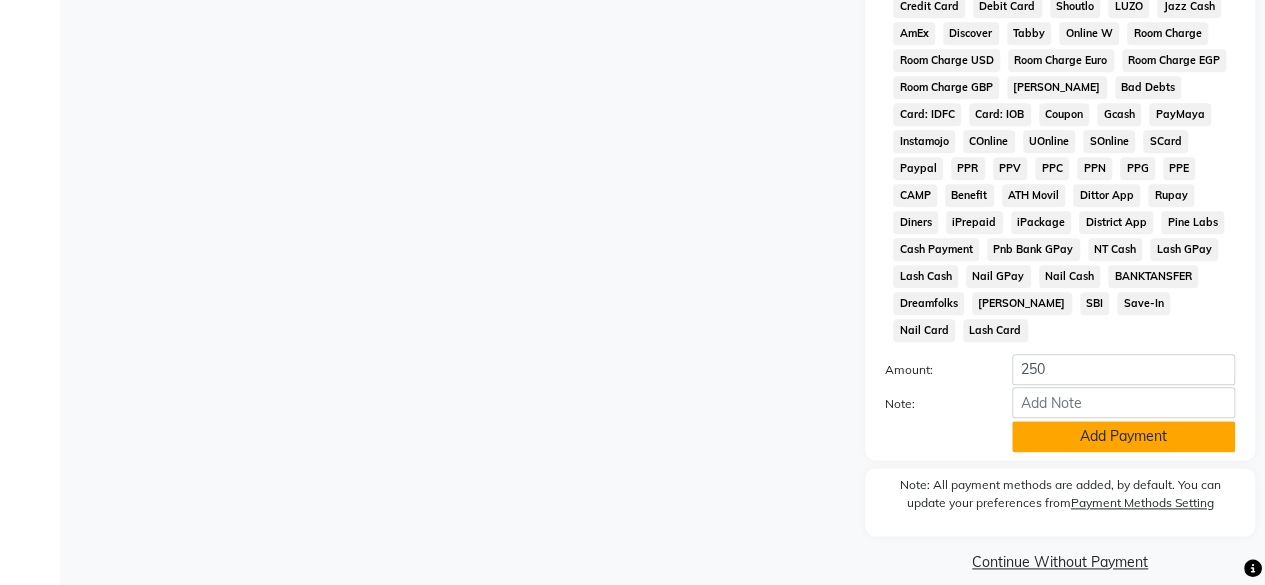 click on "Add Payment" 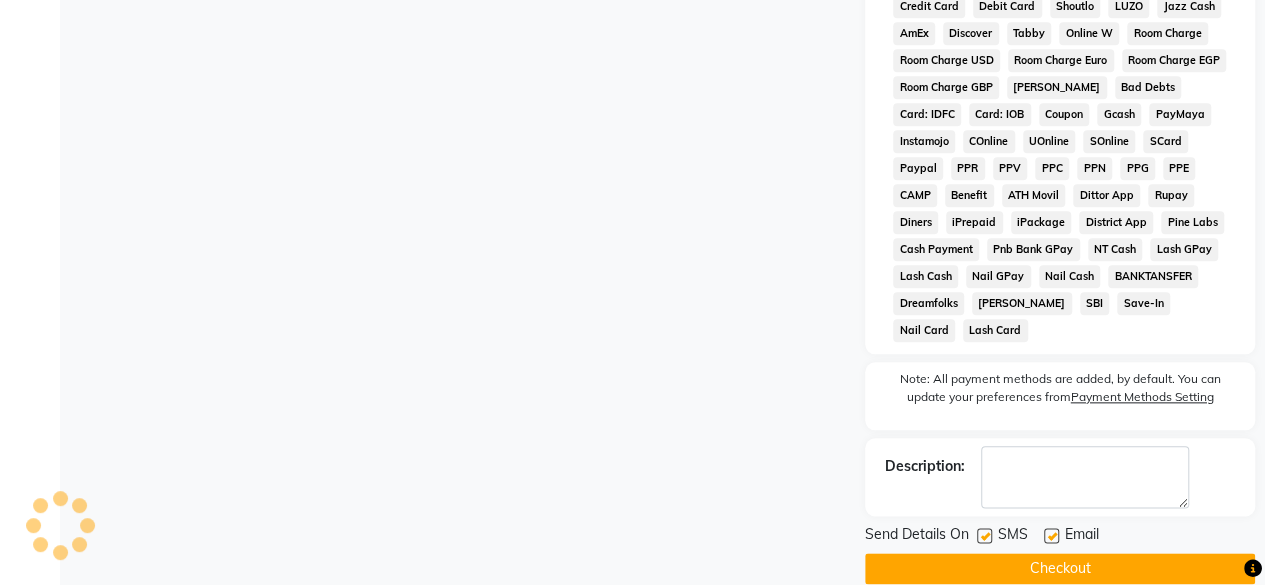 click 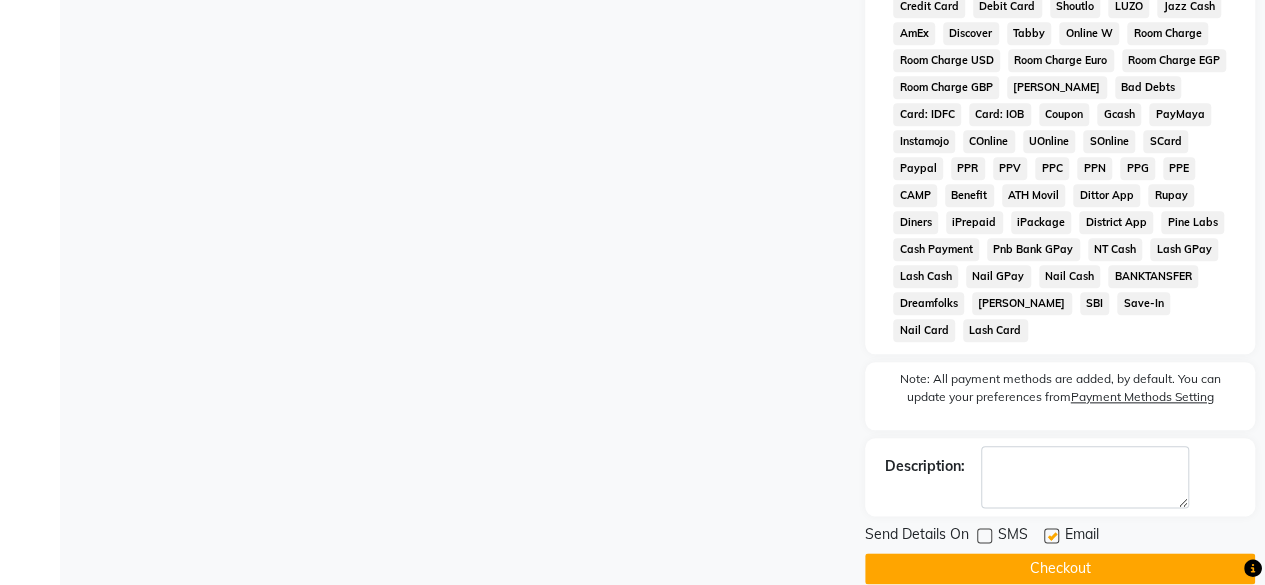 click on "Checkout" 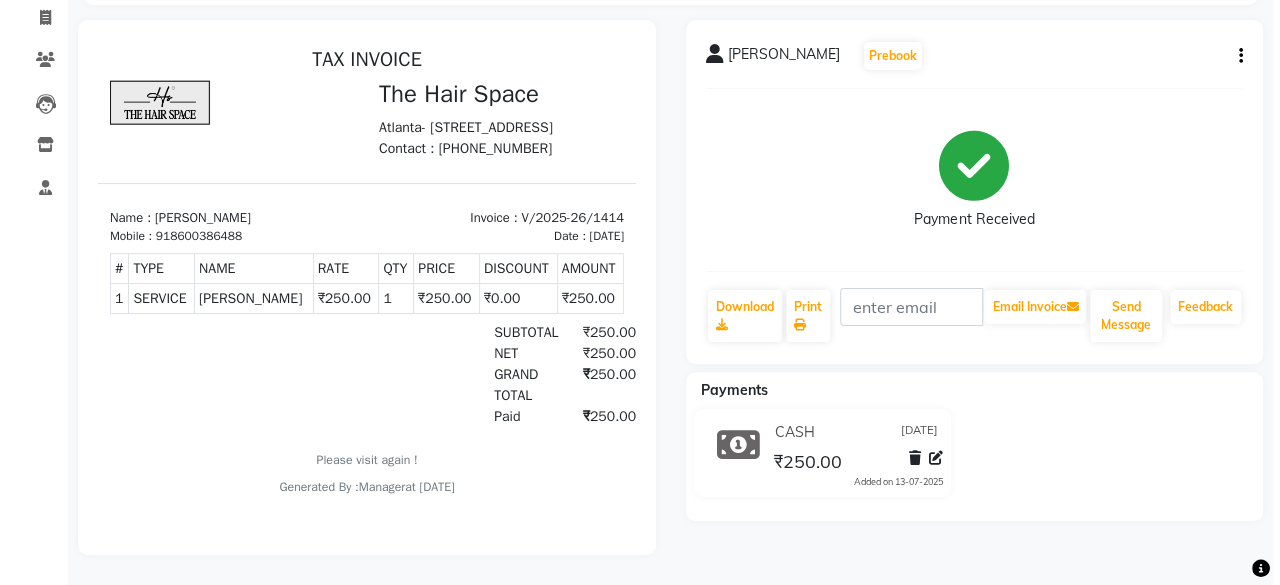 scroll, scrollTop: 0, scrollLeft: 0, axis: both 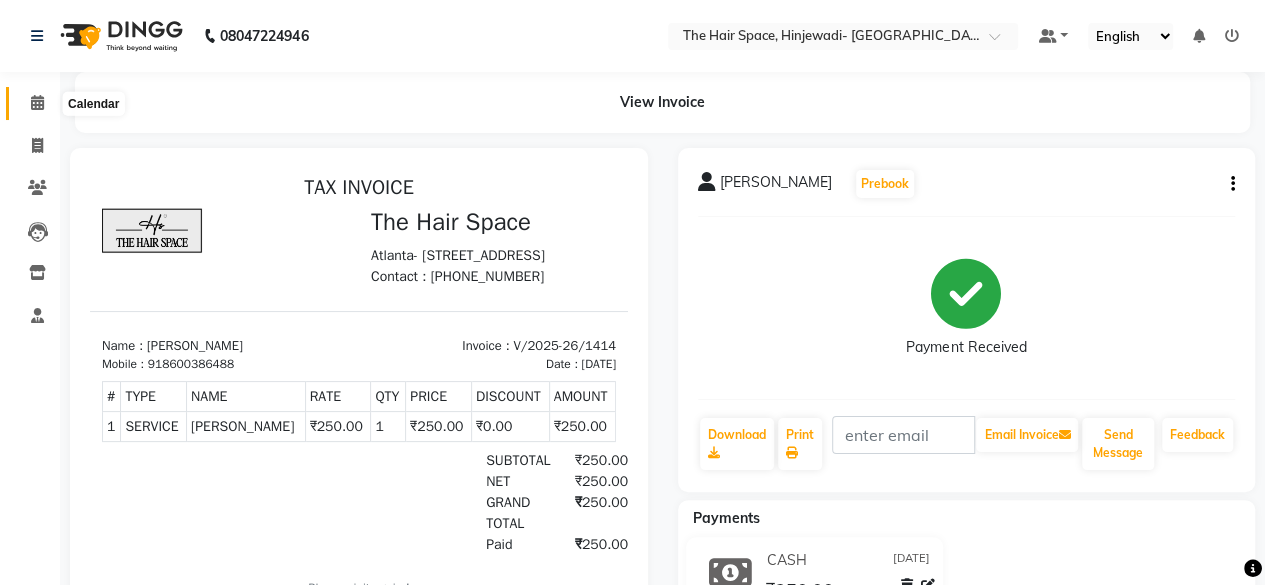 click 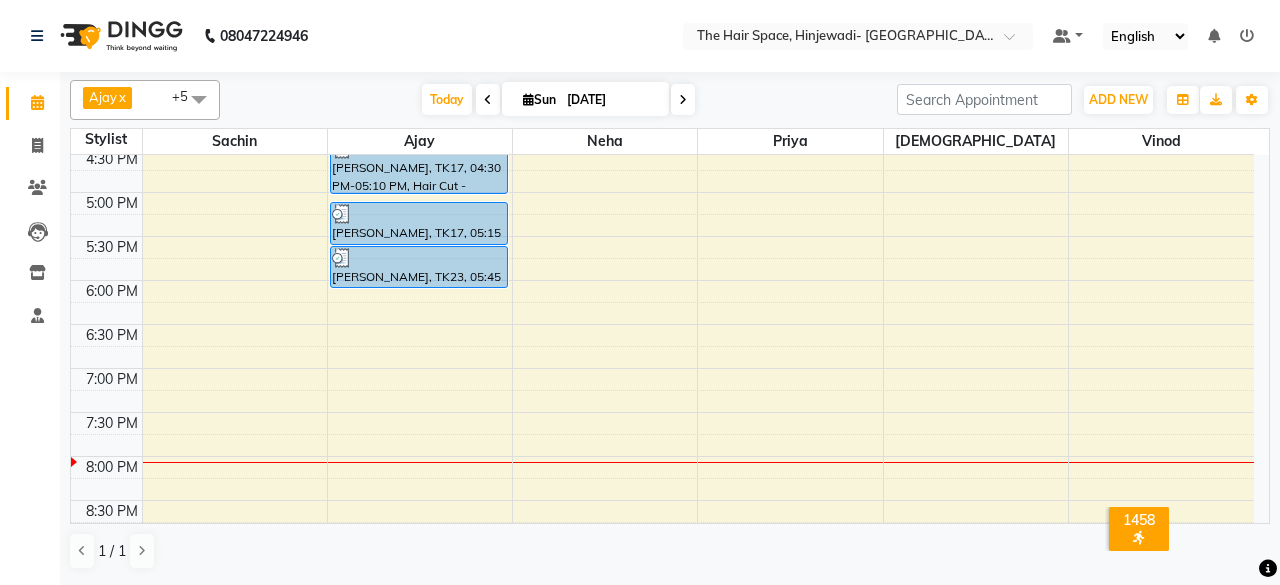 scroll, scrollTop: 800, scrollLeft: 0, axis: vertical 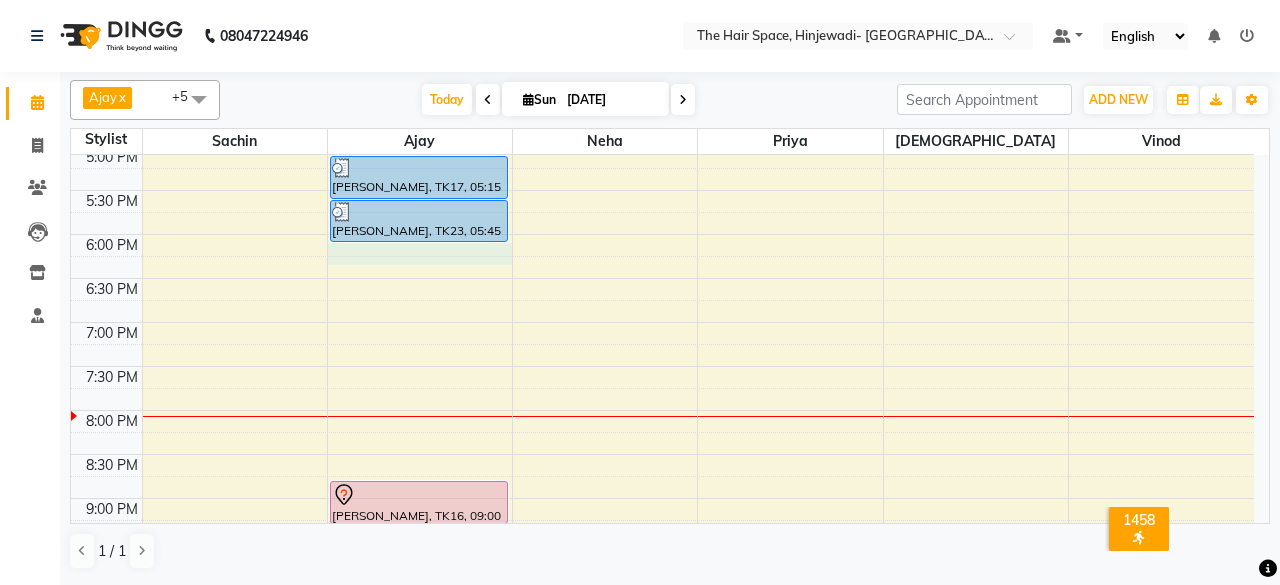 click on "8:00 AM 8:30 AM 9:00 AM 9:30 AM 10:00 AM 10:30 AM 11:00 AM 11:30 AM 12:00 PM 12:30 PM 1:00 PM 1:30 PM 2:00 PM 2:30 PM 3:00 PM 3:30 PM 4:00 PM 4:30 PM 5:00 PM 5:30 PM 6:00 PM 6:30 PM 7:00 PM 7:30 PM 8:00 PM 8:30 PM 9:00 PM 9:30 PM 10:00 PM 10:30 PM     [MEDICAL_DATA][PERSON_NAME], TK14, 01:15 PM-02:00 PM, Hair Spa & Rituals - Premium (₹1500)     [MEDICAL_DATA][PERSON_NAME], TK14, 01:15 PM-02:00 PM, Spa & Rituals - [DEMOGRAPHIC_DATA] Premium     [PERSON_NAME], TK09, 10:00 AM-10:40 AM, Hair Cut - [DEMOGRAPHIC_DATA] Hair Cut (Senior Stylist)     [PERSON_NAME], TK10, 10:45 AM-11:15 AM, [PERSON_NAME]     [PERSON_NAME], TK10, 11:15 AM-11:55 AM, Hair Cut - [DEMOGRAPHIC_DATA] Hair Cut (Senior Stylist)     [PERSON_NAME], TK11, 12:00 PM-12:40 PM, Hair Cut - [DEMOGRAPHIC_DATA] Hair Cut (Senior Stylist)     [PERSON_NAME], TK11, 12:45 PM-01:15 PM, [PERSON_NAME]     [PERSON_NAME], TK03, 12:00 PM-12:30 PM, [PERSON_NAME]     [PERSON_NAME], TK04, 12:30 PM-01:10 PM, Hair Cut - [DEMOGRAPHIC_DATA] Hair Cut (Senior Stylist)     [PERSON_NAME] s, TK20, 01:30 PM-02:10 PM, Hair Cut - [DEMOGRAPHIC_DATA] Kids (Below 10 Years)" at bounding box center [662, 14] 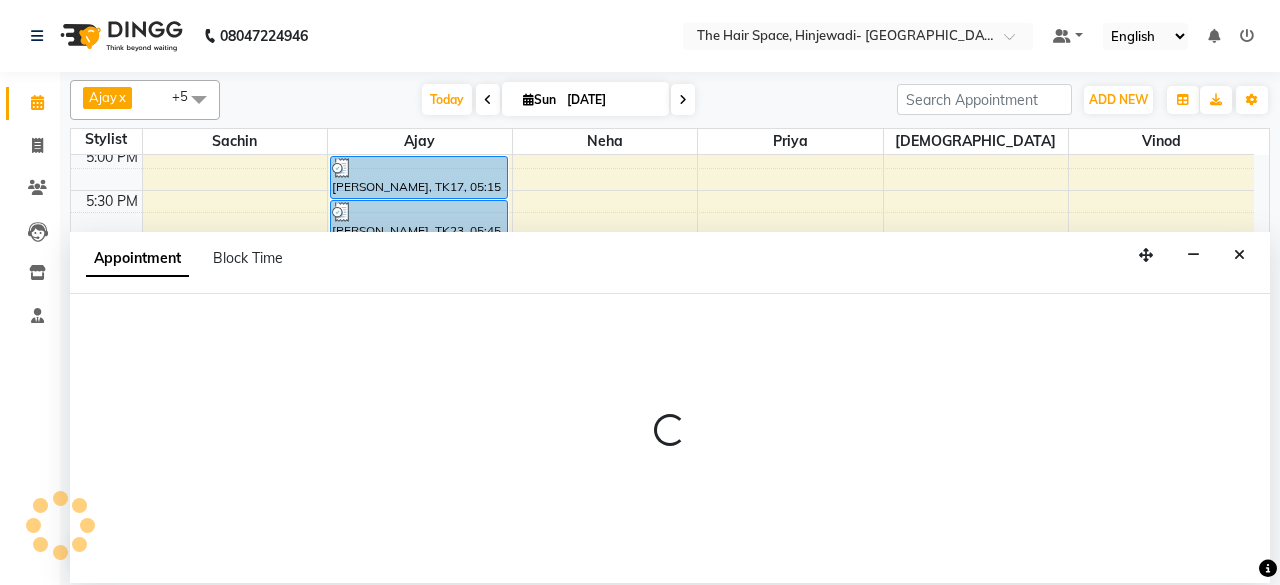 select on "52403" 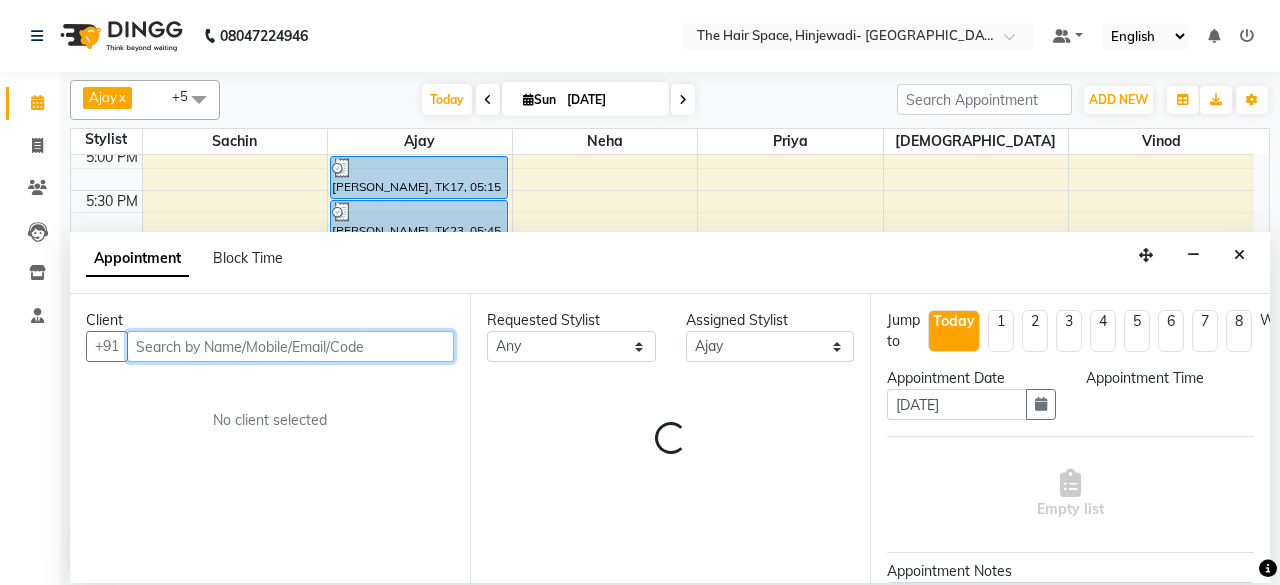 select on "1095" 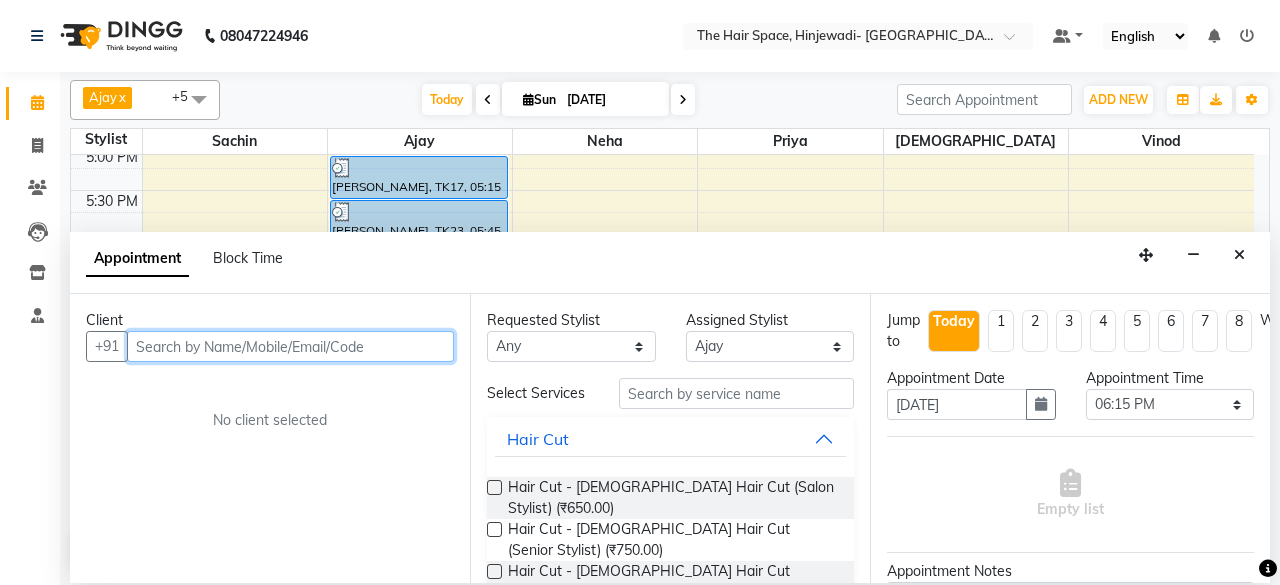 click at bounding box center [290, 346] 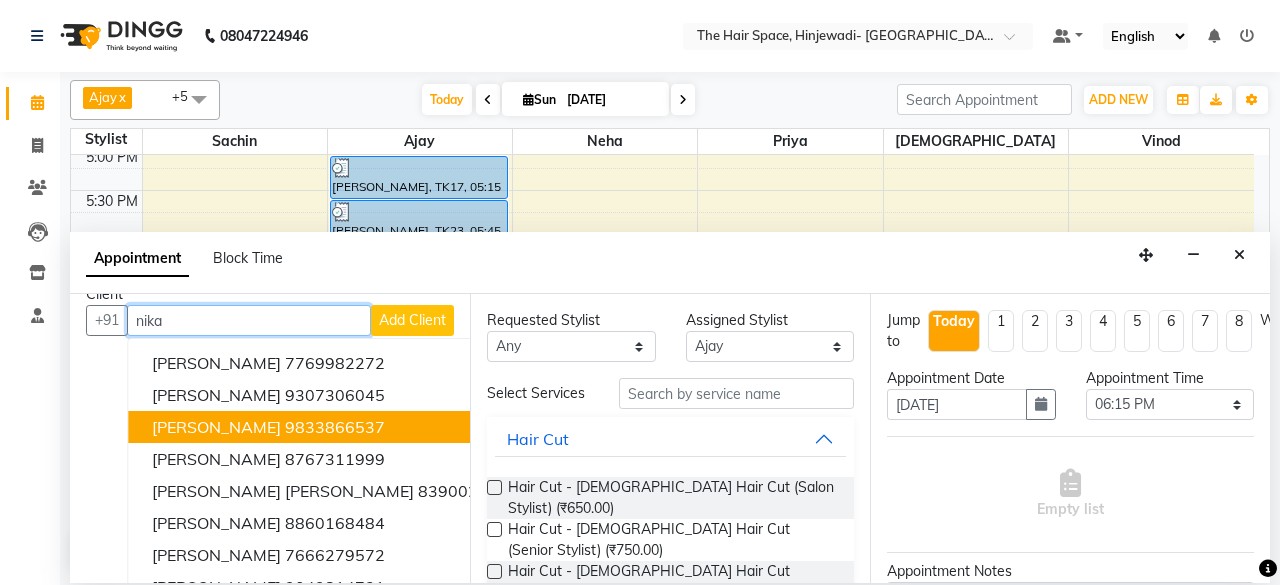 scroll, scrollTop: 0, scrollLeft: 0, axis: both 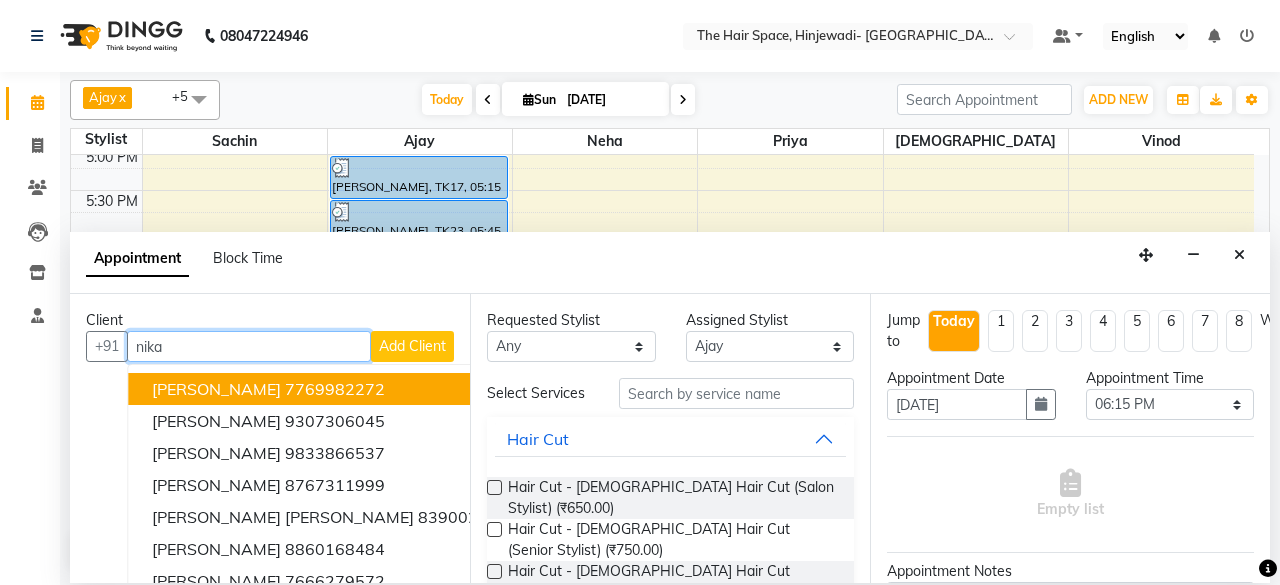 click on "nika" at bounding box center (249, 346) 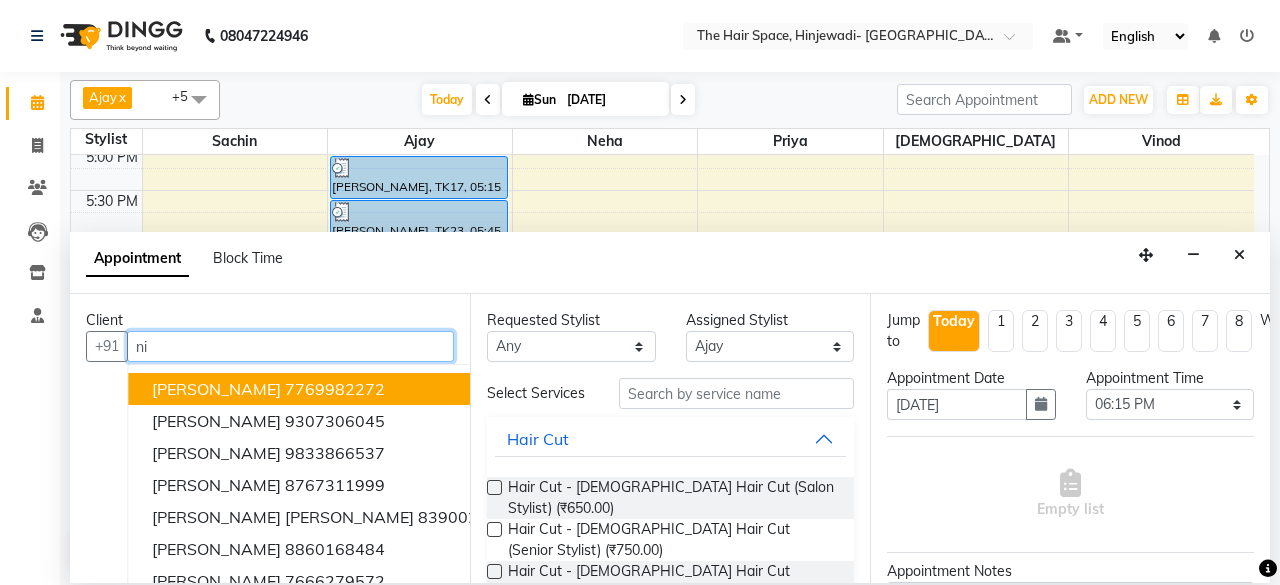 type on "n" 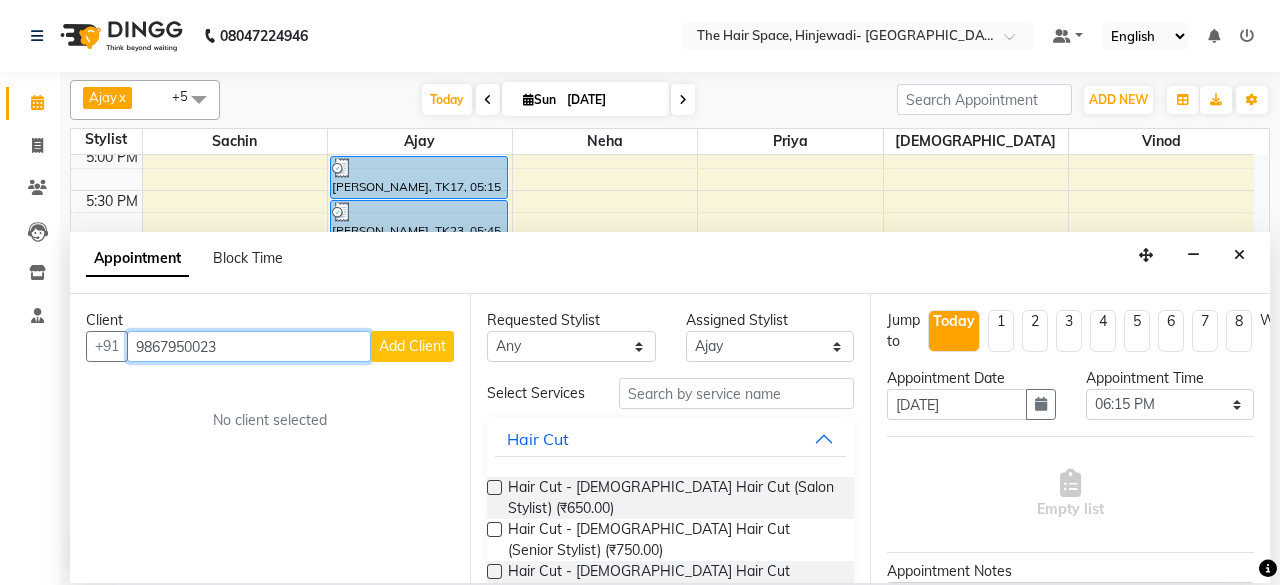 type on "9867950023" 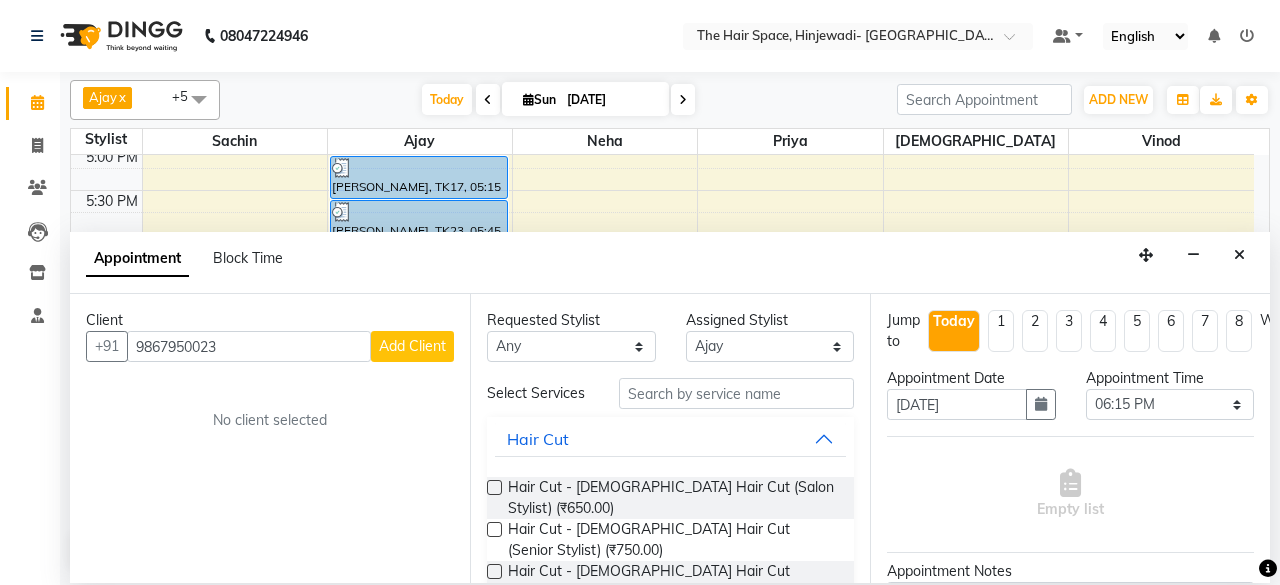 click on "Add Client" at bounding box center (412, 346) 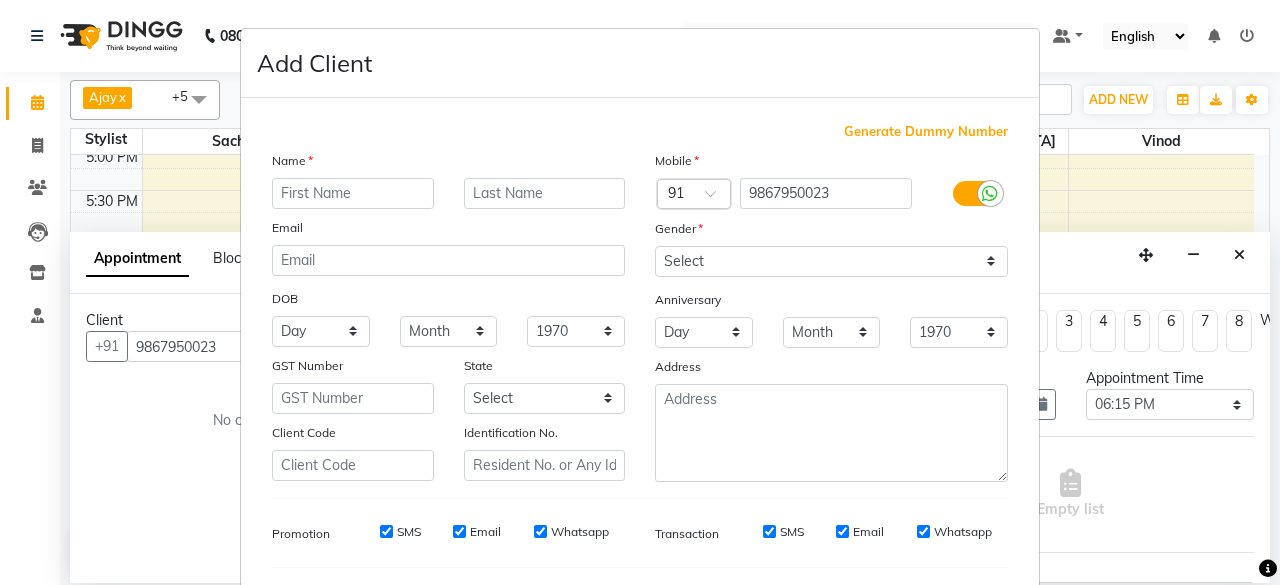 click at bounding box center [353, 193] 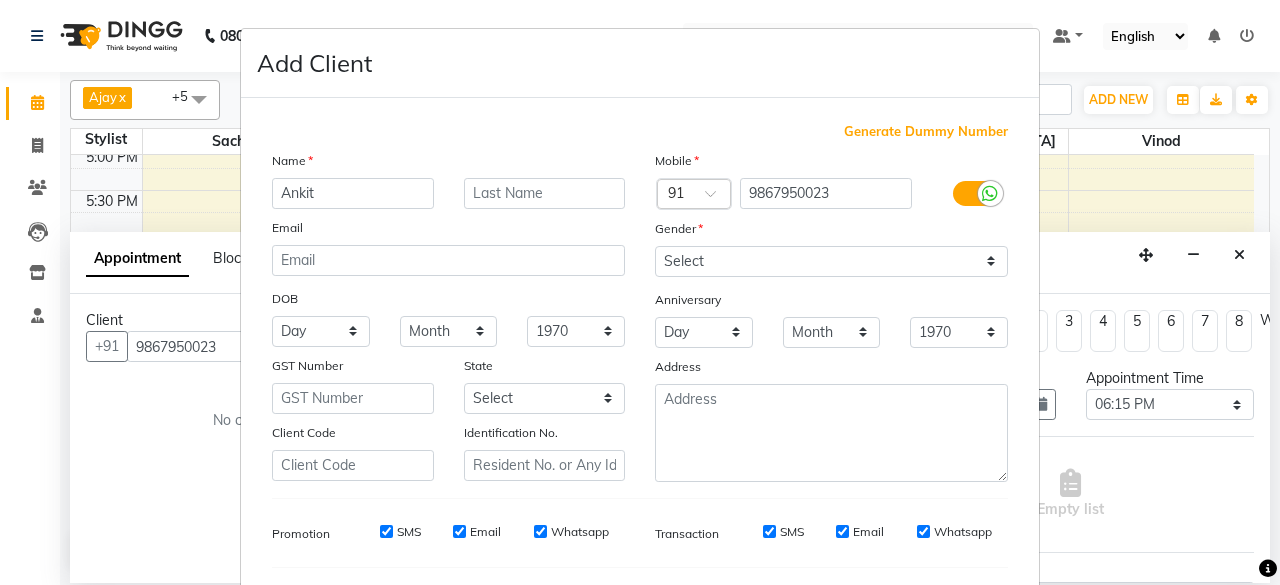 type on "Ankit" 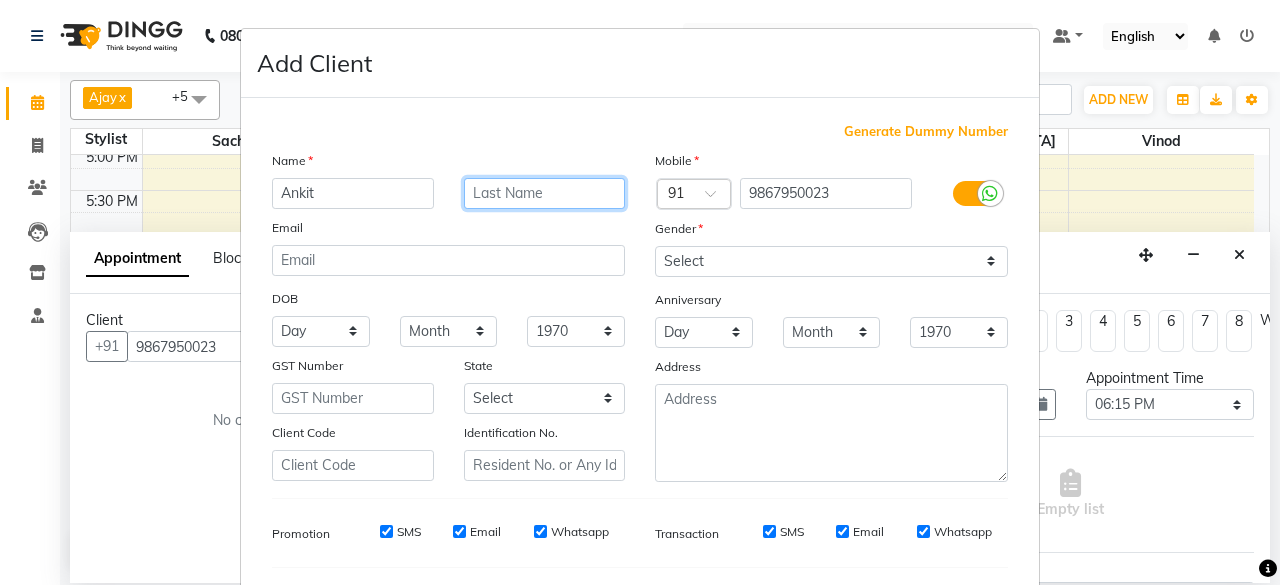 click at bounding box center [545, 193] 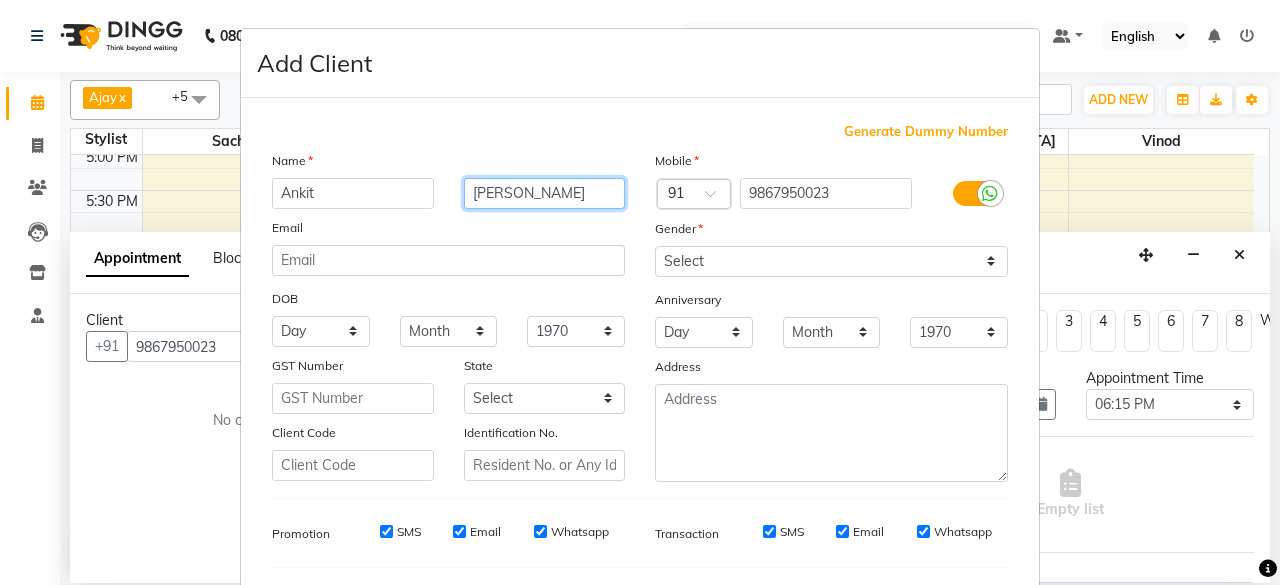 type on "[PERSON_NAME]" 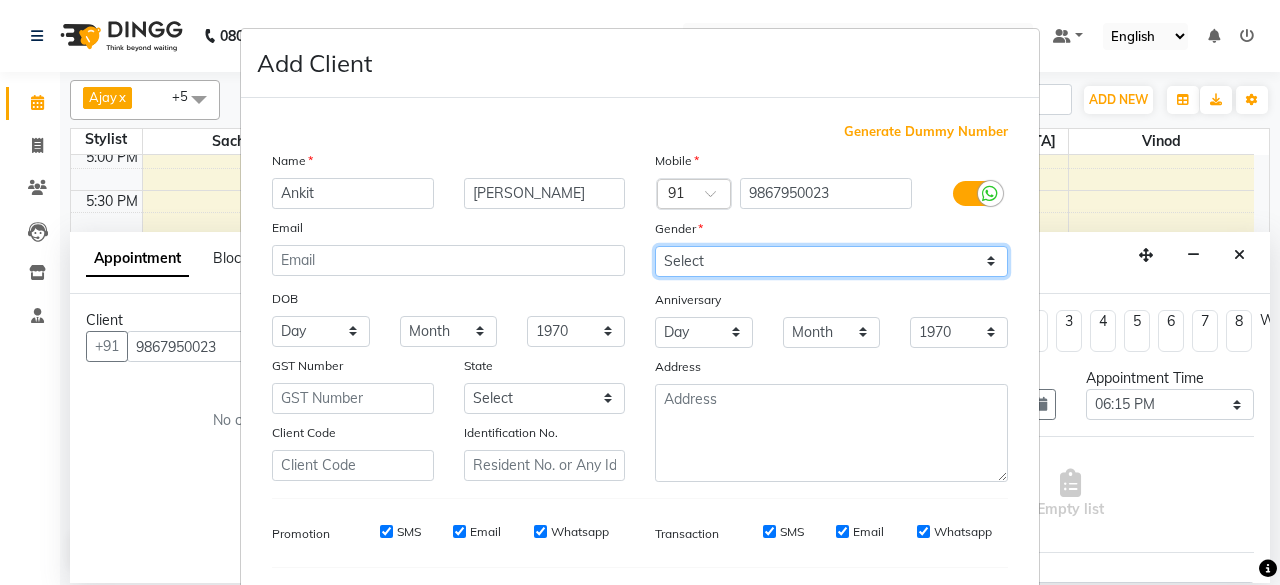 click on "Select [DEMOGRAPHIC_DATA] [DEMOGRAPHIC_DATA] Other Prefer Not To Say" at bounding box center (831, 261) 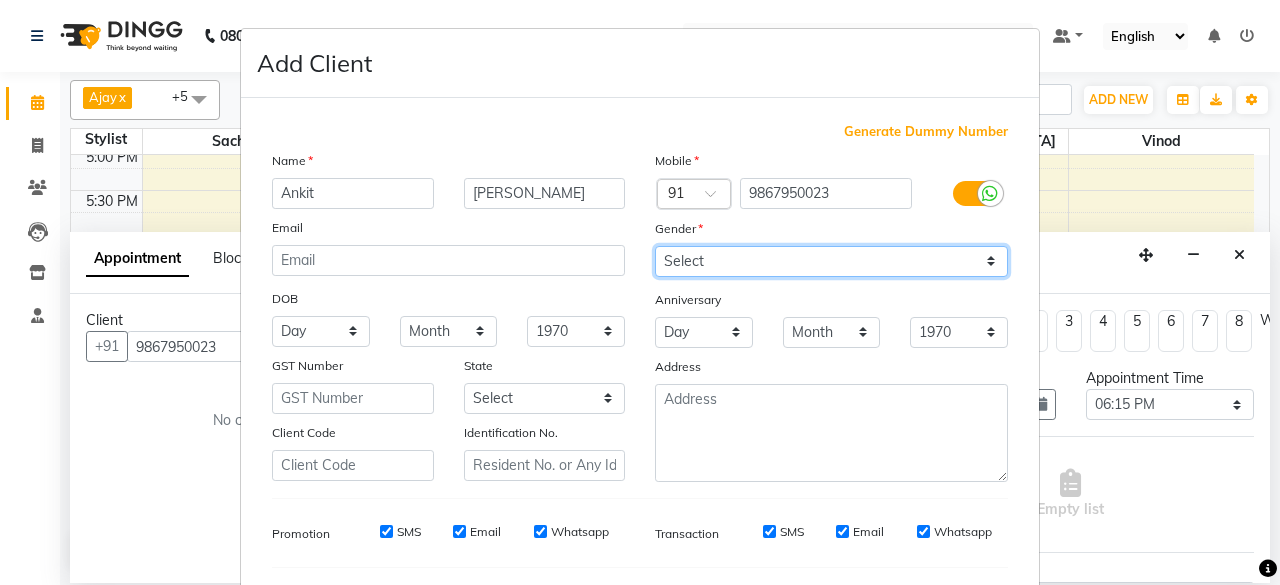 select on "[DEMOGRAPHIC_DATA]" 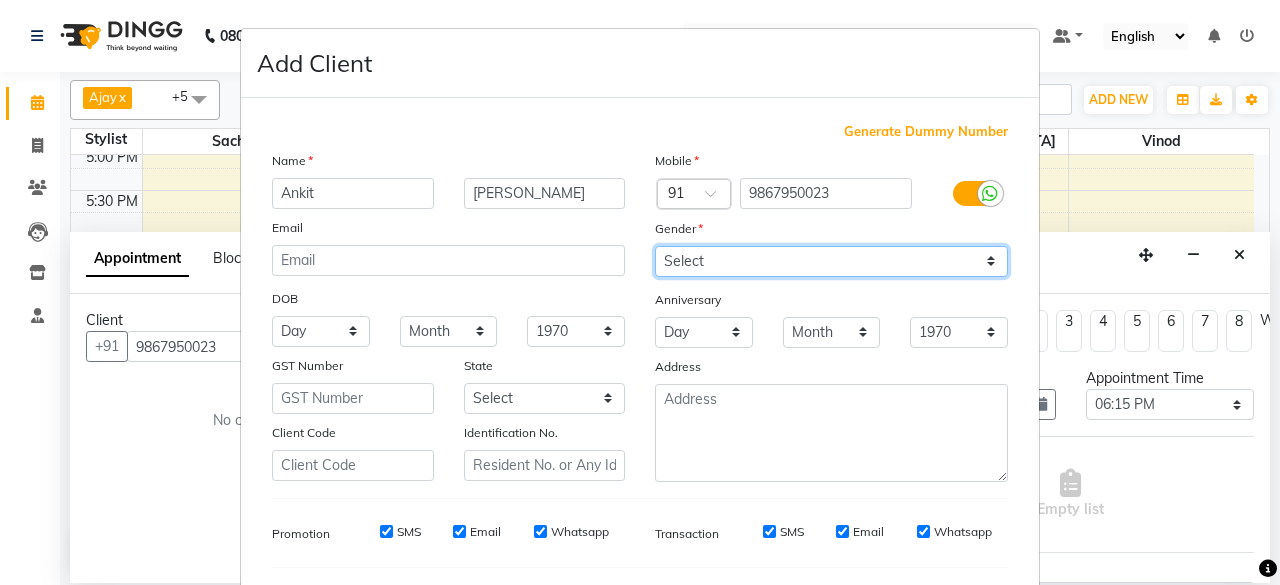 click on "Select [DEMOGRAPHIC_DATA] [DEMOGRAPHIC_DATA] Other Prefer Not To Say" at bounding box center [831, 261] 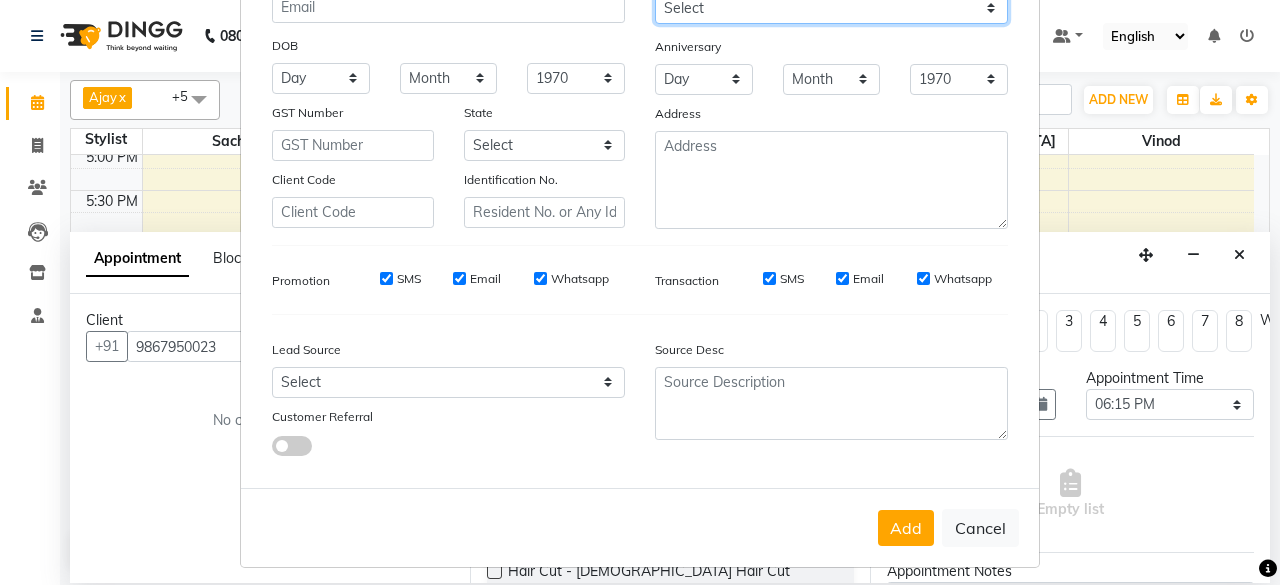 scroll, scrollTop: 260, scrollLeft: 0, axis: vertical 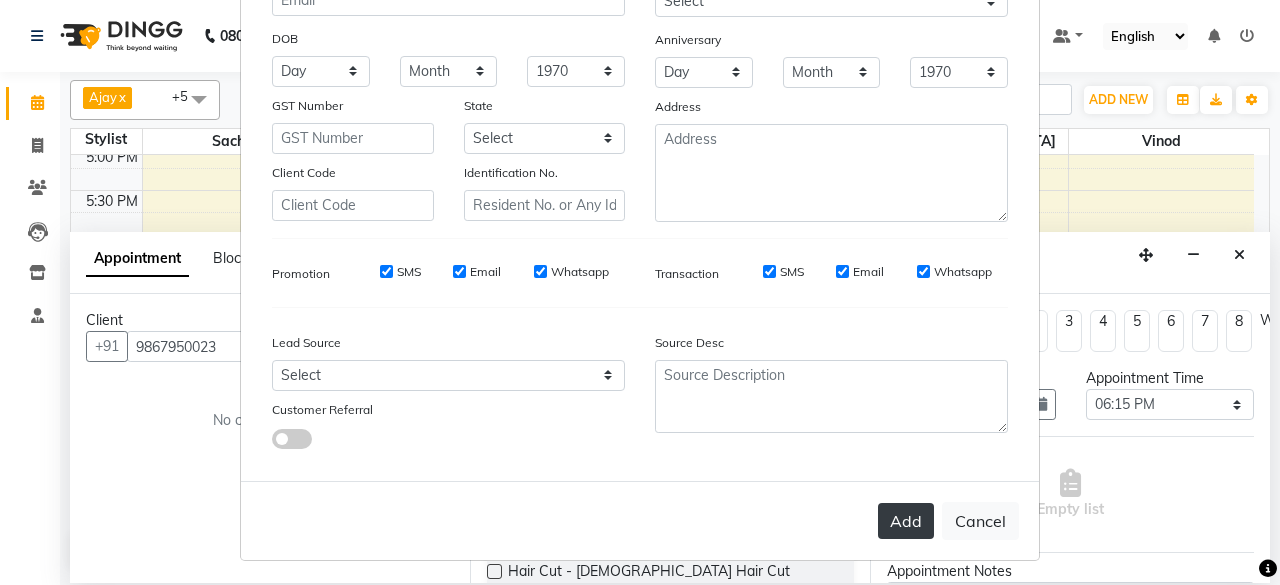 click on "Add" at bounding box center (906, 521) 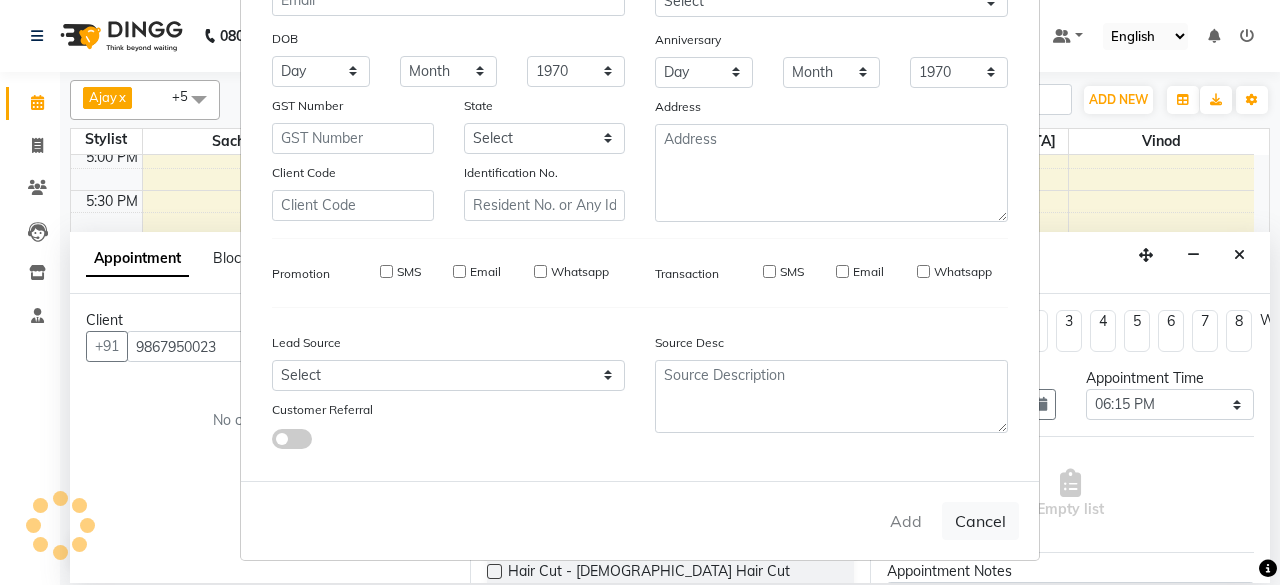 type 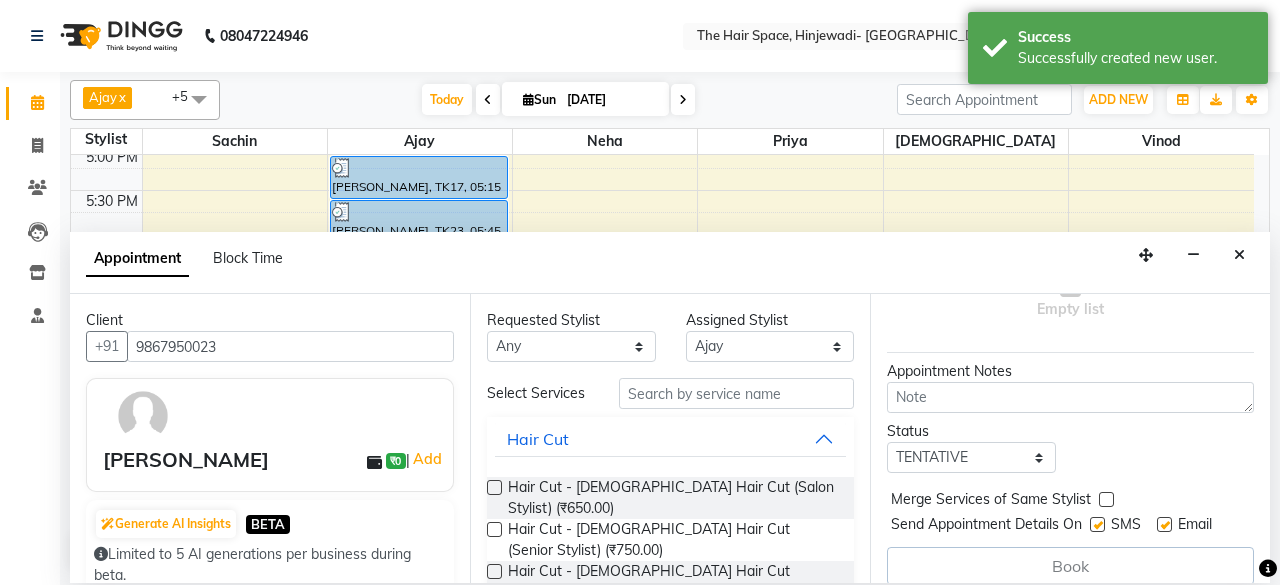 scroll, scrollTop: 232, scrollLeft: 0, axis: vertical 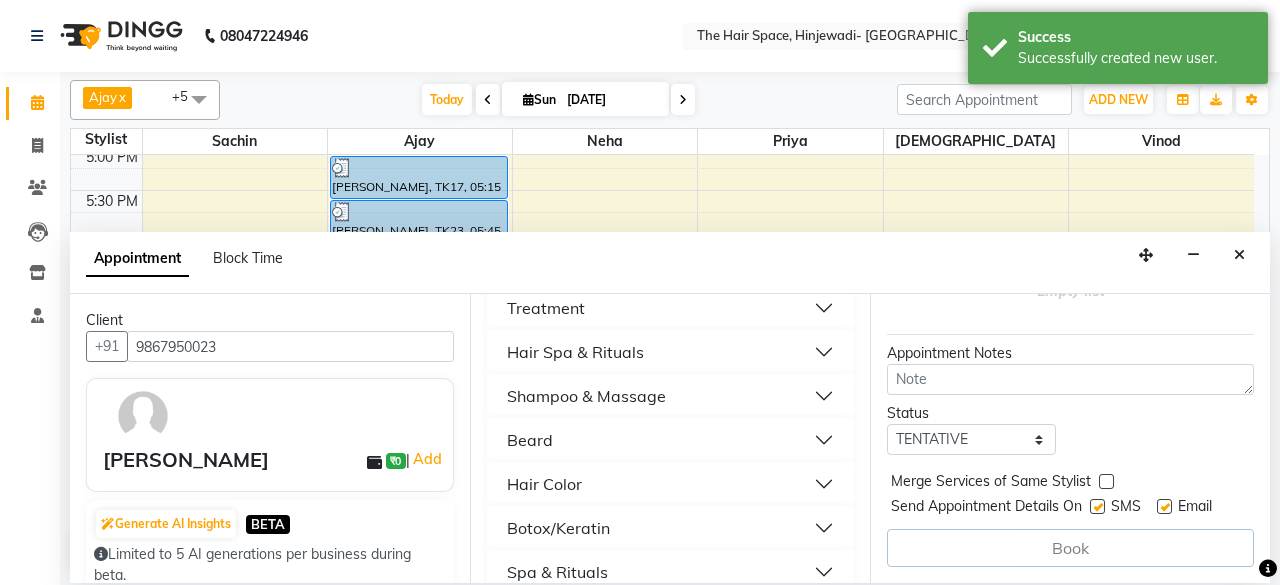 click on "Beard" at bounding box center [670, 440] 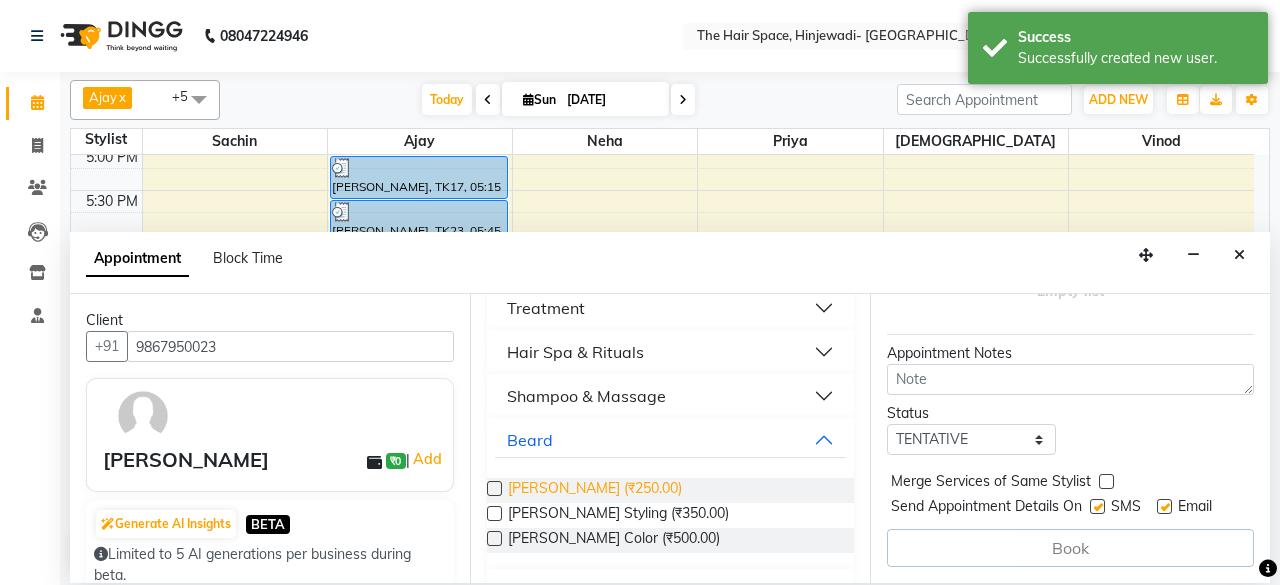 drag, startPoint x: 591, startPoint y: 459, endPoint x: 670, endPoint y: 443, distance: 80.60397 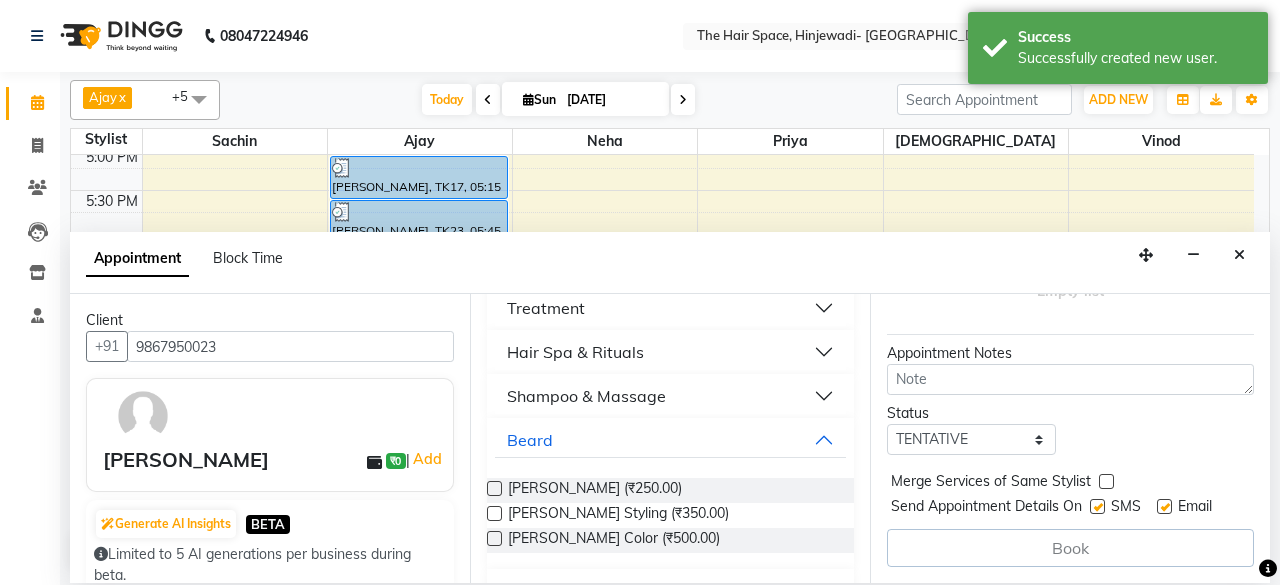 click on "[PERSON_NAME] (₹250.00)" at bounding box center [595, 490] 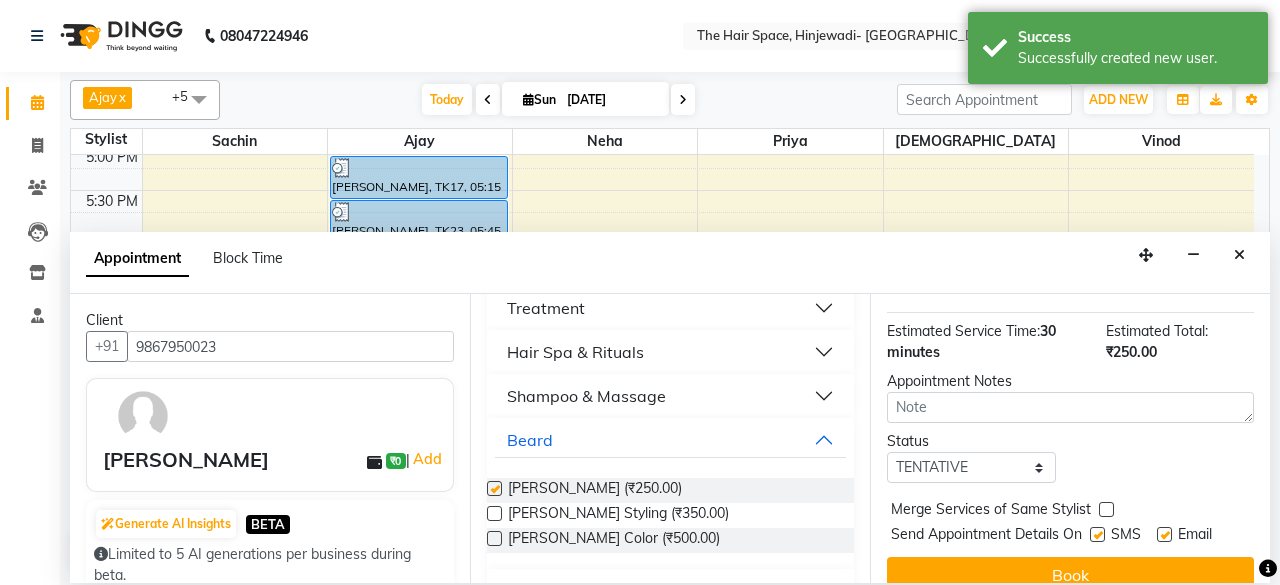 checkbox on "false" 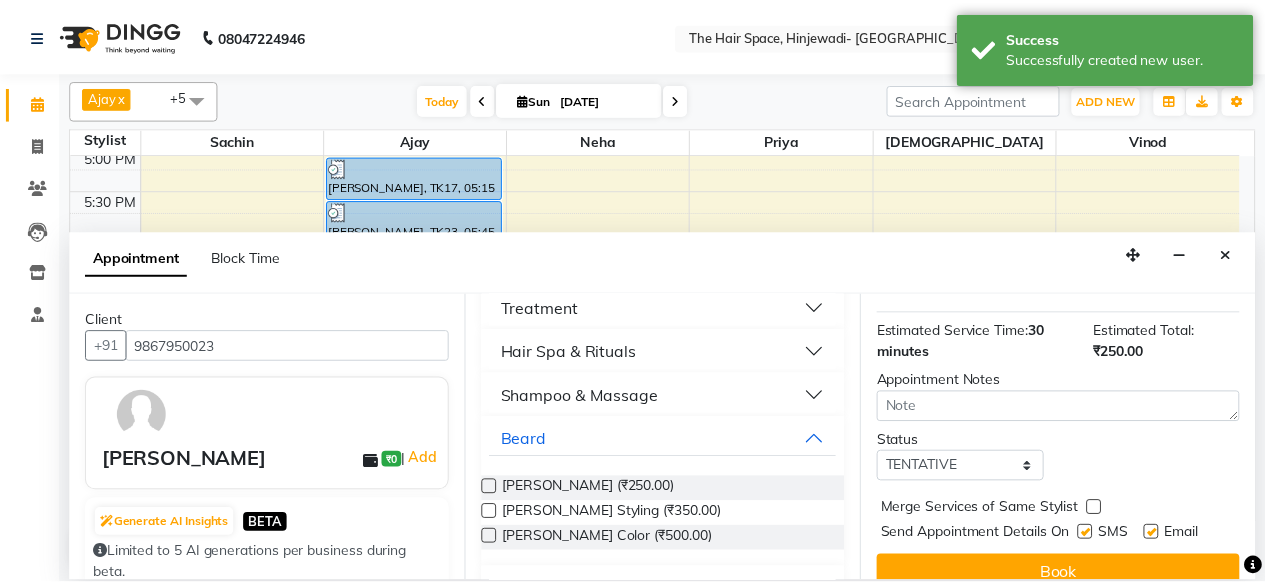 scroll, scrollTop: 272, scrollLeft: 0, axis: vertical 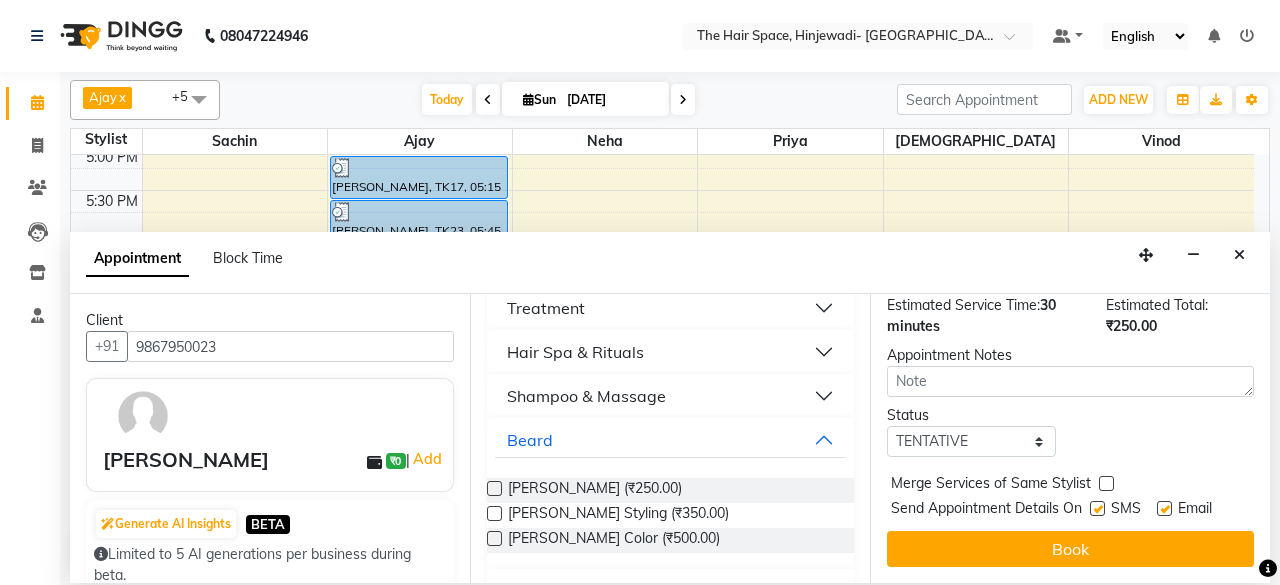 click at bounding box center (1097, 508) 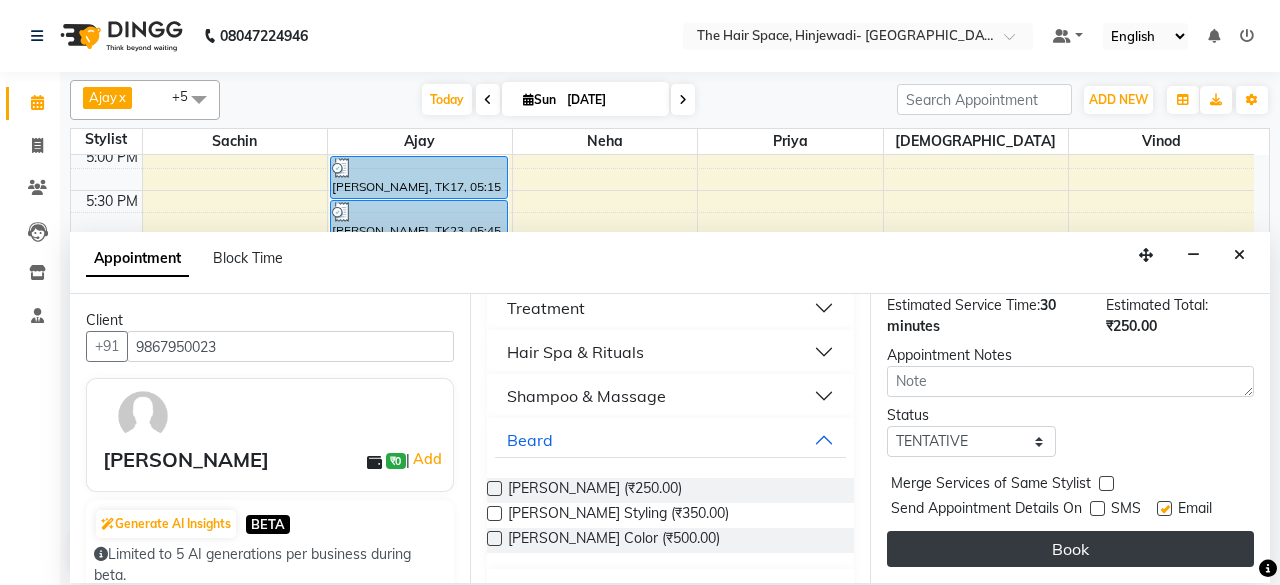 click on "Book" at bounding box center [1070, 549] 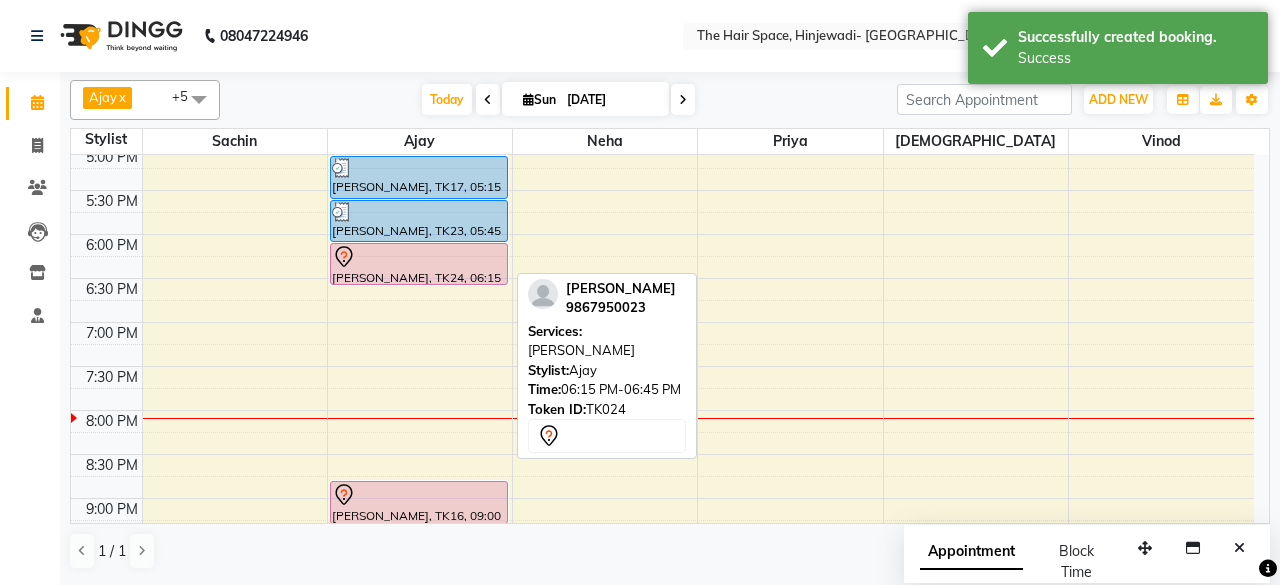click on "[PERSON_NAME], TK24, 06:15 PM-06:45 PM, [PERSON_NAME]" at bounding box center (419, 264) 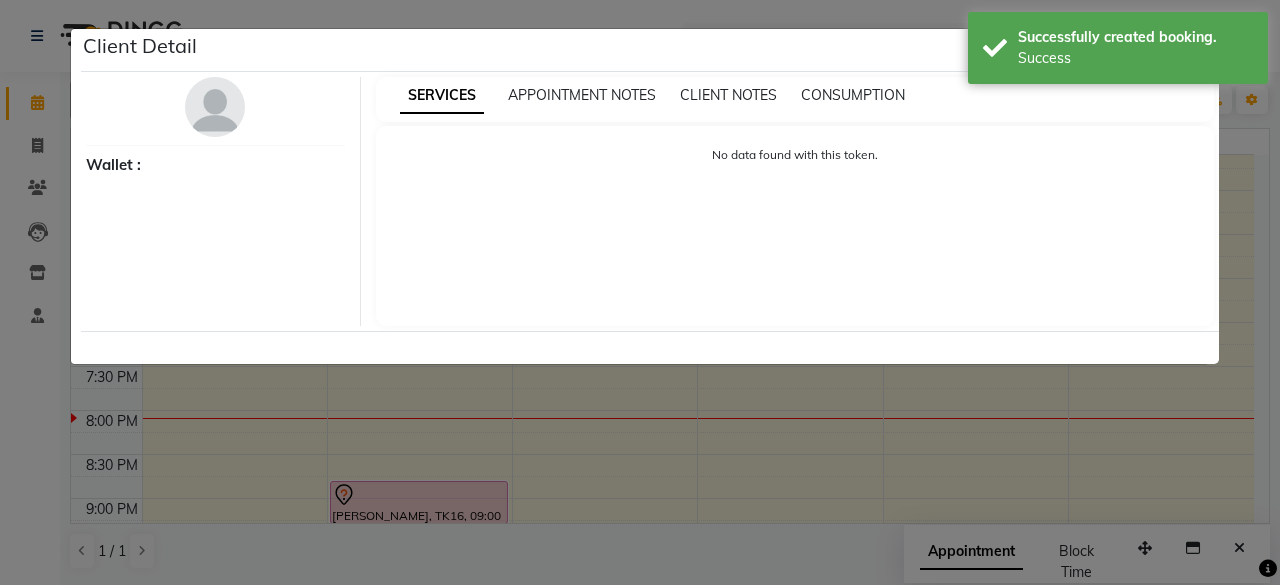 select on "7" 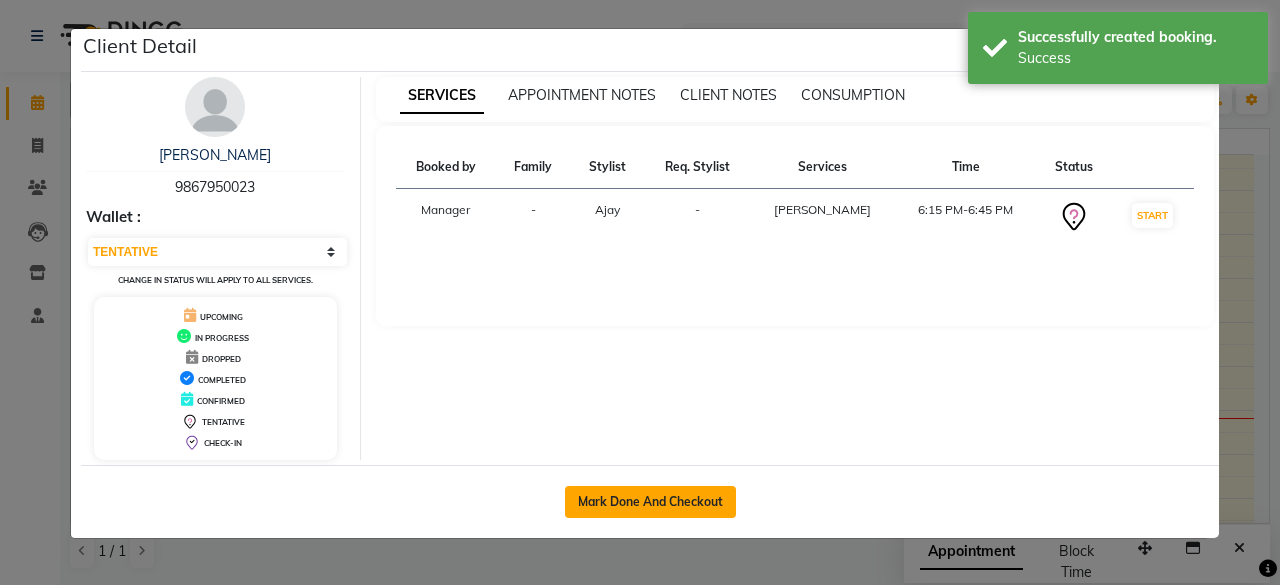 click on "Mark Done And Checkout" 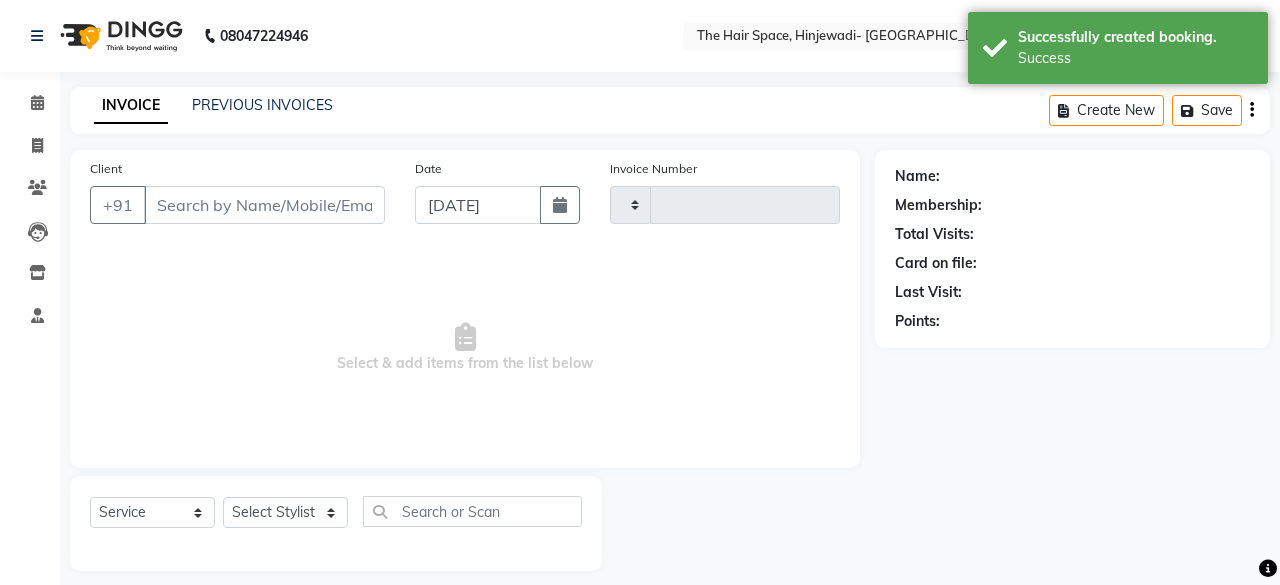 select on "3" 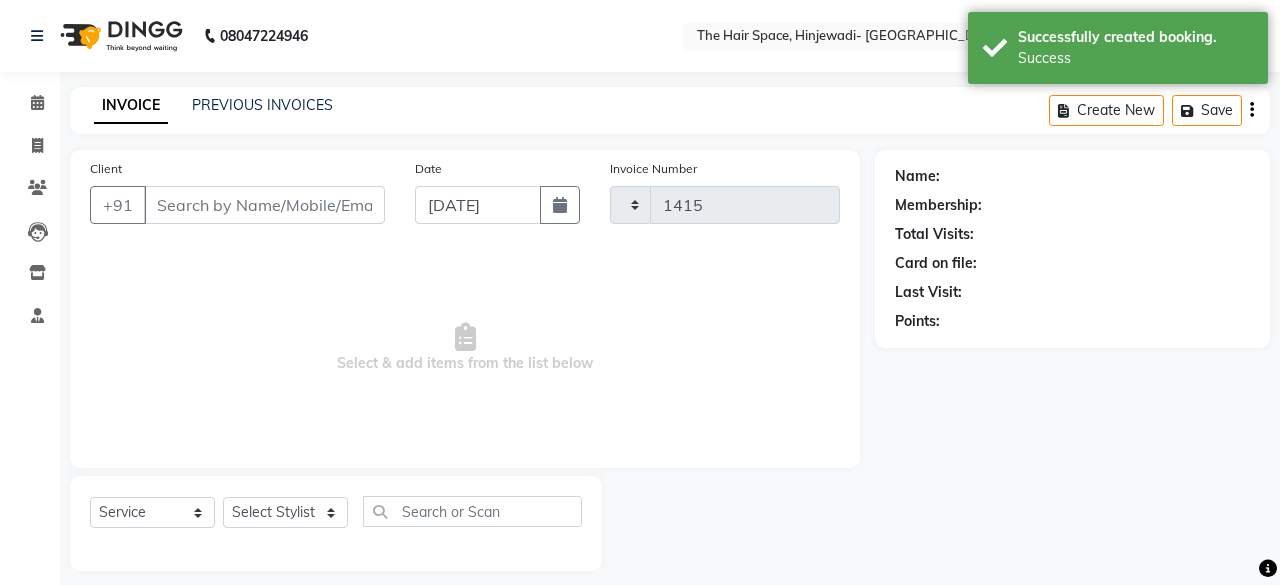 select on "6697" 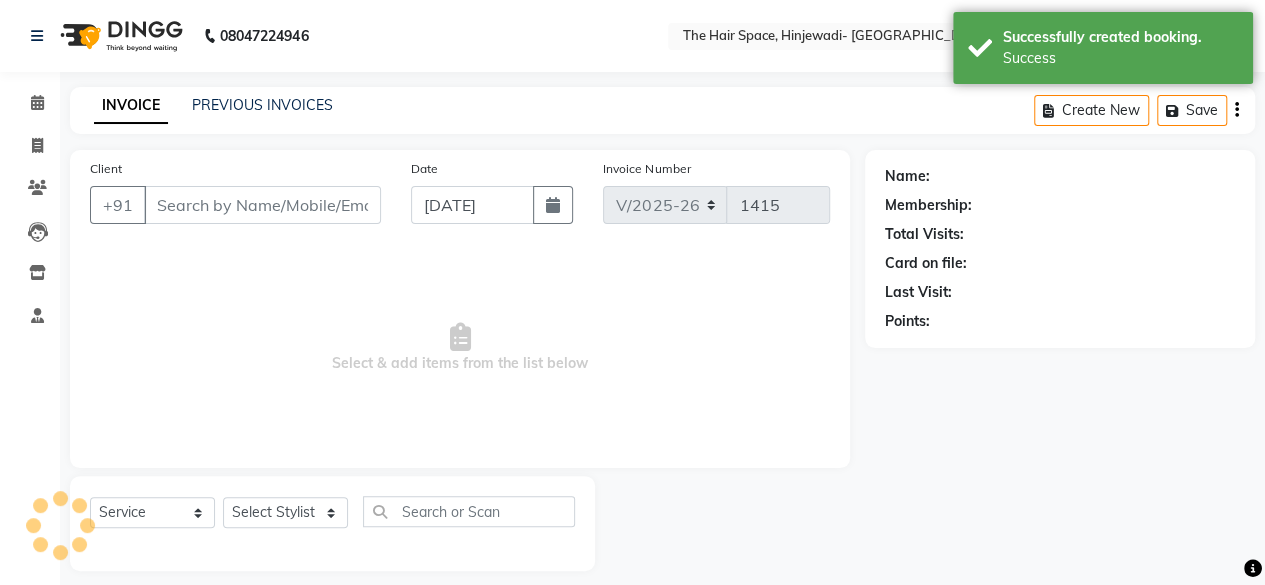 type on "9867950023" 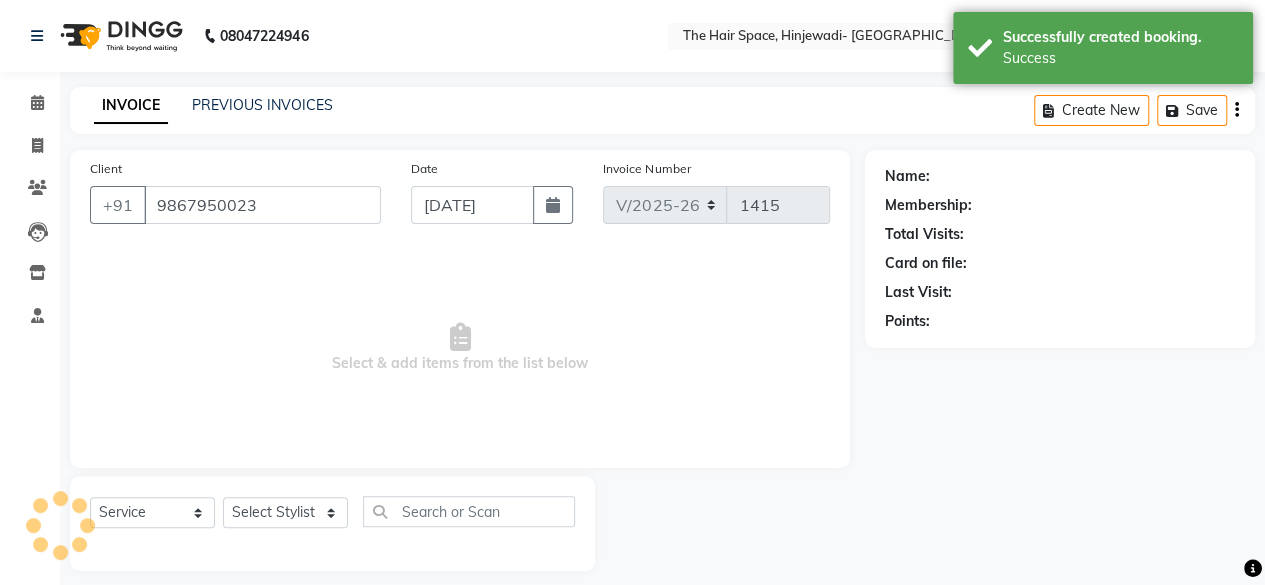 select on "52403" 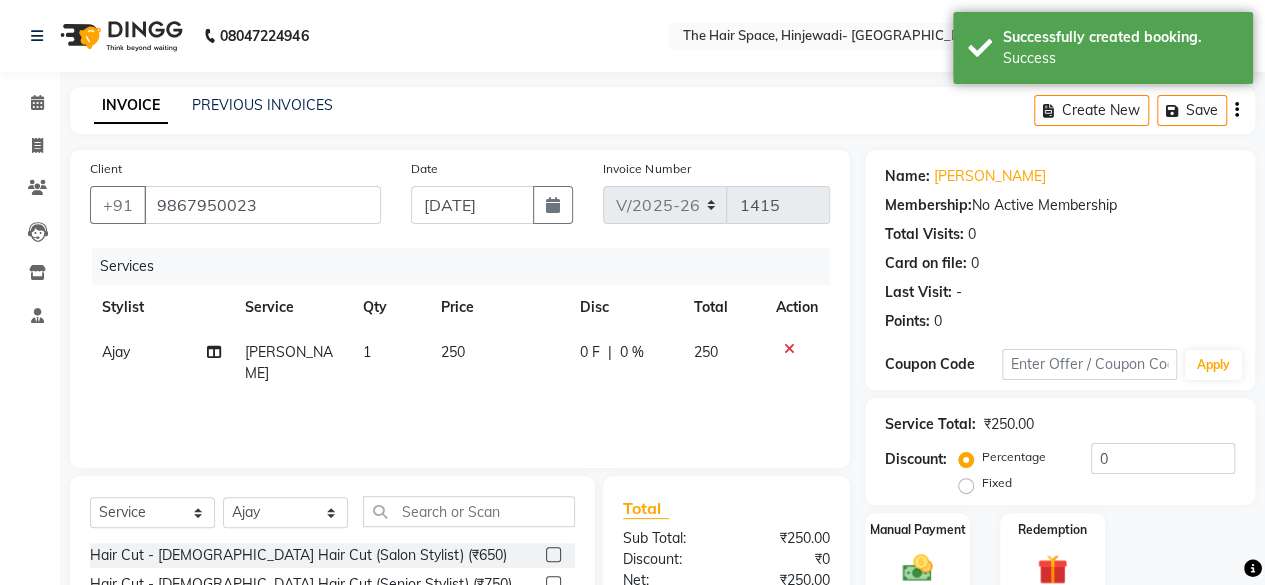 scroll, scrollTop: 215, scrollLeft: 0, axis: vertical 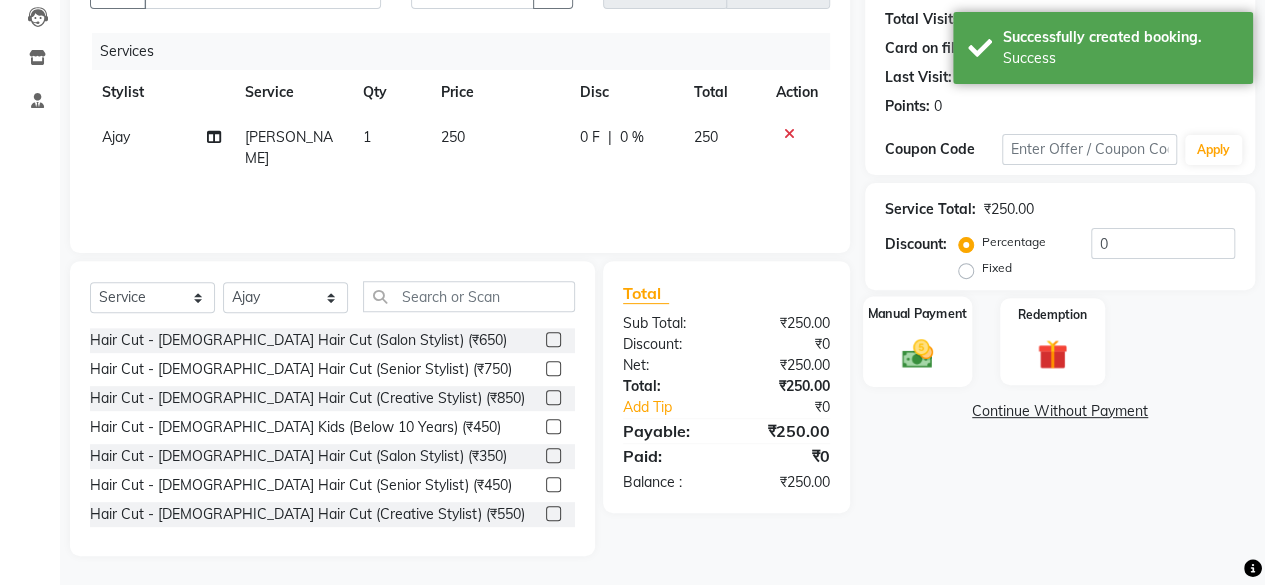 click 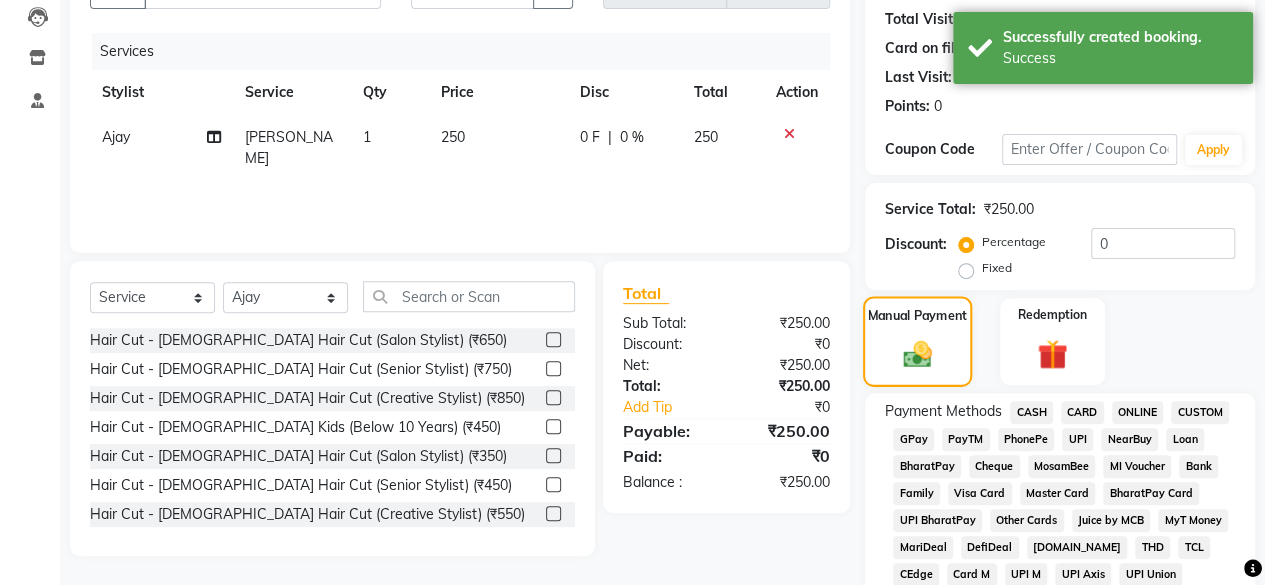 scroll, scrollTop: 615, scrollLeft: 0, axis: vertical 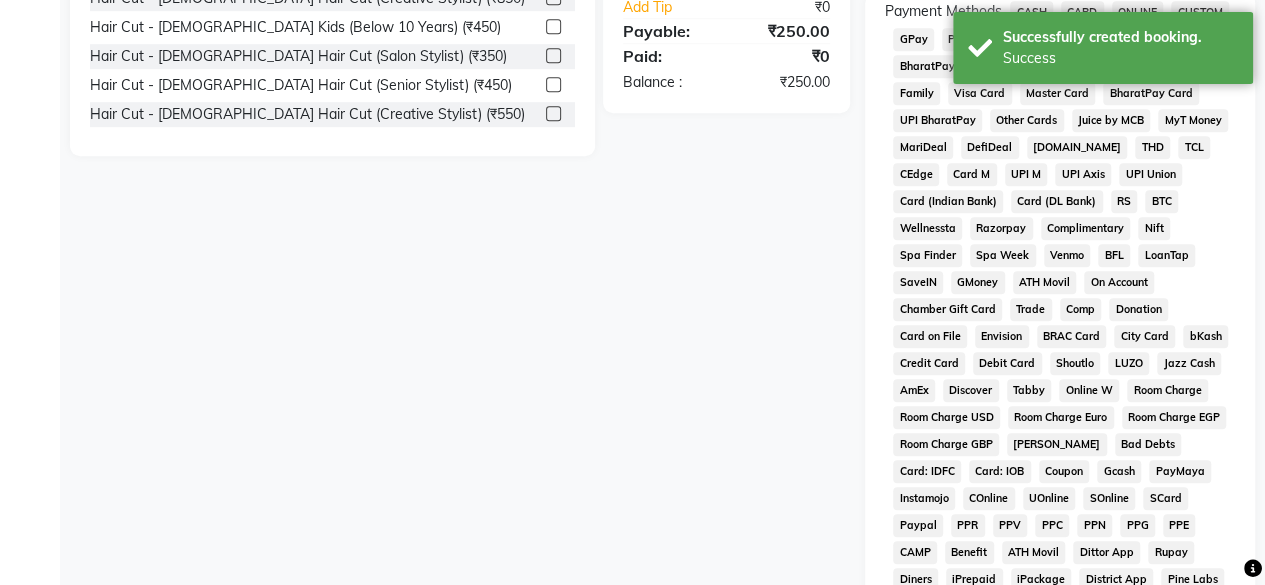 click on "GPay" 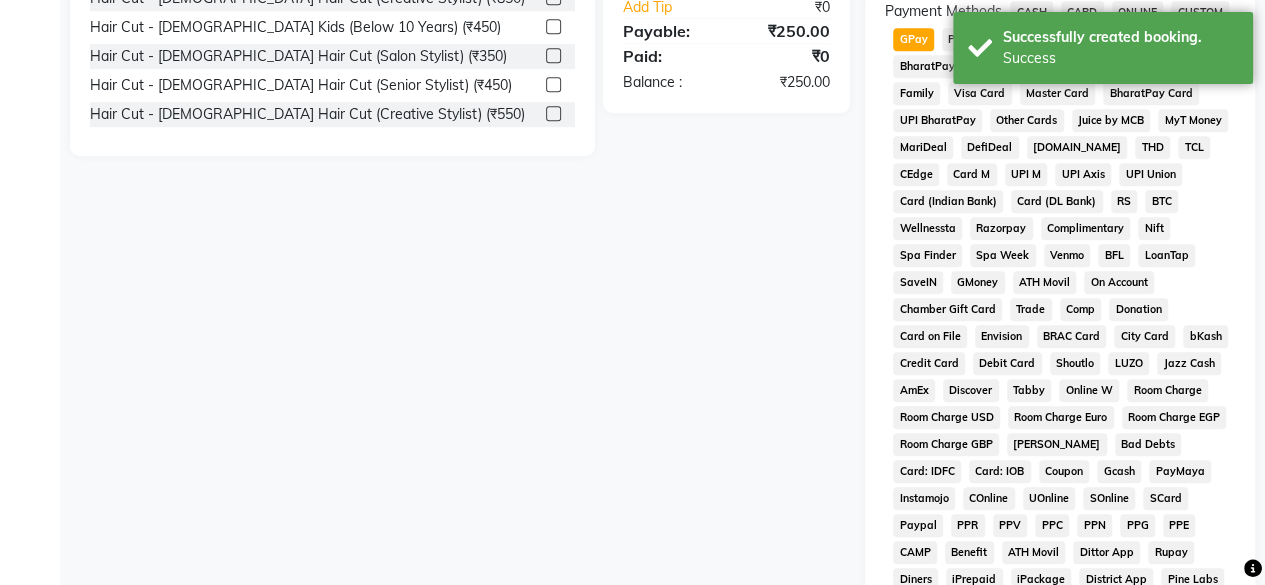 scroll, scrollTop: 972, scrollLeft: 0, axis: vertical 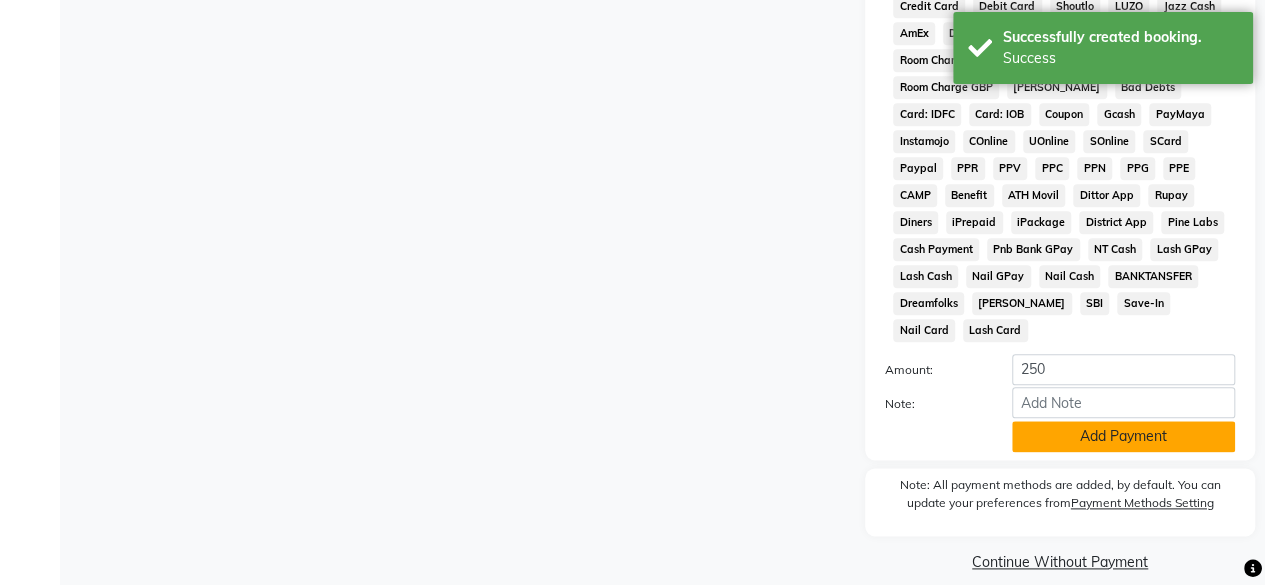 click on "Add Payment" 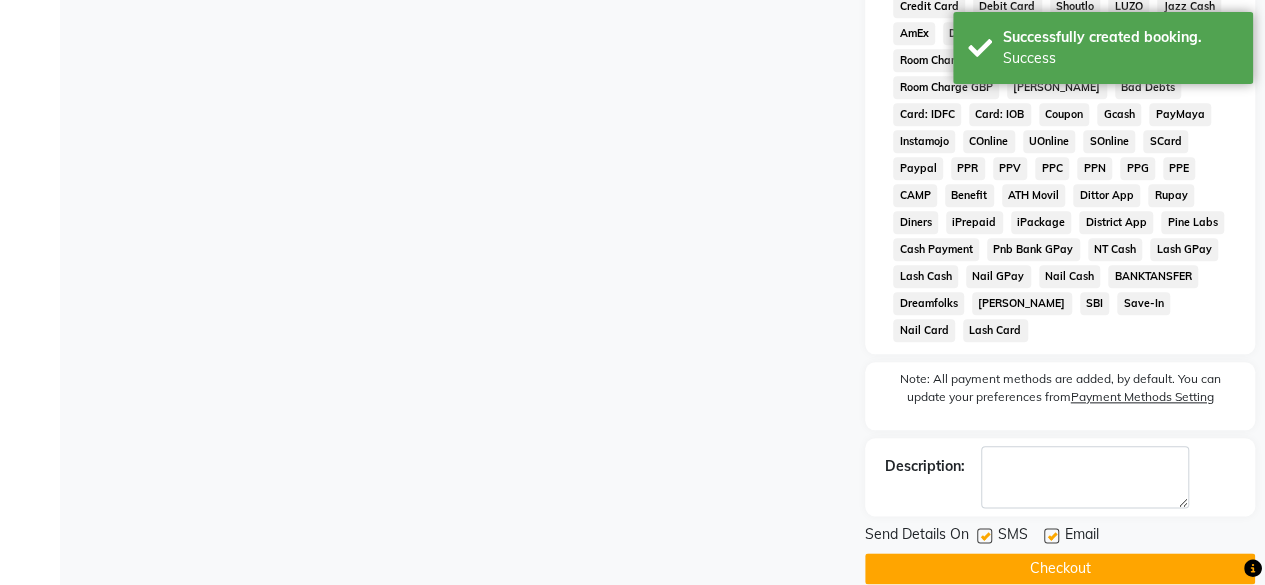 scroll, scrollTop: 978, scrollLeft: 0, axis: vertical 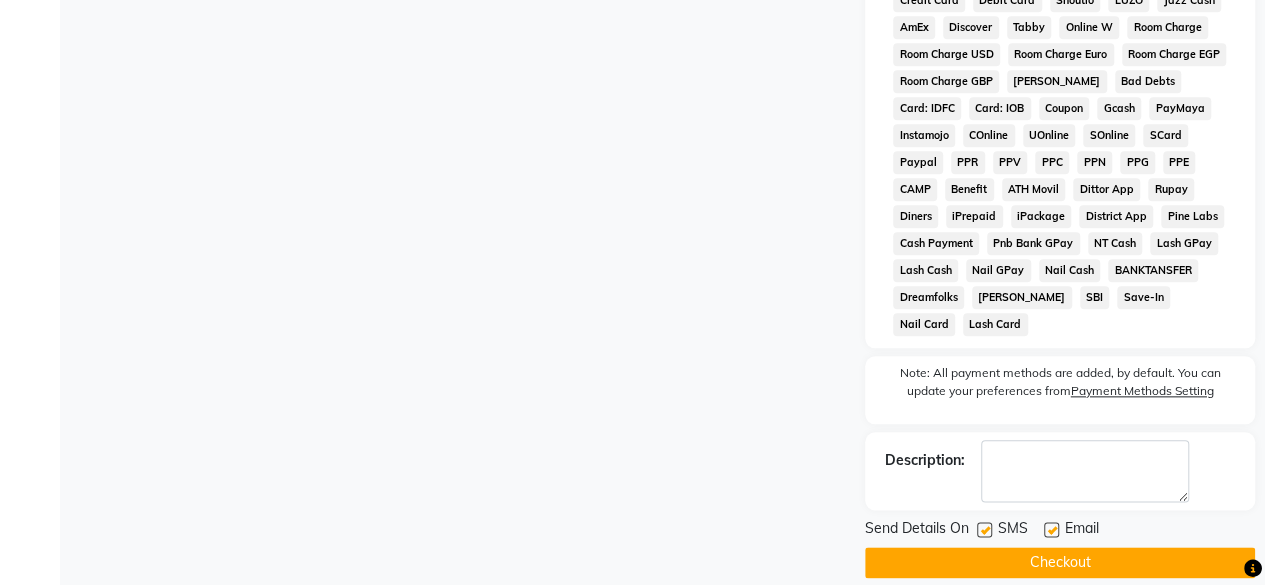 click 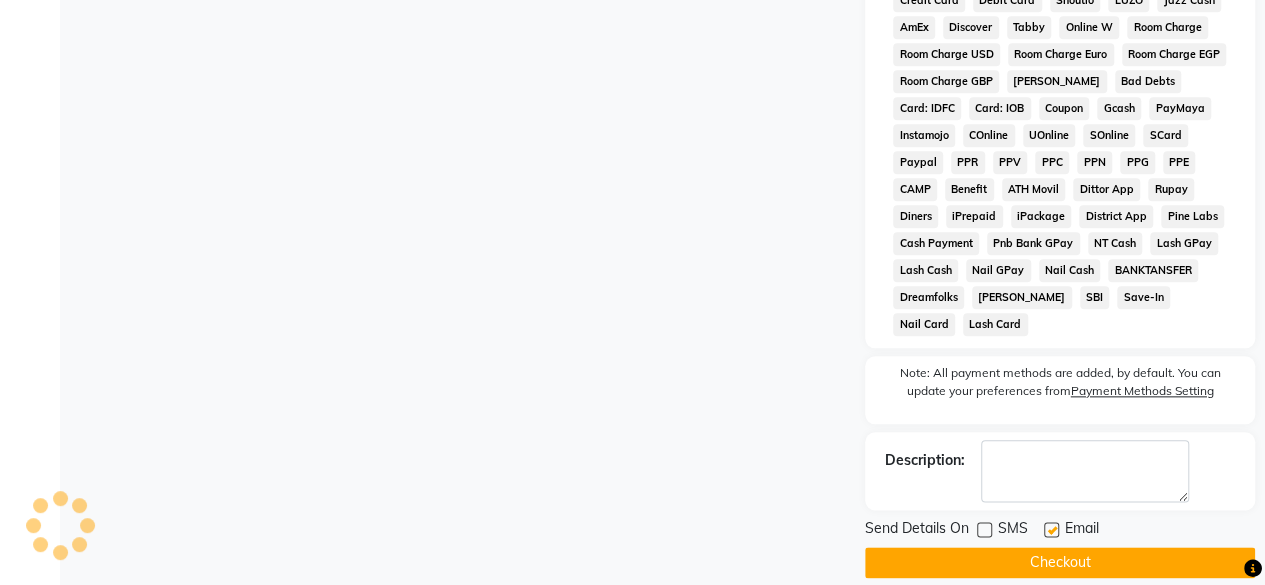 click on "Checkout" 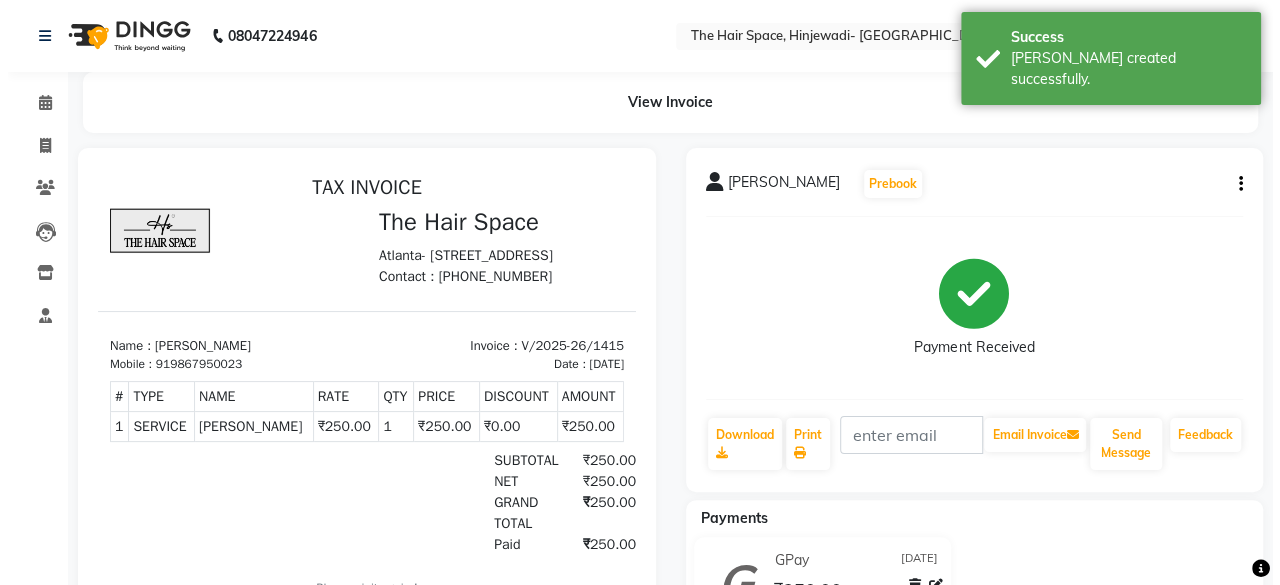 scroll, scrollTop: 0, scrollLeft: 0, axis: both 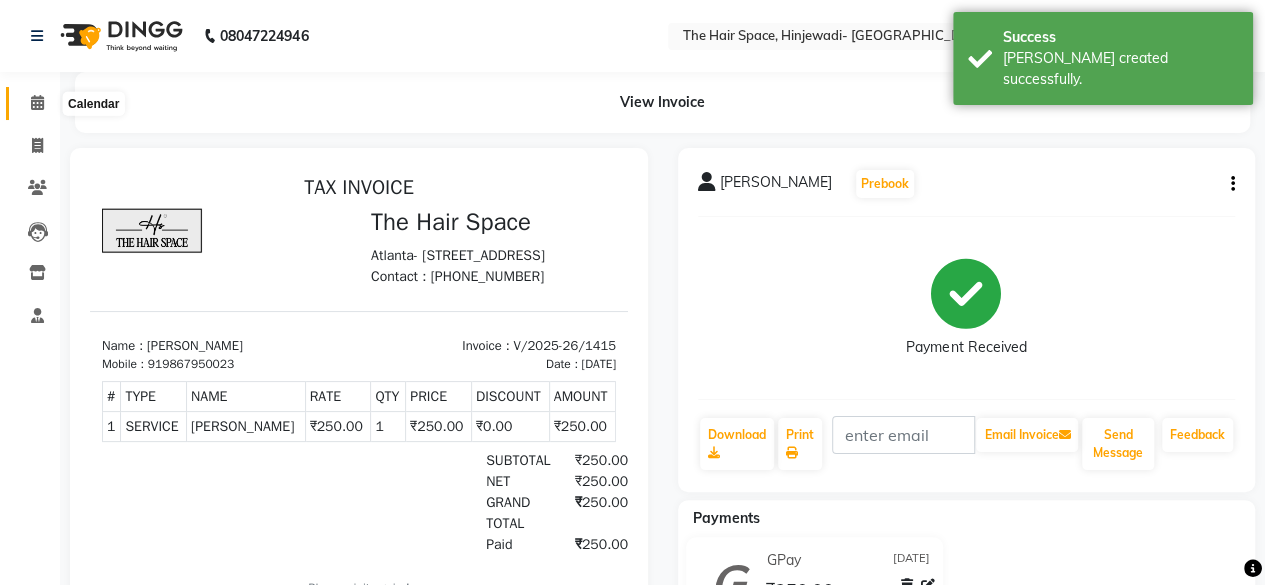 click 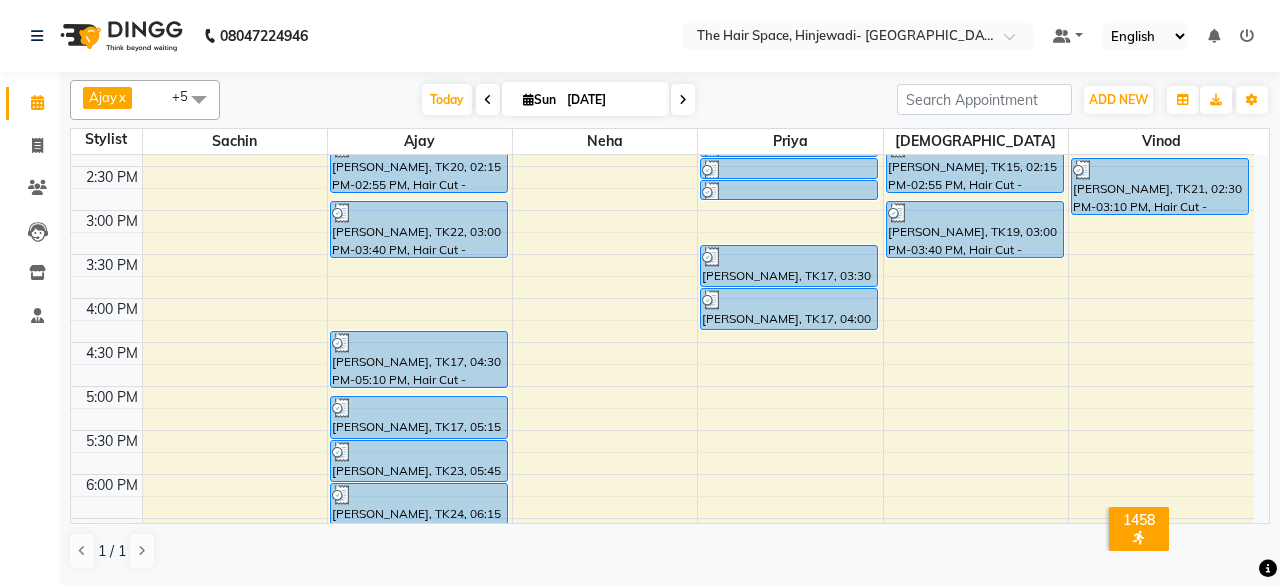 scroll, scrollTop: 600, scrollLeft: 0, axis: vertical 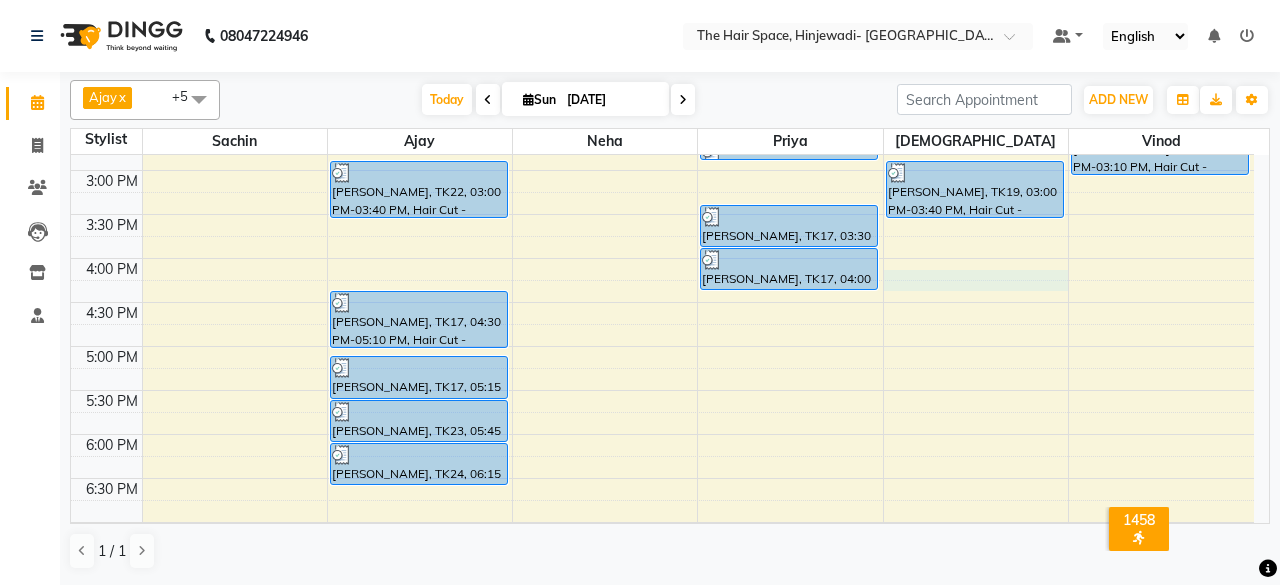 click on "8:00 AM 8:30 AM 9:00 AM 9:30 AM 10:00 AM 10:30 AM 11:00 AM 11:30 AM 12:00 PM 12:30 PM 1:00 PM 1:30 PM 2:00 PM 2:30 PM 3:00 PM 3:30 PM 4:00 PM 4:30 PM 5:00 PM 5:30 PM 6:00 PM 6:30 PM 7:00 PM 7:30 PM 8:00 PM 8:30 PM 9:00 PM 9:30 PM 10:00 PM 10:30 PM     [MEDICAL_DATA][PERSON_NAME], TK14, 01:15 PM-02:00 PM, Hair Spa & Rituals - Premium (₹1500)     [MEDICAL_DATA][PERSON_NAME], TK14, 01:15 PM-02:00 PM, Spa & Rituals - [DEMOGRAPHIC_DATA] Premium     [PERSON_NAME], TK09, 10:00 AM-10:40 AM, Hair Cut - [DEMOGRAPHIC_DATA] Hair Cut (Senior Stylist)     [PERSON_NAME], TK10, 10:45 AM-11:15 AM, [PERSON_NAME]     [PERSON_NAME], TK10, 11:15 AM-11:55 AM, Hair Cut - [DEMOGRAPHIC_DATA] Hair Cut (Senior Stylist)     [PERSON_NAME], TK11, 12:00 PM-12:40 PM, Hair Cut - [DEMOGRAPHIC_DATA] Hair Cut (Senior Stylist)     [PERSON_NAME], TK11, 12:45 PM-01:15 PM, [PERSON_NAME]     [PERSON_NAME], TK03, 12:00 PM-12:30 PM, [PERSON_NAME]     [PERSON_NAME], TK04, 12:30 PM-01:10 PM, Hair Cut - [DEMOGRAPHIC_DATA] Hair Cut (Senior Stylist)     [PERSON_NAME] s, TK20, 01:30 PM-02:10 PM, Hair Cut - [DEMOGRAPHIC_DATA] Kids (Below 10 Years)" at bounding box center (662, 214) 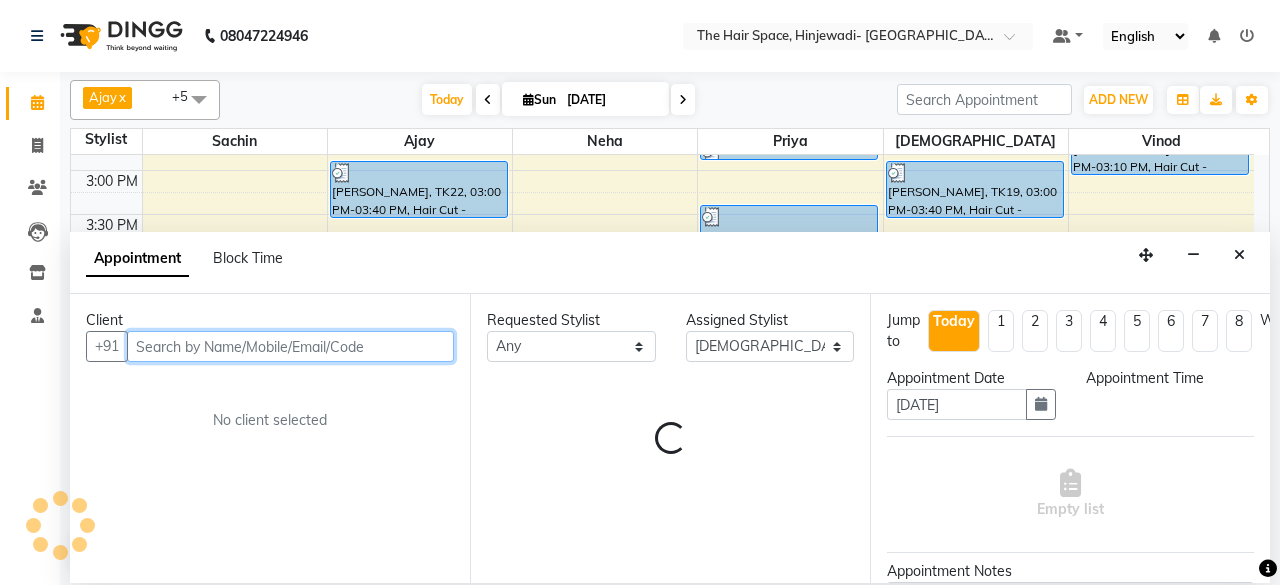 select on "975" 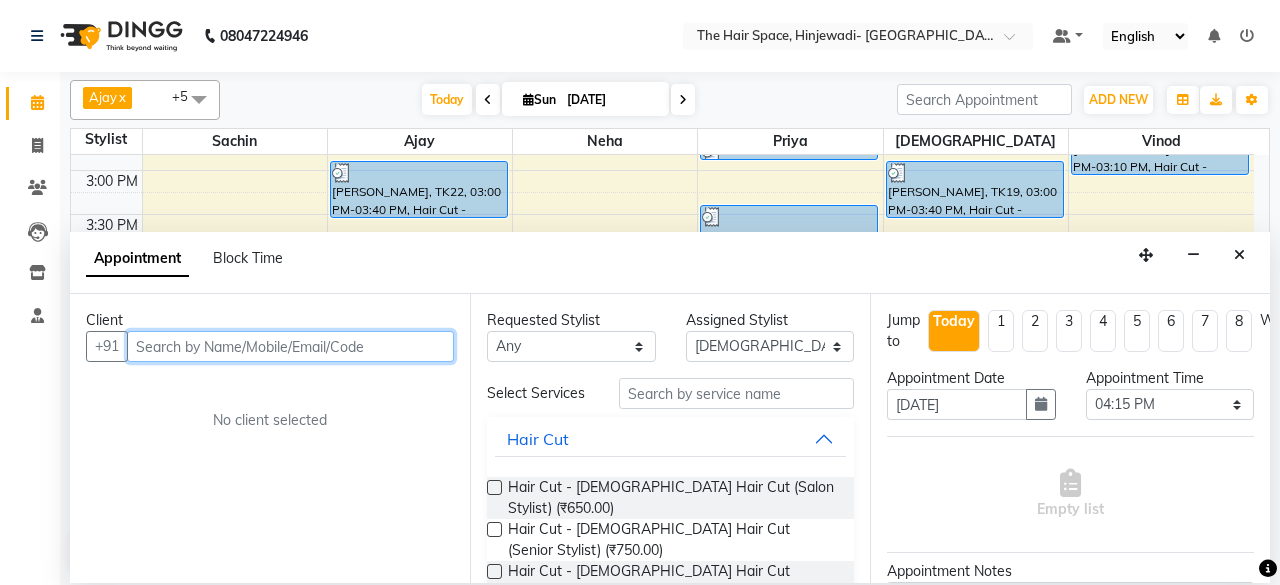 click at bounding box center (290, 346) 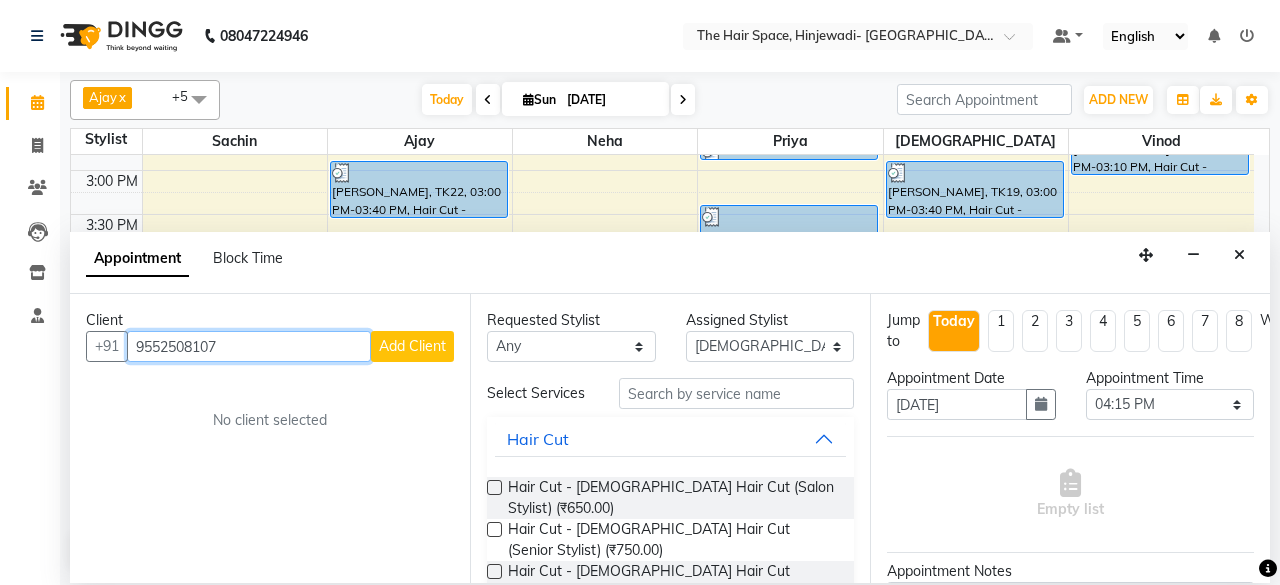 type on "9552508107" 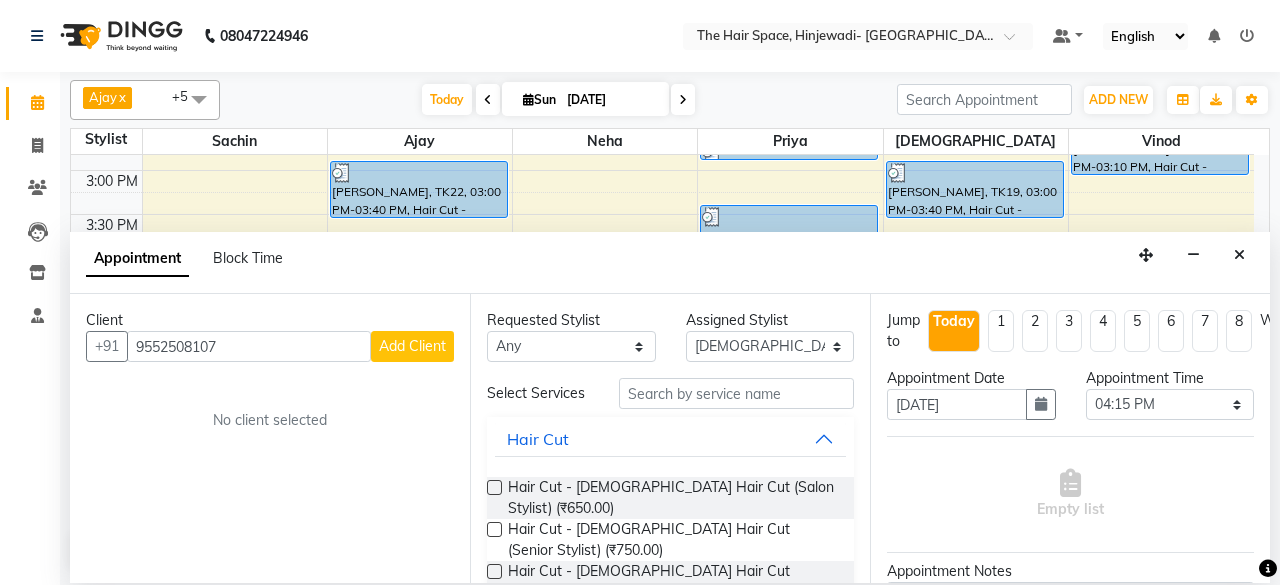 click on "Add Client" at bounding box center [412, 346] 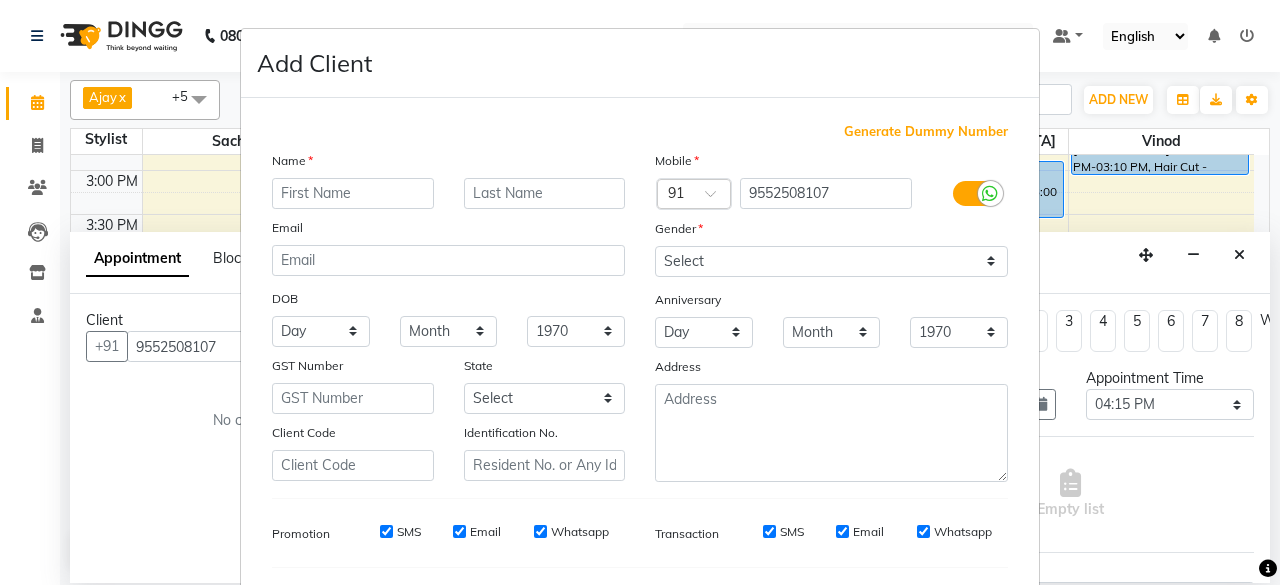 click at bounding box center [353, 193] 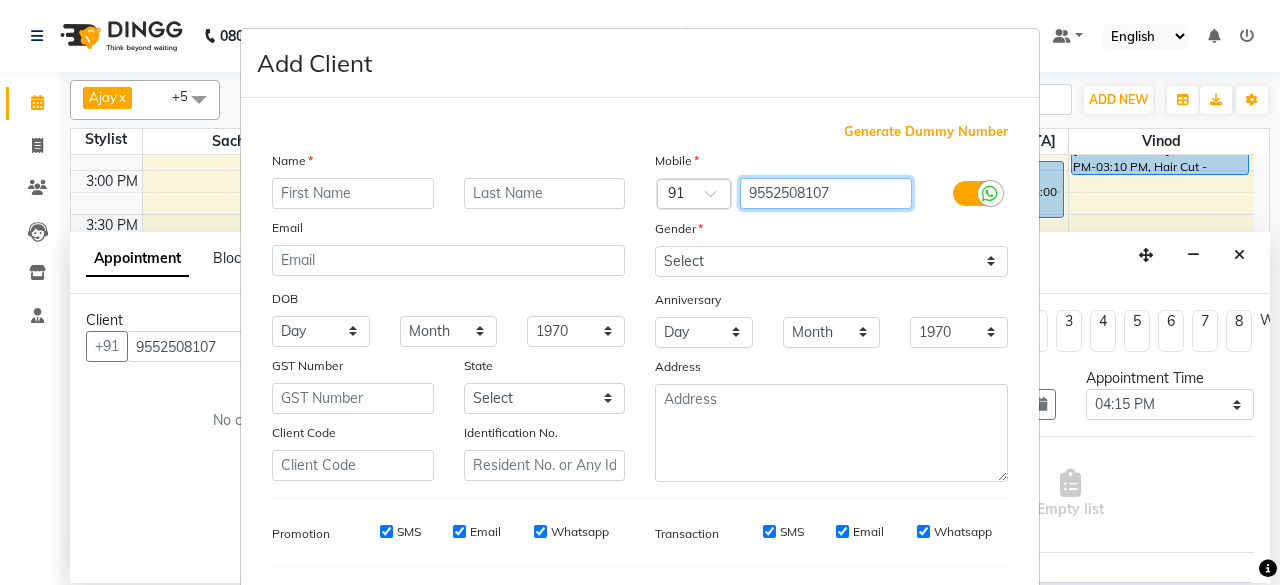 click on "9552508107" at bounding box center [826, 193] 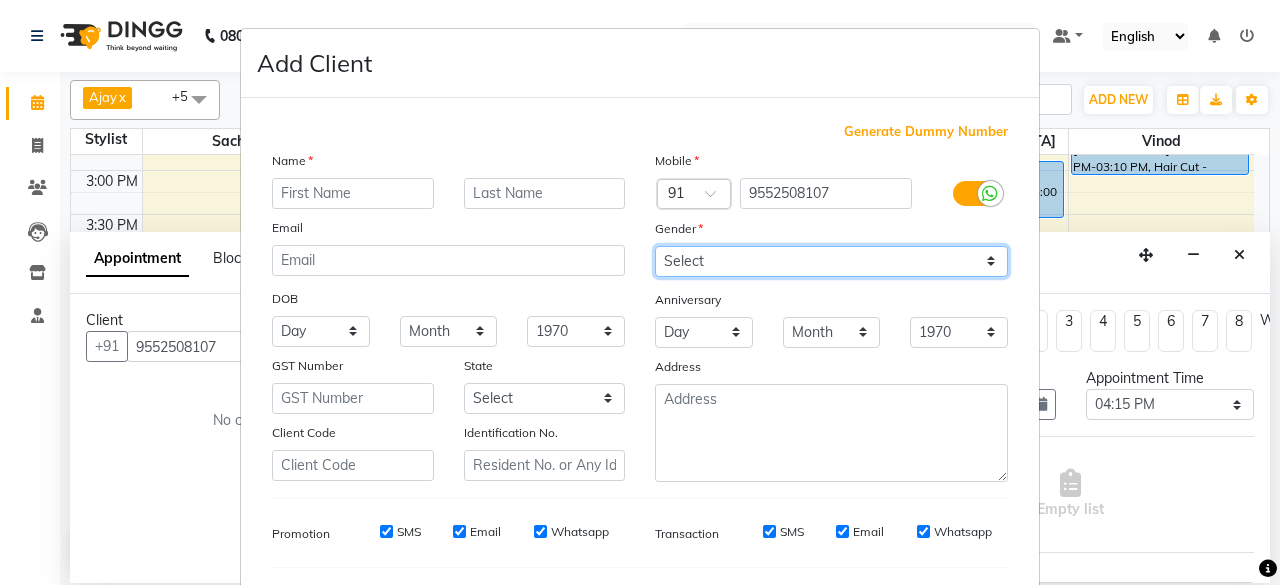 click on "Select [DEMOGRAPHIC_DATA] [DEMOGRAPHIC_DATA] Other Prefer Not To Say" at bounding box center (831, 261) 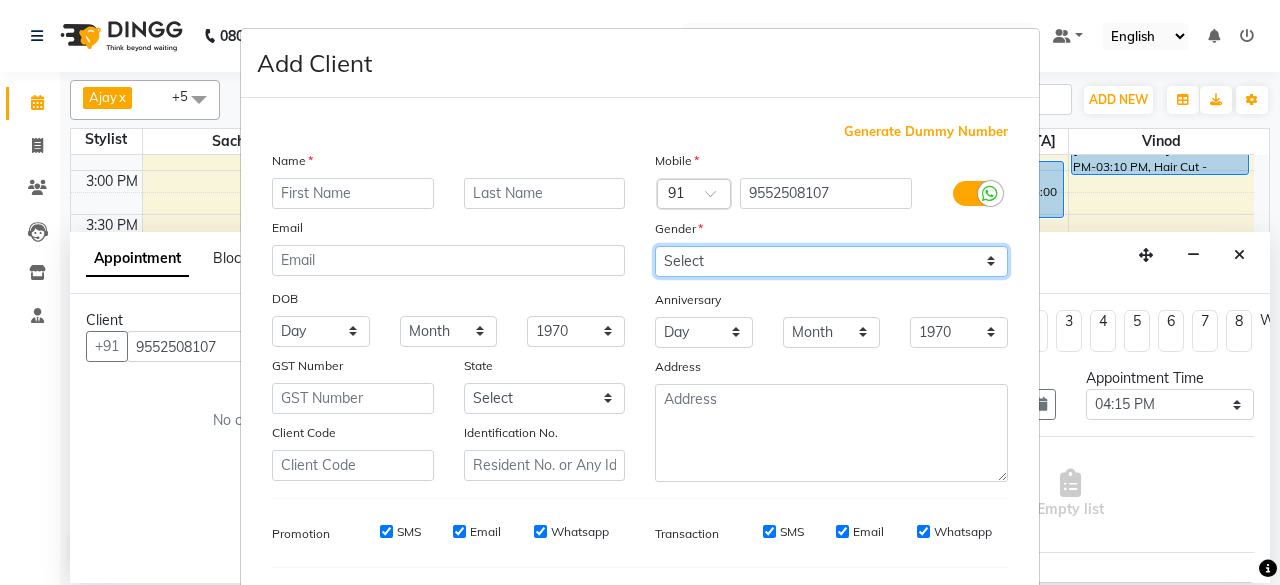 click on "Select [DEMOGRAPHIC_DATA] [DEMOGRAPHIC_DATA] Other Prefer Not To Say" at bounding box center (831, 261) 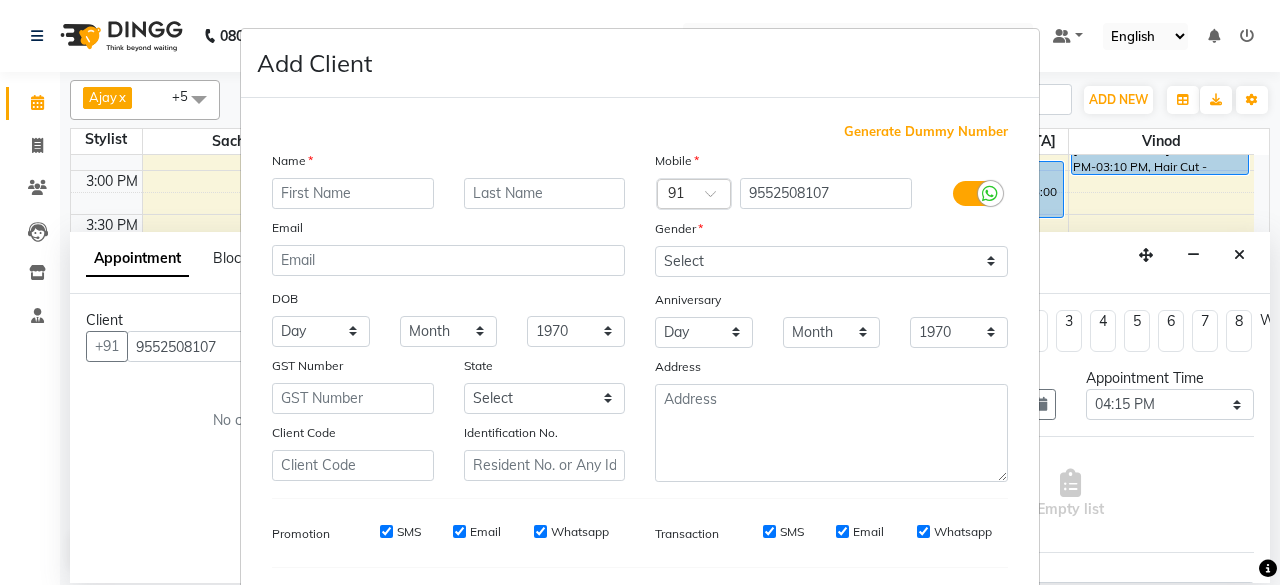 drag, startPoint x: 222, startPoint y: 342, endPoint x: 199, endPoint y: 352, distance: 25.079872 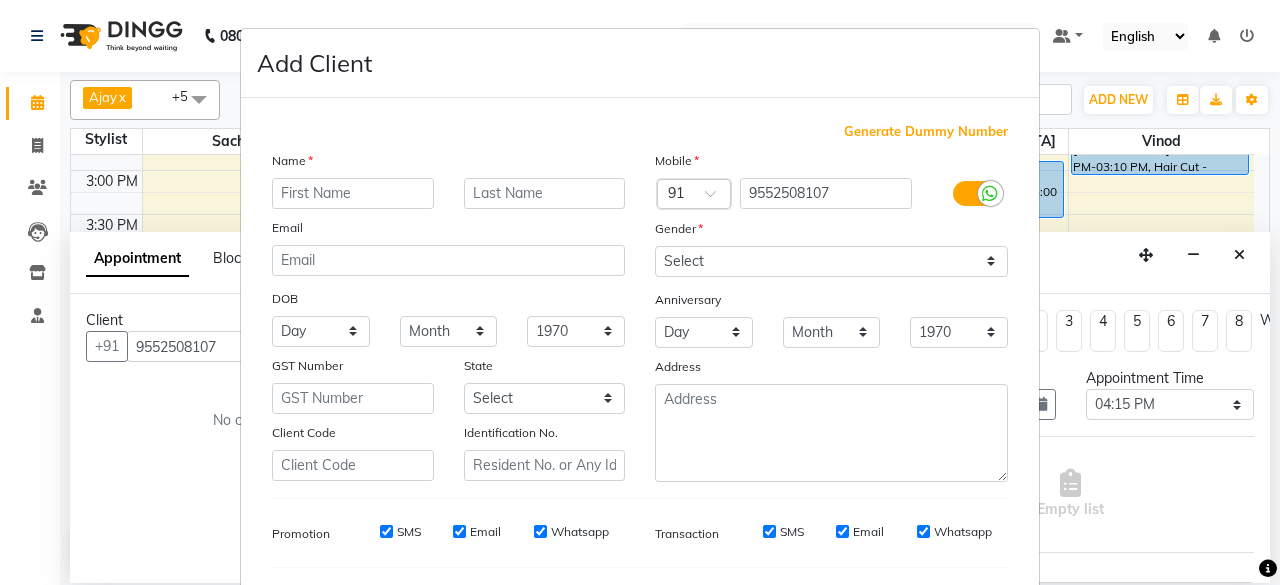 click on "Add Client Generate Dummy Number Name Email DOB Day 01 02 03 04 05 06 07 08 09 10 11 12 13 14 15 16 17 18 19 20 21 22 23 24 25 26 27 28 29 30 31 Month January February March April May June July August September October November [DATE] 1941 1942 1943 1944 1945 1946 1947 1948 1949 1950 1951 1952 1953 1954 1955 1956 1957 1958 1959 1960 1961 1962 1963 1964 1965 1966 1967 1968 1969 1970 1971 1972 1973 1974 1975 1976 1977 1978 1979 1980 1981 1982 1983 1984 1985 1986 1987 1988 1989 1990 1991 1992 1993 1994 1995 1996 1997 1998 1999 2000 2001 2002 2003 2004 2005 2006 2007 2008 2009 2010 2011 2012 2013 2014 2015 2016 2017 2018 2019 2020 2021 2022 2023 2024 GST Number State Select [GEOGRAPHIC_DATA] [GEOGRAPHIC_DATA] [GEOGRAPHIC_DATA] [GEOGRAPHIC_DATA] [GEOGRAPHIC_DATA] [GEOGRAPHIC_DATA] [GEOGRAPHIC_DATA] [GEOGRAPHIC_DATA] and [GEOGRAPHIC_DATA] [GEOGRAPHIC_DATA] [GEOGRAPHIC_DATA] [GEOGRAPHIC_DATA] [GEOGRAPHIC_DATA] [GEOGRAPHIC_DATA] [GEOGRAPHIC_DATA] [GEOGRAPHIC_DATA] [GEOGRAPHIC_DATA] [GEOGRAPHIC_DATA] [GEOGRAPHIC_DATA] [GEOGRAPHIC_DATA] [GEOGRAPHIC_DATA] [GEOGRAPHIC_DATA] [GEOGRAPHIC_DATA] [GEOGRAPHIC_DATA] [GEOGRAPHIC_DATA] [GEOGRAPHIC_DATA] [GEOGRAPHIC_DATA] [GEOGRAPHIC_DATA] [GEOGRAPHIC_DATA] [GEOGRAPHIC_DATA] [GEOGRAPHIC_DATA]" at bounding box center (640, 292) 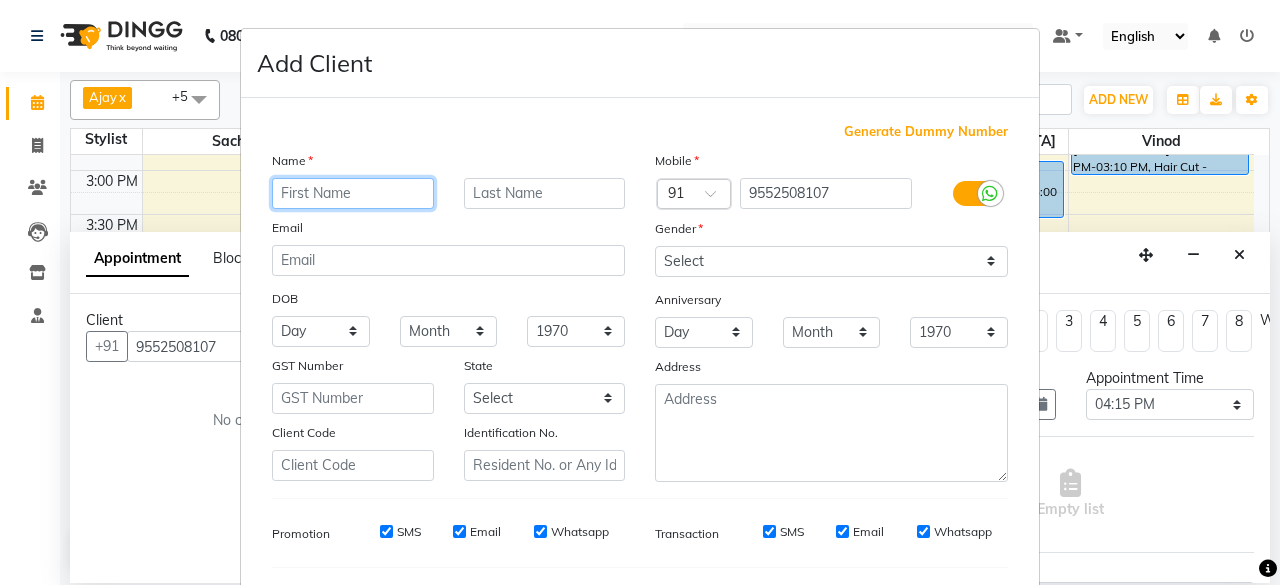 drag, startPoint x: 300, startPoint y: 197, endPoint x: 279, endPoint y: 196, distance: 21.023796 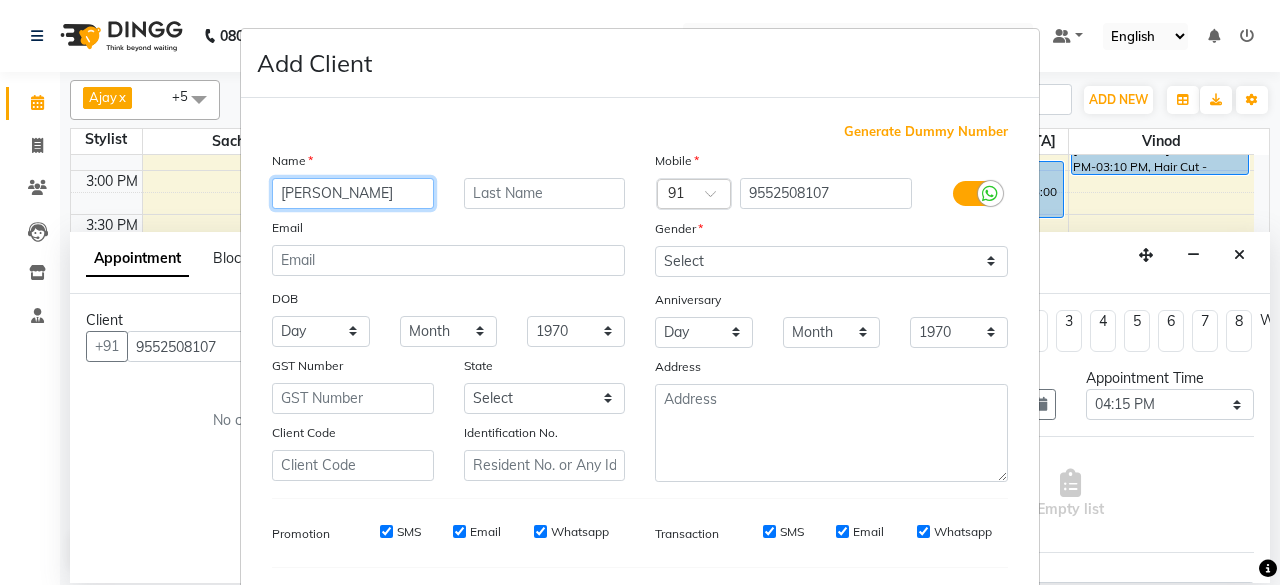 type 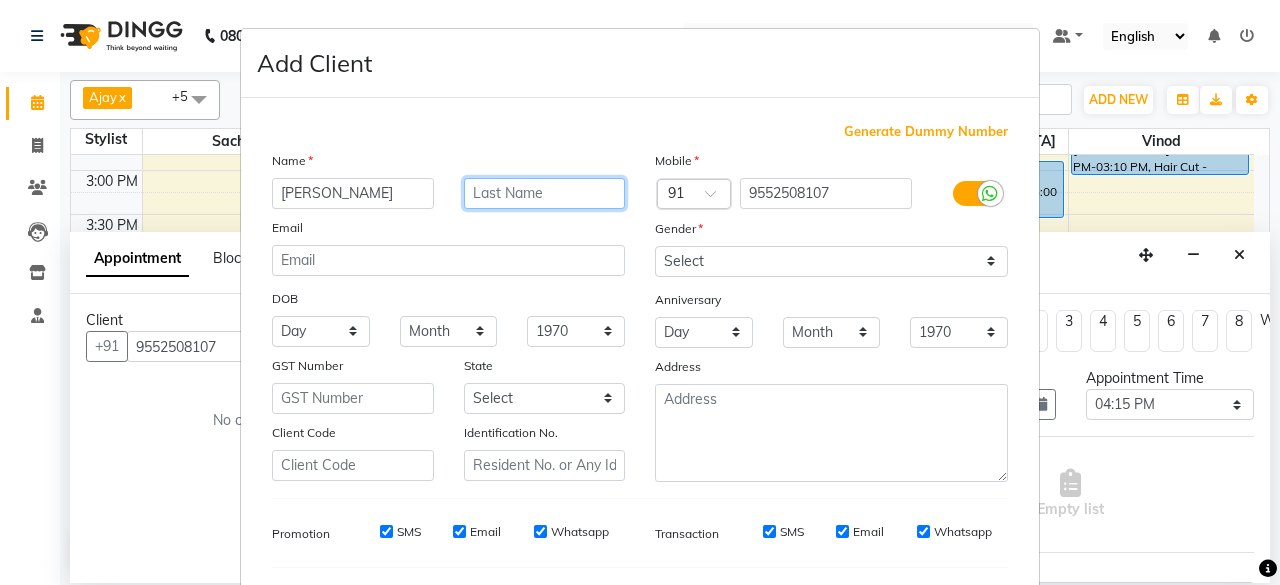 click at bounding box center [545, 193] 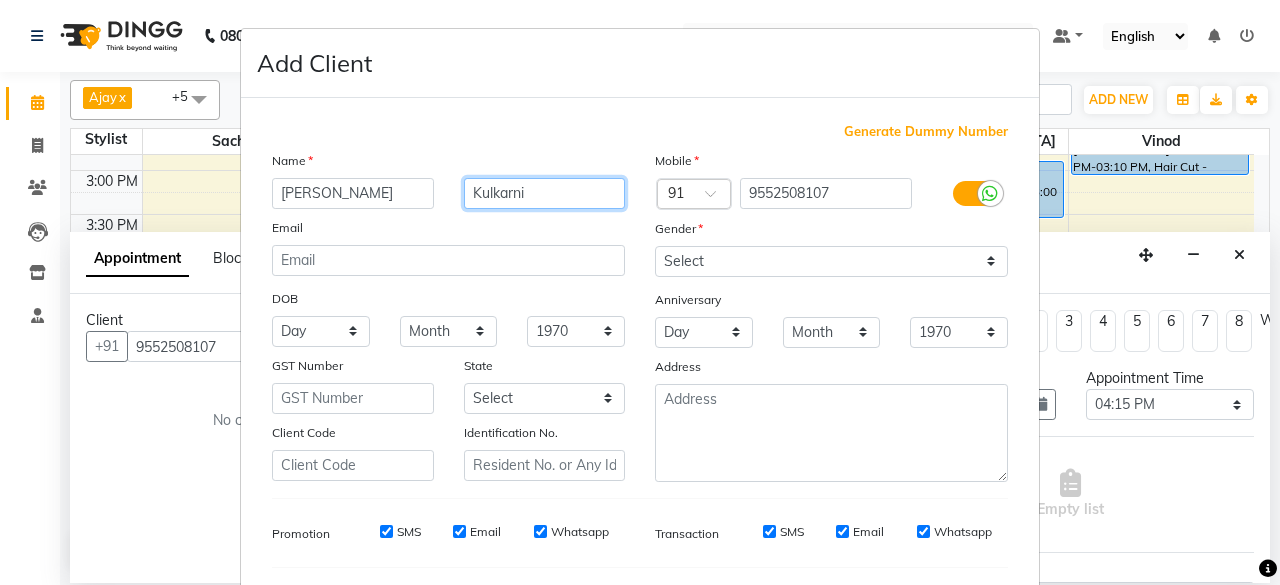 scroll, scrollTop: 260, scrollLeft: 0, axis: vertical 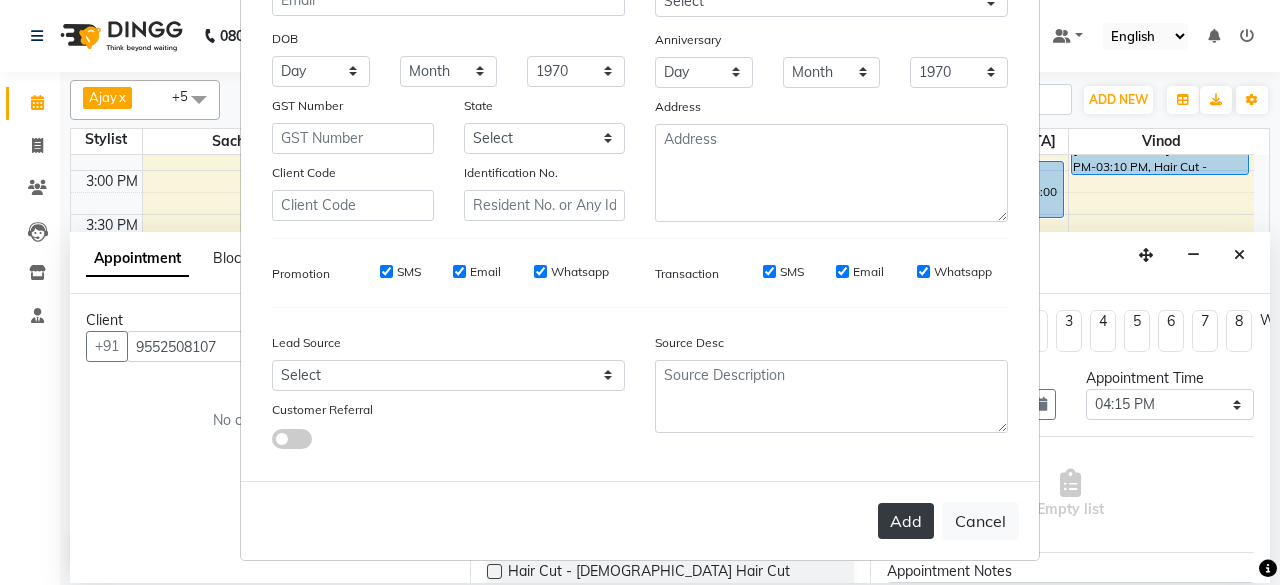 click on "Add" at bounding box center [906, 521] 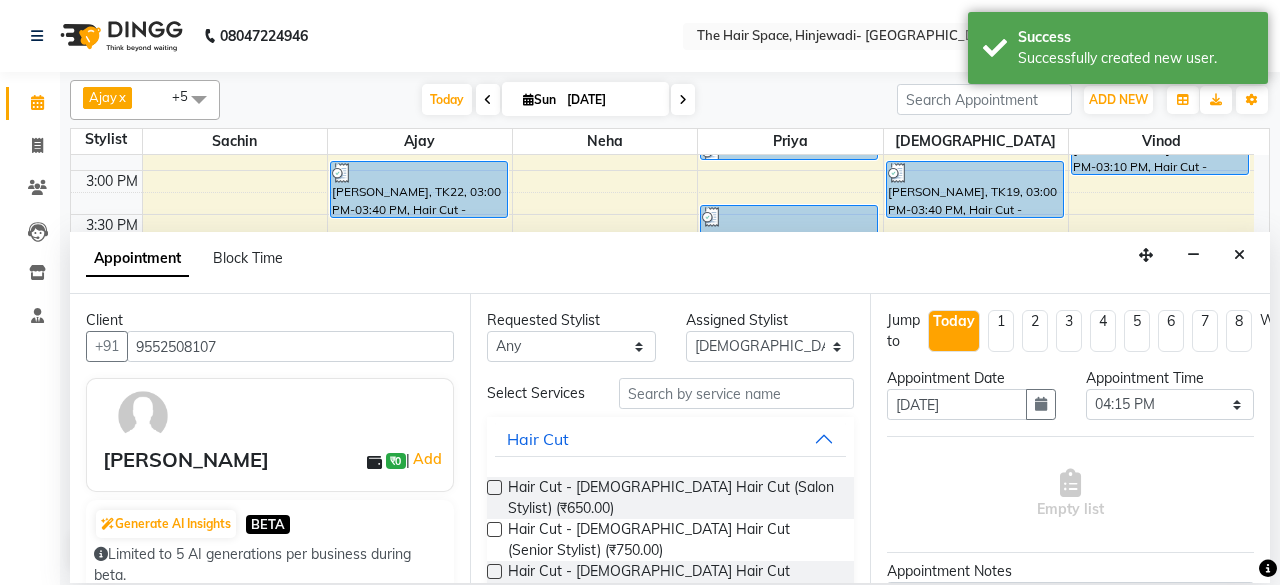 scroll, scrollTop: 232, scrollLeft: 0, axis: vertical 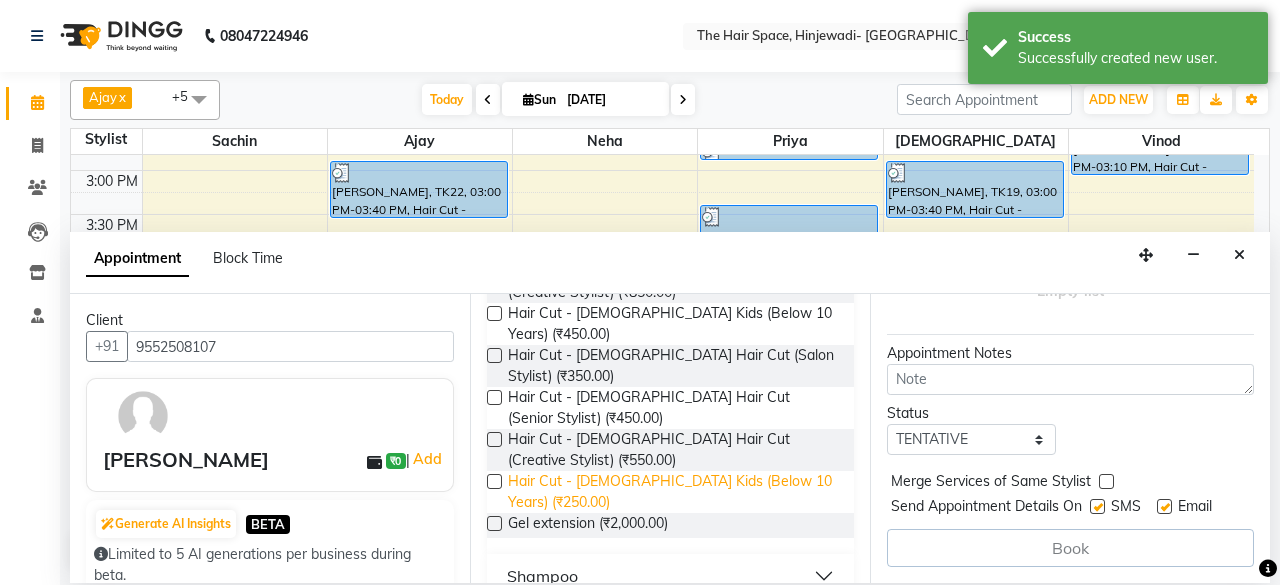 click on "Hair Cut - [DEMOGRAPHIC_DATA] Kids (Below 10 Years) (₹250.00)" at bounding box center [673, 492] 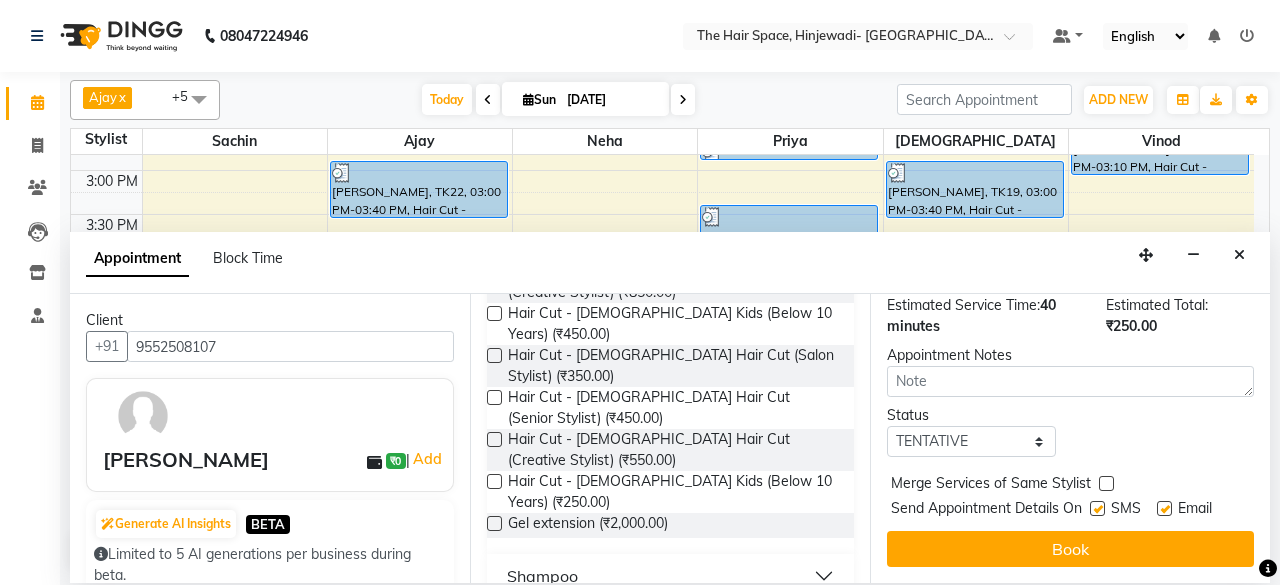 scroll, scrollTop: 293, scrollLeft: 0, axis: vertical 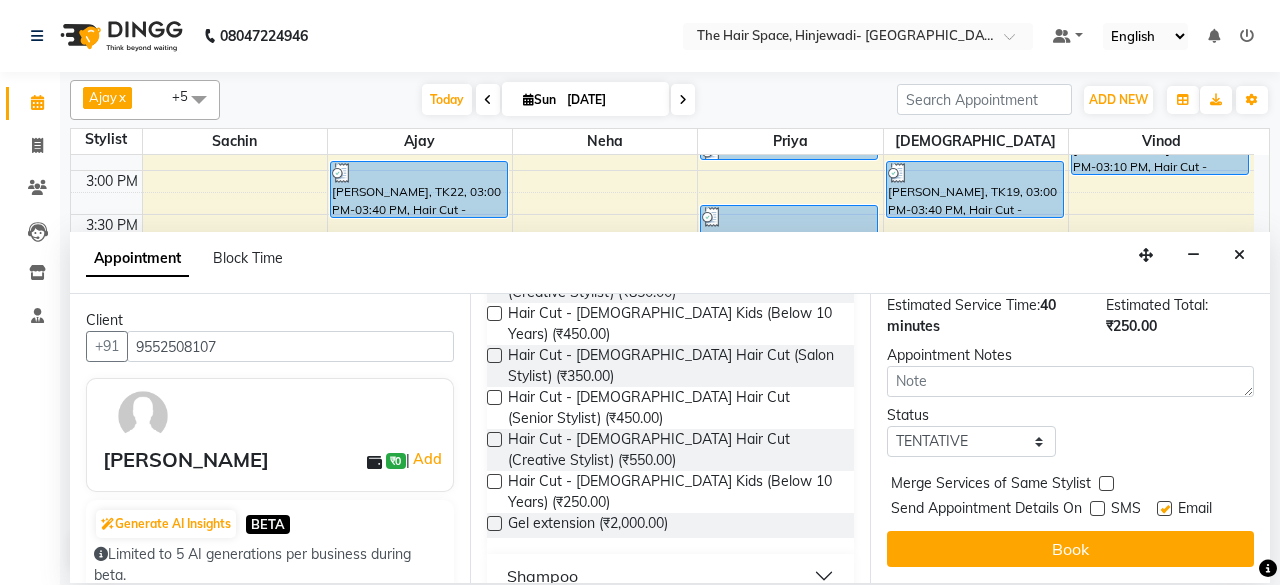 click on "Book" at bounding box center [1070, 549] 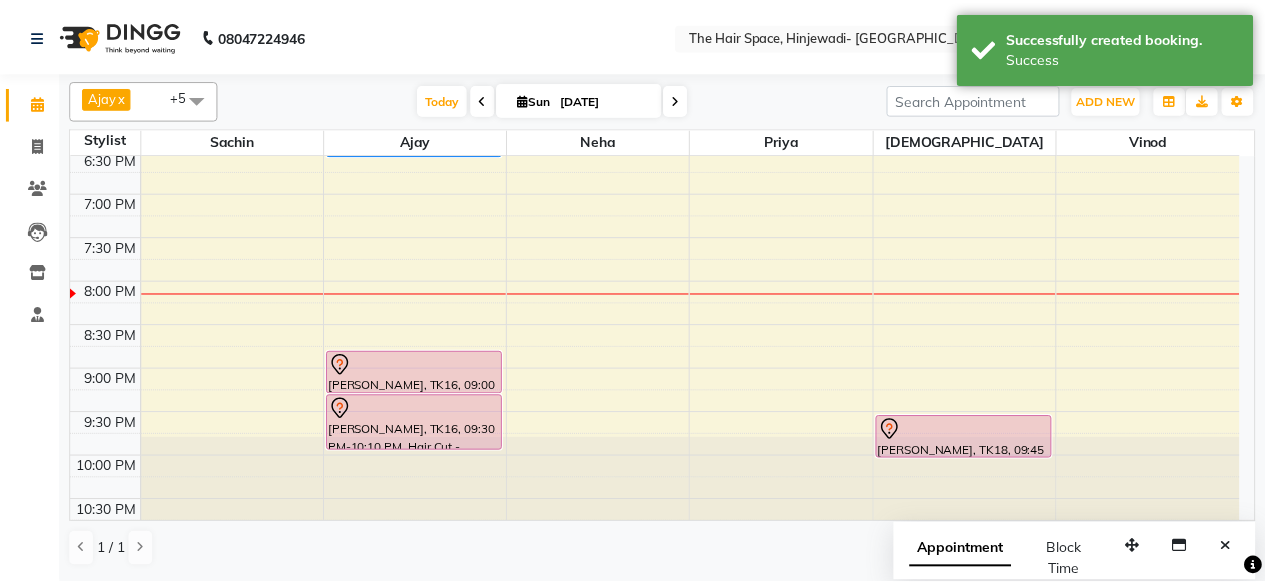 scroll, scrollTop: 529, scrollLeft: 0, axis: vertical 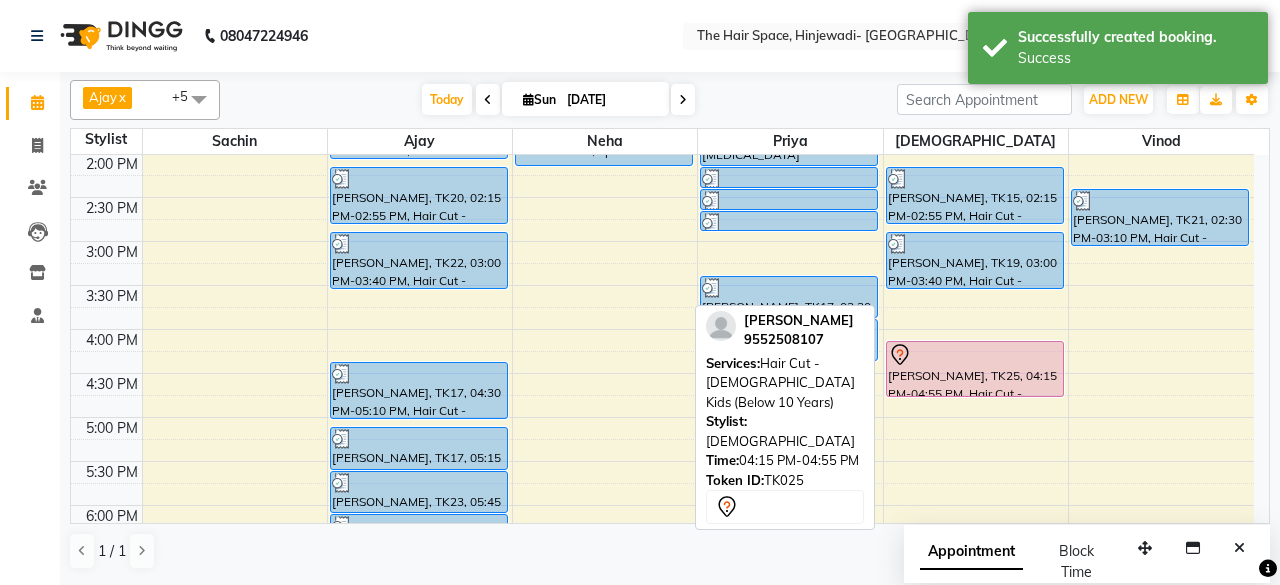 click on "[PERSON_NAME], TK25, 04:15 PM-04:55 PM, Hair Cut - [DEMOGRAPHIC_DATA] Kids (Below 10 Years)" at bounding box center (975, 369) 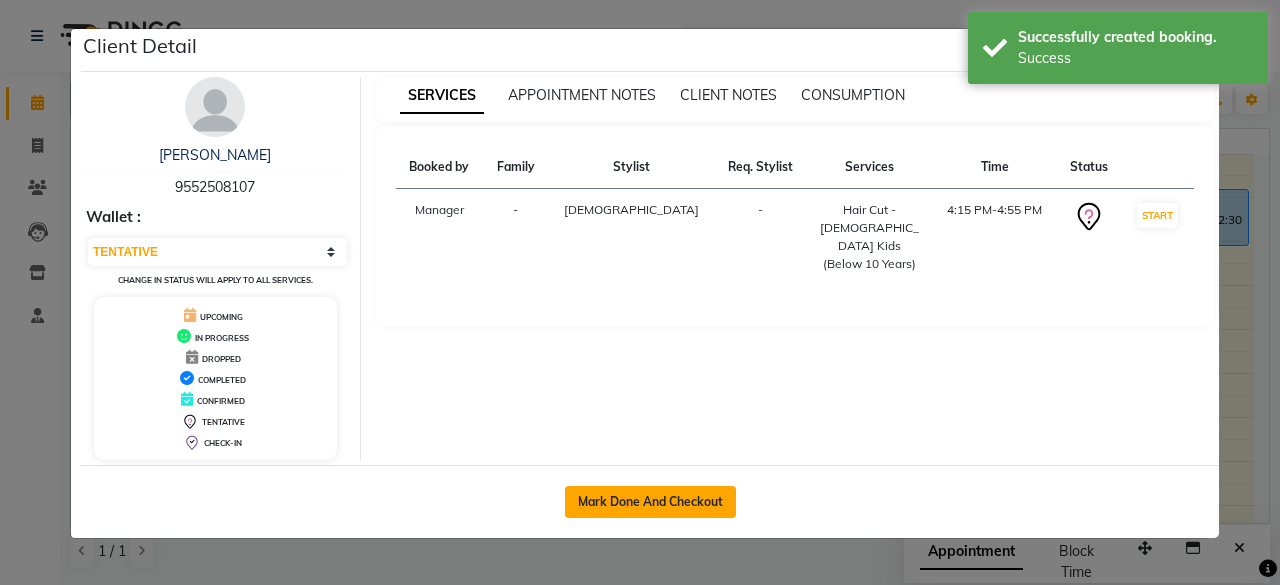 click on "Mark Done And Checkout" 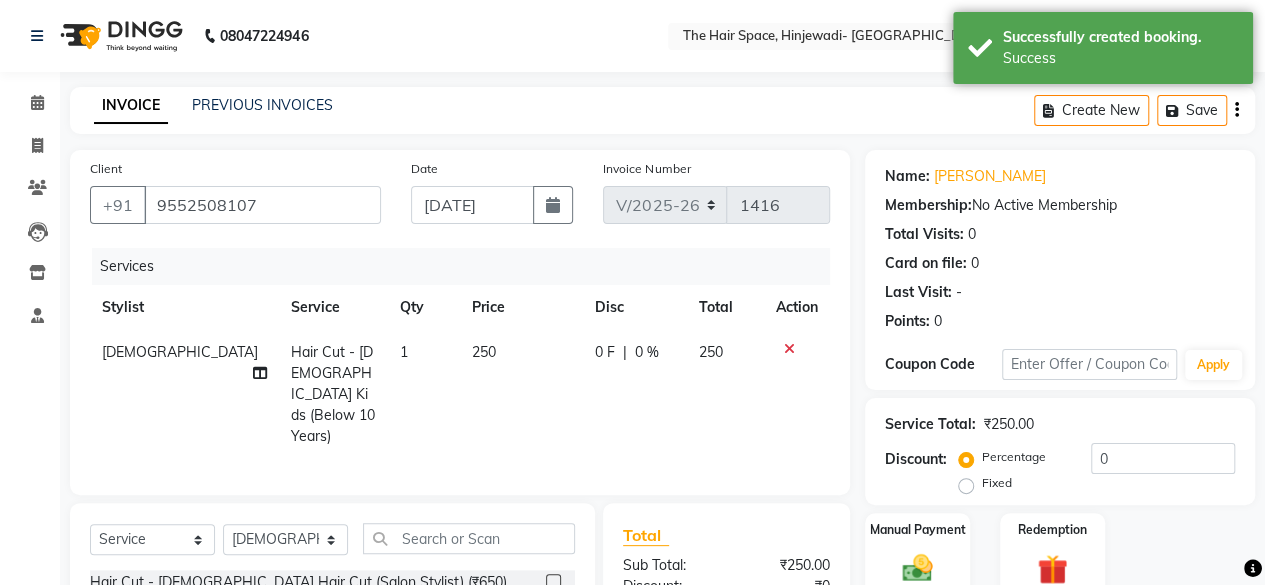 scroll, scrollTop: 215, scrollLeft: 0, axis: vertical 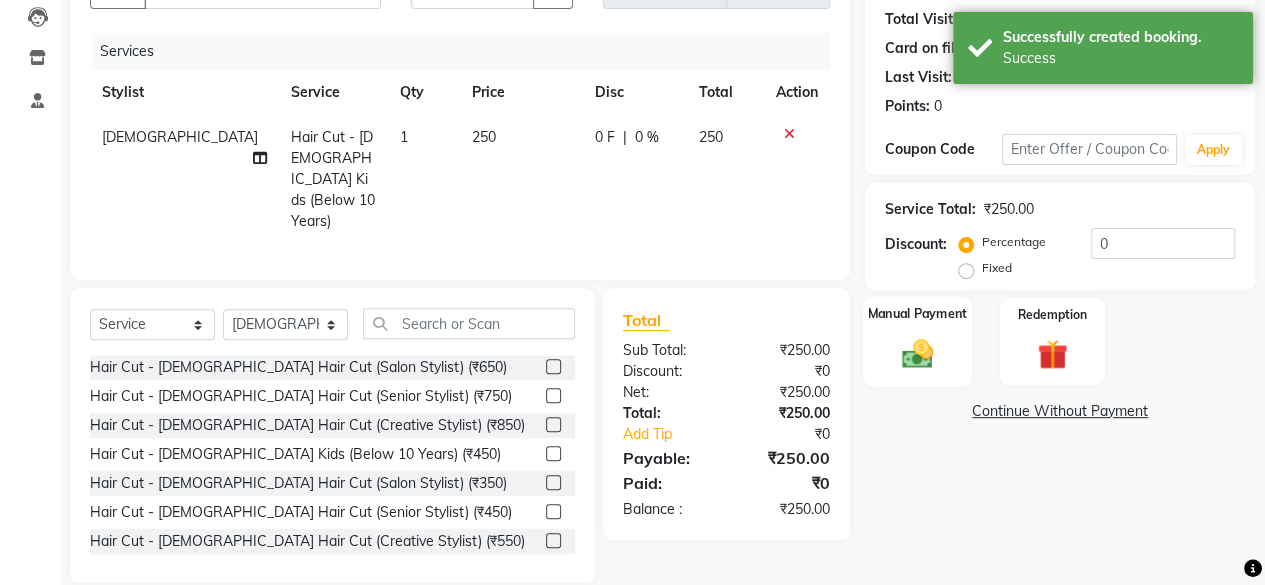 click 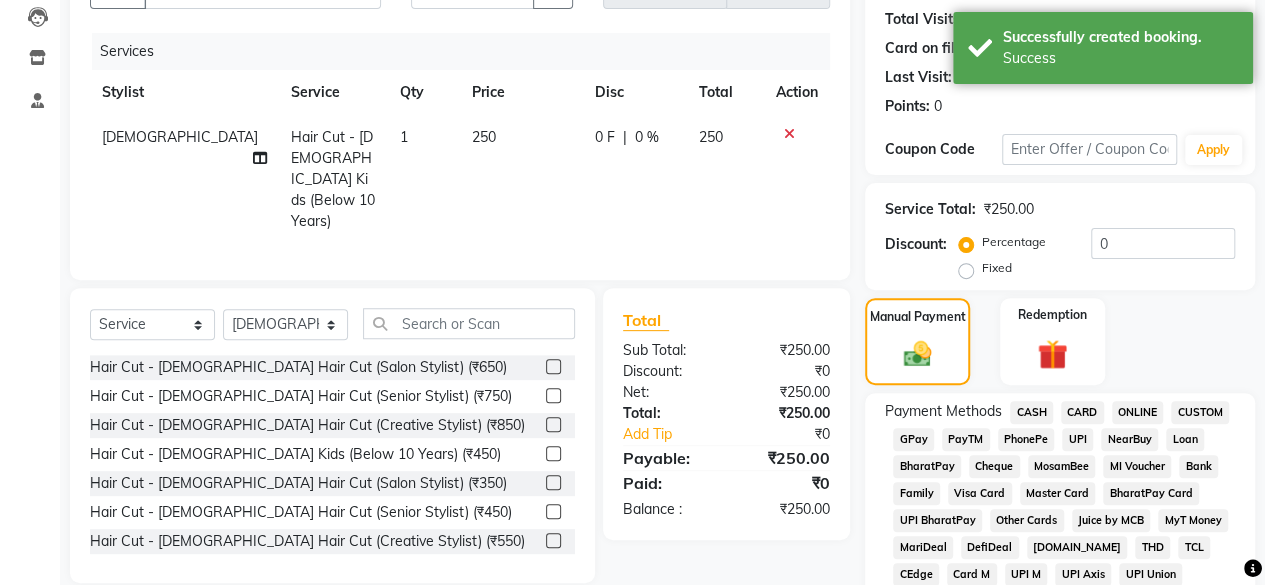 click on "GPay" 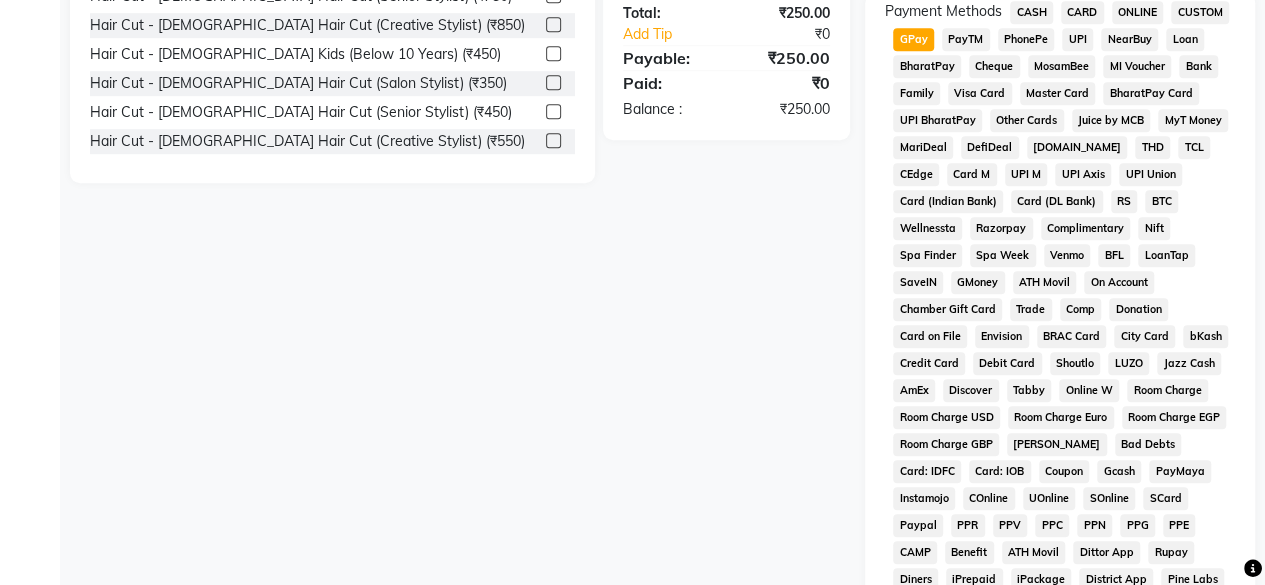 scroll, scrollTop: 972, scrollLeft: 0, axis: vertical 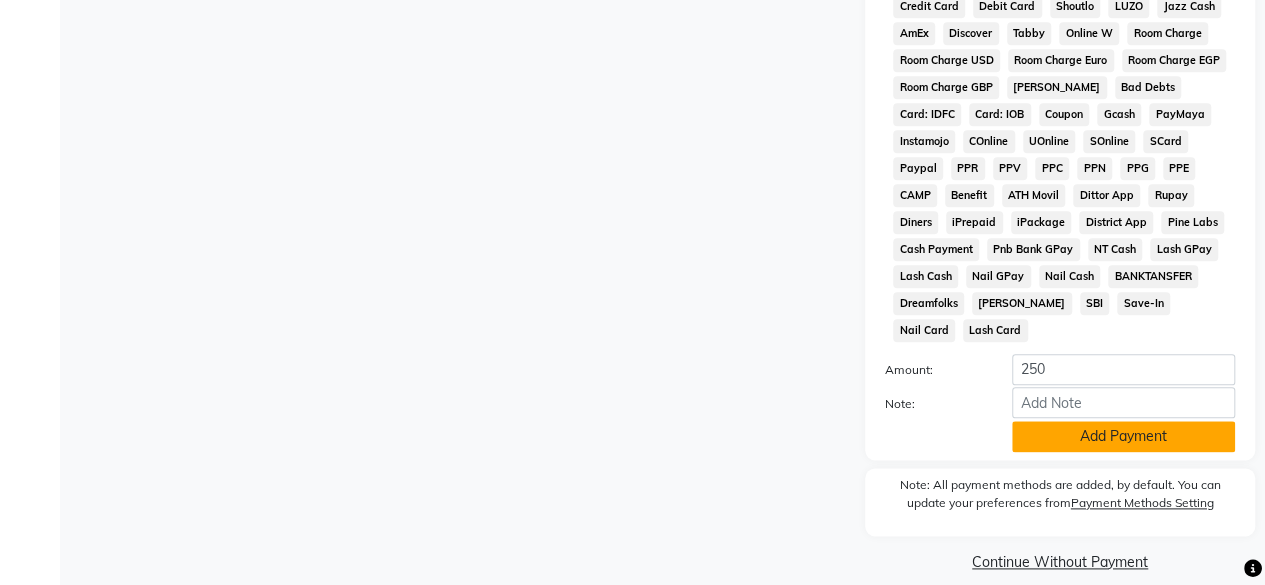 click on "Add Payment" 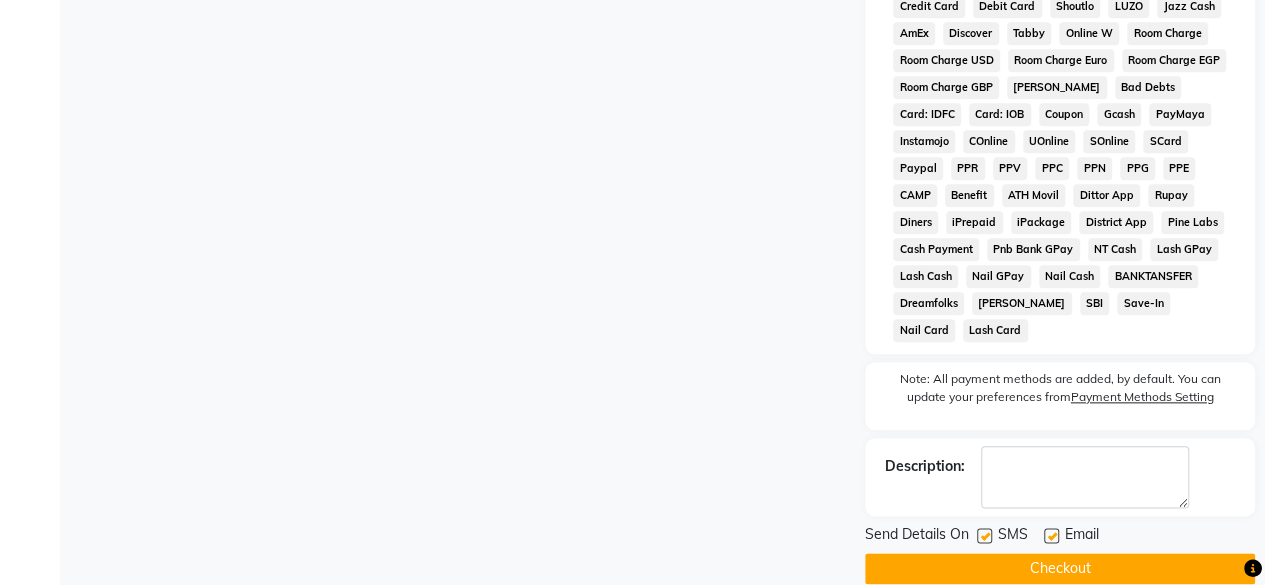 click 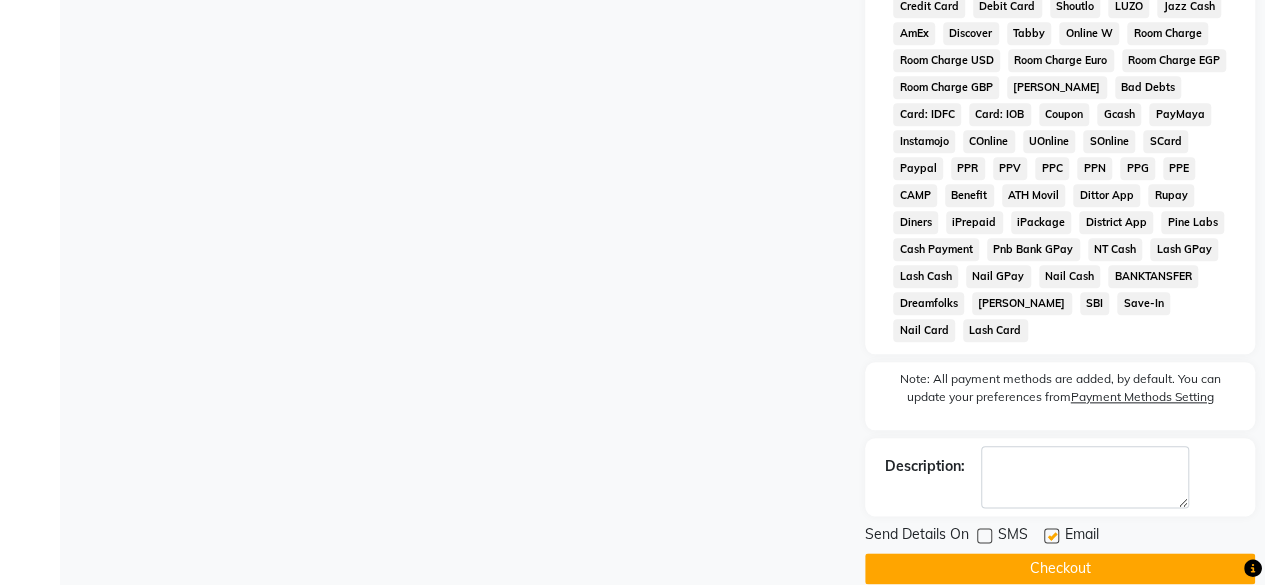 click on "Checkout" 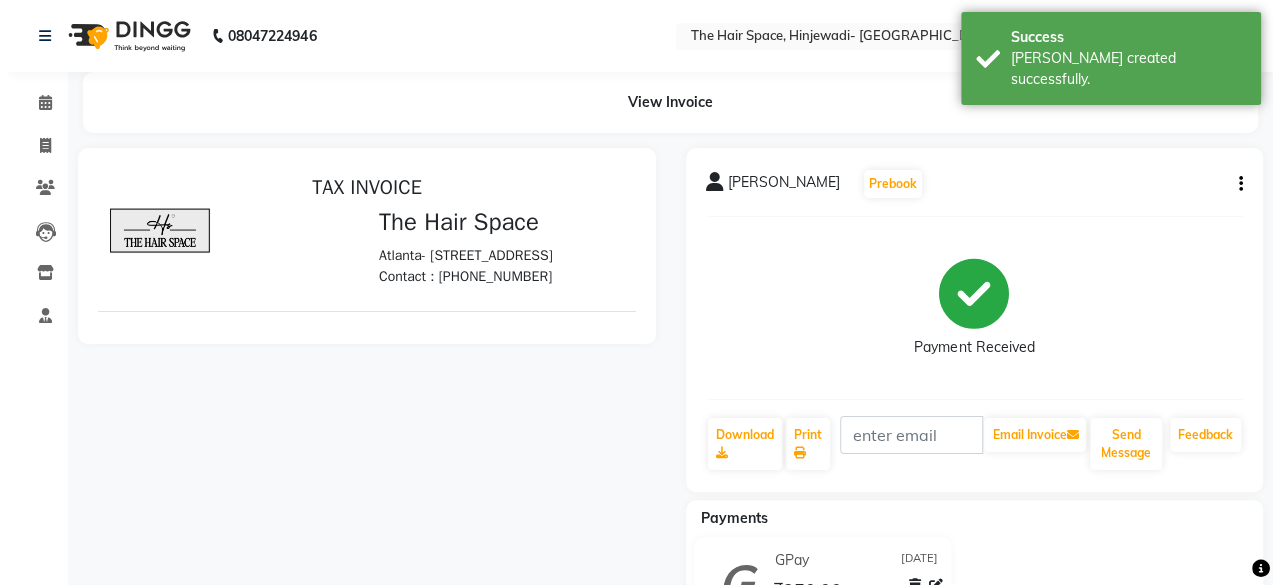scroll, scrollTop: 0, scrollLeft: 0, axis: both 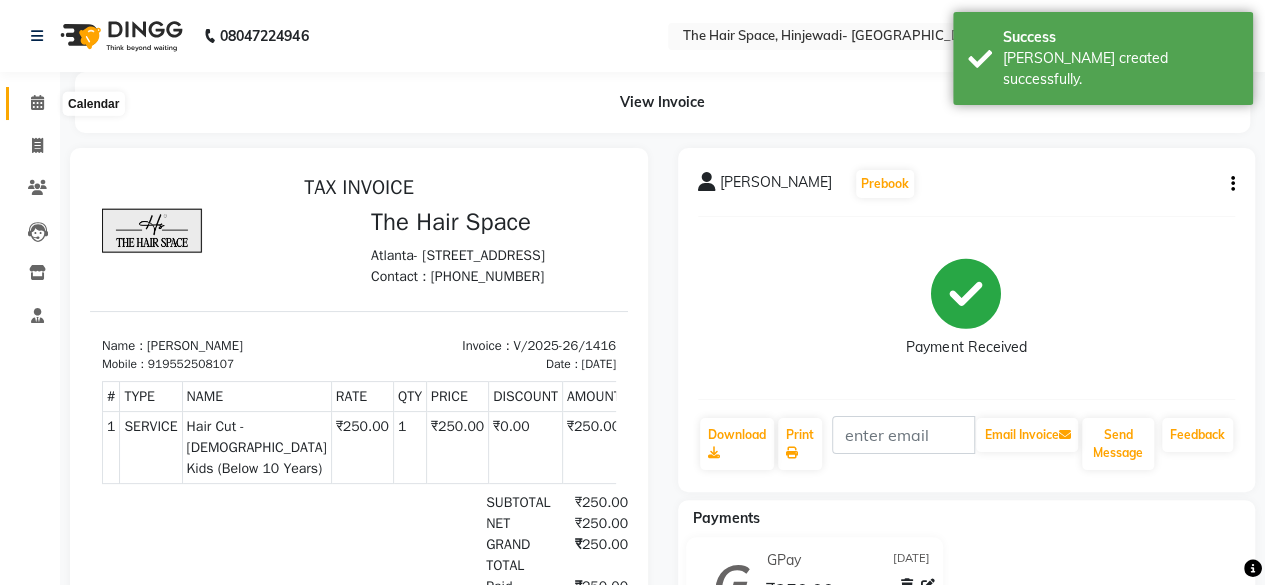 click 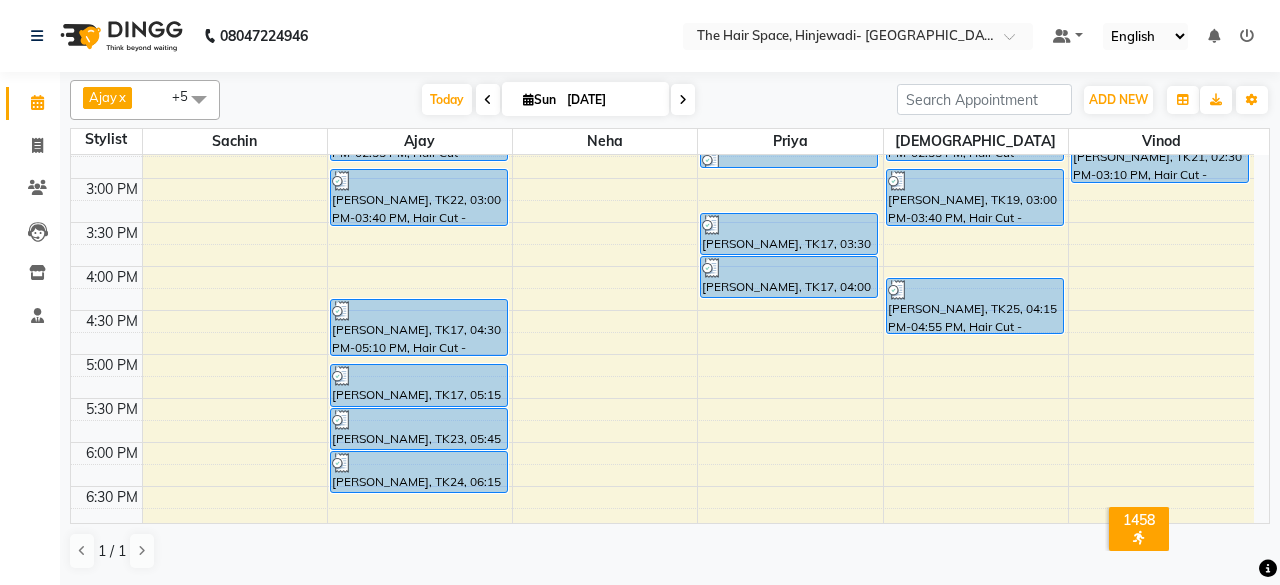 scroll, scrollTop: 729, scrollLeft: 0, axis: vertical 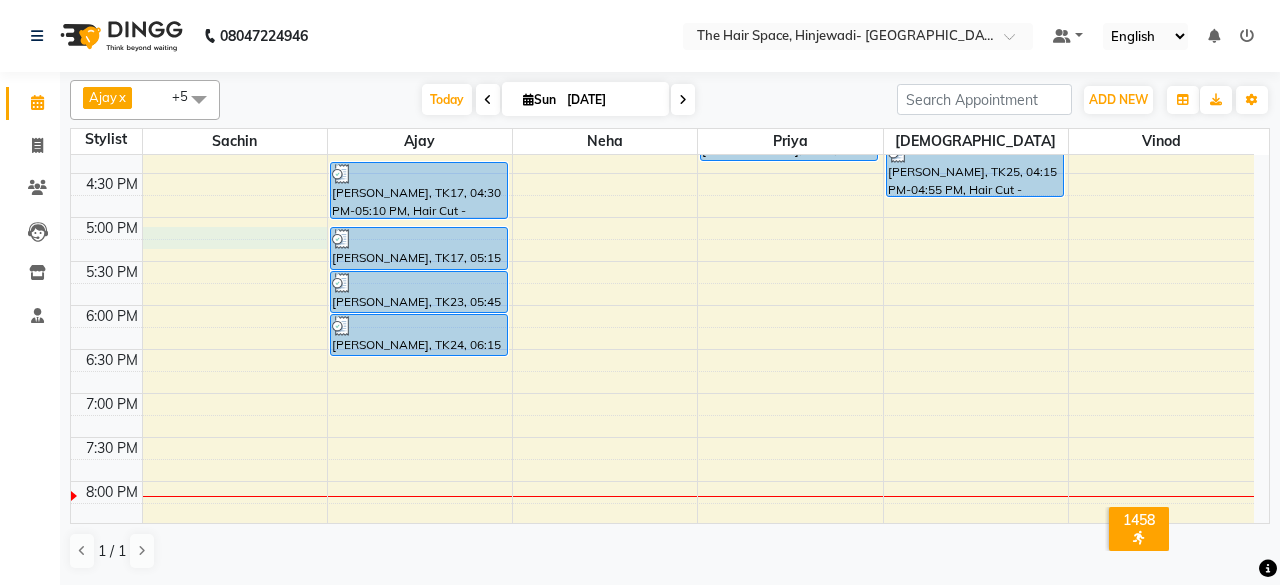 click on "8:00 AM 8:30 AM 9:00 AM 9:30 AM 10:00 AM 10:30 AM 11:00 AM 11:30 AM 12:00 PM 12:30 PM 1:00 PM 1:30 PM 2:00 PM 2:30 PM 3:00 PM 3:30 PM 4:00 PM 4:30 PM 5:00 PM 5:30 PM 6:00 PM 6:30 PM 7:00 PM 7:30 PM 8:00 PM 8:30 PM 9:00 PM 9:30 PM 10:00 PM 10:30 PM     [MEDICAL_DATA][PERSON_NAME], TK14, 01:15 PM-02:00 PM, Hair Spa & Rituals - Premium (₹1500)     [MEDICAL_DATA][PERSON_NAME], TK14, 01:15 PM-02:00 PM, Spa & Rituals - [DEMOGRAPHIC_DATA] Premium     [PERSON_NAME], TK09, 10:00 AM-10:40 AM, Hair Cut - [DEMOGRAPHIC_DATA] Hair Cut (Senior Stylist)     [PERSON_NAME], TK10, 10:45 AM-11:15 AM, [PERSON_NAME]     [PERSON_NAME], TK10, 11:15 AM-11:55 AM, Hair Cut - [DEMOGRAPHIC_DATA] Hair Cut (Senior Stylist)     [PERSON_NAME], TK11, 12:00 PM-12:40 PM, Hair Cut - [DEMOGRAPHIC_DATA] Hair Cut (Senior Stylist)     [PERSON_NAME], TK11, 12:45 PM-01:15 PM, [PERSON_NAME]     [PERSON_NAME], TK03, 12:00 PM-12:30 PM, [PERSON_NAME]     [PERSON_NAME], TK04, 12:30 PM-01:10 PM, Hair Cut - [DEMOGRAPHIC_DATA] Hair Cut (Senior Stylist)     [PERSON_NAME] s, TK20, 01:30 PM-02:10 PM, Hair Cut - [DEMOGRAPHIC_DATA] Kids (Below 10 Years)" at bounding box center [662, 85] 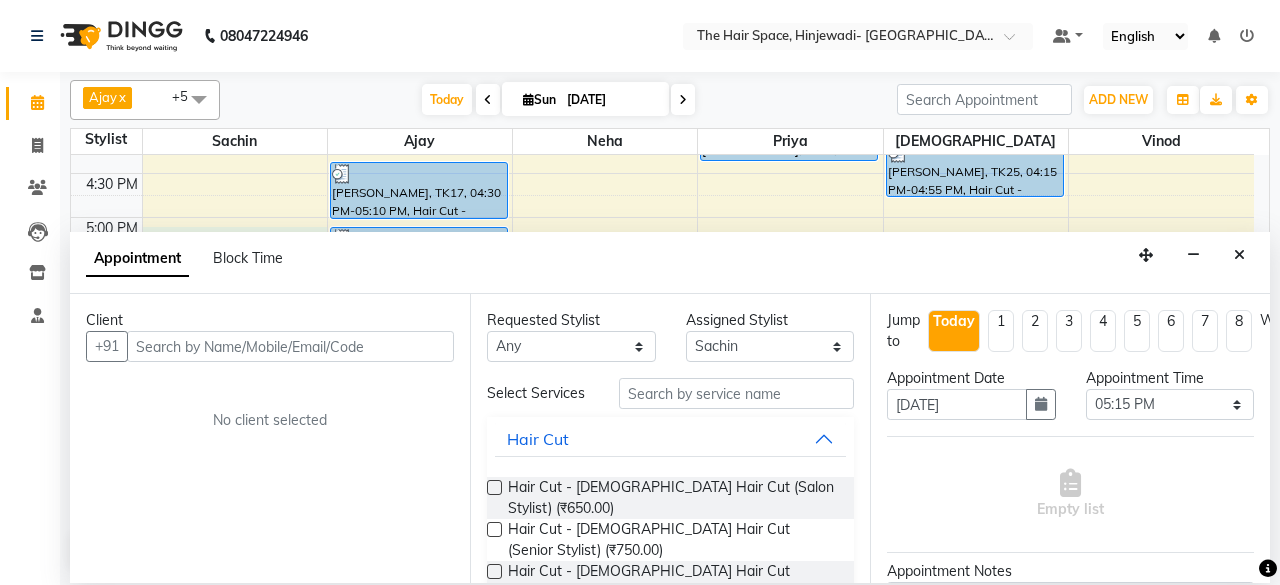 click at bounding box center [290, 346] 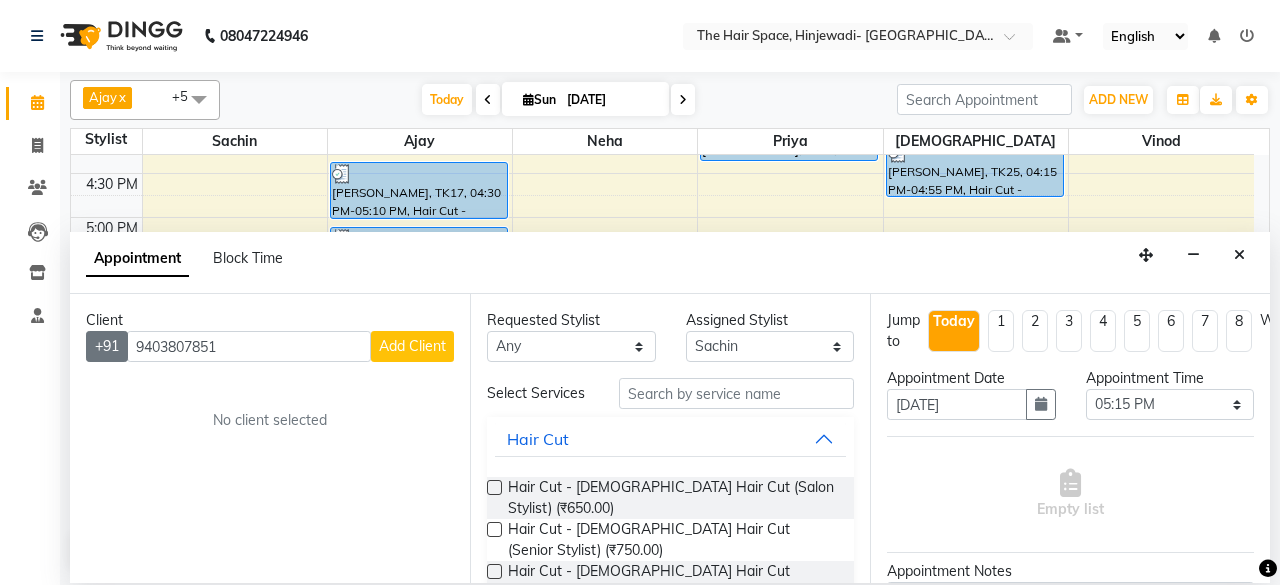 drag, startPoint x: 160, startPoint y: 347, endPoint x: 98, endPoint y: 337, distance: 62.801273 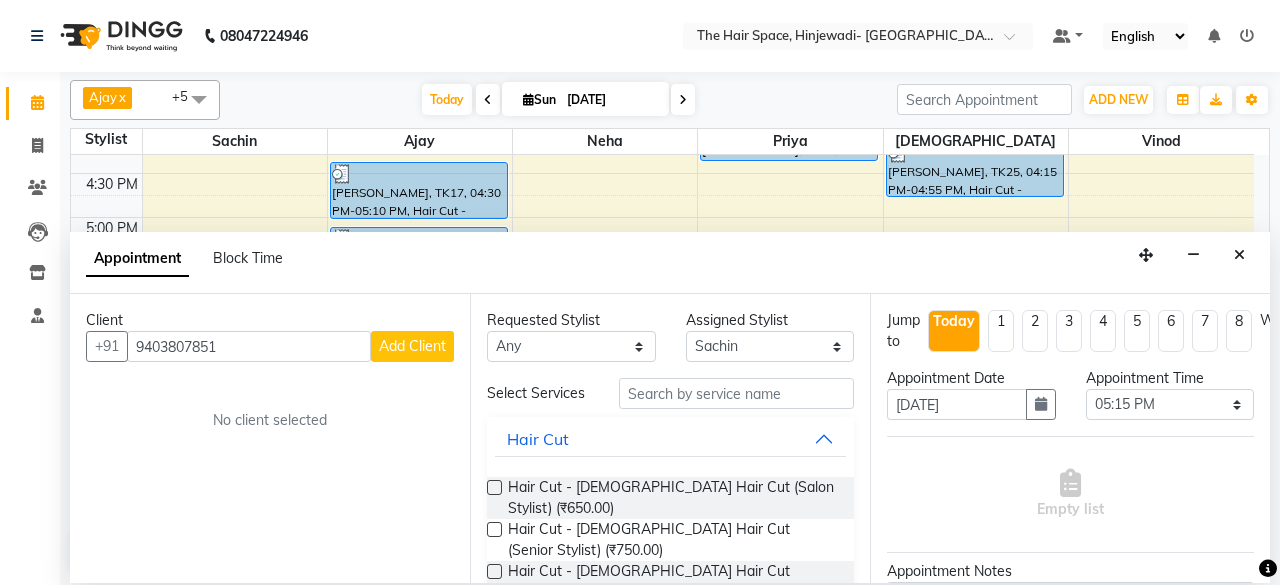 drag, startPoint x: 192, startPoint y: 339, endPoint x: 217, endPoint y: 343, distance: 25.317978 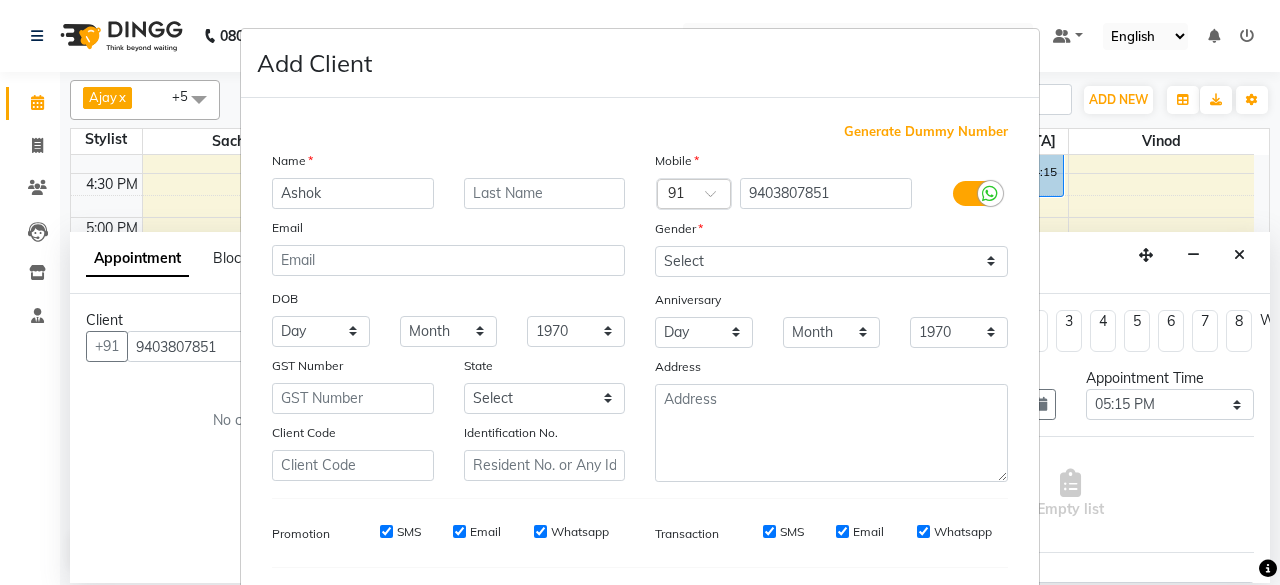 click on "Ashok" at bounding box center (353, 193) 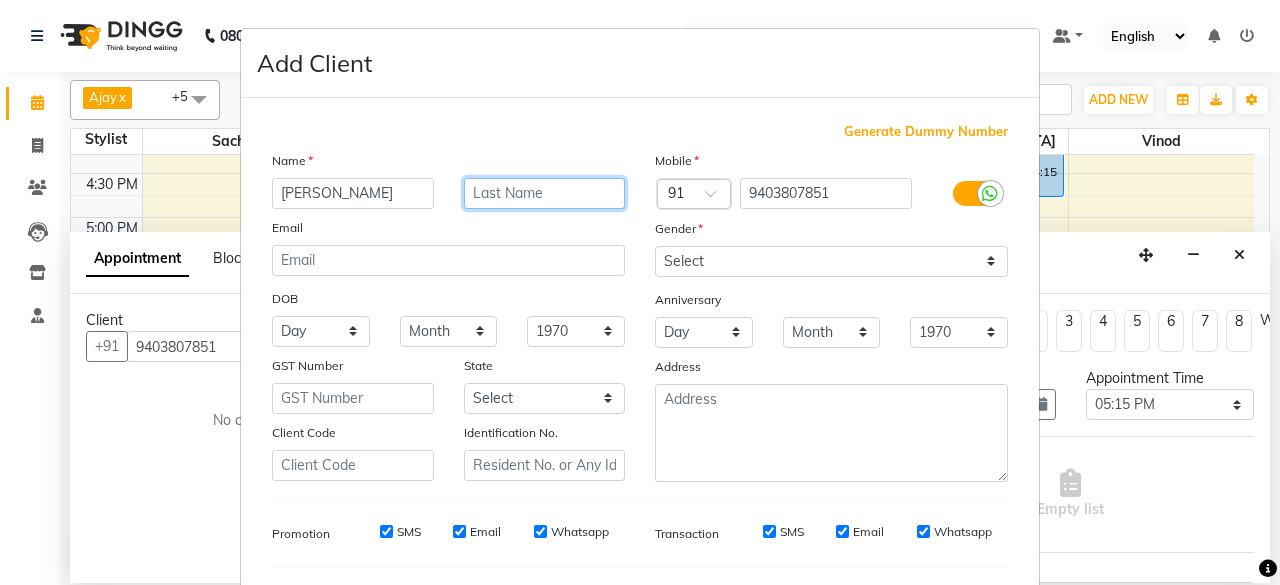click at bounding box center (545, 193) 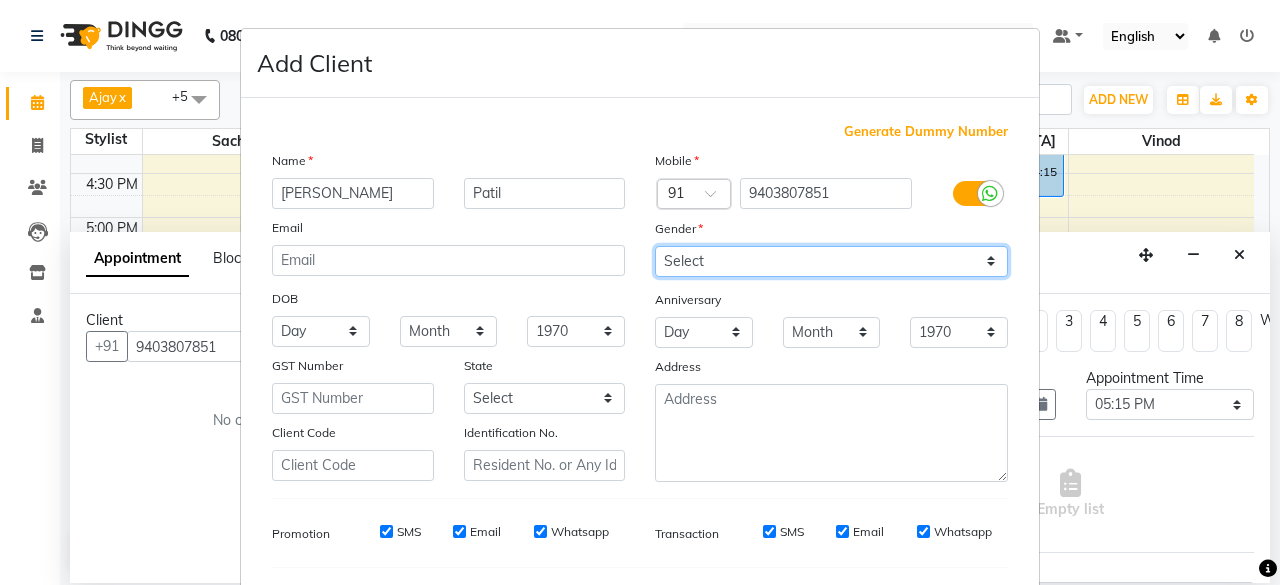 click on "Select [DEMOGRAPHIC_DATA] [DEMOGRAPHIC_DATA] Other Prefer Not To Say" at bounding box center (831, 261) 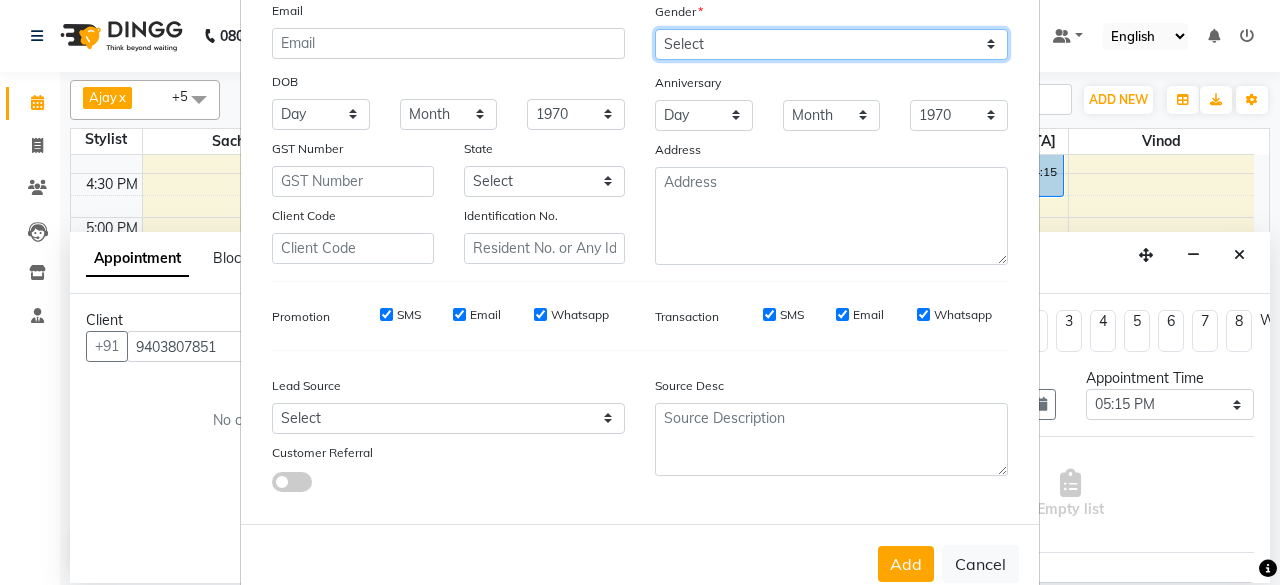 scroll, scrollTop: 260, scrollLeft: 0, axis: vertical 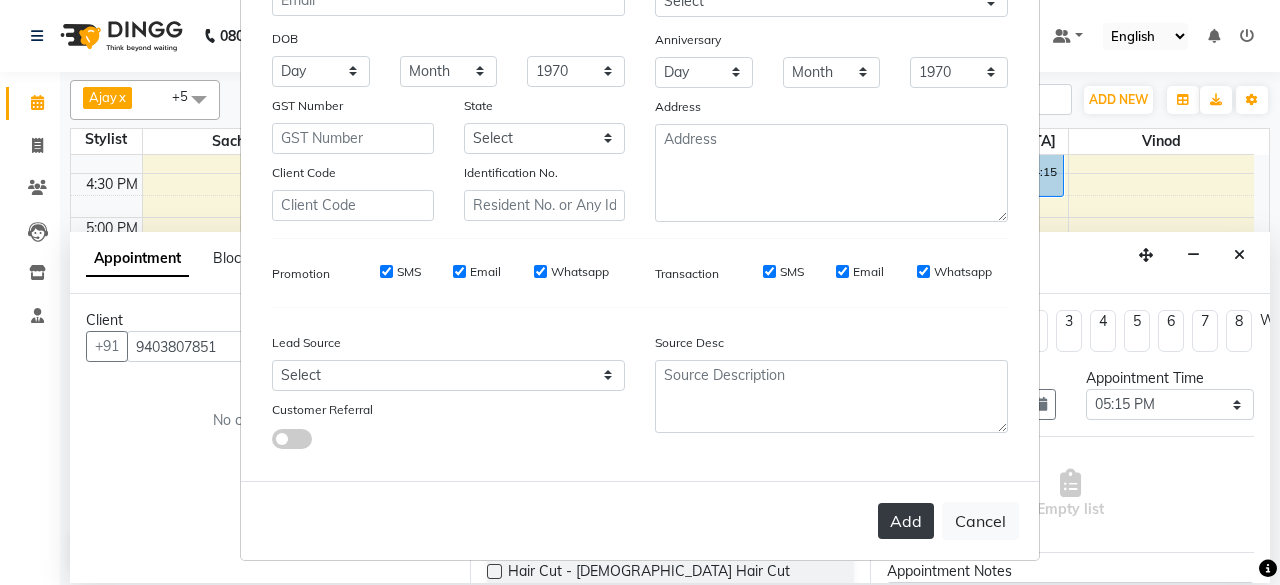 click on "Add" at bounding box center [906, 521] 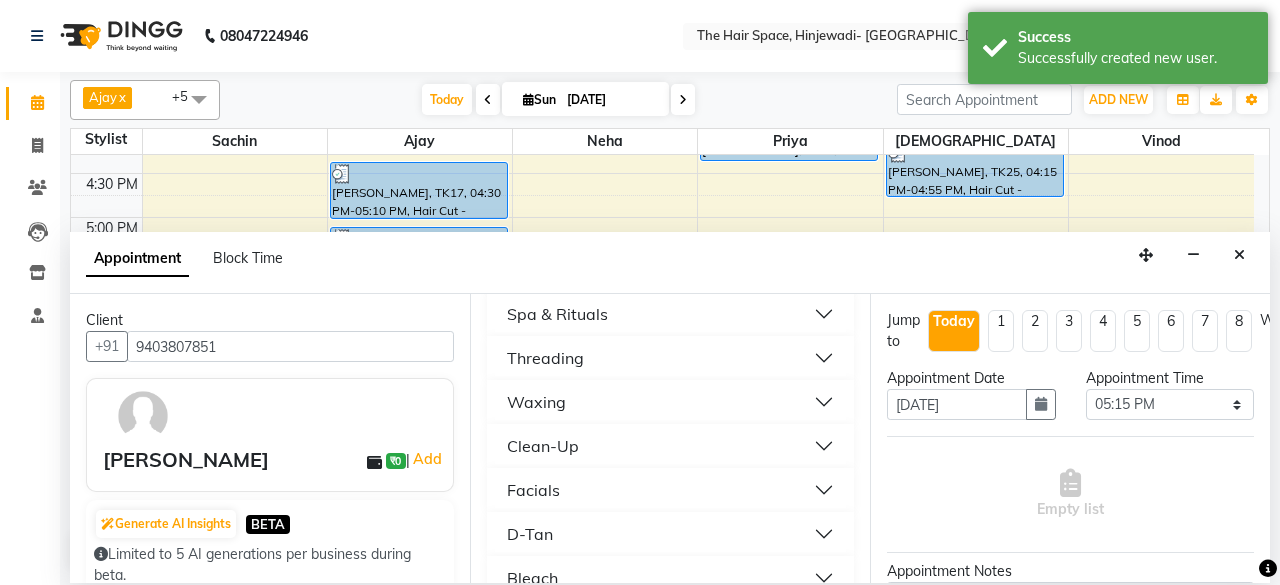 scroll, scrollTop: 1100, scrollLeft: 0, axis: vertical 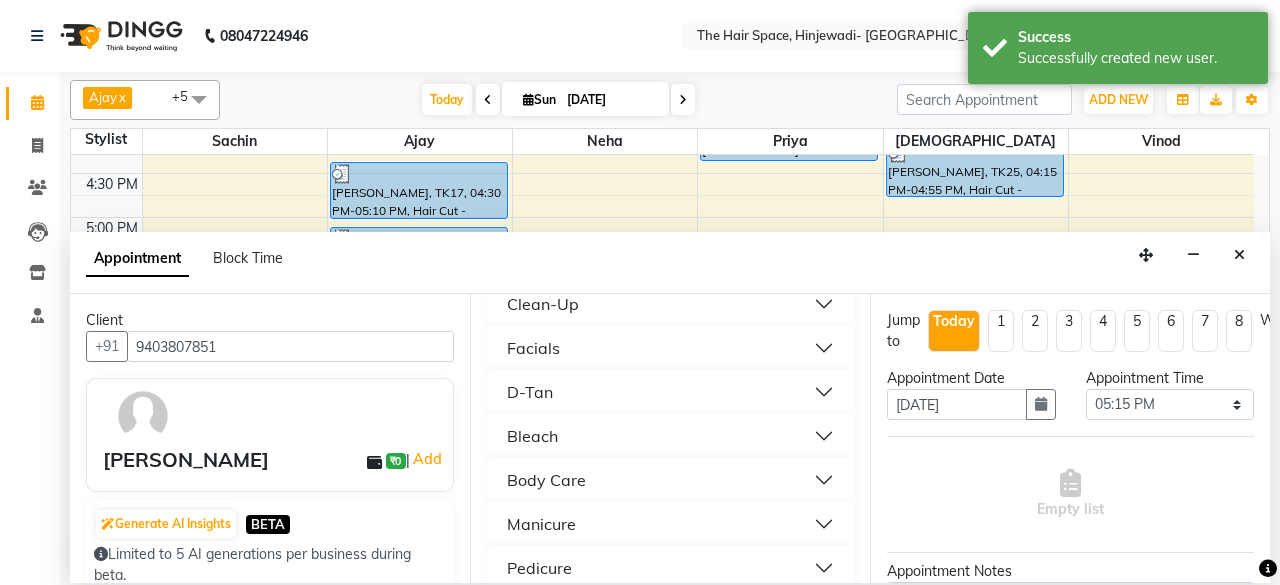 click on "D-Tan" at bounding box center (530, 392) 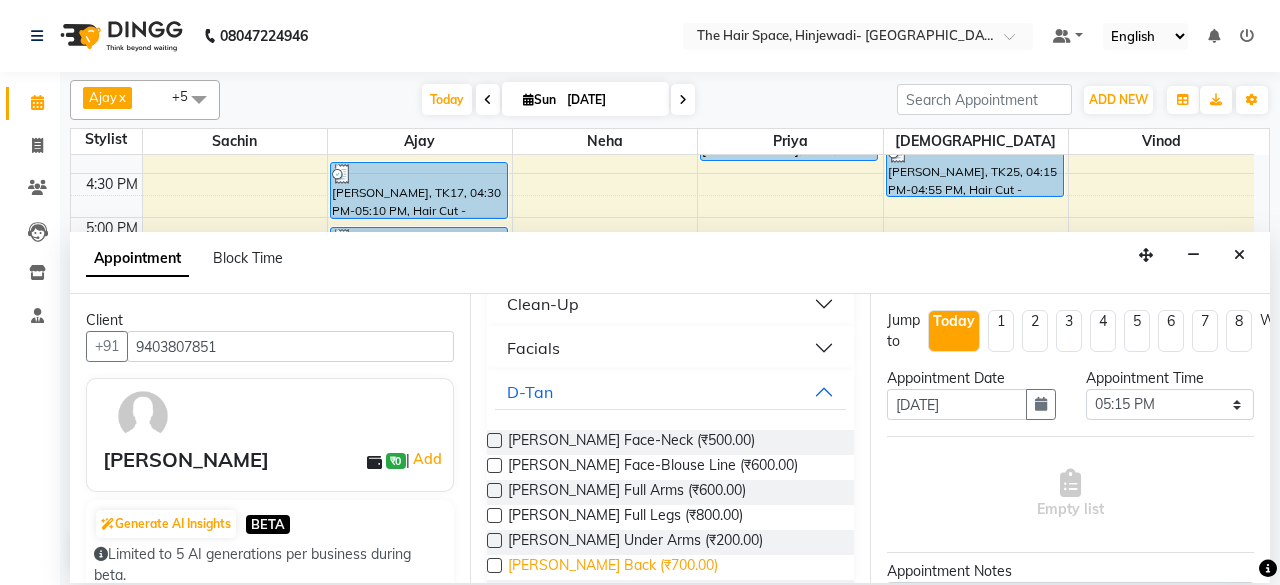 click on "[PERSON_NAME] Back (₹700.00)" at bounding box center [613, 567] 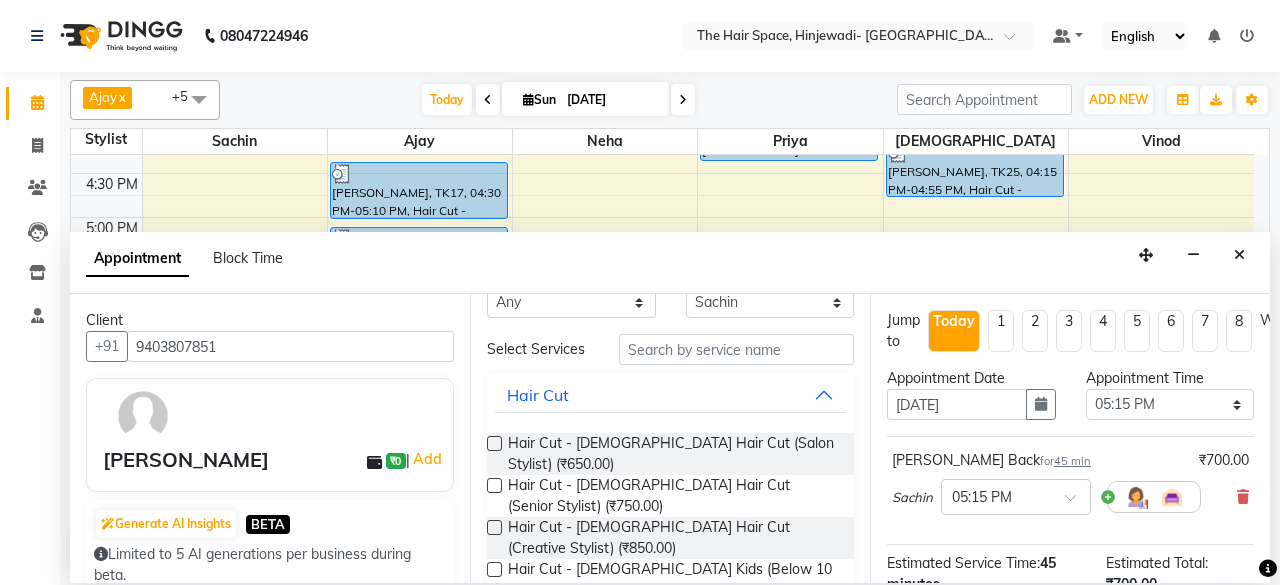 scroll, scrollTop: 0, scrollLeft: 0, axis: both 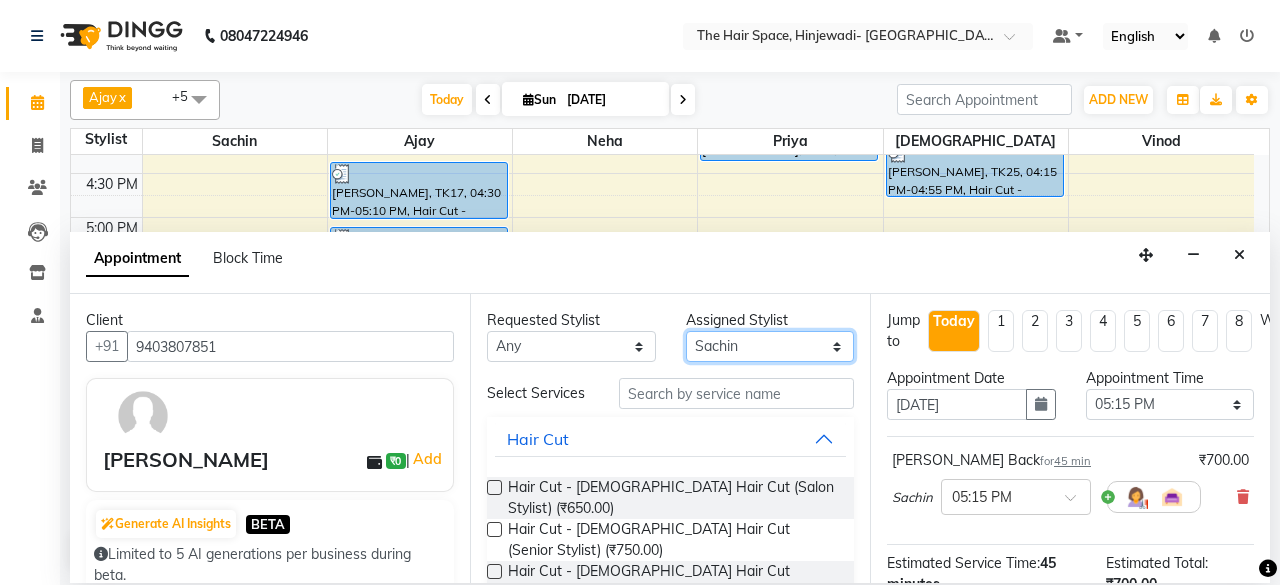 click on "Select [PERSON_NAME] Jyoti [PERSON_NAME] Neha [PERSON_NAME] Priya Sachin  [PERSON_NAME]  [PERSON_NAME] Vishnu" at bounding box center (770, 346) 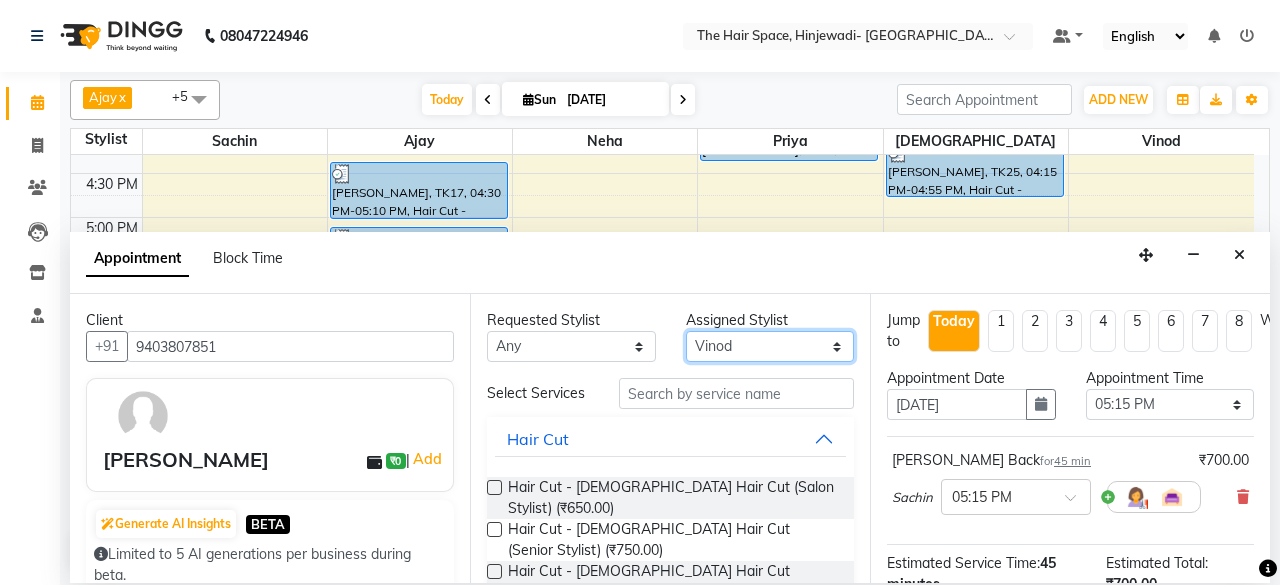 click on "Select [PERSON_NAME] Jyoti [PERSON_NAME] Neha [PERSON_NAME] Priya Sachin  [PERSON_NAME]  [PERSON_NAME] Vishnu" at bounding box center (770, 346) 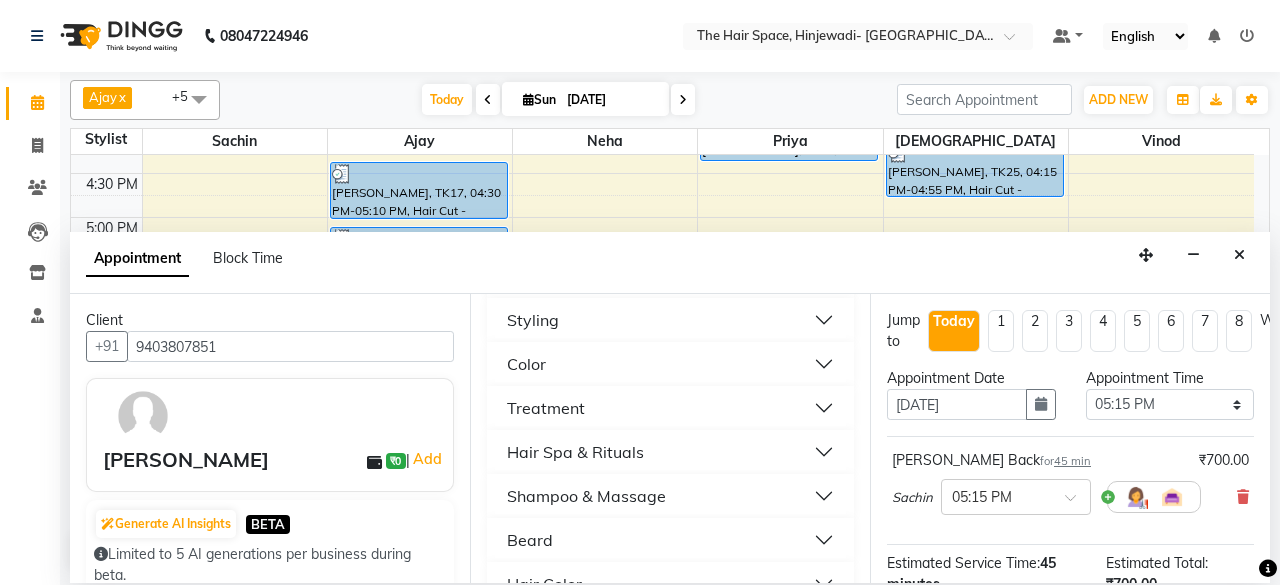 scroll, scrollTop: 600, scrollLeft: 0, axis: vertical 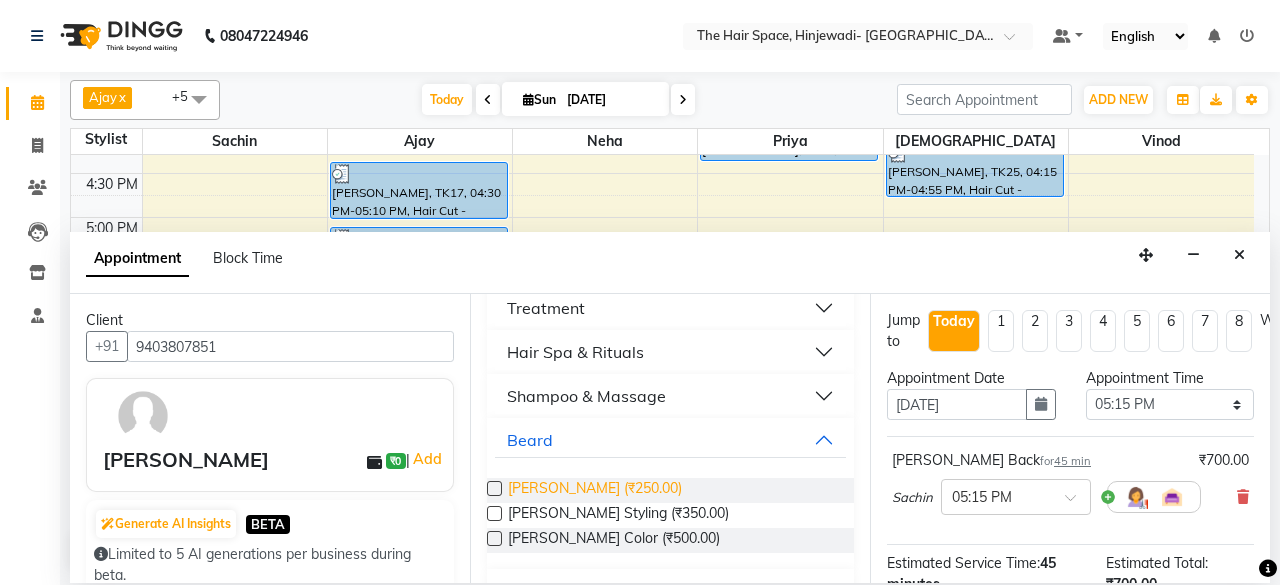 click on "[PERSON_NAME] (₹250.00)" at bounding box center (595, 490) 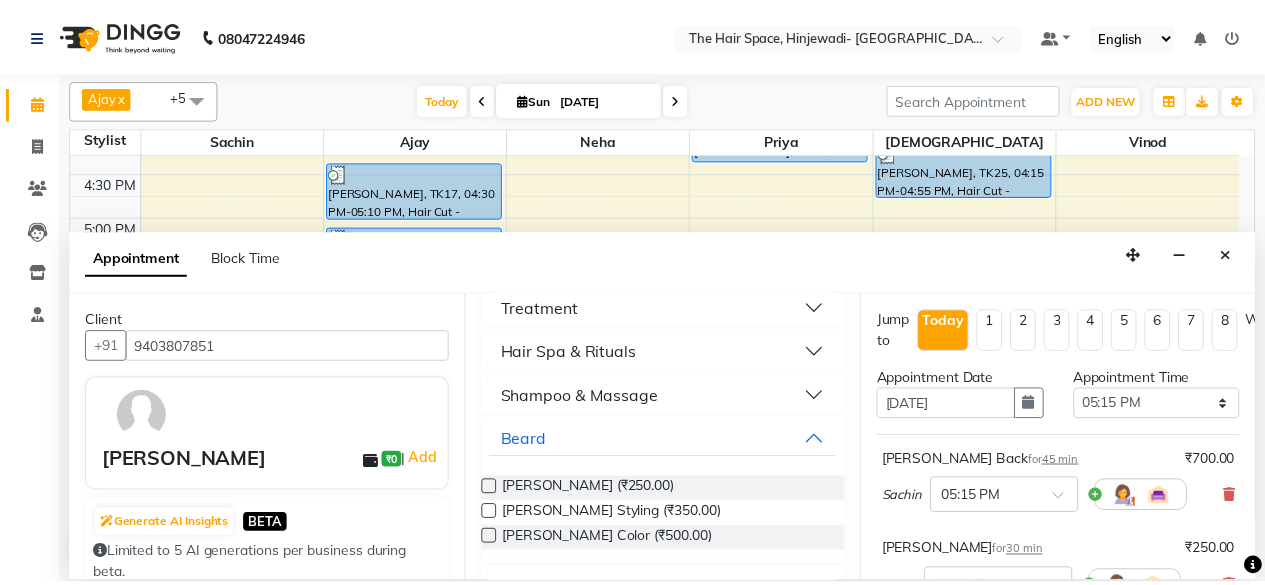 scroll, scrollTop: 363, scrollLeft: 0, axis: vertical 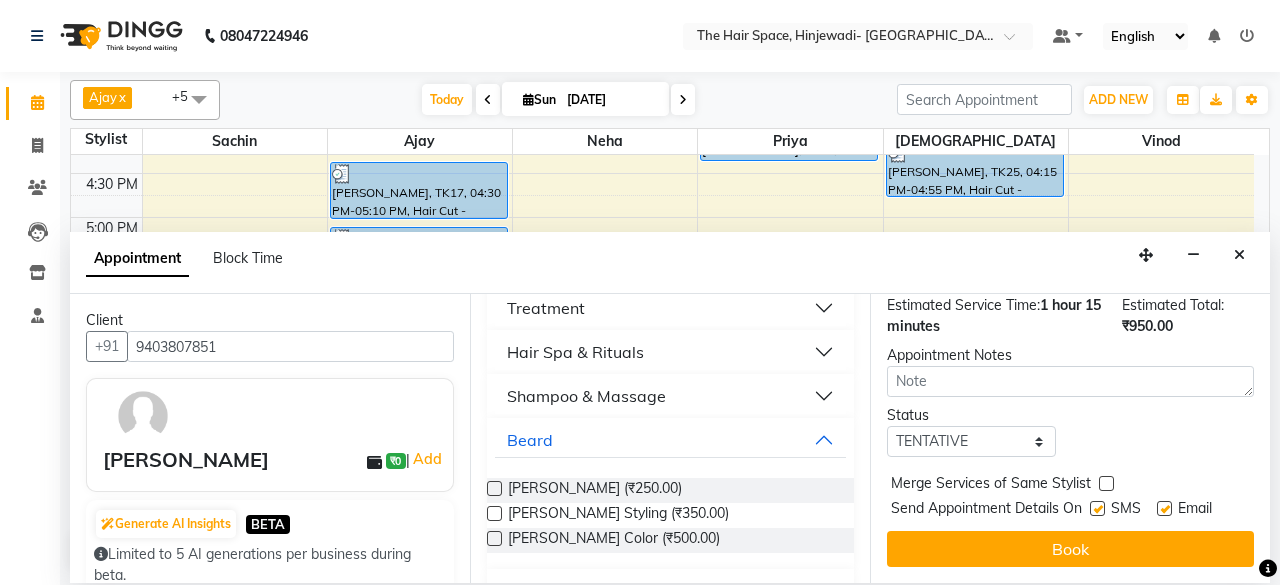 click at bounding box center (1097, 508) 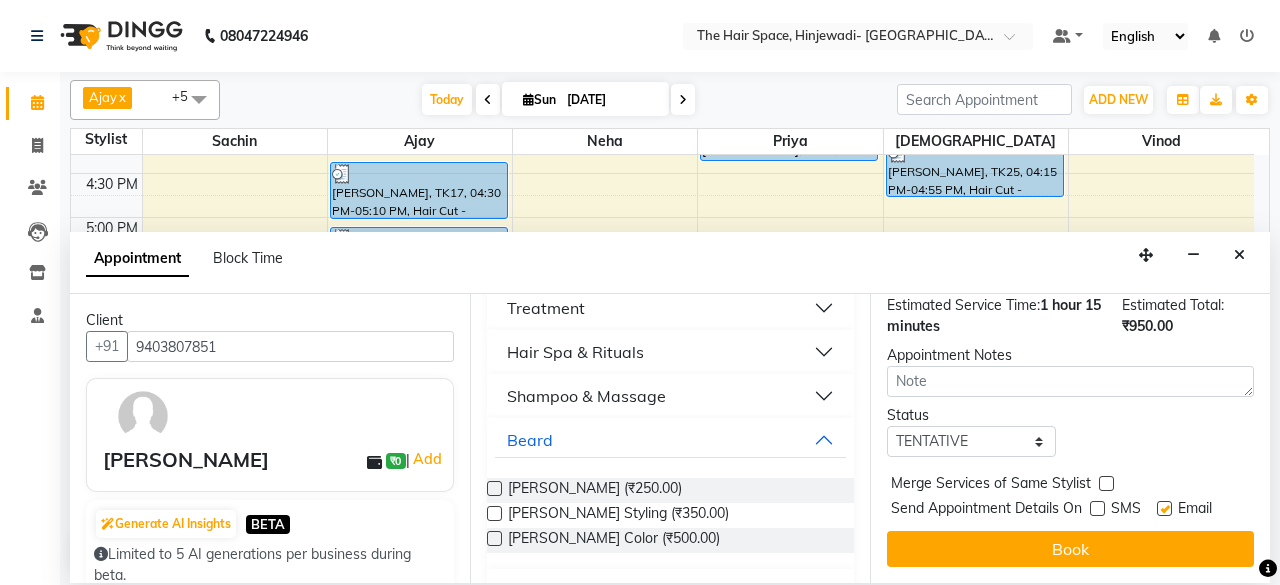 click on "Book" at bounding box center (1070, 549) 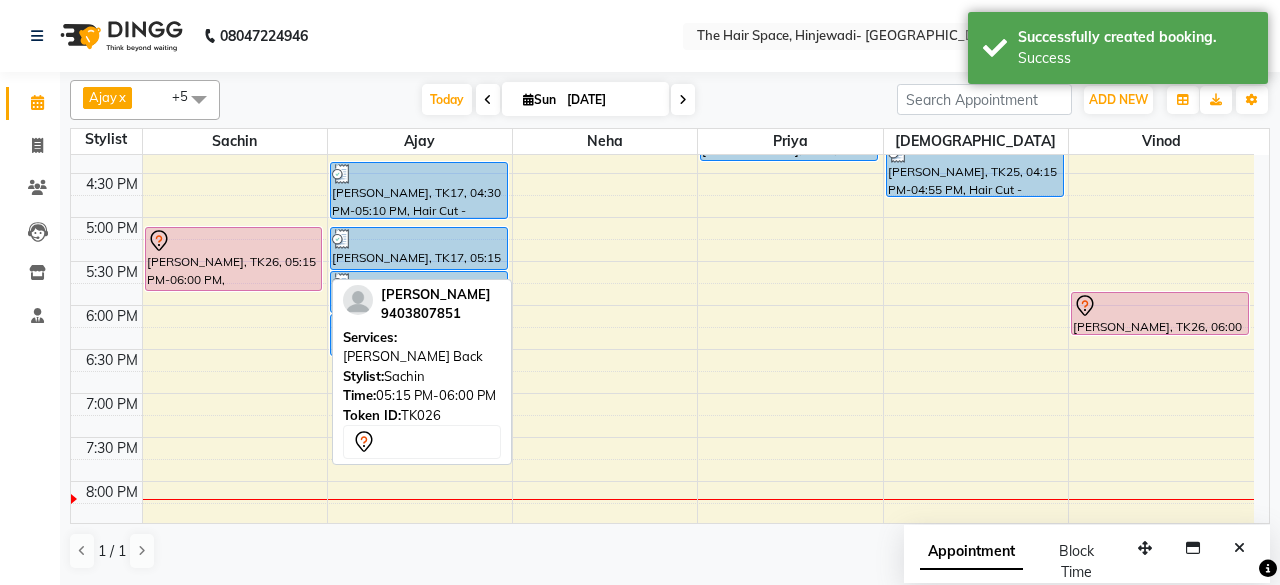 click on "[PERSON_NAME], TK26, 05:15 PM-06:00 PM, [PERSON_NAME] Back" at bounding box center [234, 259] 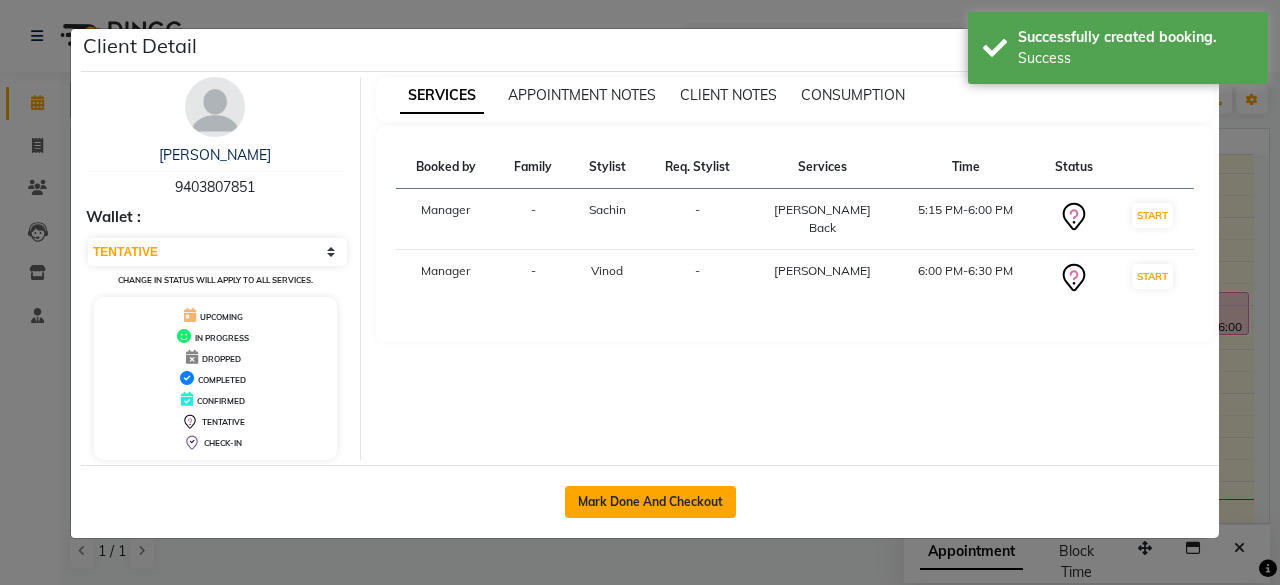click on "Mark Done And Checkout" 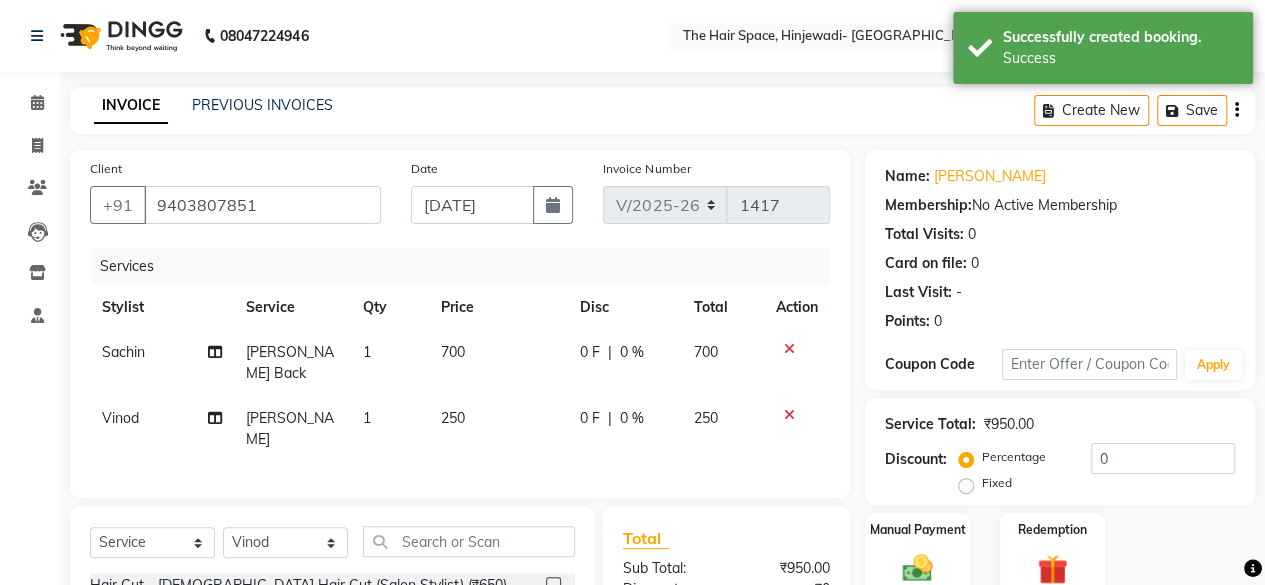 scroll, scrollTop: 239, scrollLeft: 0, axis: vertical 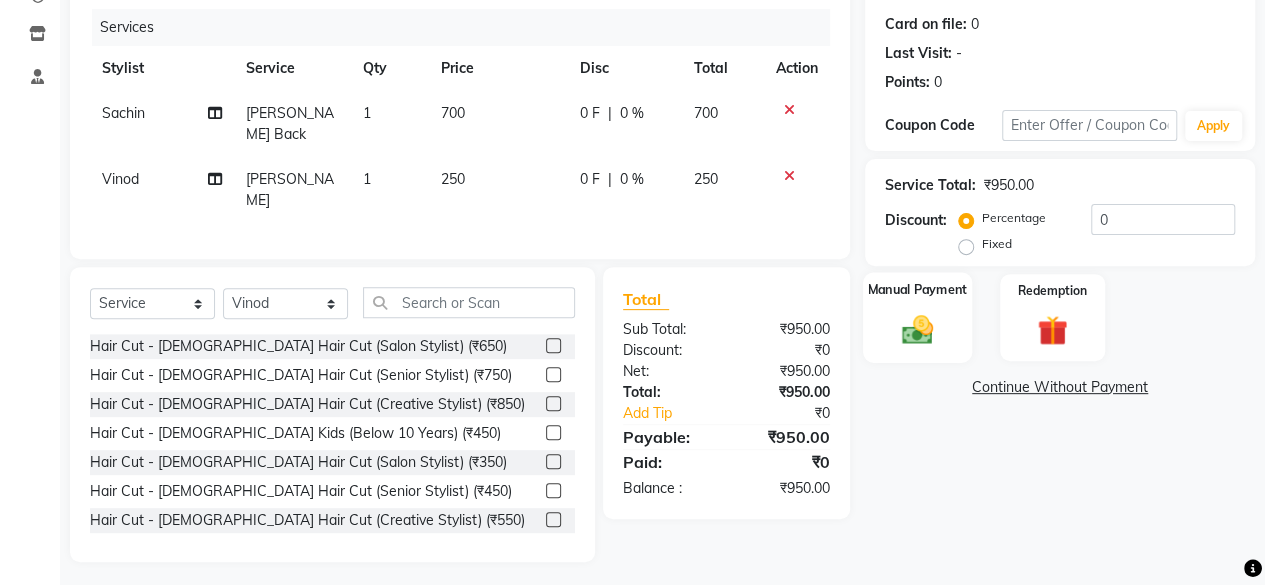 click 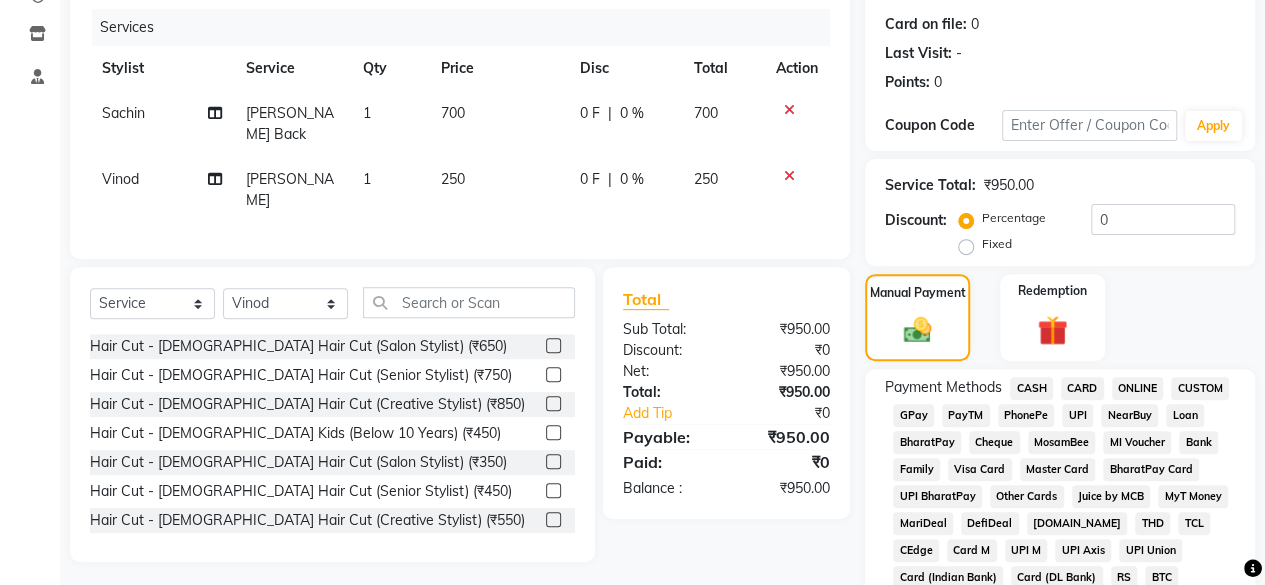 click on "CASH" 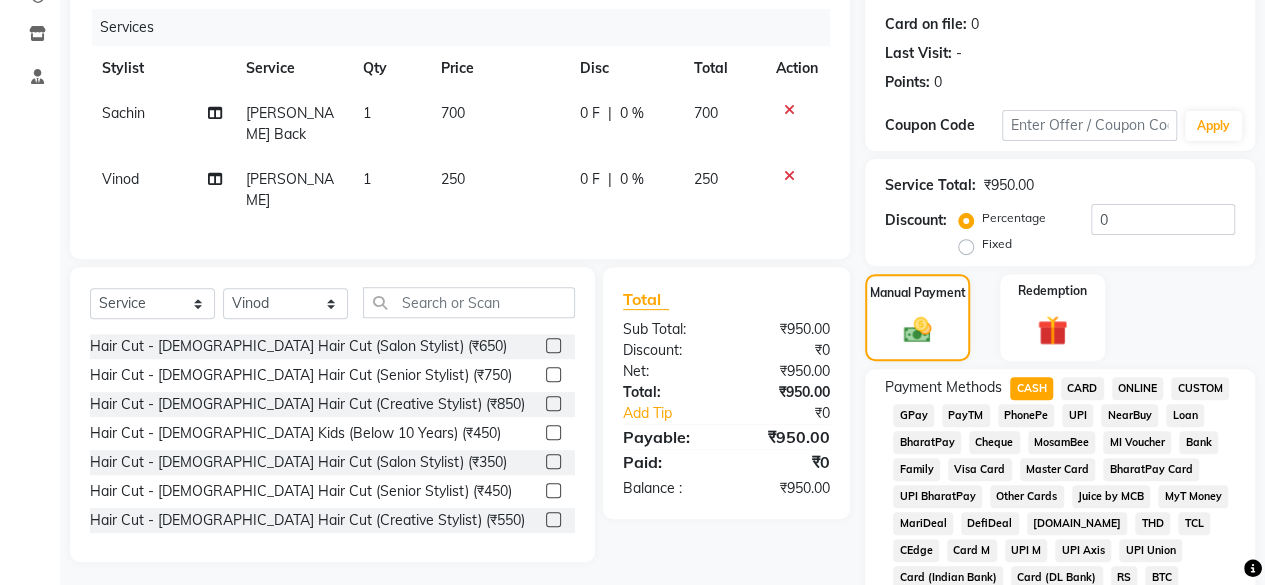 scroll, scrollTop: 839, scrollLeft: 0, axis: vertical 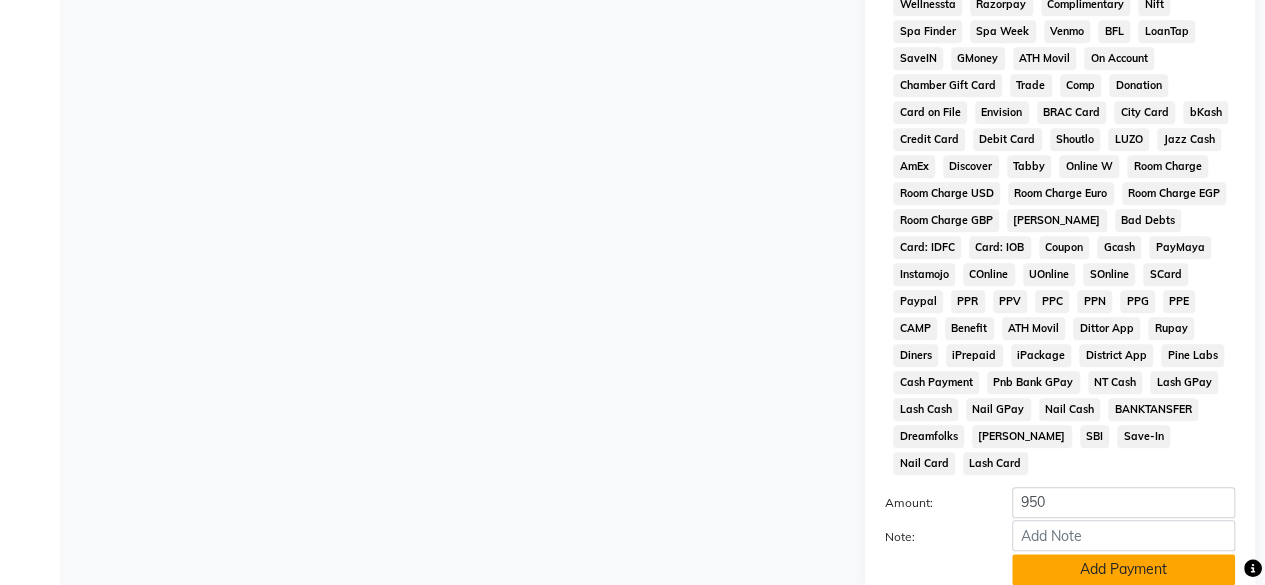 click on "Add Payment" 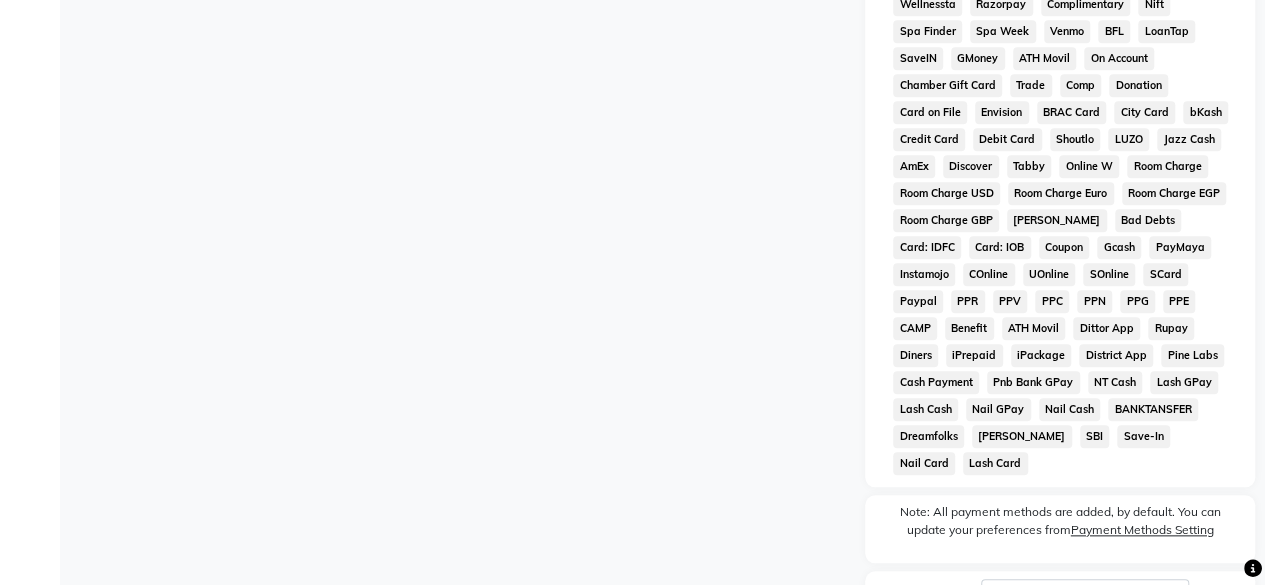 scroll, scrollTop: 978, scrollLeft: 0, axis: vertical 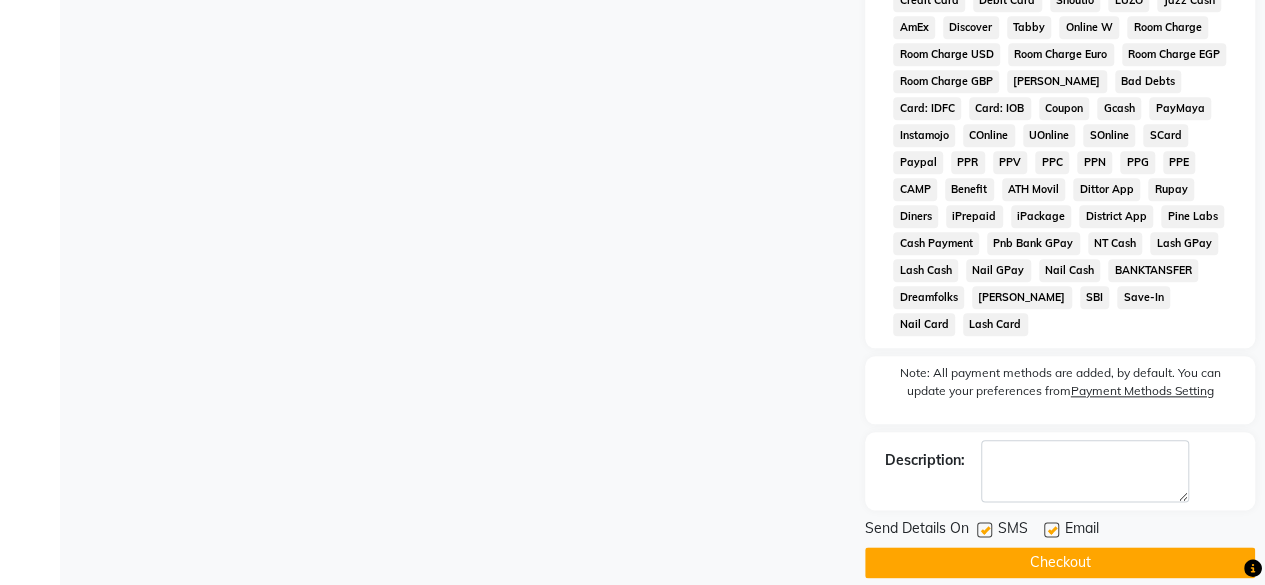 click 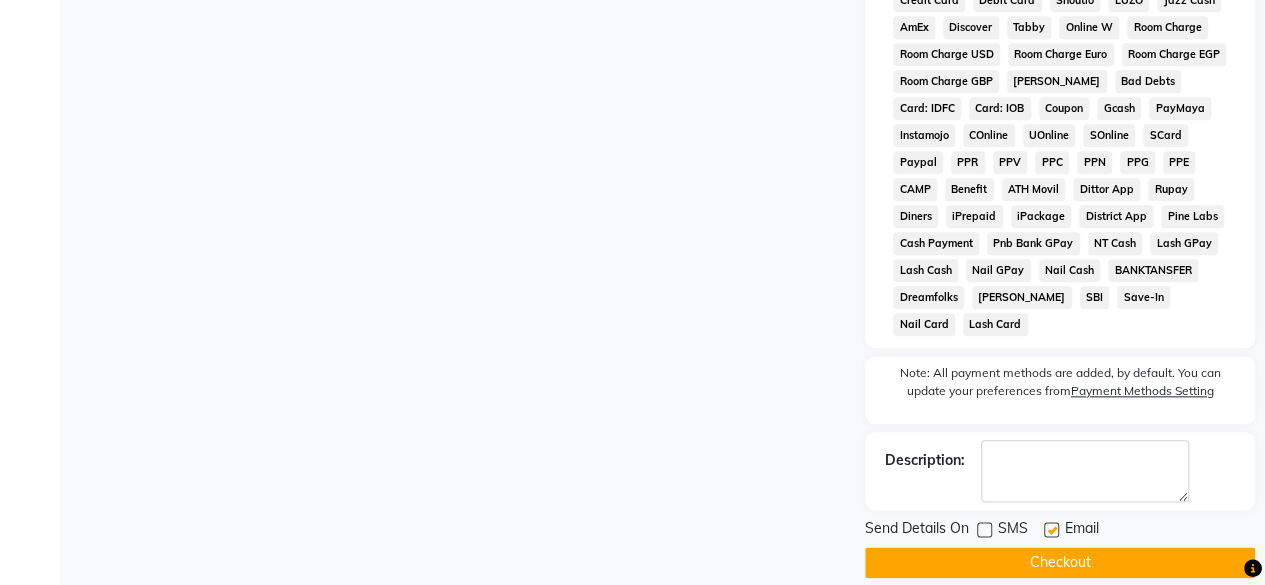 click on "Checkout" 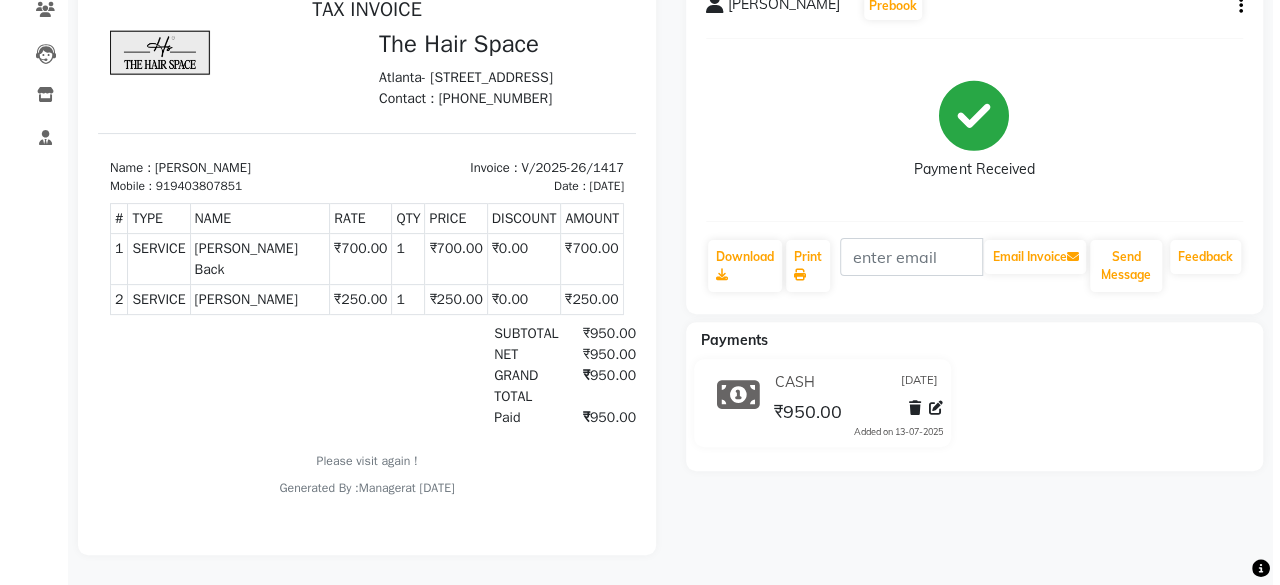 scroll, scrollTop: 0, scrollLeft: 0, axis: both 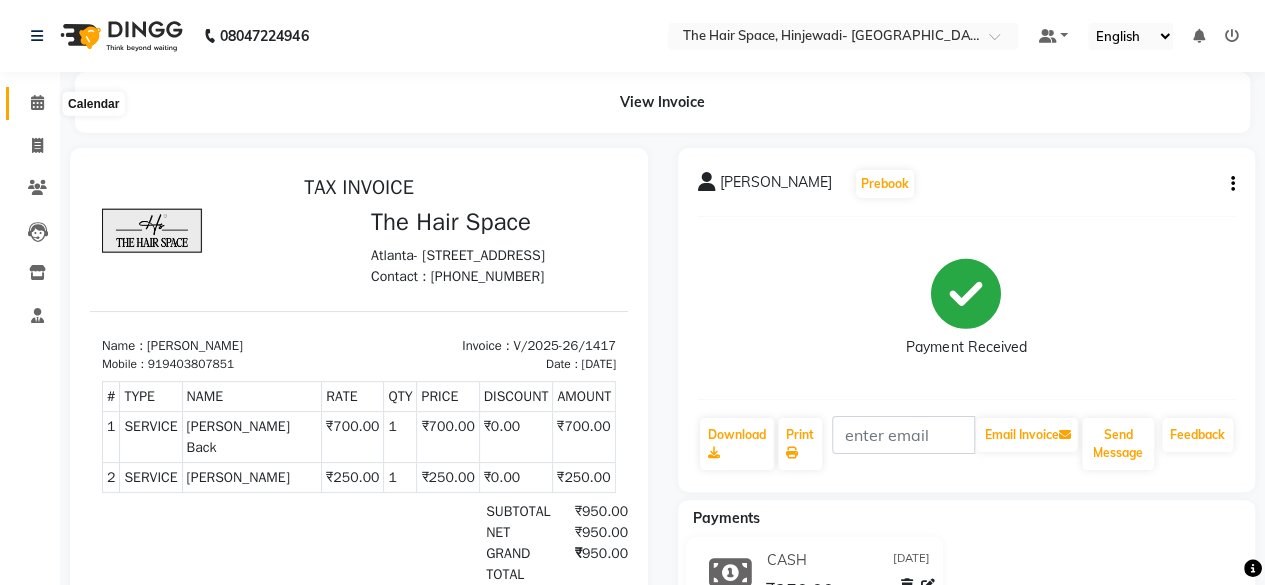 click 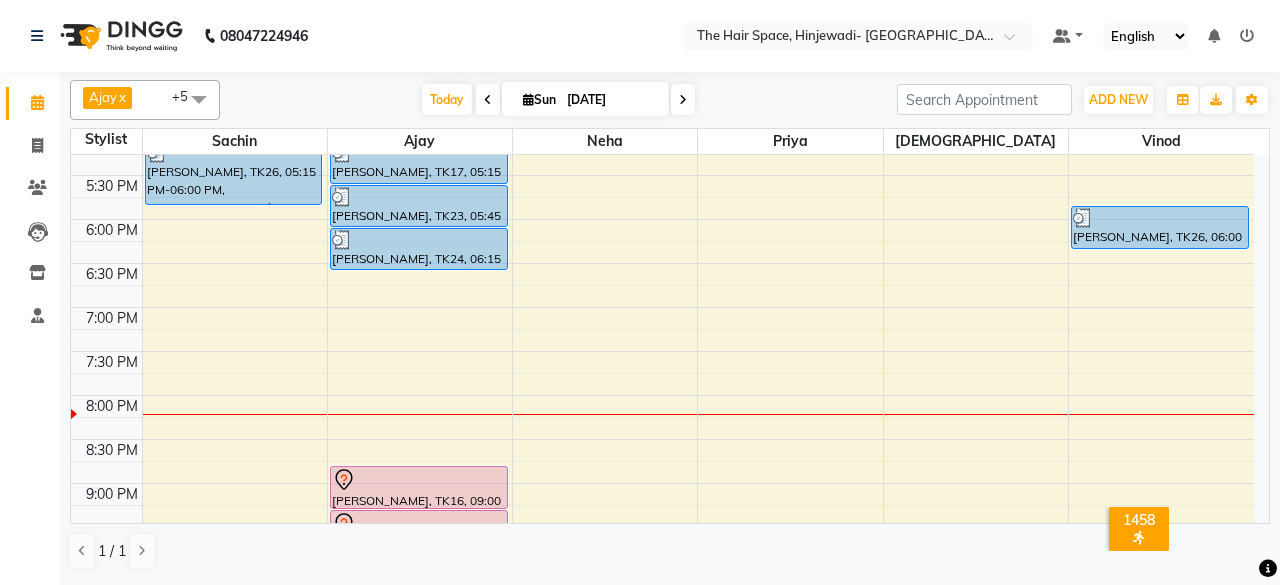 scroll, scrollTop: 829, scrollLeft: 0, axis: vertical 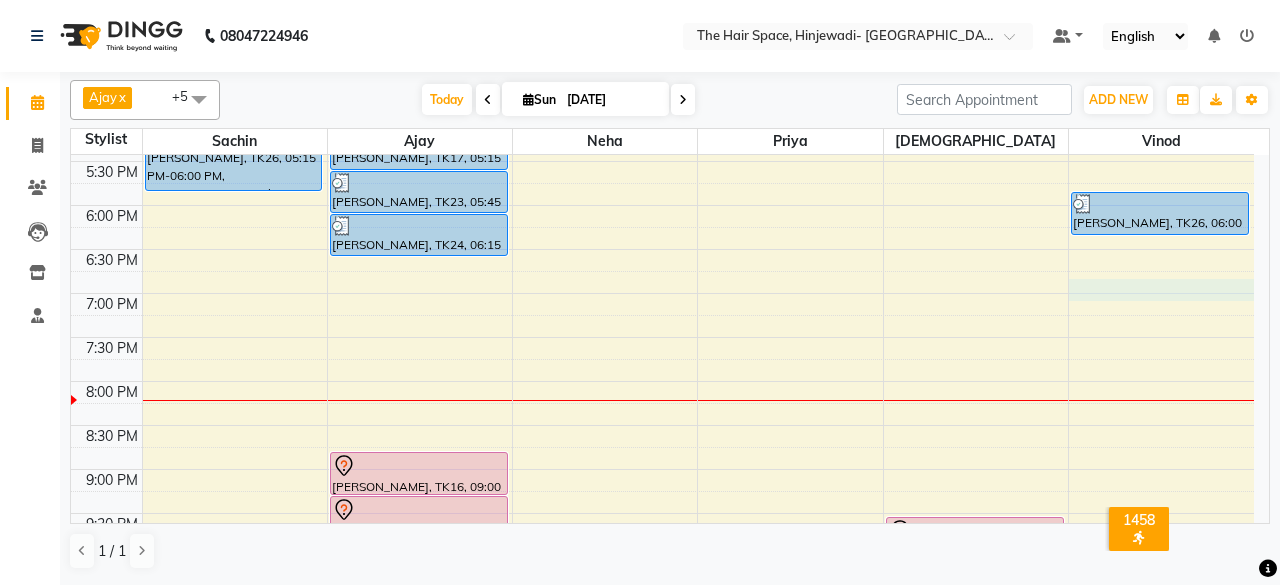 click on "8:00 AM 8:30 AM 9:00 AM 9:30 AM 10:00 AM 10:30 AM 11:00 AM 11:30 AM 12:00 PM 12:30 PM 1:00 PM 1:30 PM 2:00 PM 2:30 PM 3:00 PM 3:30 PM 4:00 PM 4:30 PM 5:00 PM 5:30 PM 6:00 PM 6:30 PM 7:00 PM 7:30 PM 8:00 PM 8:30 PM 9:00 PM 9:30 PM 10:00 PM 10:30 PM     [MEDICAL_DATA][PERSON_NAME], TK14, 01:15 PM-02:00 PM, Hair Spa & Rituals - Premium (₹1500)     [MEDICAL_DATA][PERSON_NAME], TK14, 01:15 PM-02:00 PM, Spa & Rituals - [DEMOGRAPHIC_DATA] Premium     [PERSON_NAME], TK09, 10:00 AM-10:40 AM, Hair Cut - [DEMOGRAPHIC_DATA] Hair Cut (Senior Stylist)     [PERSON_NAME], TK10, 10:45 AM-11:15 AM, [PERSON_NAME]     [PERSON_NAME], TK10, 11:15 AM-11:55 AM, Hair Cut - [DEMOGRAPHIC_DATA] Hair Cut (Senior Stylist)     [PERSON_NAME], TK11, 12:00 PM-12:40 PM, Hair Cut - [DEMOGRAPHIC_DATA] Hair Cut (Senior Stylist)     [PERSON_NAME], TK11, 12:45 PM-01:15 PM, [PERSON_NAME]     [PERSON_NAME], TK26, 05:15 PM-06:00 PM, [PERSON_NAME] Back     [PERSON_NAME], TK03, 12:00 PM-12:30 PM, [PERSON_NAME]     [PERSON_NAME], TK04, 12:30 PM-01:10 PM, Hair Cut - [DEMOGRAPHIC_DATA] Hair Cut (Senior Stylist)" at bounding box center (662, -15) 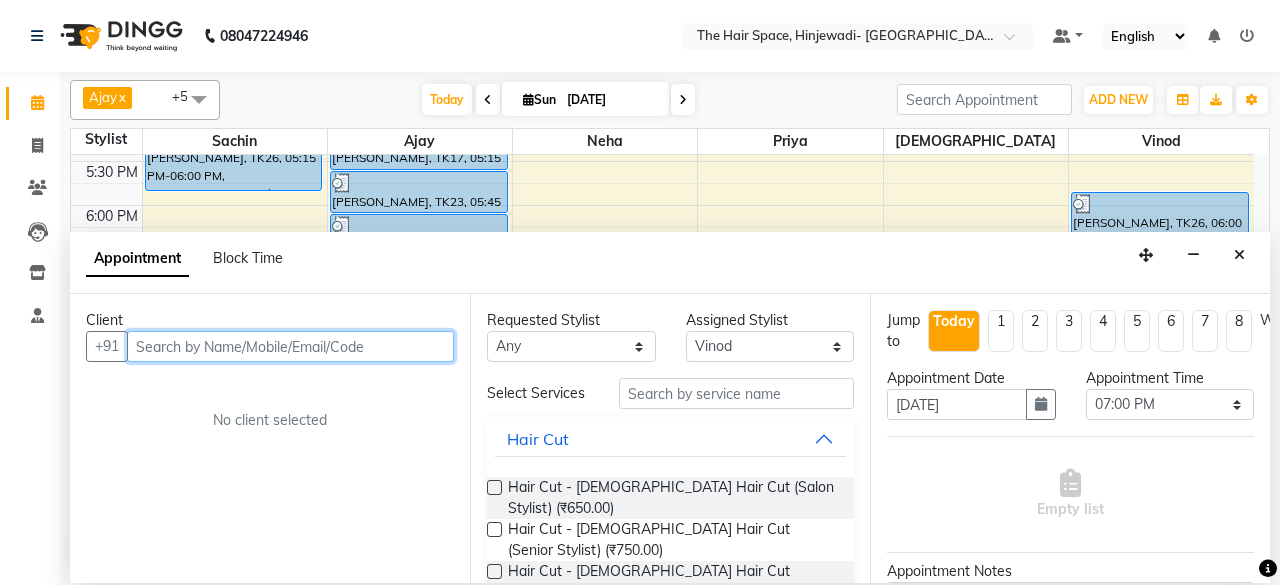 click at bounding box center (290, 346) 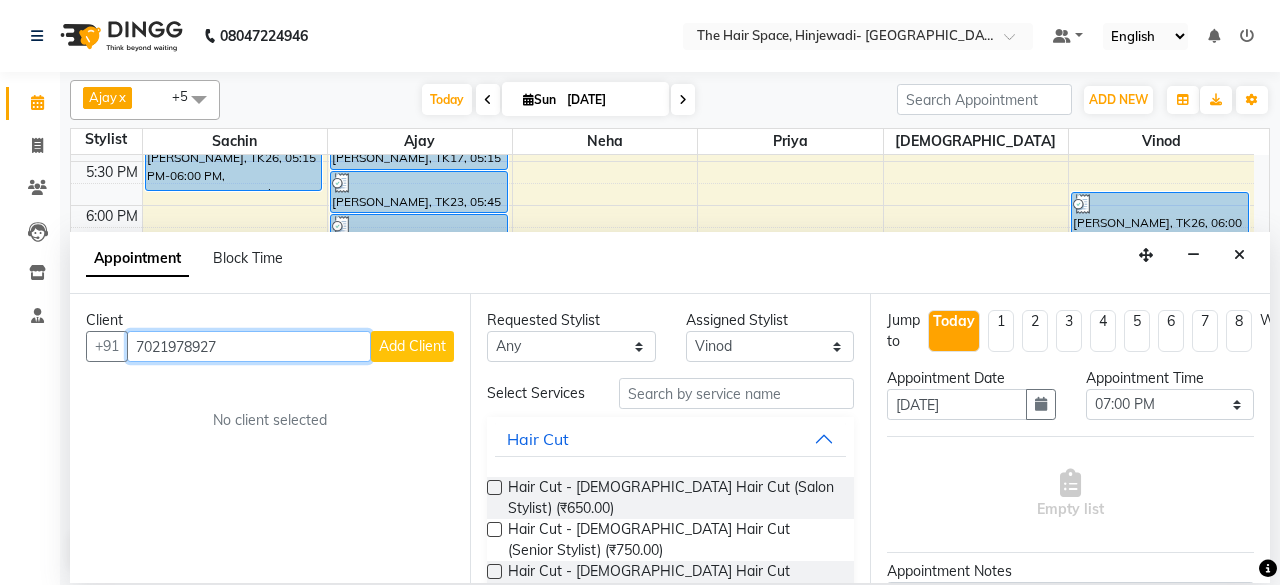 drag, startPoint x: 234, startPoint y: 348, endPoint x: 536, endPoint y: 416, distance: 309.56097 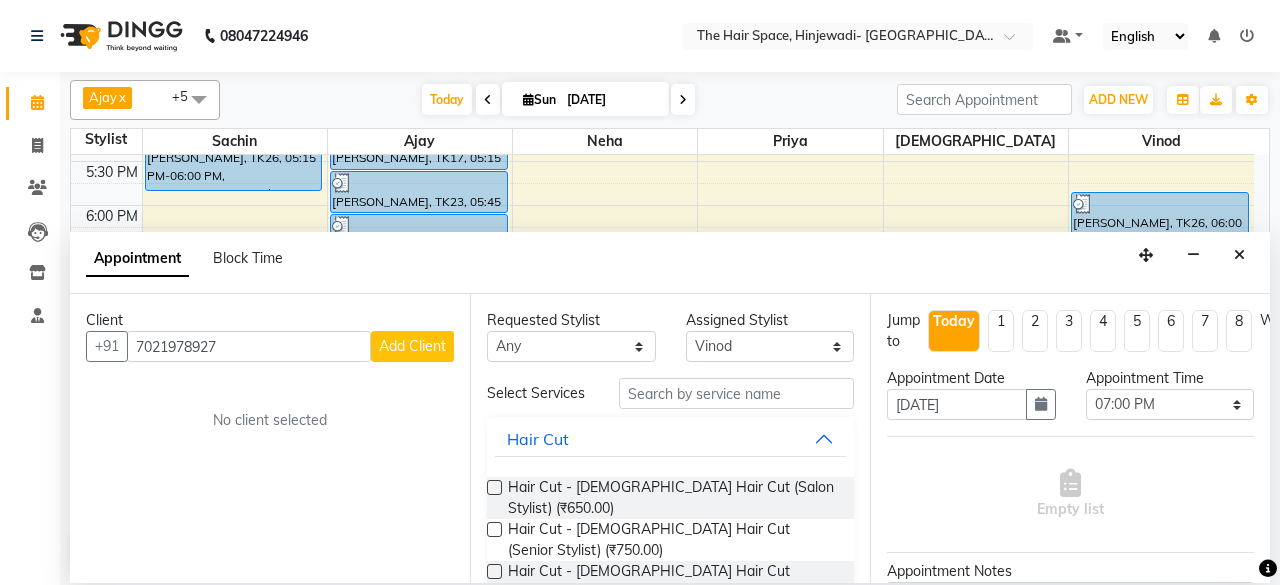click on "Add Client" at bounding box center [412, 346] 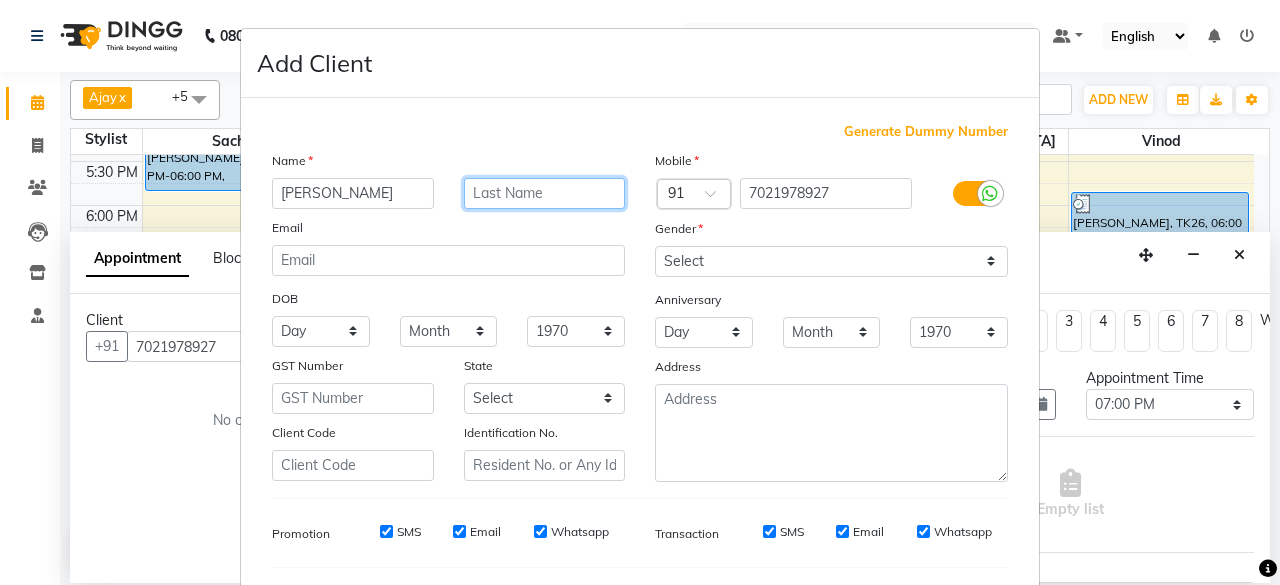 click at bounding box center [545, 193] 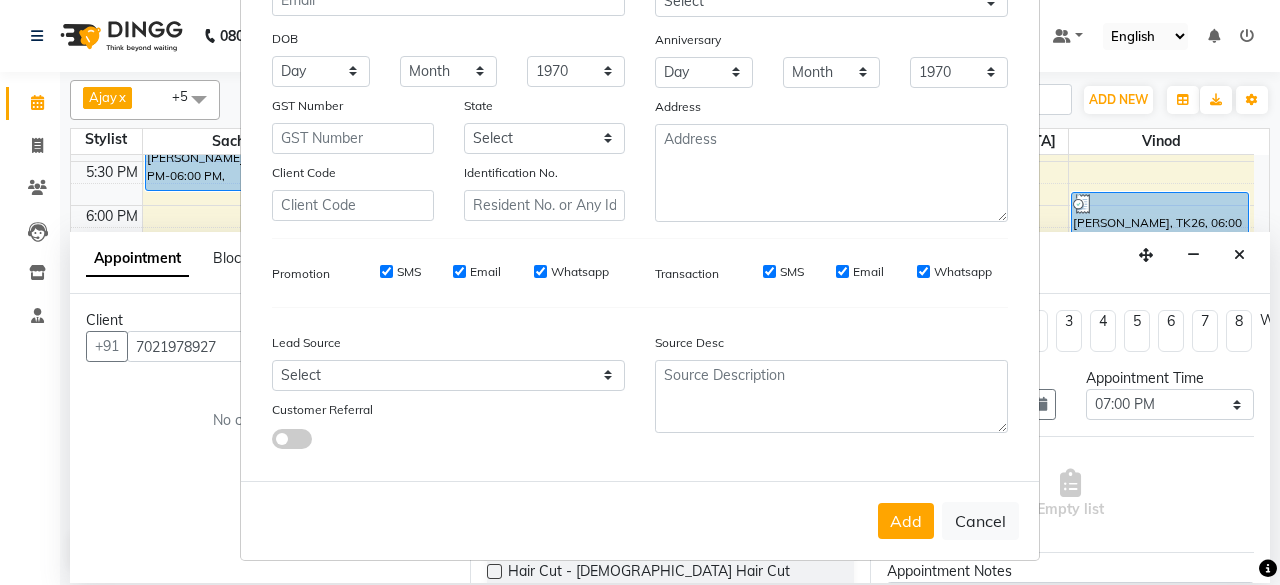 scroll, scrollTop: 0, scrollLeft: 0, axis: both 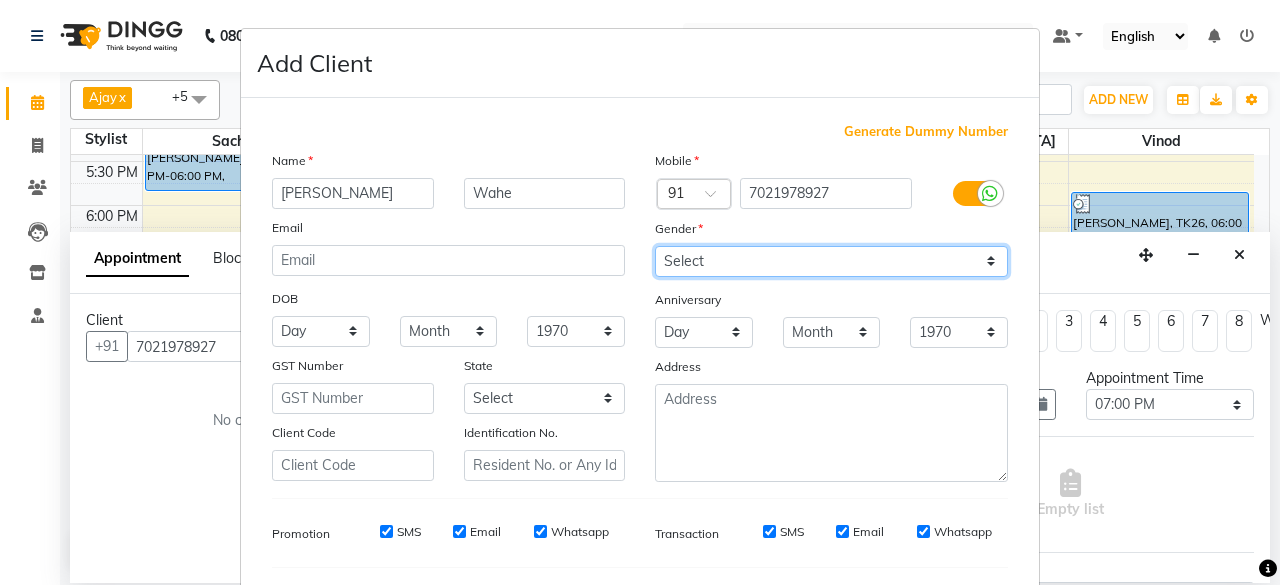 click on "Select [DEMOGRAPHIC_DATA] [DEMOGRAPHIC_DATA] Other Prefer Not To Say" at bounding box center [831, 261] 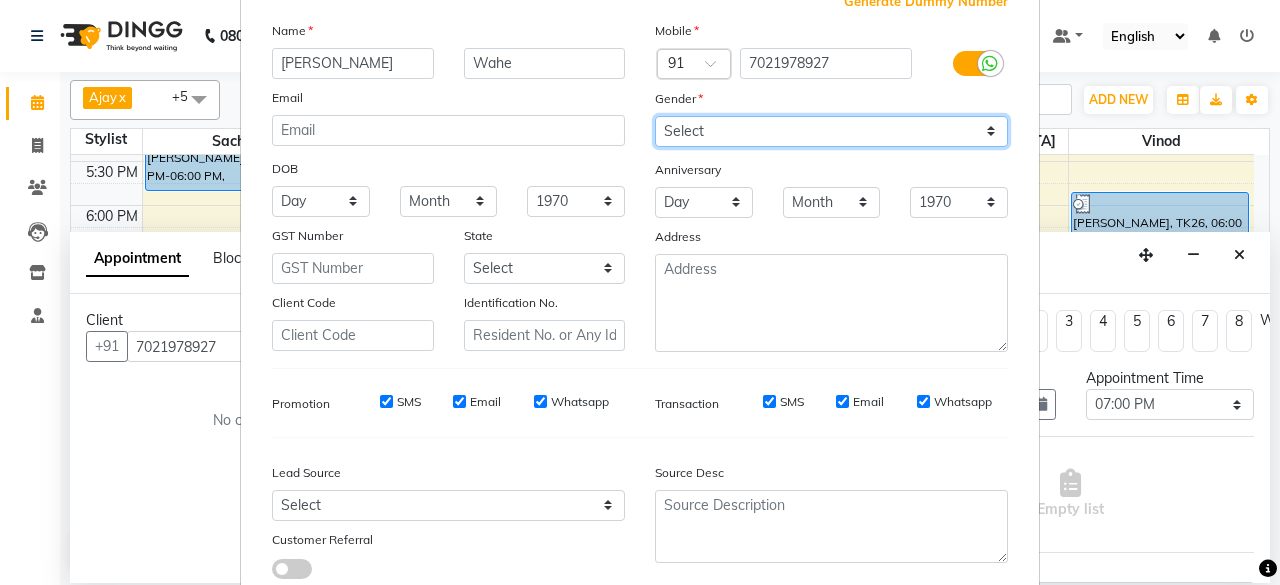 scroll, scrollTop: 0, scrollLeft: 0, axis: both 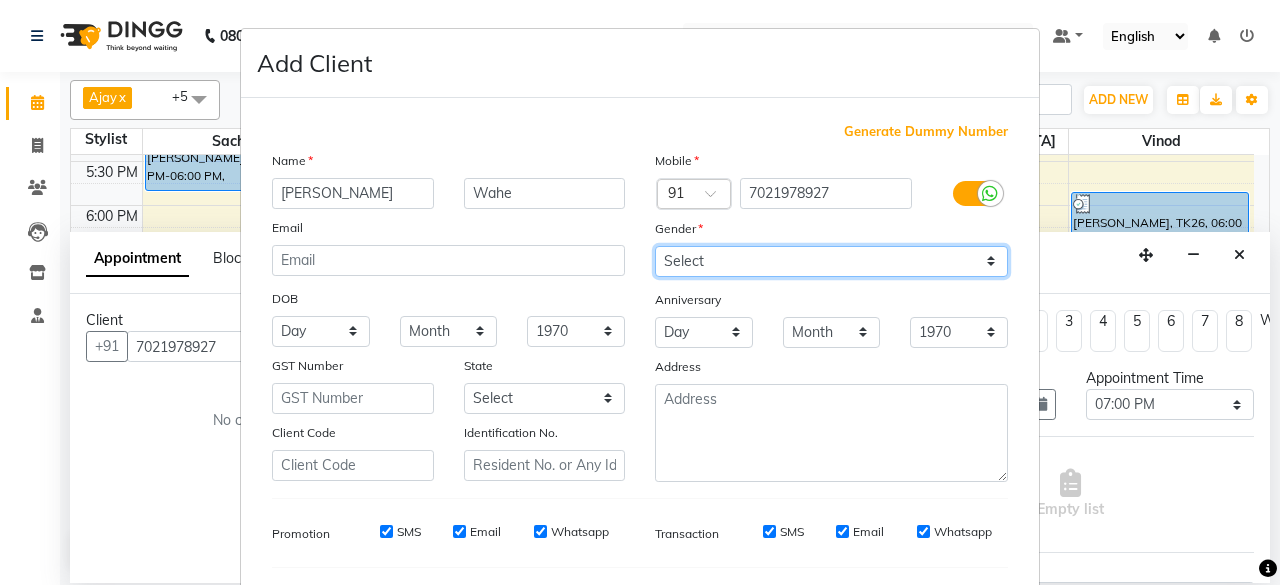 click on "Select [DEMOGRAPHIC_DATA] [DEMOGRAPHIC_DATA] Other Prefer Not To Say" at bounding box center [831, 261] 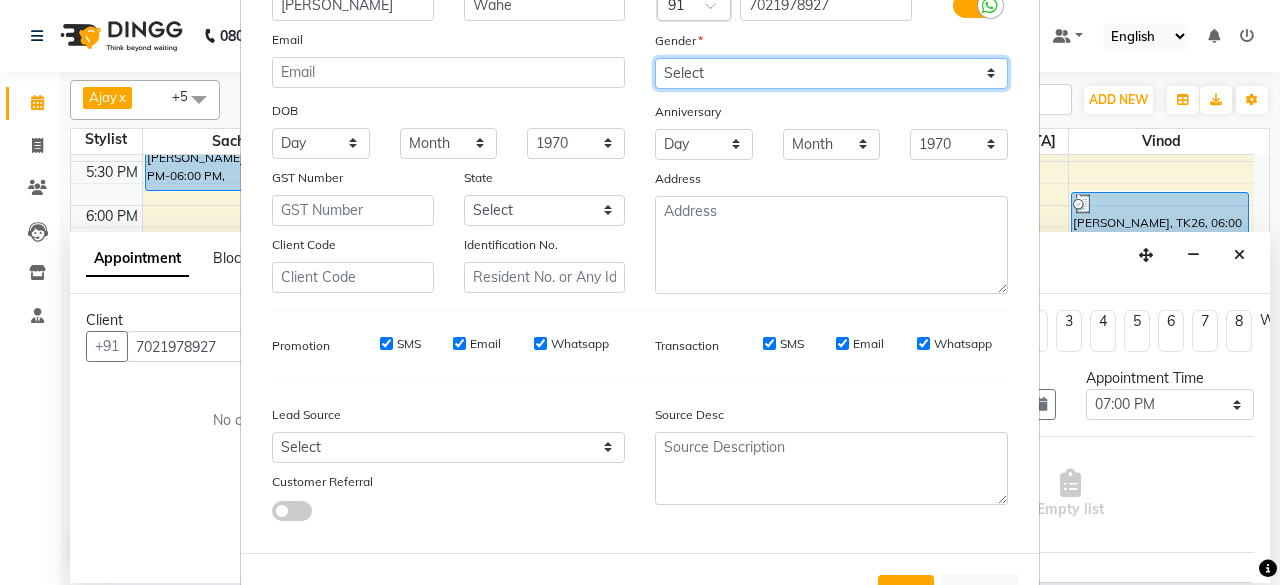 scroll, scrollTop: 260, scrollLeft: 0, axis: vertical 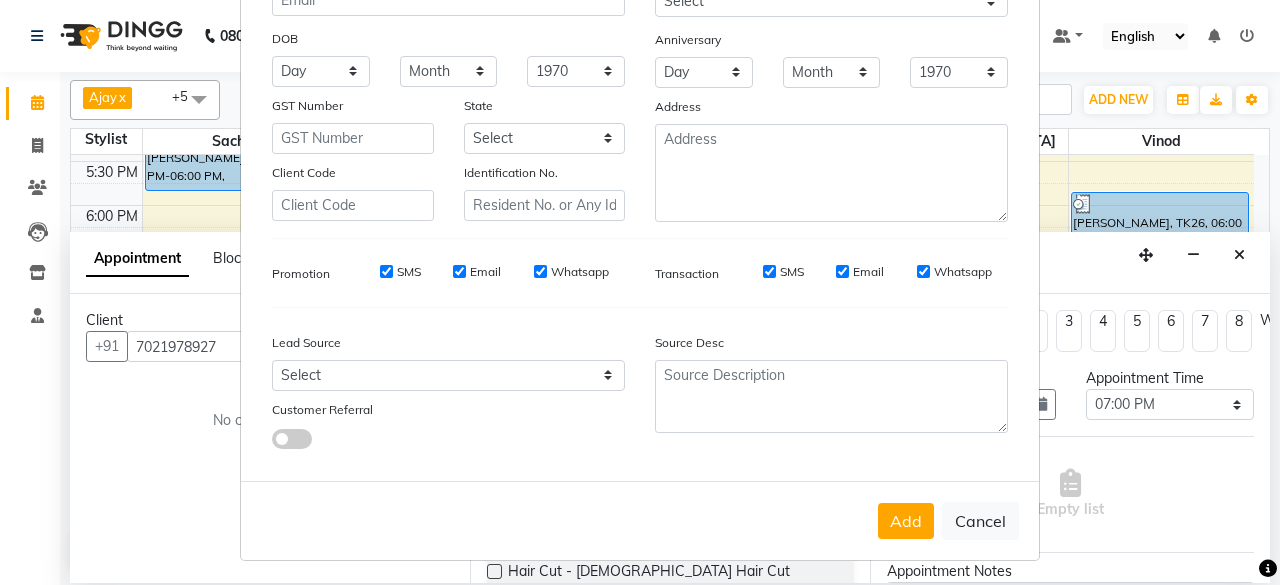click on "Add" at bounding box center [906, 521] 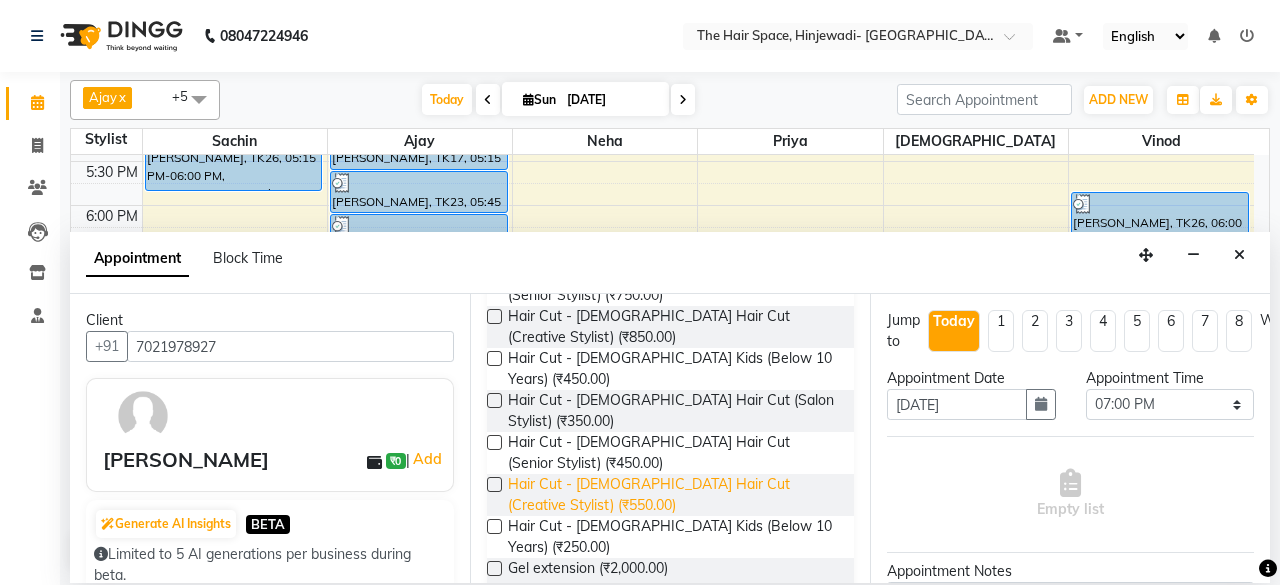scroll, scrollTop: 300, scrollLeft: 0, axis: vertical 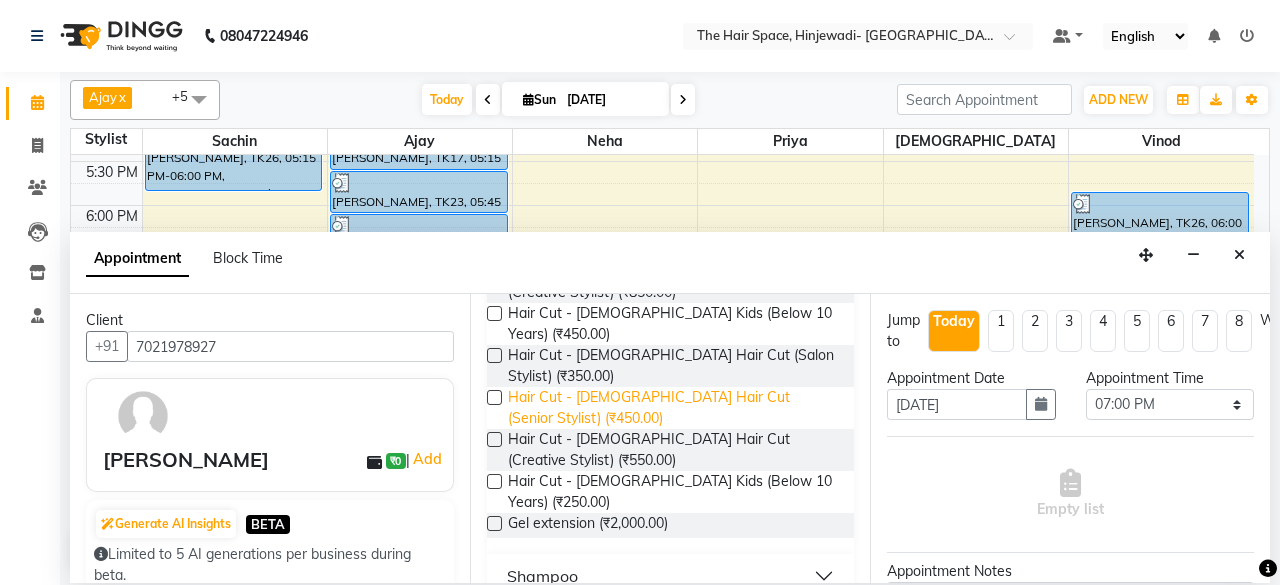 click on "Hair Cut - [DEMOGRAPHIC_DATA] Hair Cut (Senior Stylist) (₹450.00)" at bounding box center (673, 408) 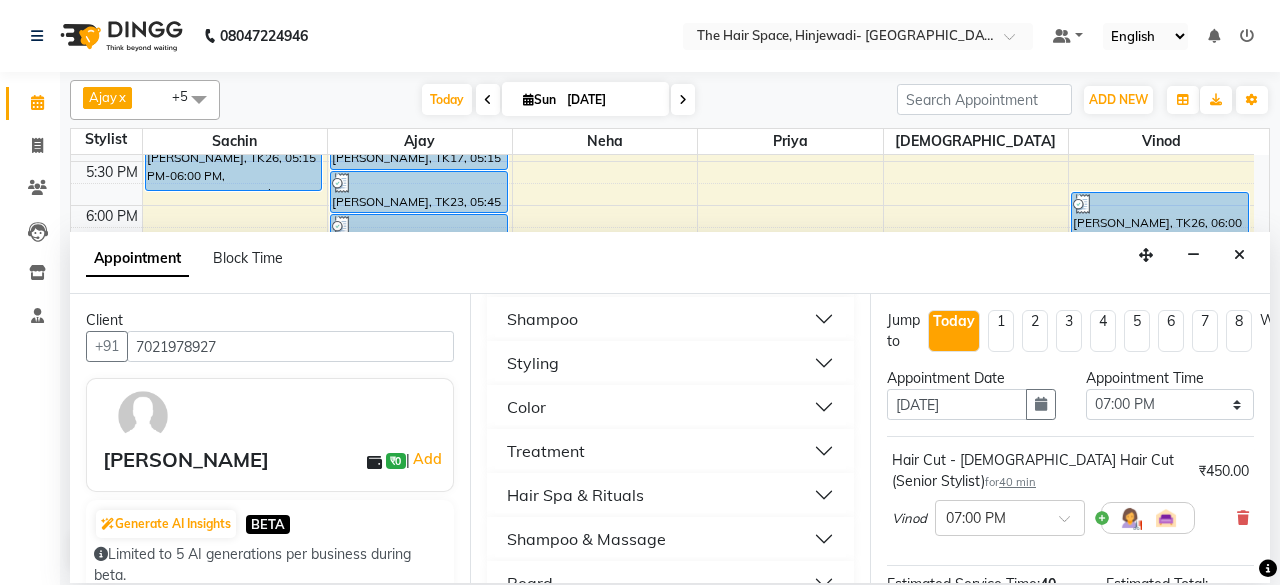 scroll, scrollTop: 600, scrollLeft: 0, axis: vertical 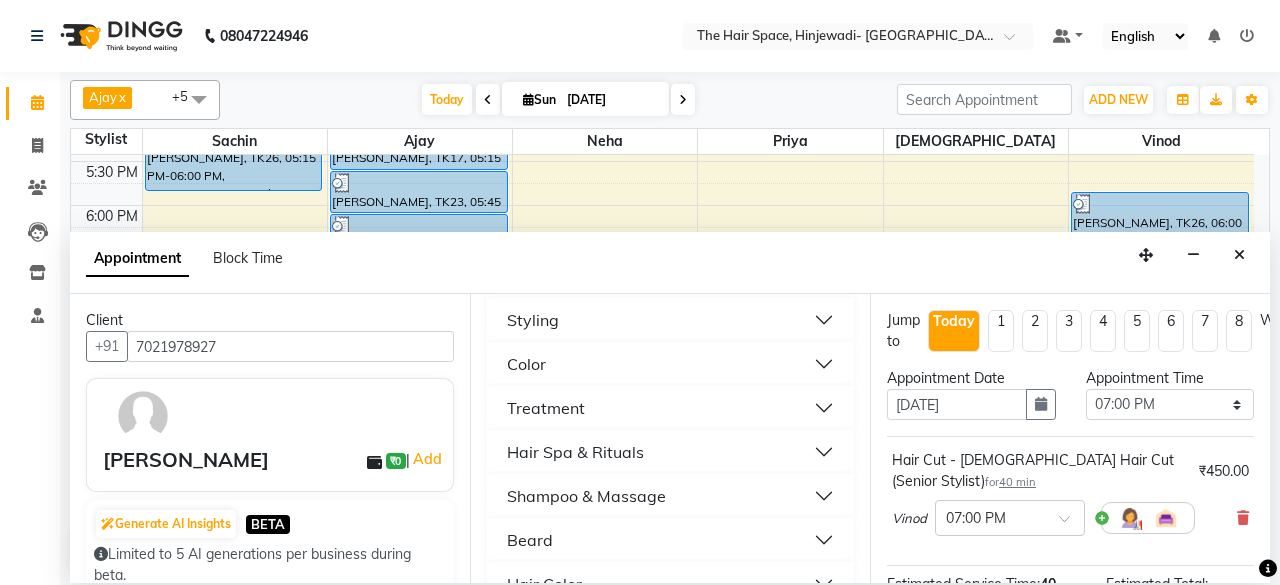 click on "Beard" at bounding box center [670, 540] 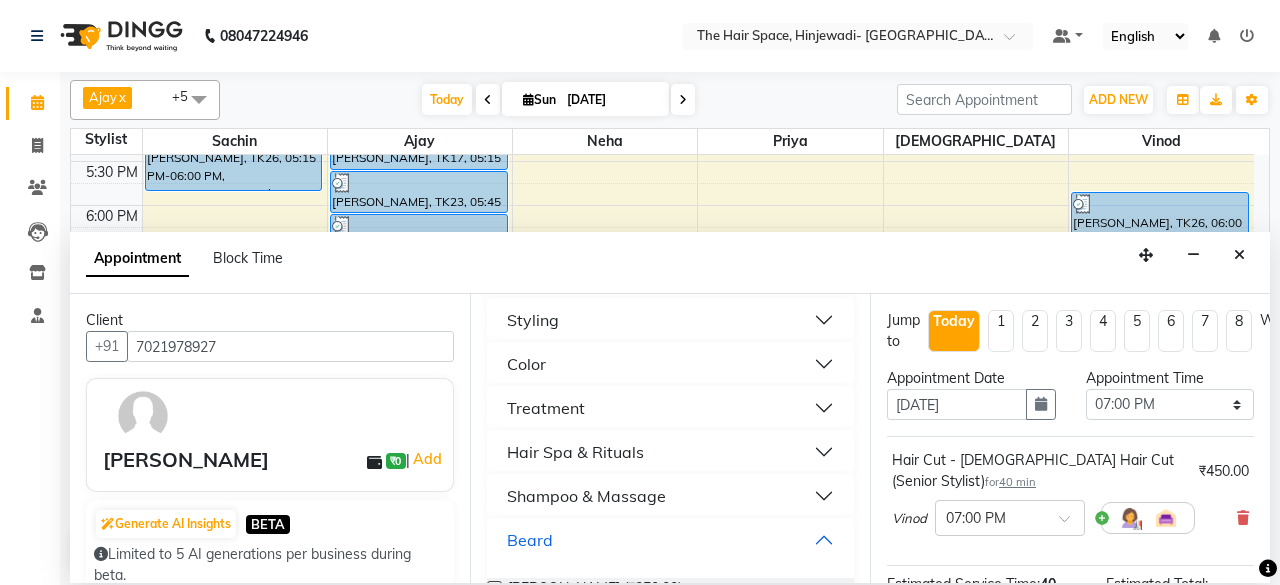 scroll, scrollTop: 700, scrollLeft: 0, axis: vertical 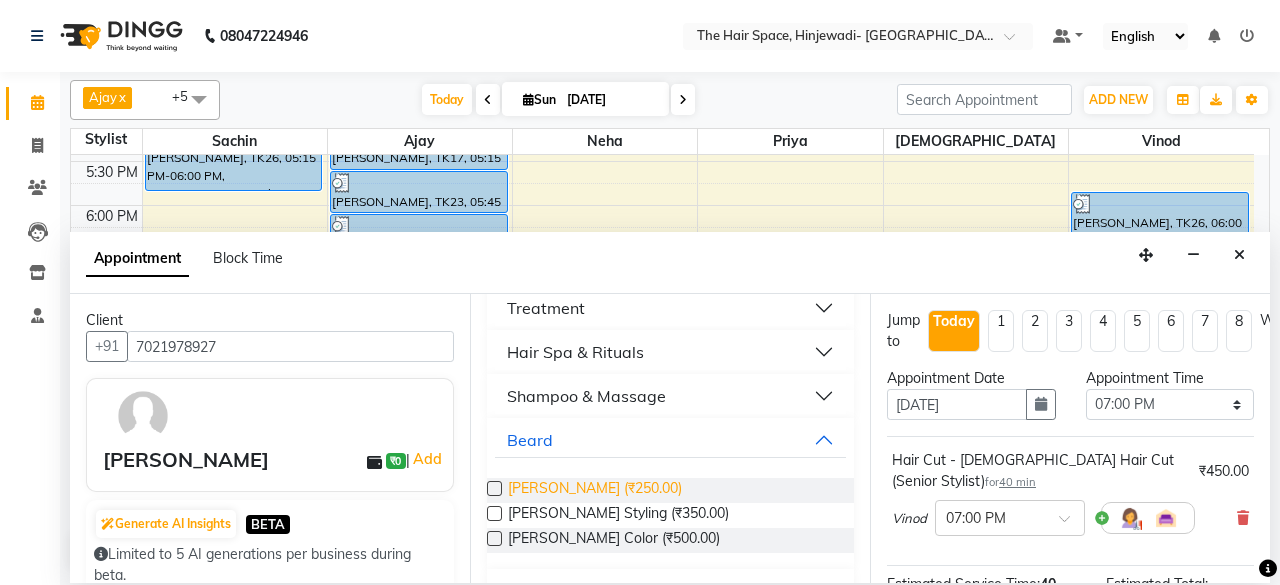 click on "[PERSON_NAME] (₹250.00)" at bounding box center [595, 490] 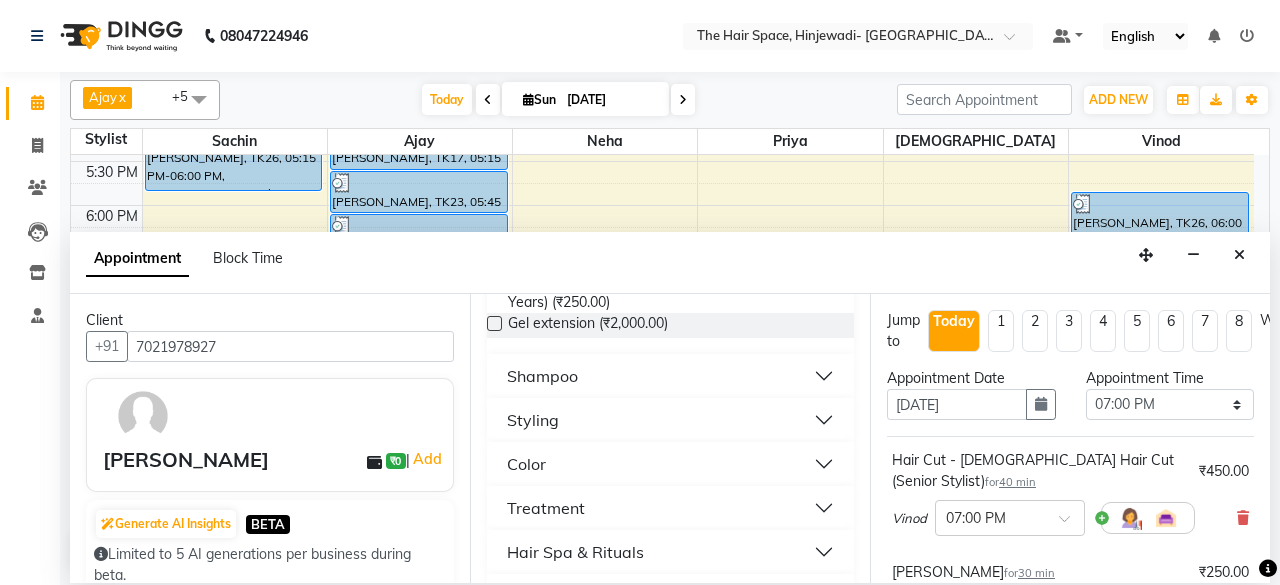 scroll, scrollTop: 300, scrollLeft: 0, axis: vertical 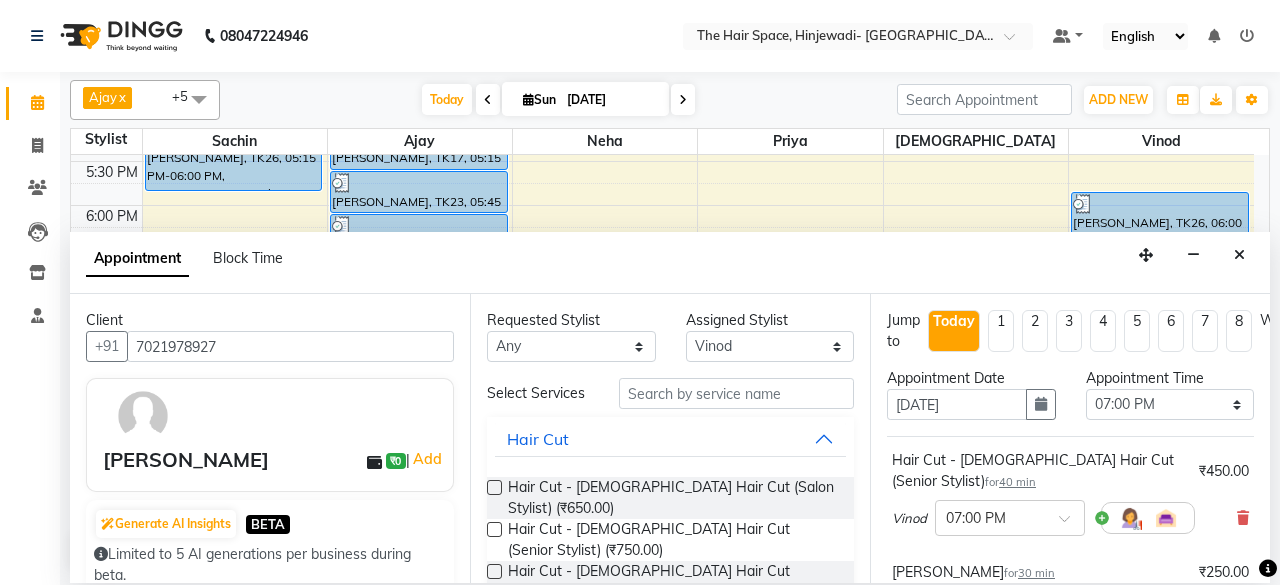 click on "Requested Stylist Any Ajay Bhakti Jyoti [PERSON_NAME] Neha [PERSON_NAME] Priya Sachin  [PERSON_NAME]  [PERSON_NAME] Vishnu Assigned Stylist Select Ajay Bhakti Jyoti [PERSON_NAME] Neha [PERSON_NAME] Priya Sachin  [PERSON_NAME]  [PERSON_NAME] Vishnu Select Services    Hair Cut Hair Cut - [DEMOGRAPHIC_DATA] Hair Cut (Salon Stylist) (₹650.00) Hair Cut - [DEMOGRAPHIC_DATA] Hair Cut (Senior Stylist) (₹750.00) Hair Cut - [DEMOGRAPHIC_DATA] Hair Cut (Creative Stylist) (₹850.00) Hair Cut - [DEMOGRAPHIC_DATA] Kids (Below 10 Years) (₹450.00) Hair Cut - [DEMOGRAPHIC_DATA] Hair Cut (Salon Stylist) (₹350.00) Hair Cut - [DEMOGRAPHIC_DATA] Hair Cut (Senior Stylist) (₹450.00) Hair Cut - [DEMOGRAPHIC_DATA] Hair Cut (Creative Stylist) (₹550.00) Hair Cut - [DEMOGRAPHIC_DATA] Kids (Below 10 Years) (₹250.00) Gel extension  (₹2,000.00)    Shampoo    Styling    Color    Treatment    Hair Spa & Rituals    Shampoo & Massage    [PERSON_NAME] [PERSON_NAME] (₹250.00) [PERSON_NAME] Styling (₹350.00) [PERSON_NAME] Color (₹500.00)    Hair Color    Botox/Keratin    Spa & Rituals    Threading    Waxing    Clean-Up    Facials    D-Tan    Bleach    Body Care    Manicure    Pedicure" at bounding box center [670, 438] 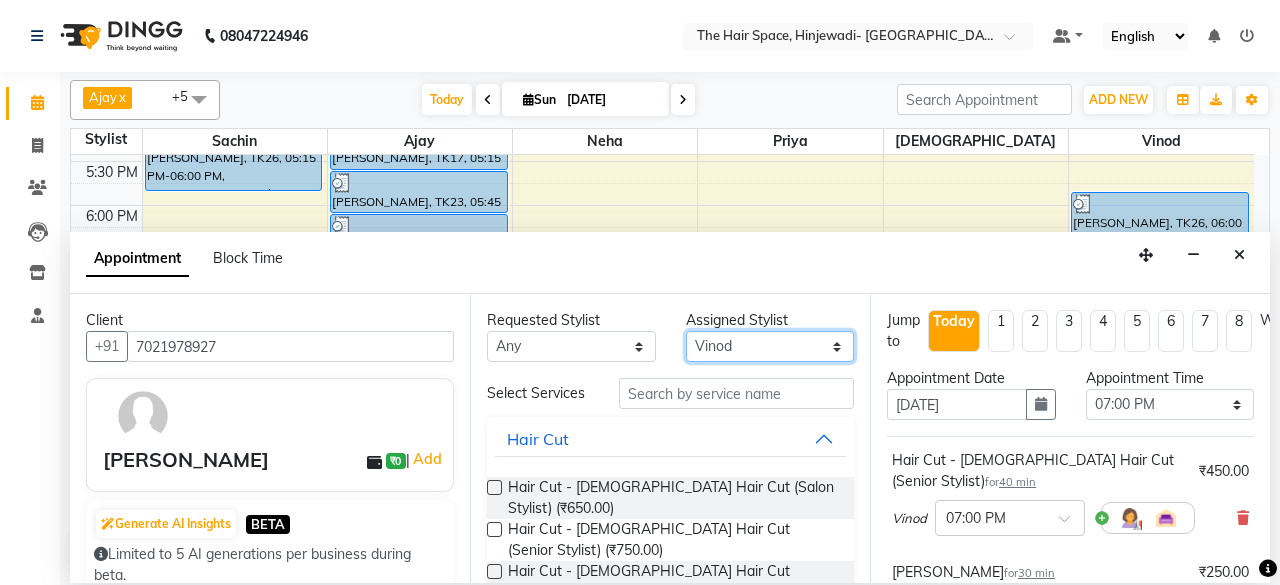 click on "Select [PERSON_NAME] Jyoti [PERSON_NAME] Neha [PERSON_NAME] Priya Sachin  [PERSON_NAME]  [PERSON_NAME] Vishnu" at bounding box center (770, 346) 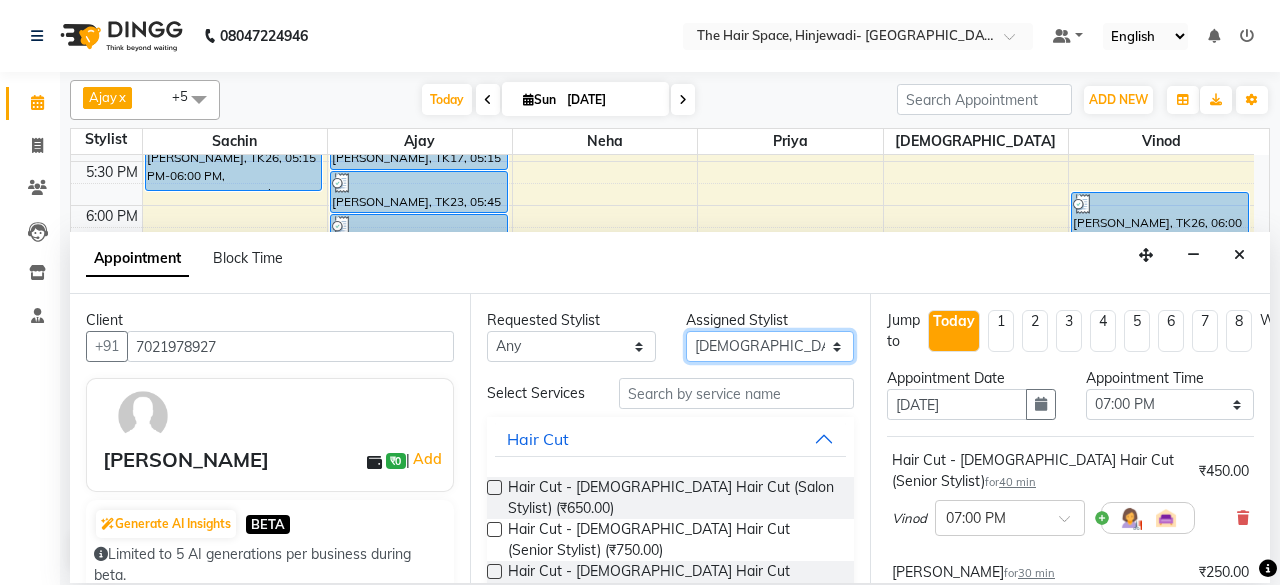 click on "Select [PERSON_NAME] Jyoti [PERSON_NAME] Neha [PERSON_NAME] Priya Sachin  [PERSON_NAME]  [PERSON_NAME] Vishnu" at bounding box center (770, 346) 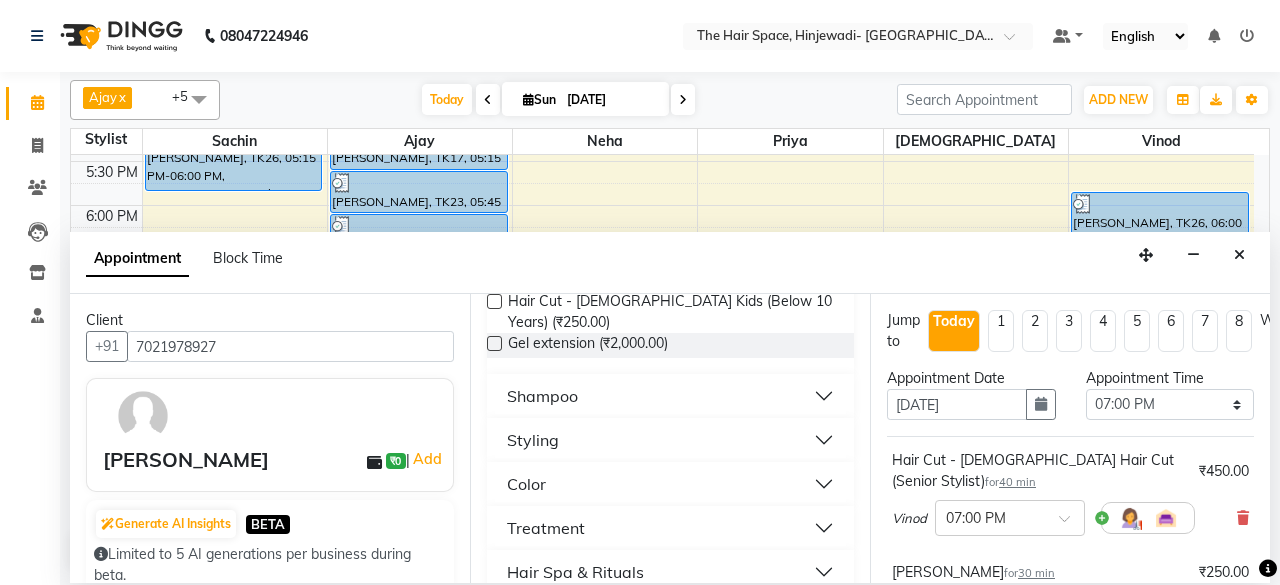 scroll, scrollTop: 600, scrollLeft: 0, axis: vertical 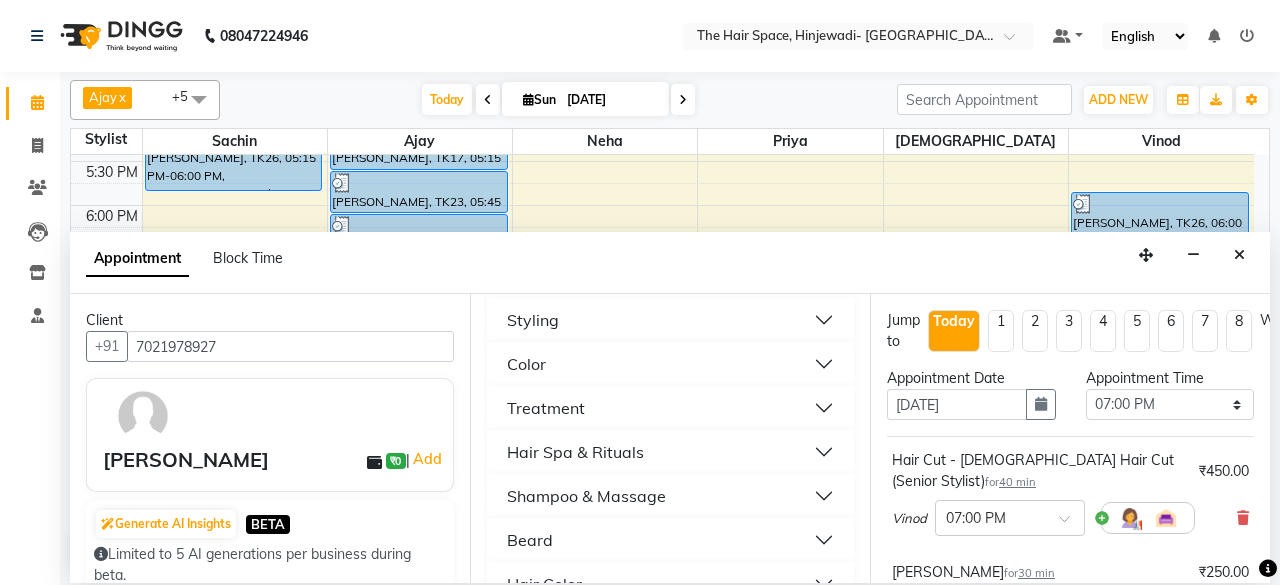 click on "Hair Spa & Rituals" at bounding box center (670, 452) 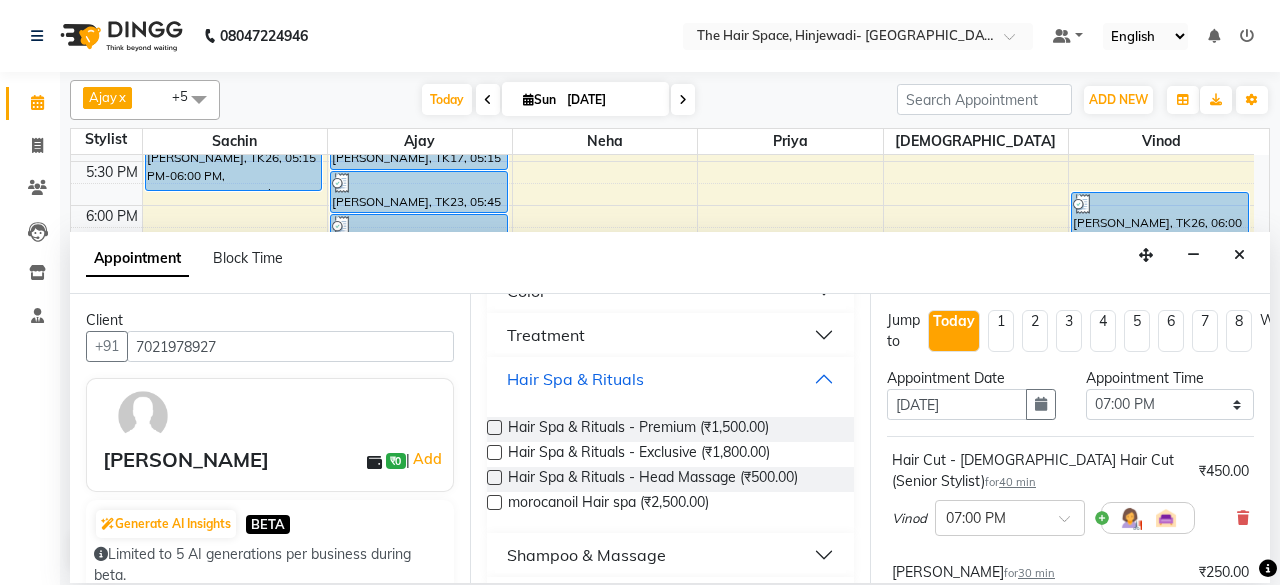 scroll, scrollTop: 700, scrollLeft: 0, axis: vertical 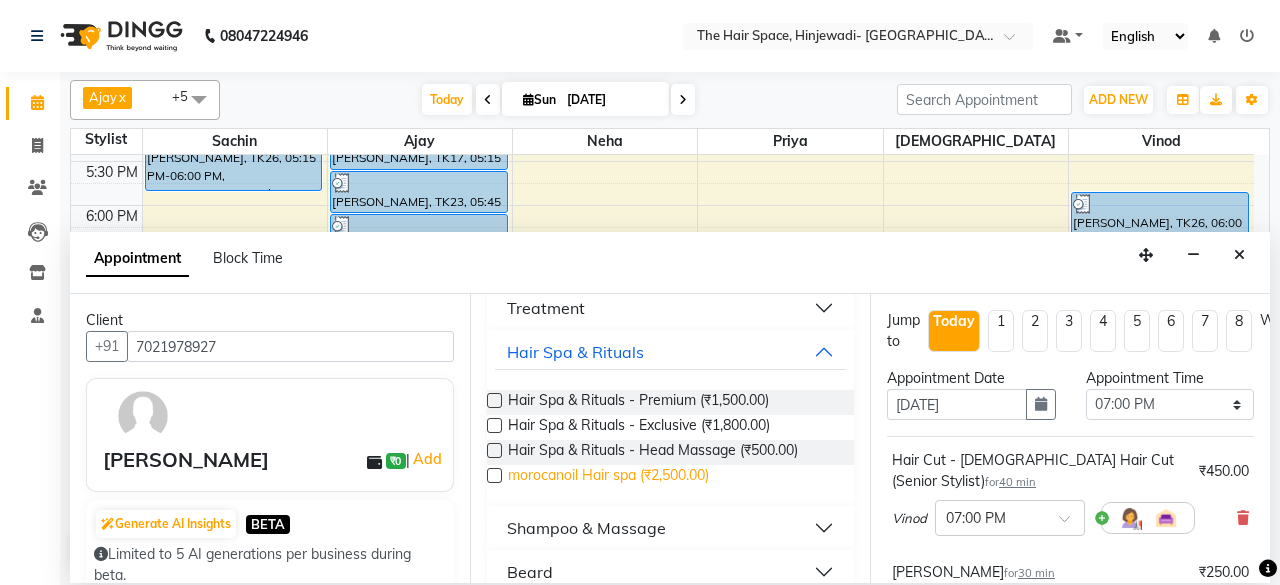 click on "morocanoil Hair spa (₹2,500.00)" at bounding box center (608, 477) 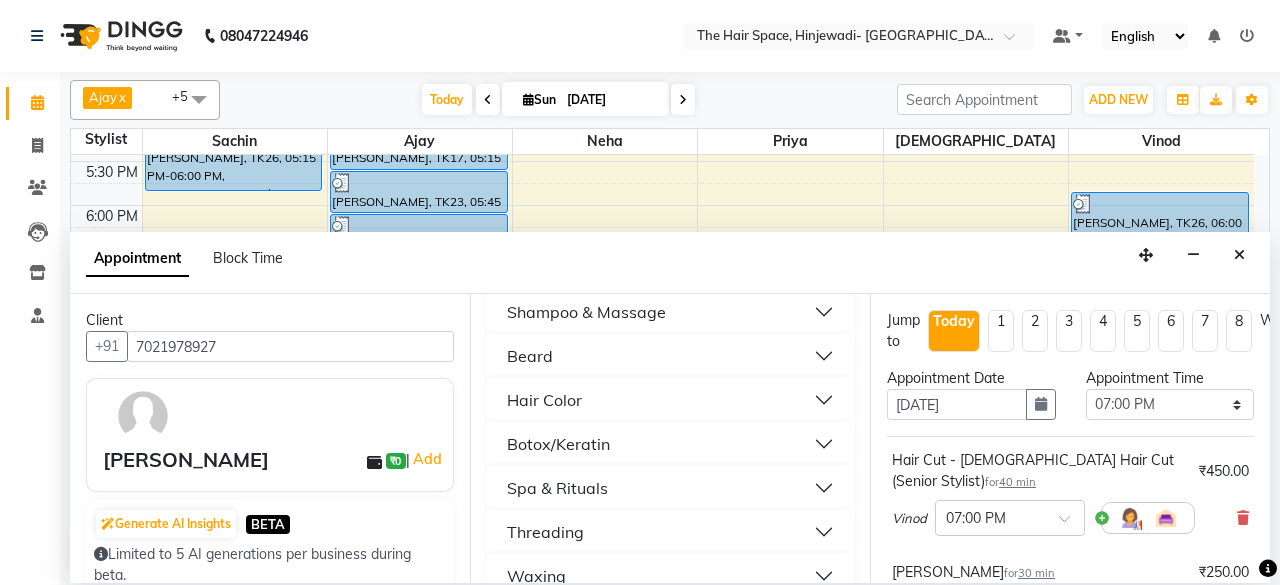 scroll, scrollTop: 1000, scrollLeft: 0, axis: vertical 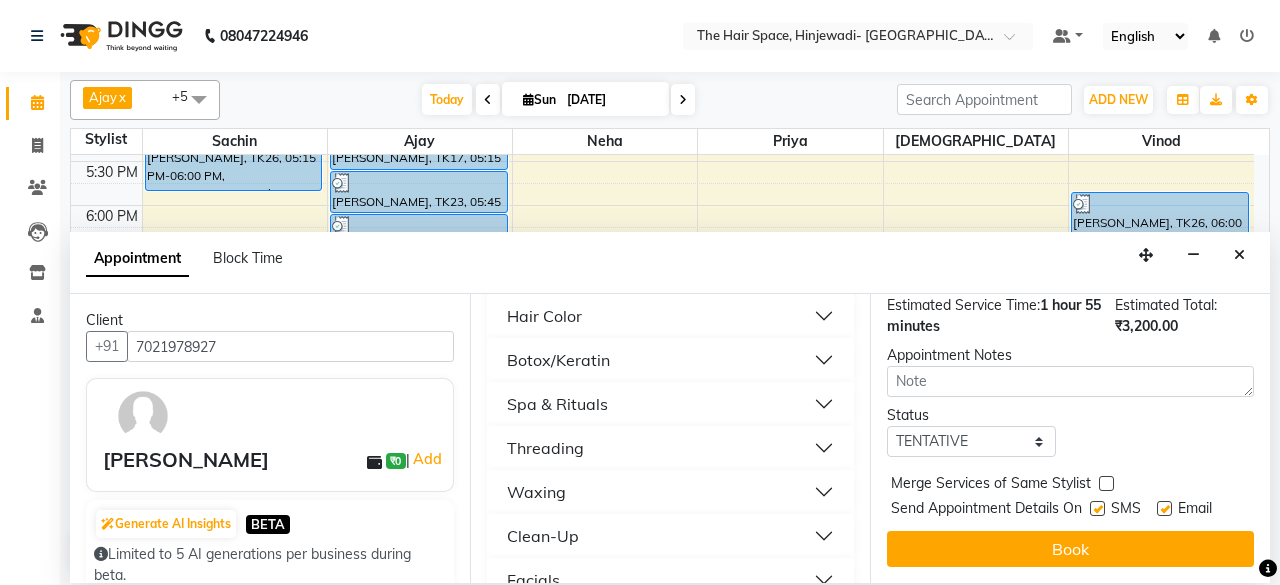 drag, startPoint x: 1098, startPoint y: 490, endPoint x: 1082, endPoint y: 505, distance: 21.931713 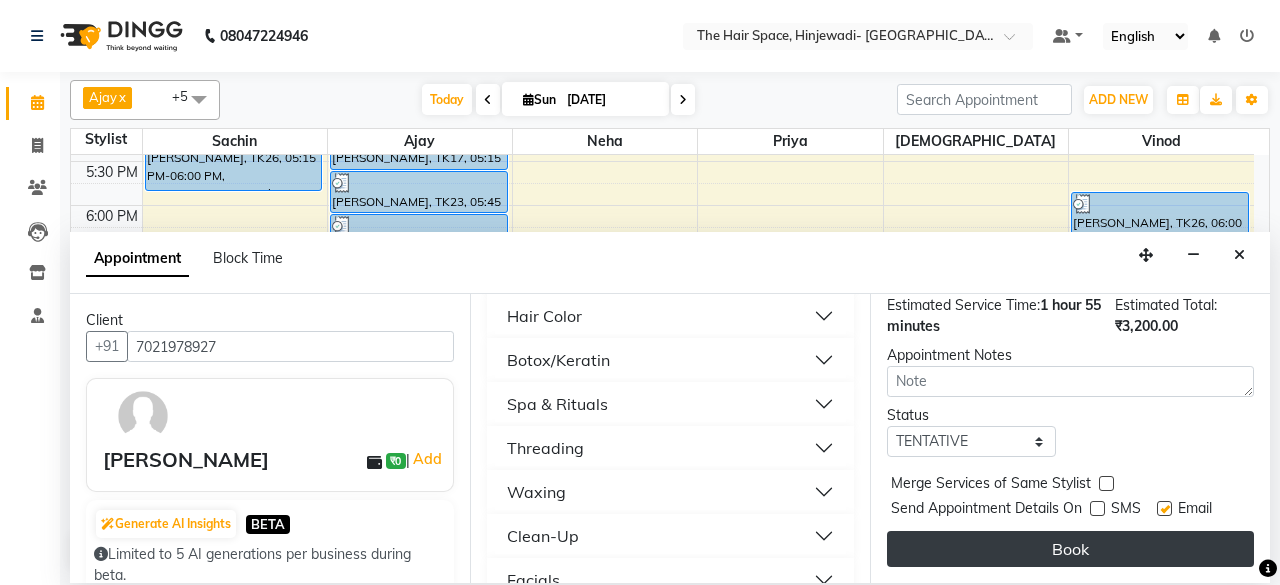 click on "Book" at bounding box center (1070, 549) 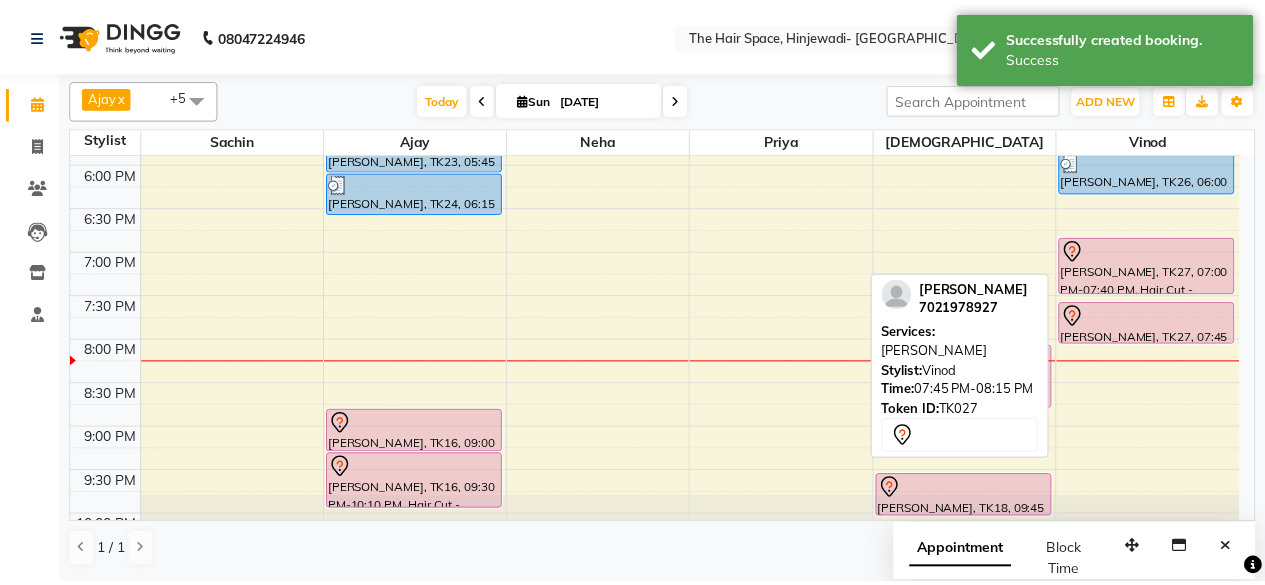 scroll, scrollTop: 829, scrollLeft: 0, axis: vertical 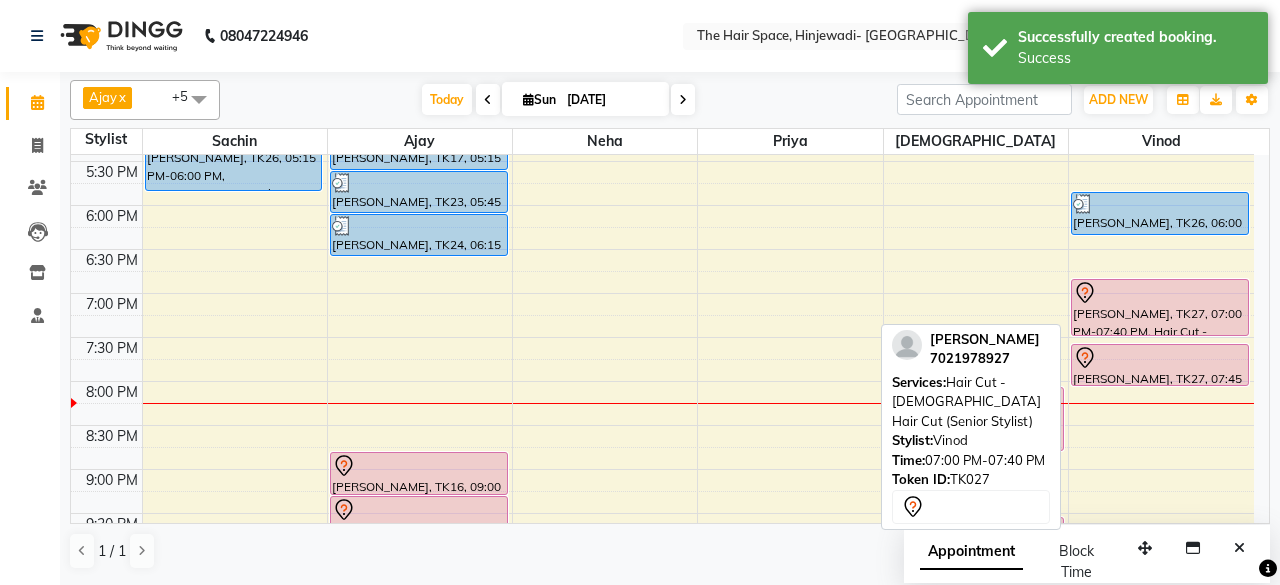 click on "[PERSON_NAME], TK27, 07:00 PM-07:40 PM, Hair Cut - [DEMOGRAPHIC_DATA] Hair Cut (Senior Stylist)" at bounding box center [1160, 307] 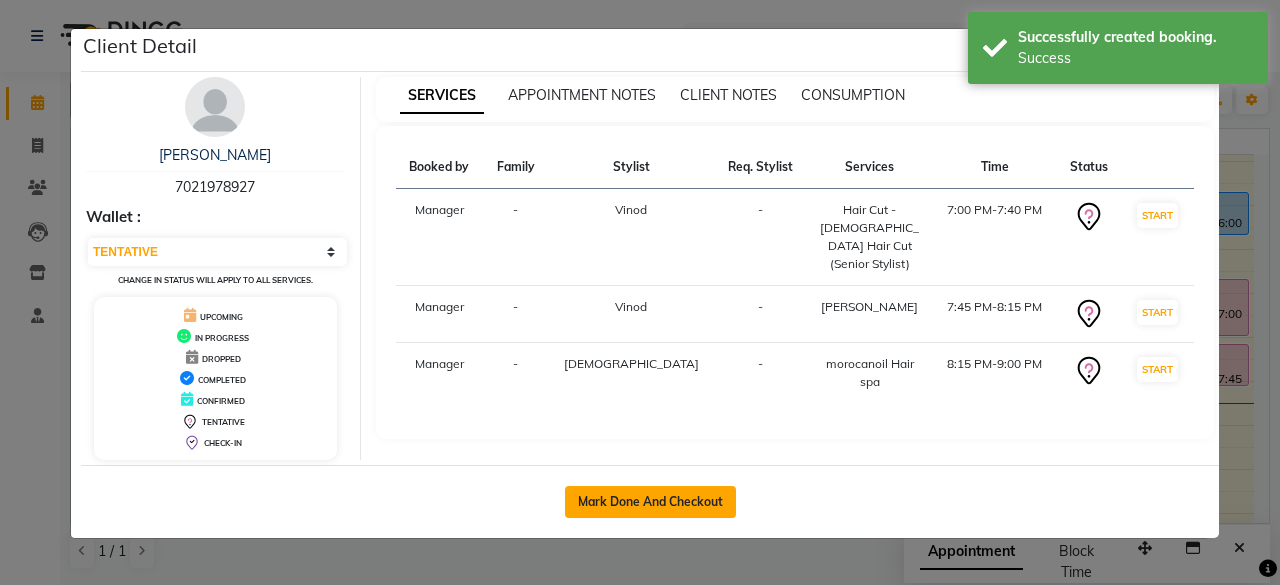 click on "Mark Done And Checkout" 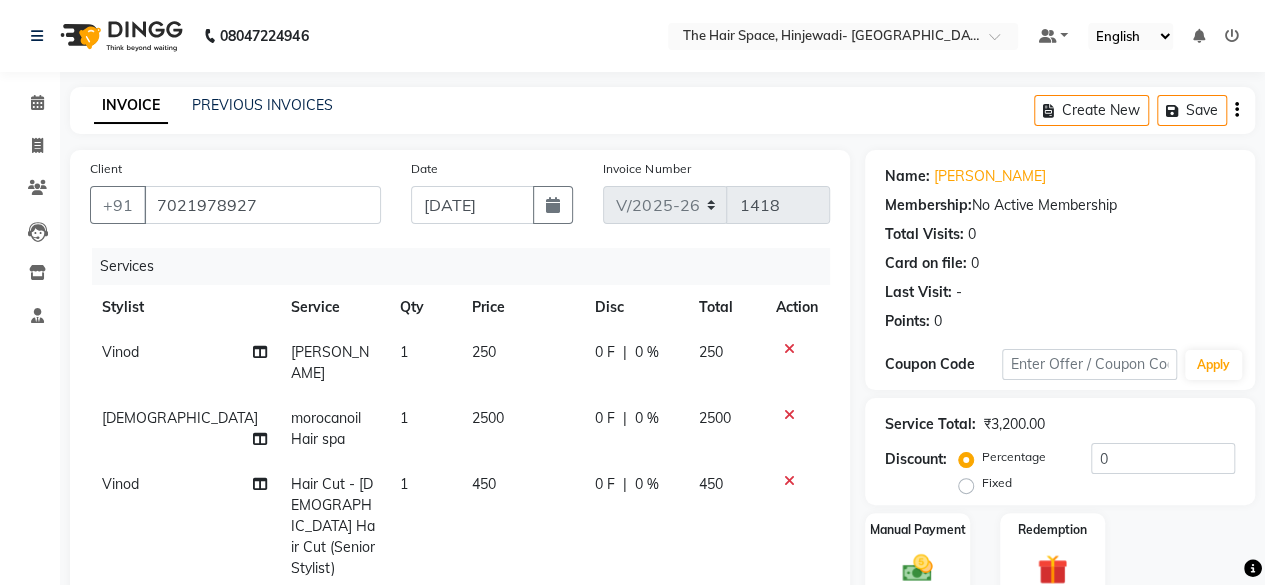 click on "2500" 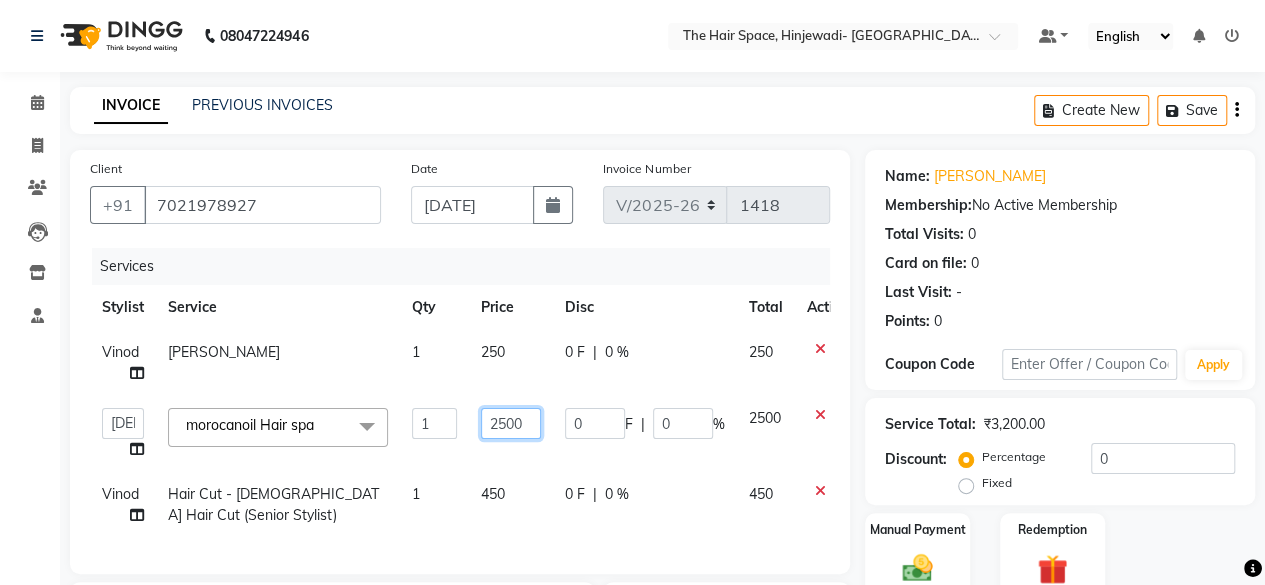 click on "2500" 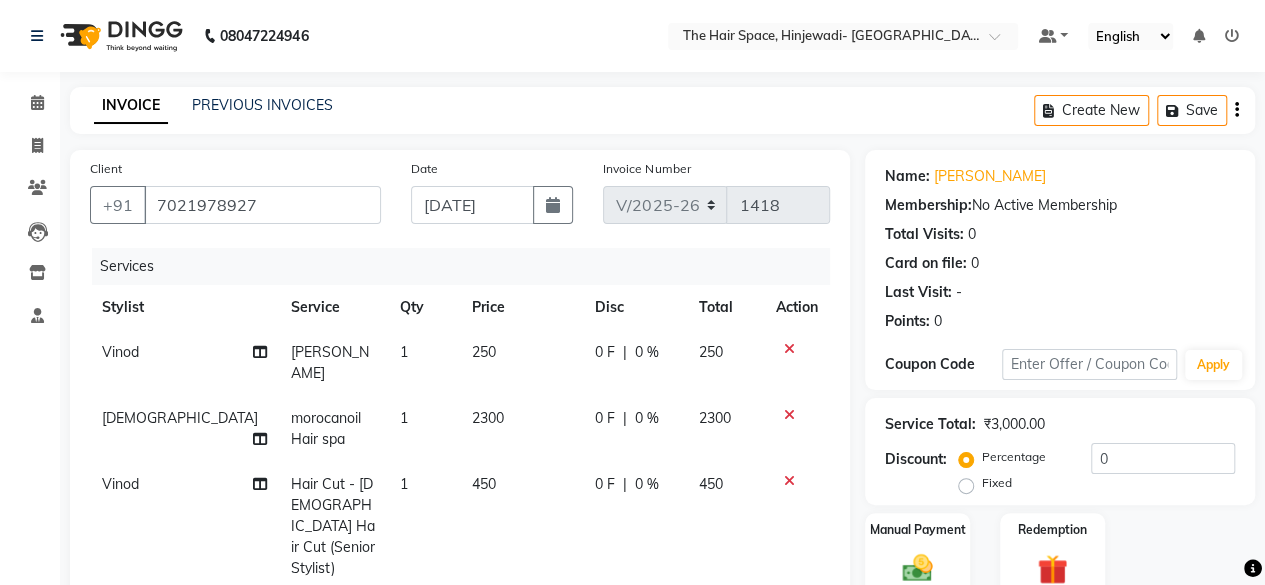 click on "Services Stylist Service Qty Price Disc Total Action [PERSON_NAME] 1 250 0 F | 0 % 250 Vishnu morocanoil Hair spa 1 2300 0 F | 0 % 2300 Vinod Hair Cut - [DEMOGRAPHIC_DATA] Hair Cut (Senior Stylist) 1 450 0 F | 0 % 450" 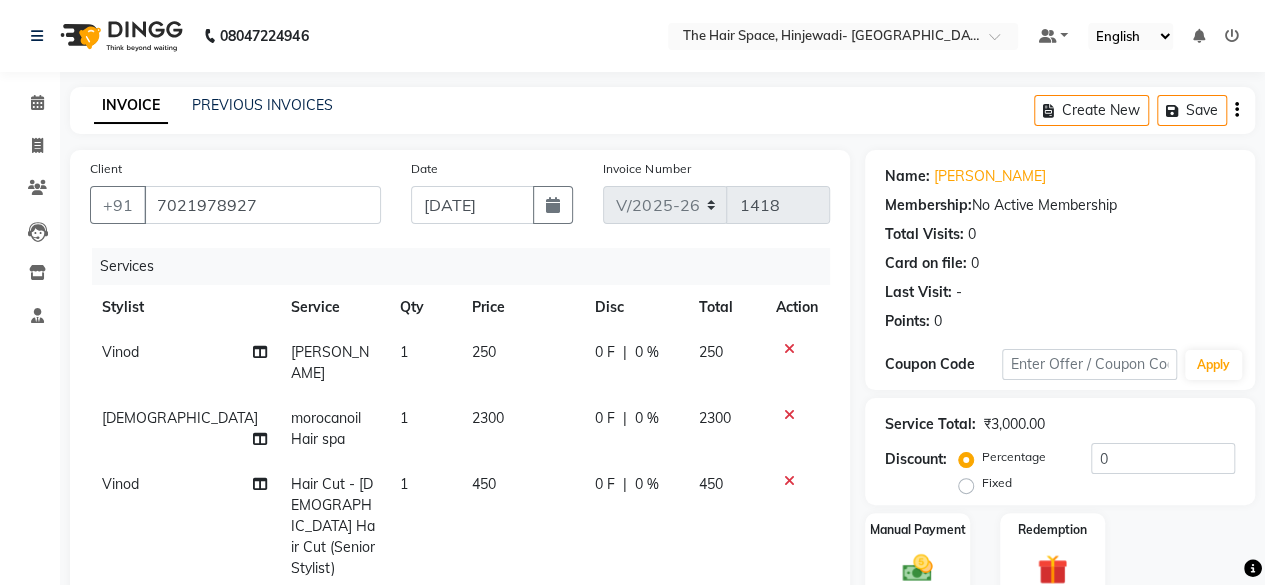 scroll, scrollTop: 300, scrollLeft: 0, axis: vertical 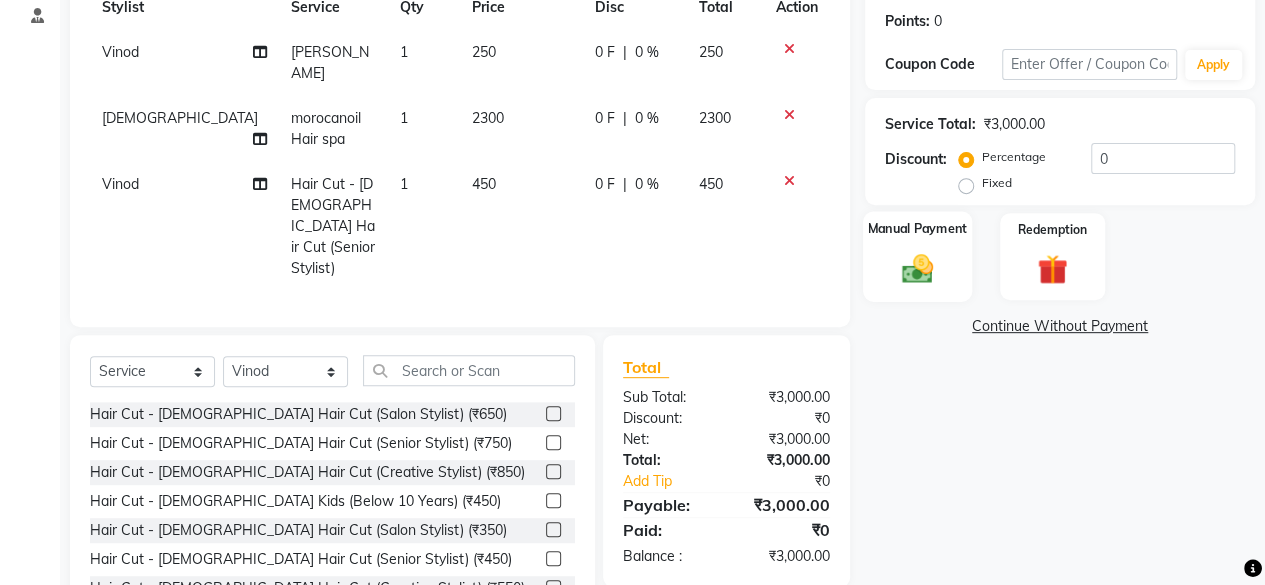 click on "Manual Payment" 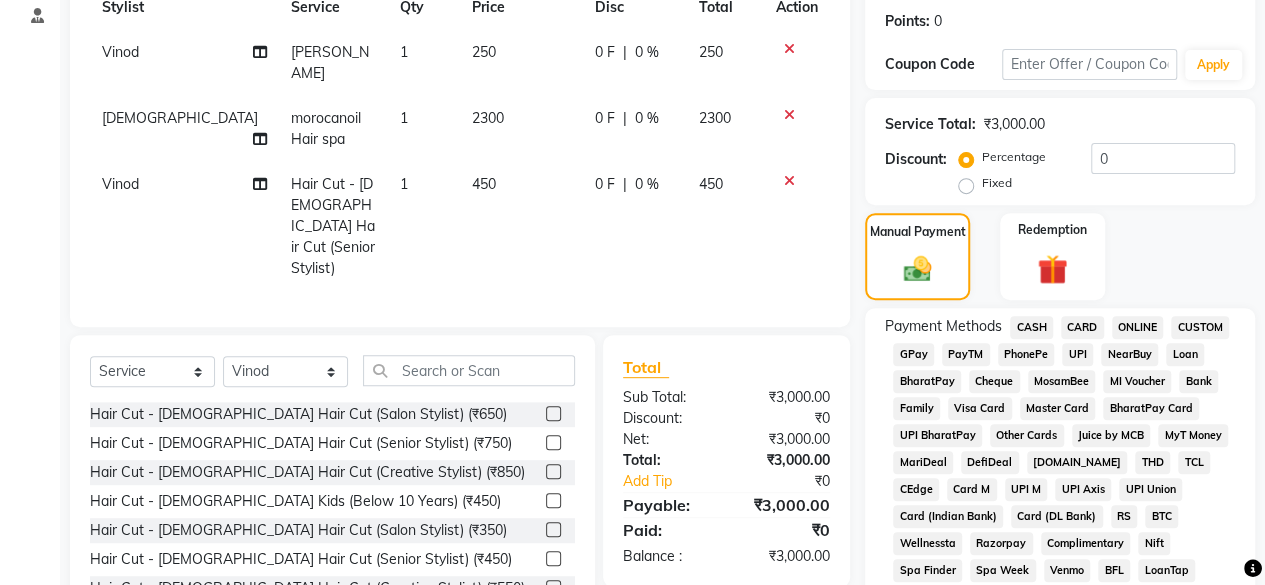 scroll, scrollTop: 500, scrollLeft: 0, axis: vertical 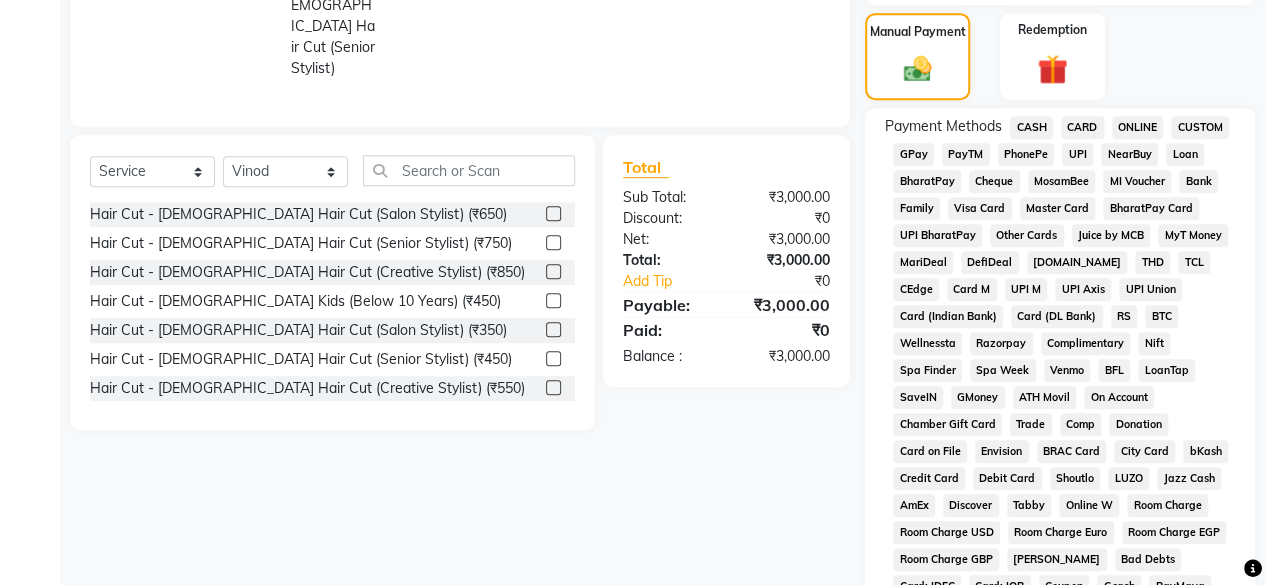 click on "CASH" 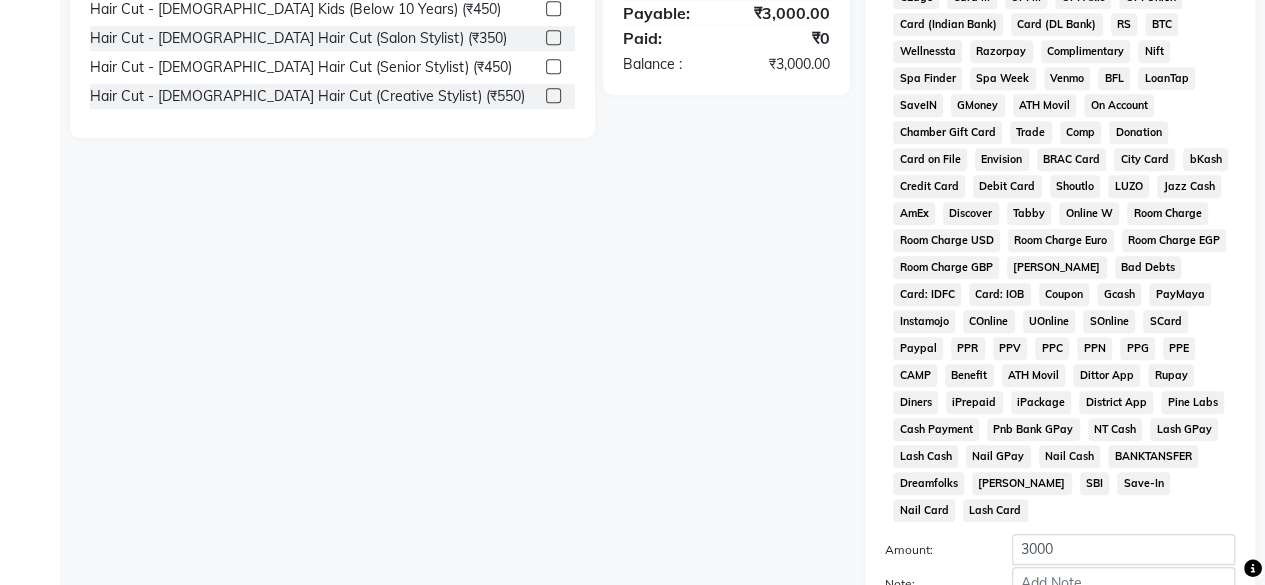 scroll, scrollTop: 972, scrollLeft: 0, axis: vertical 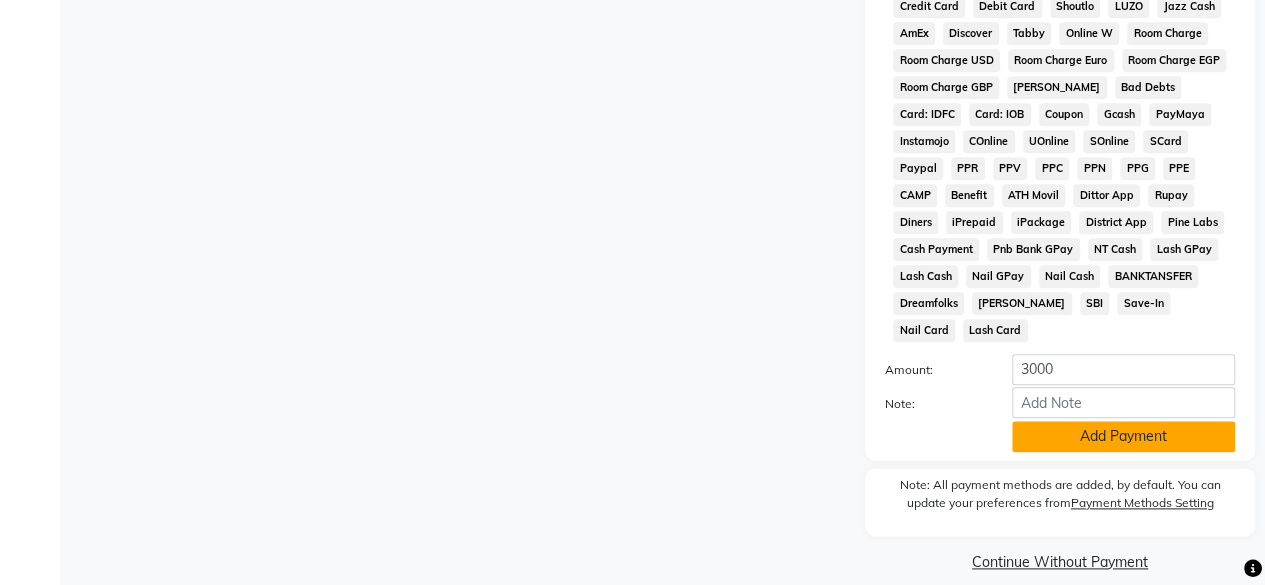 click on "Add Payment" 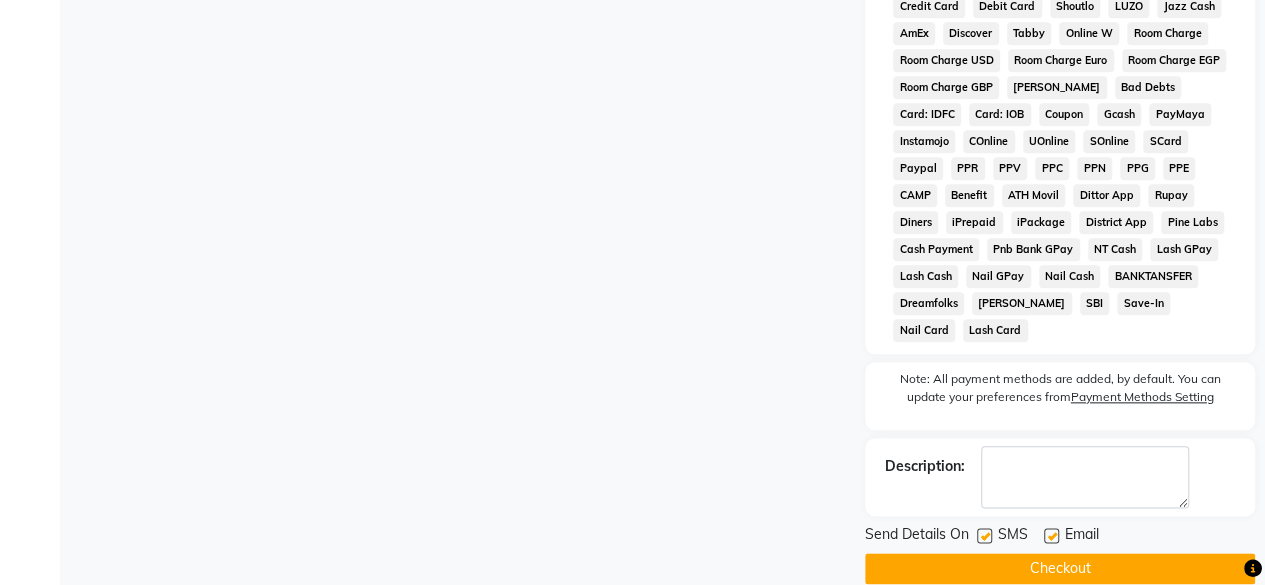 scroll, scrollTop: 978, scrollLeft: 0, axis: vertical 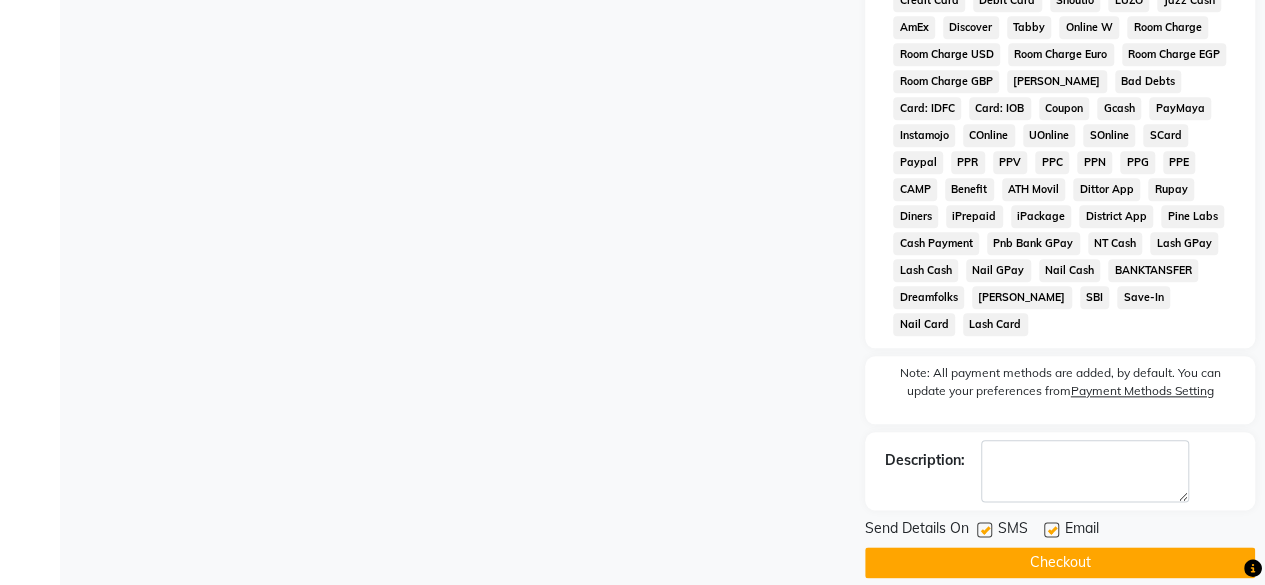 click 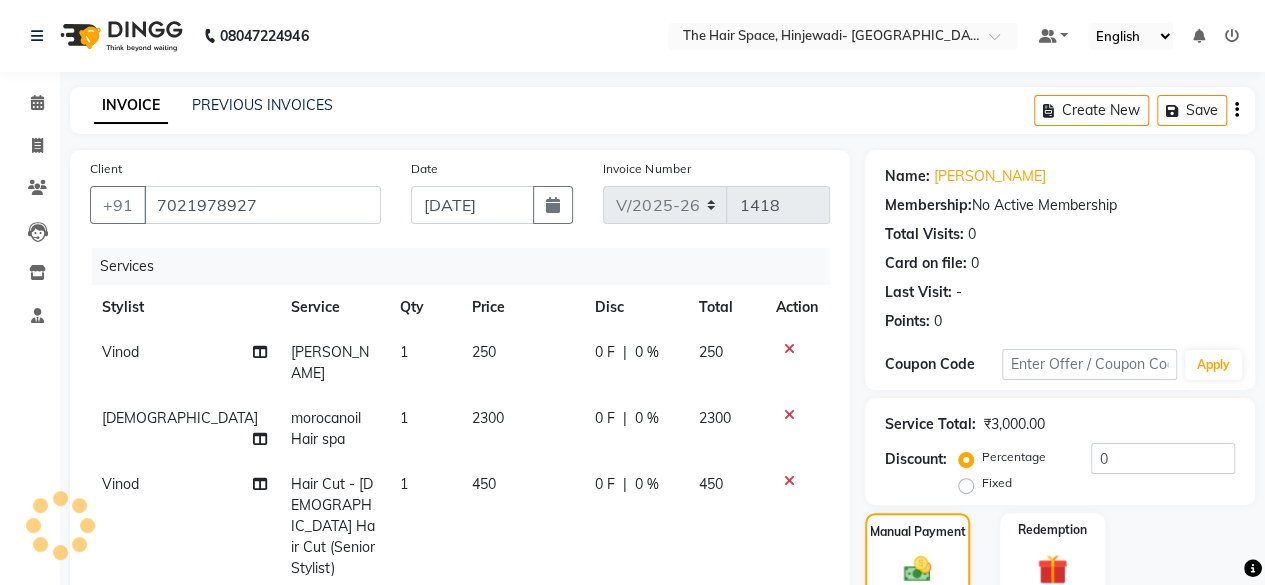 scroll, scrollTop: 500, scrollLeft: 0, axis: vertical 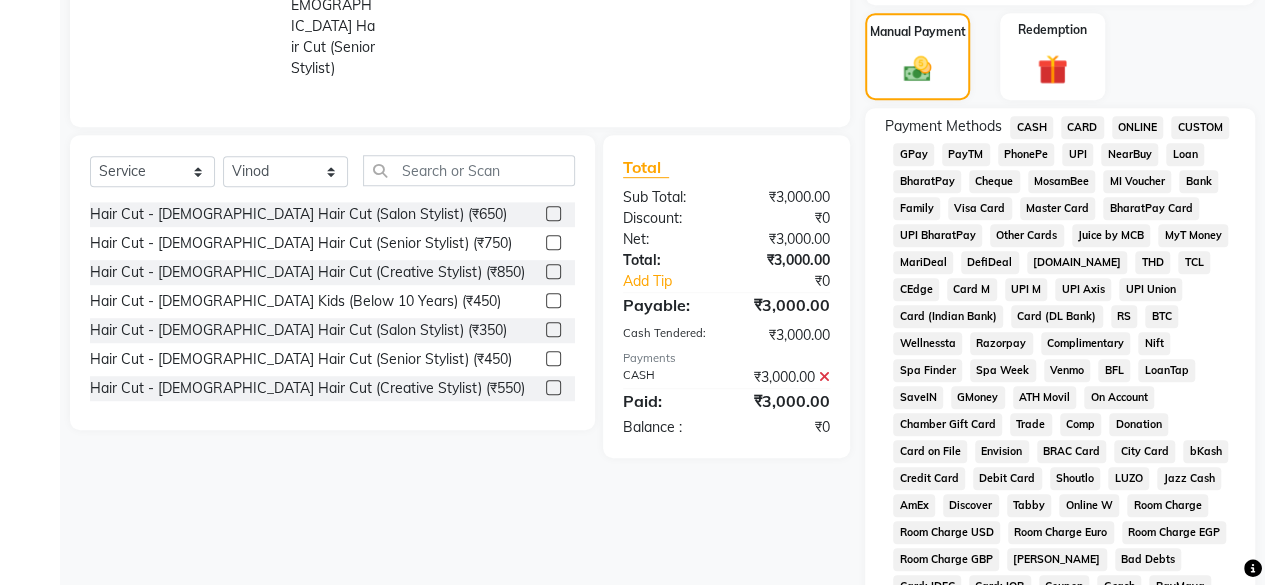 click on "CASH" 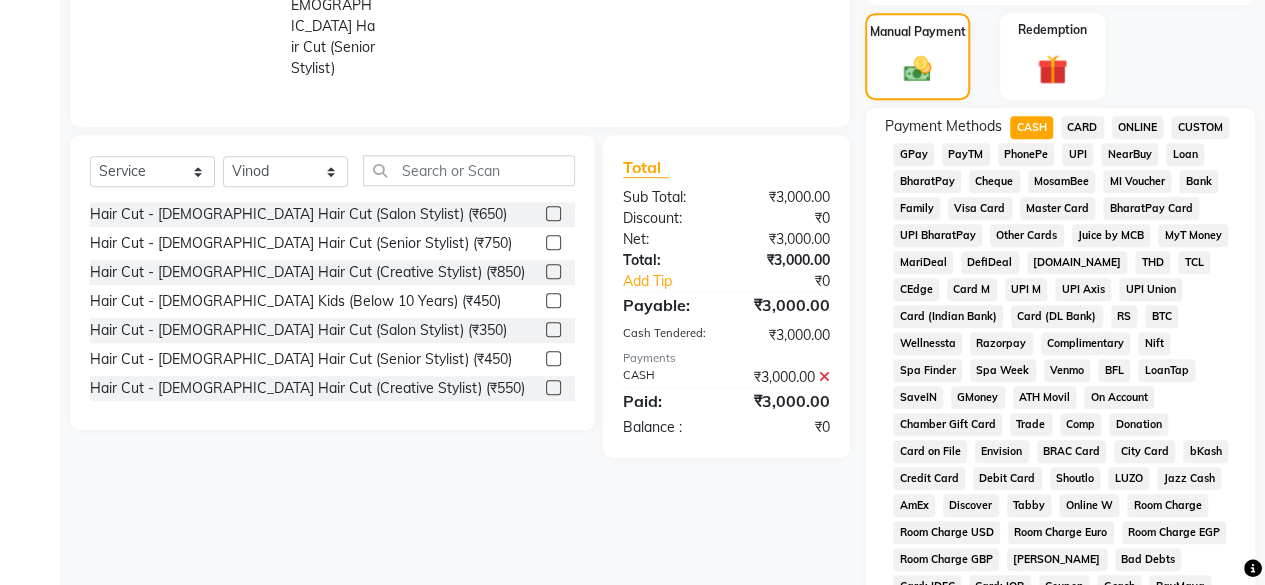 scroll, scrollTop: 1084, scrollLeft: 0, axis: vertical 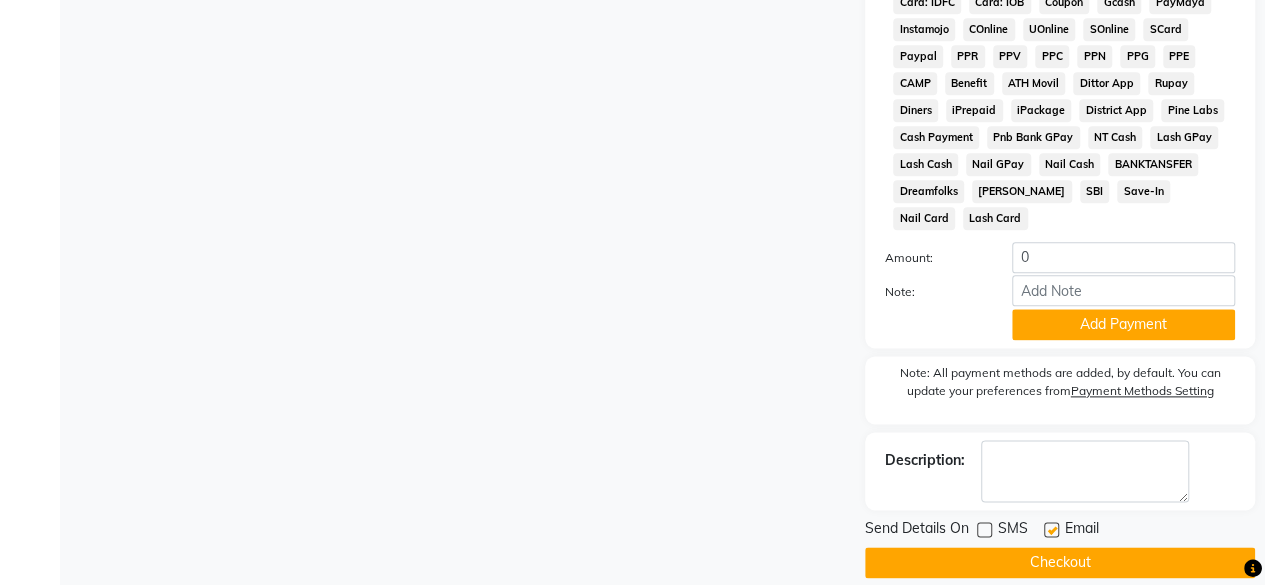 click on "Add Payment" 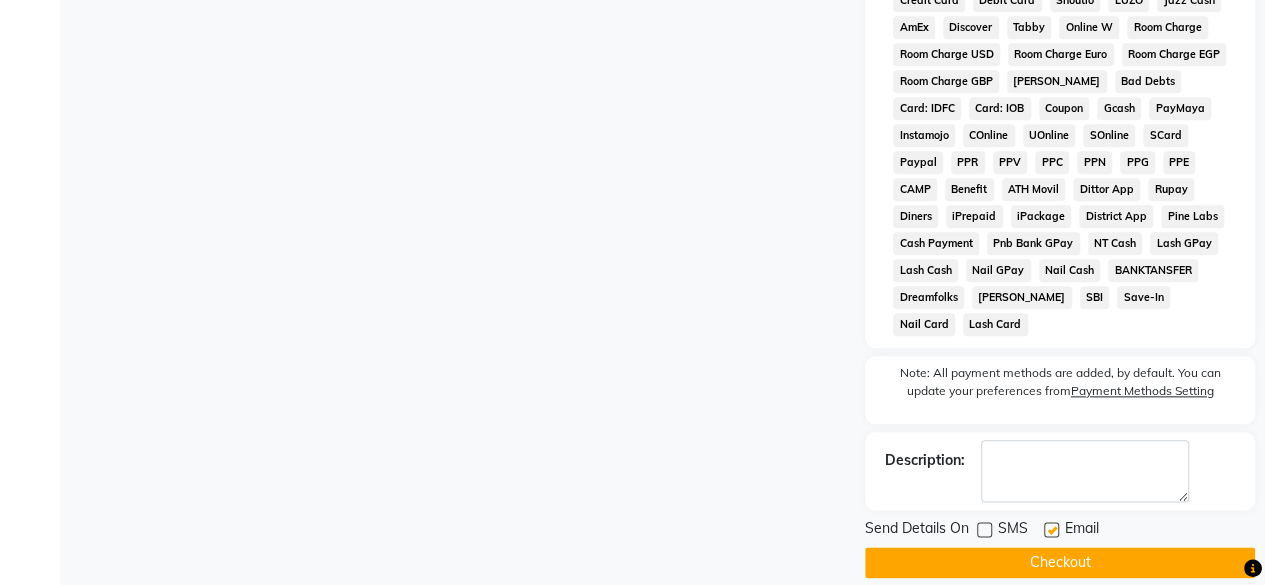 click on "Checkout" 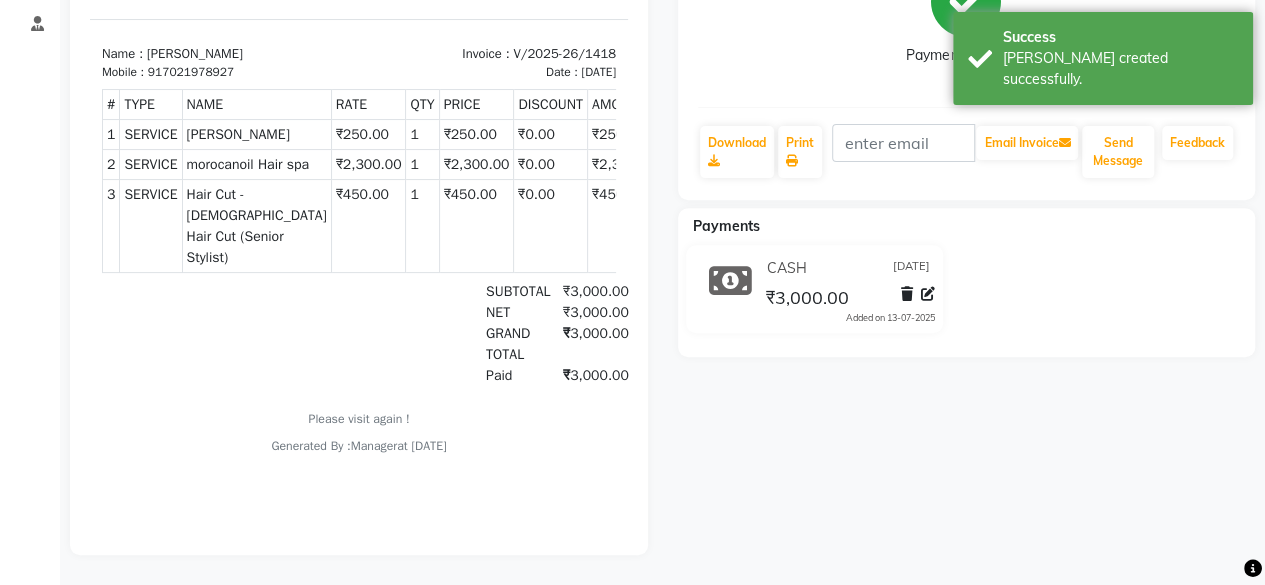 scroll, scrollTop: 6, scrollLeft: 0, axis: vertical 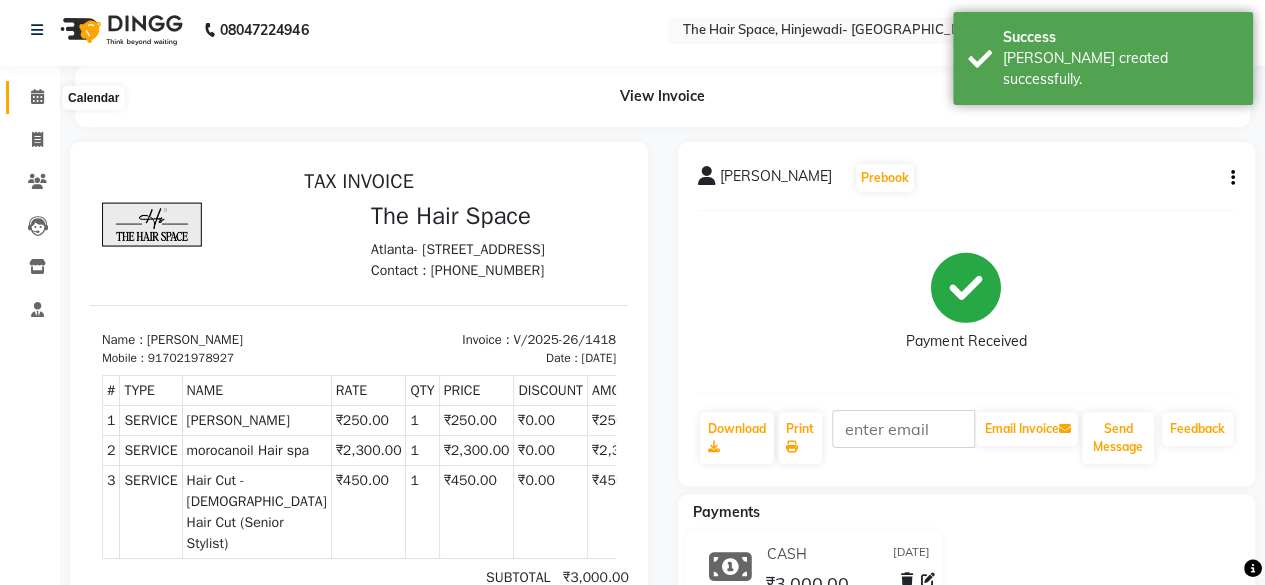 click 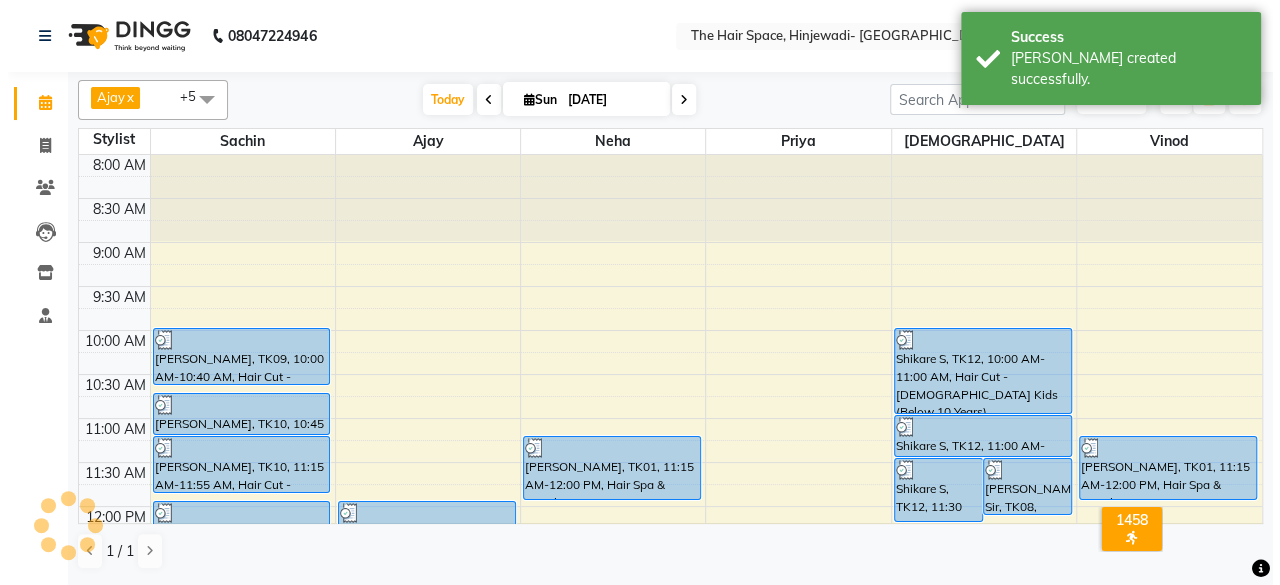 scroll, scrollTop: 0, scrollLeft: 0, axis: both 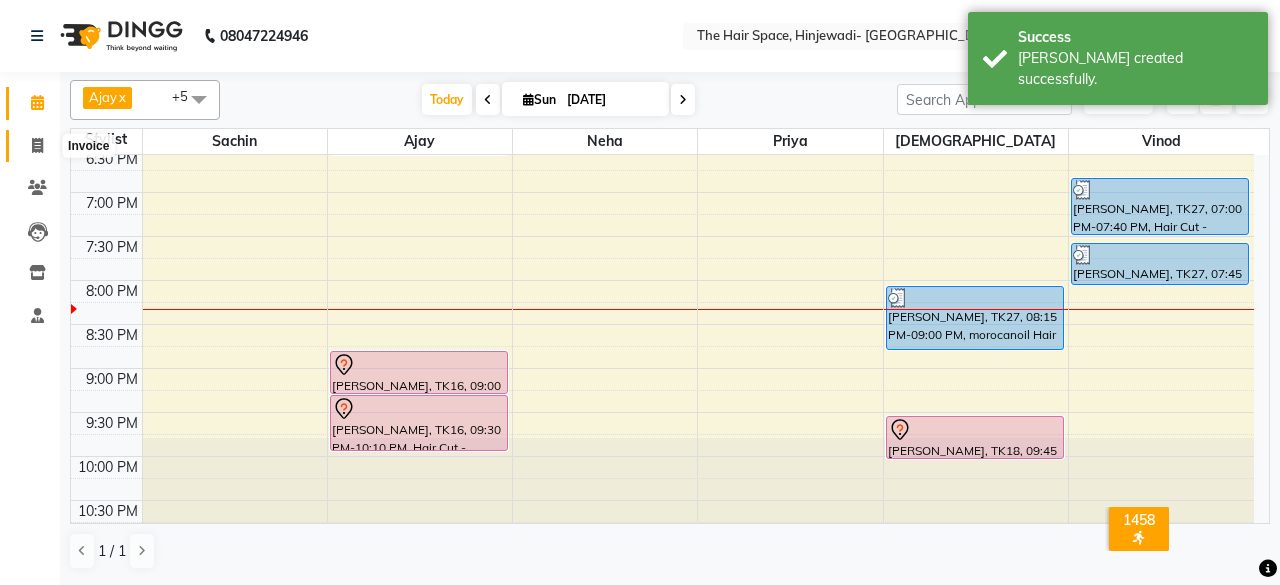 click 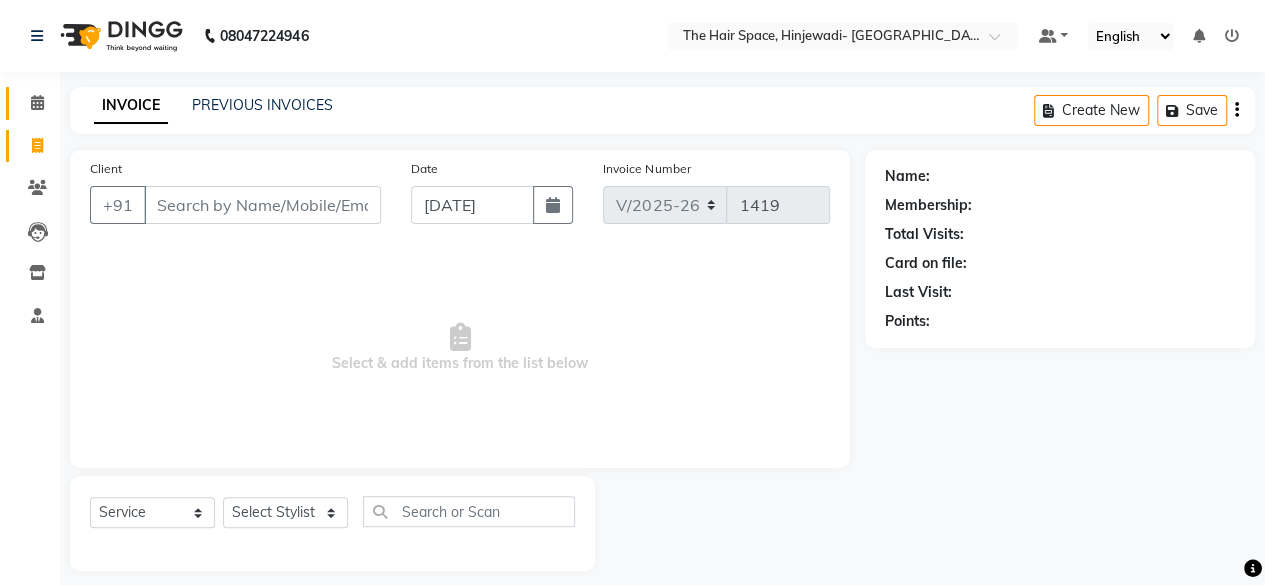 scroll, scrollTop: 15, scrollLeft: 0, axis: vertical 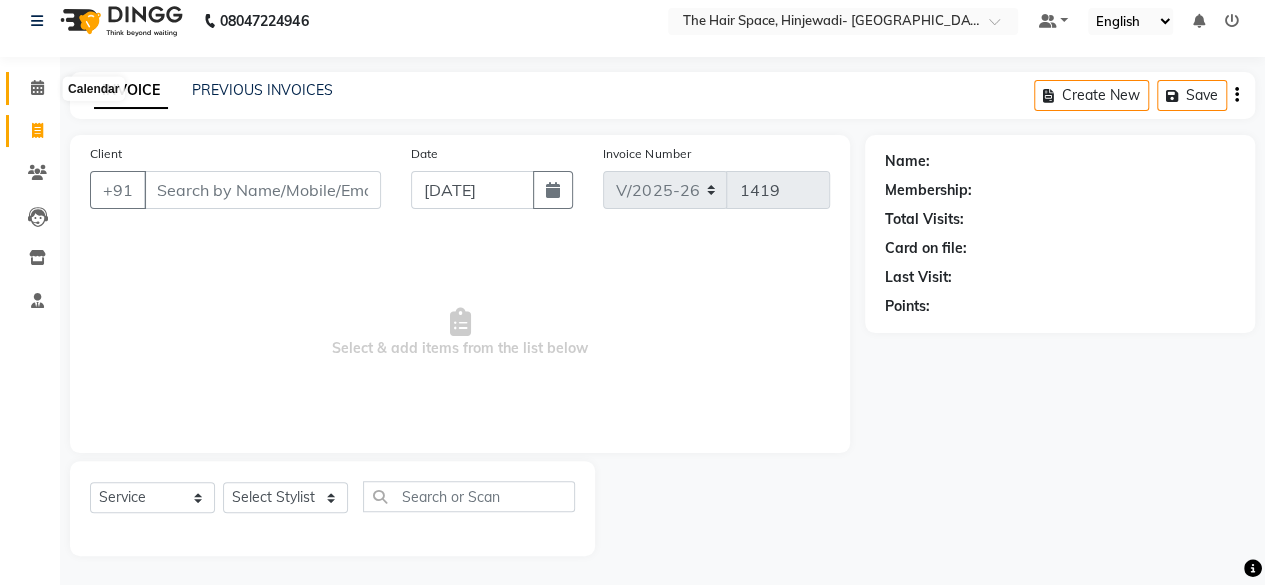 click 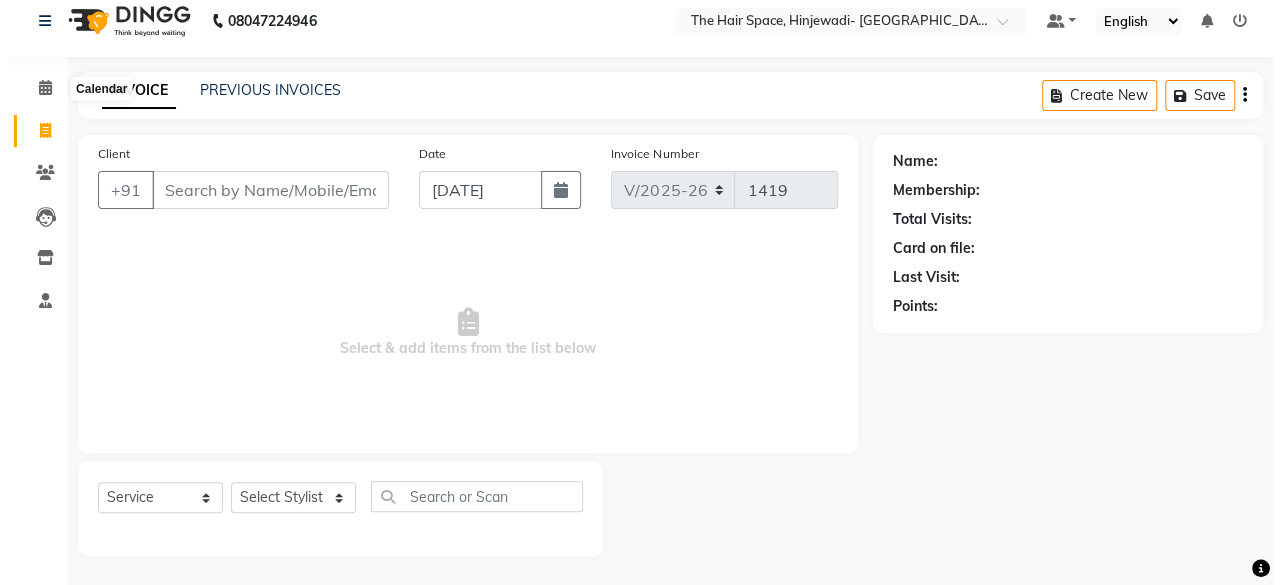 scroll, scrollTop: 0, scrollLeft: 0, axis: both 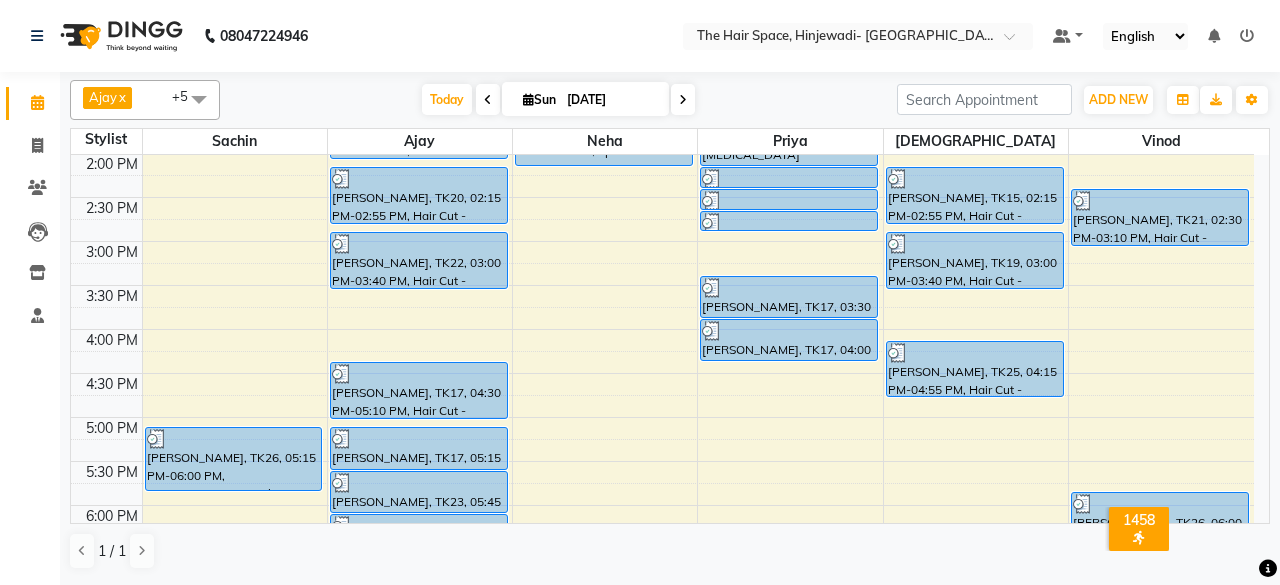 click at bounding box center (683, 100) 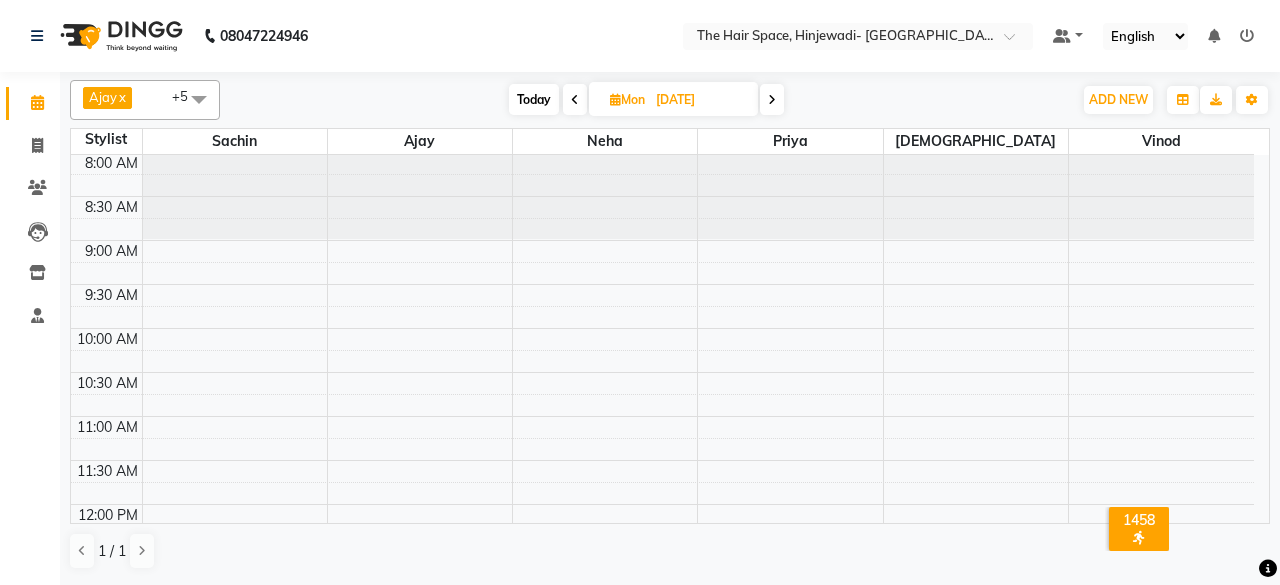 scroll, scrollTop: 0, scrollLeft: 0, axis: both 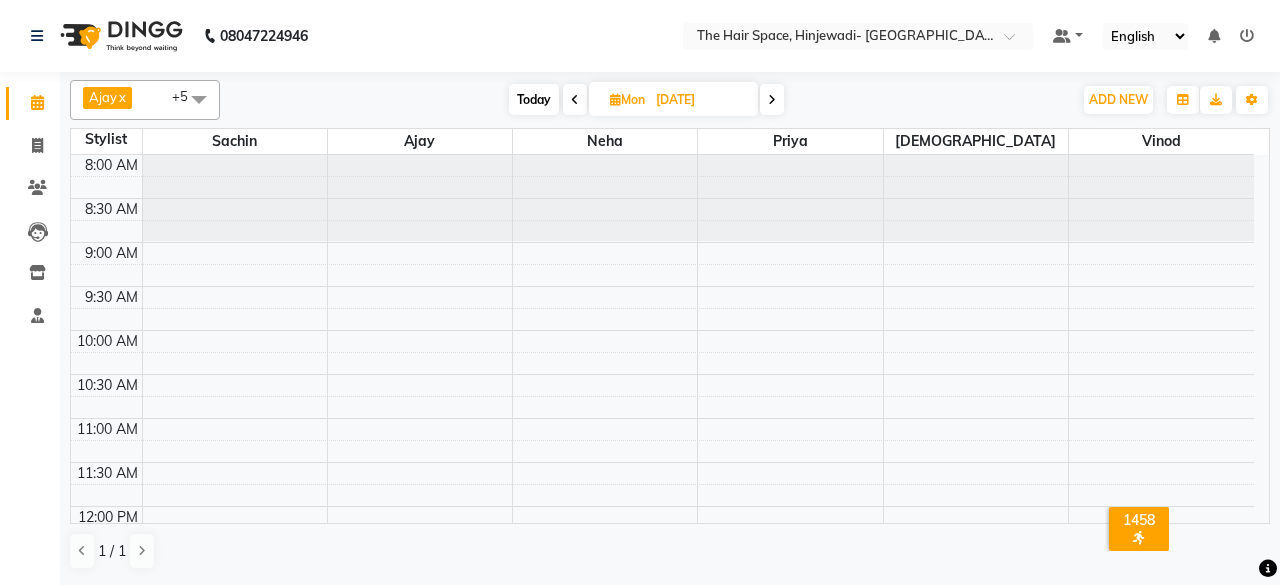 click on "Today" at bounding box center [534, 99] 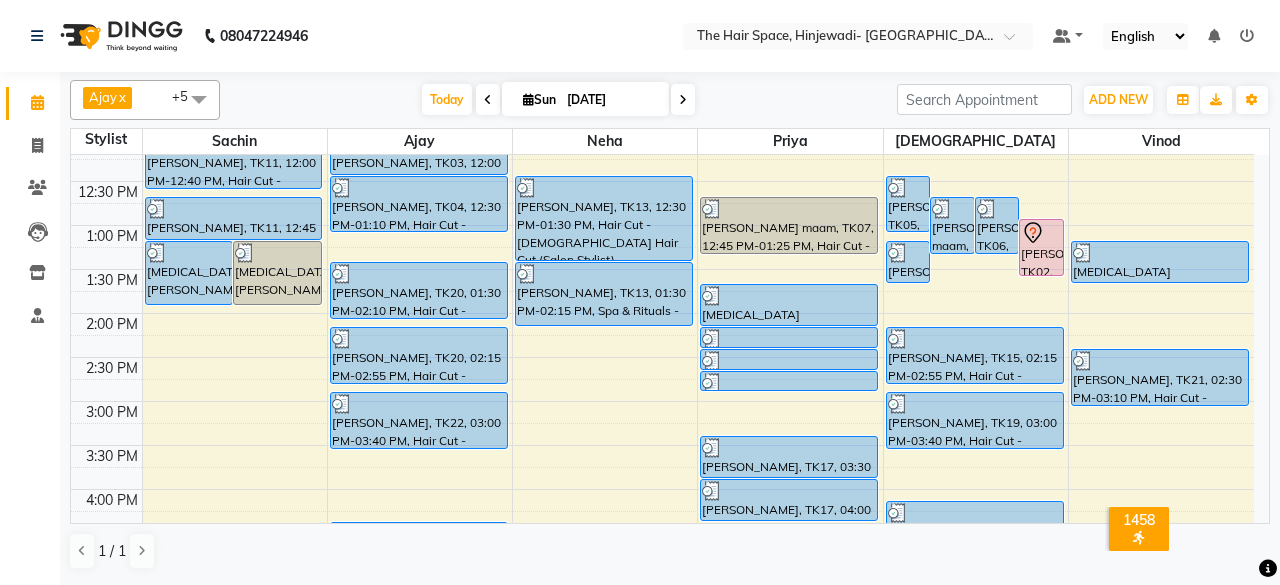 scroll, scrollTop: 400, scrollLeft: 0, axis: vertical 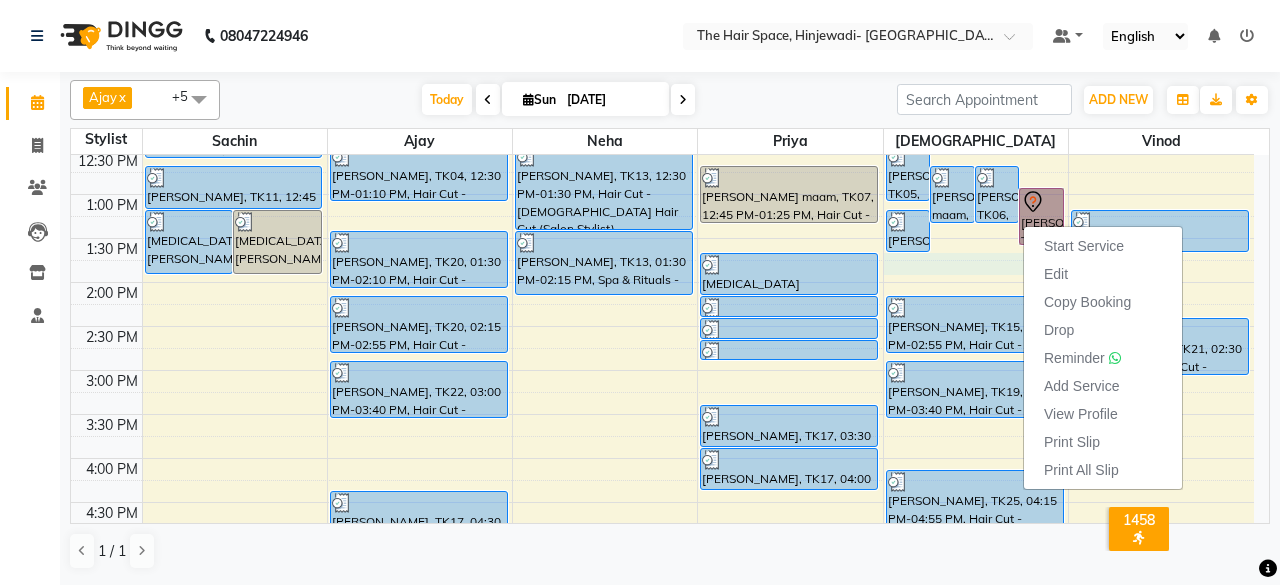 click on "8:00 AM 8:30 AM 9:00 AM 9:30 AM 10:00 AM 10:30 AM 11:00 AM 11:30 AM 12:00 PM 12:30 PM 1:00 PM 1:30 PM 2:00 PM 2:30 PM 3:00 PM 3:30 PM 4:00 PM 4:30 PM 5:00 PM 5:30 PM 6:00 PM 6:30 PM 7:00 PM 7:30 PM 8:00 PM 8:30 PM 9:00 PM 9:30 PM 10:00 PM 10:30 PM     [MEDICAL_DATA][PERSON_NAME], TK14, 01:15 PM-02:00 PM, Hair Spa & Rituals - Premium (₹1500)     [MEDICAL_DATA][PERSON_NAME], TK14, 01:15 PM-02:00 PM, Spa & Rituals - [DEMOGRAPHIC_DATA] Premium     [PERSON_NAME], TK09, 10:00 AM-10:40 AM, Hair Cut - [DEMOGRAPHIC_DATA] Hair Cut (Senior Stylist)     [PERSON_NAME], TK10, 10:45 AM-11:15 AM, [PERSON_NAME]     [PERSON_NAME], TK10, 11:15 AM-11:55 AM, Hair Cut - [DEMOGRAPHIC_DATA] Hair Cut (Senior Stylist)     [PERSON_NAME], TK11, 12:00 PM-12:40 PM, Hair Cut - [DEMOGRAPHIC_DATA] Hair Cut (Senior Stylist)     [PERSON_NAME], TK11, 12:45 PM-01:15 PM, [PERSON_NAME]     [PERSON_NAME], TK26, 05:15 PM-06:00 PM, [PERSON_NAME] Back     [PERSON_NAME], TK03, 12:00 PM-12:30 PM, [PERSON_NAME]     [PERSON_NAME], TK04, 12:30 PM-01:10 PM, Hair Cut - [DEMOGRAPHIC_DATA] Hair Cut (Senior Stylist)" at bounding box center [662, 414] 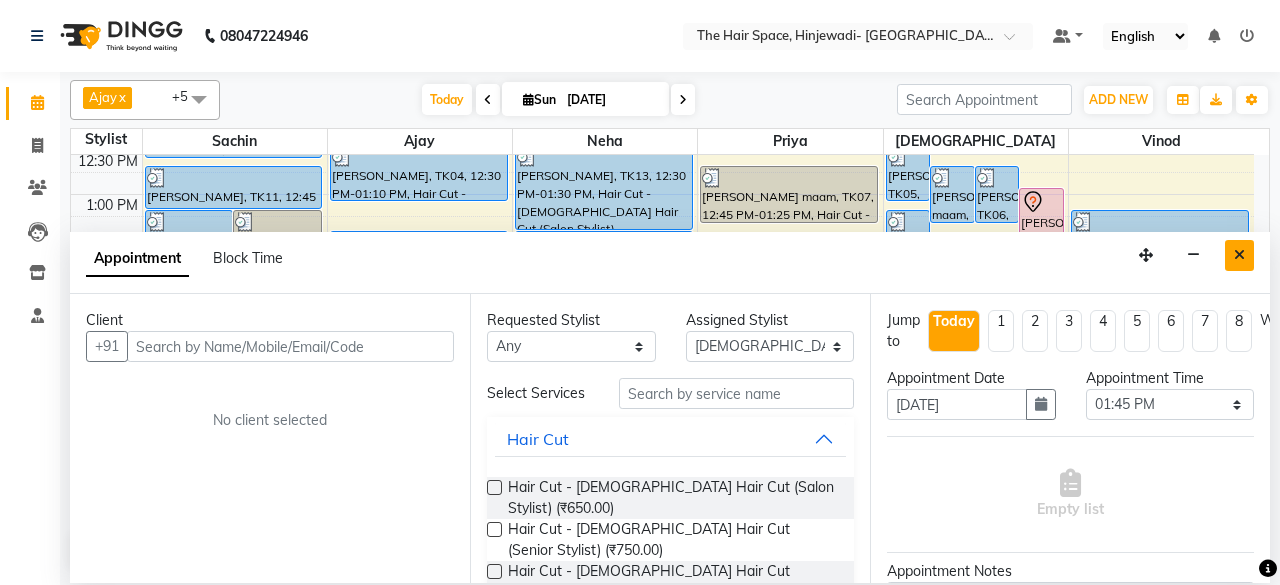 click at bounding box center [1239, 255] 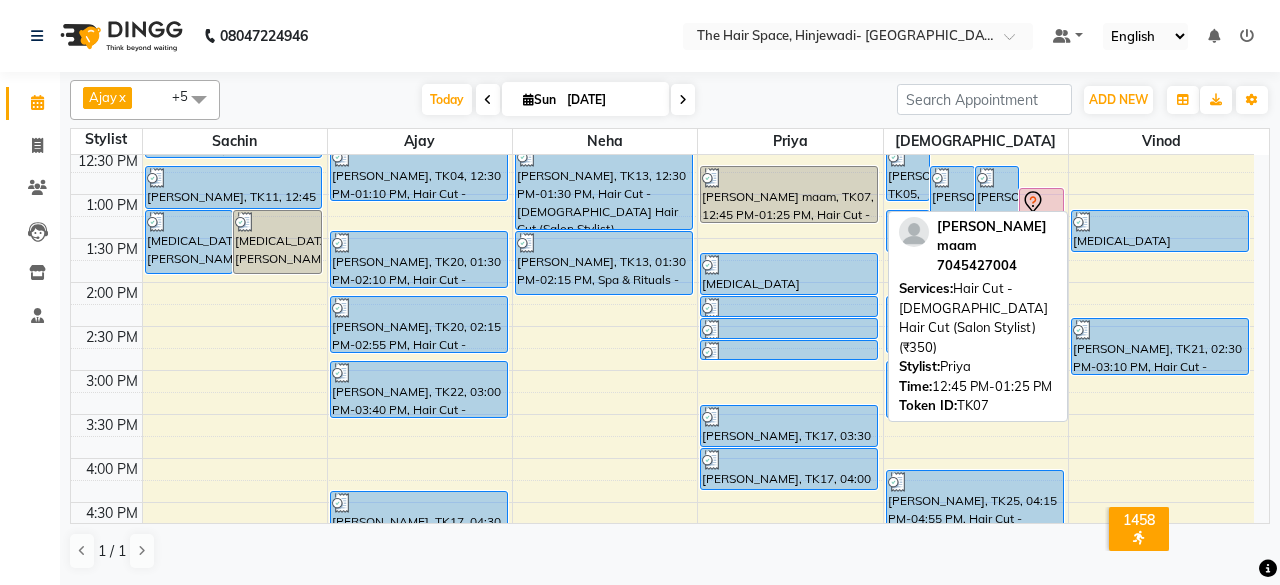 scroll, scrollTop: 300, scrollLeft: 0, axis: vertical 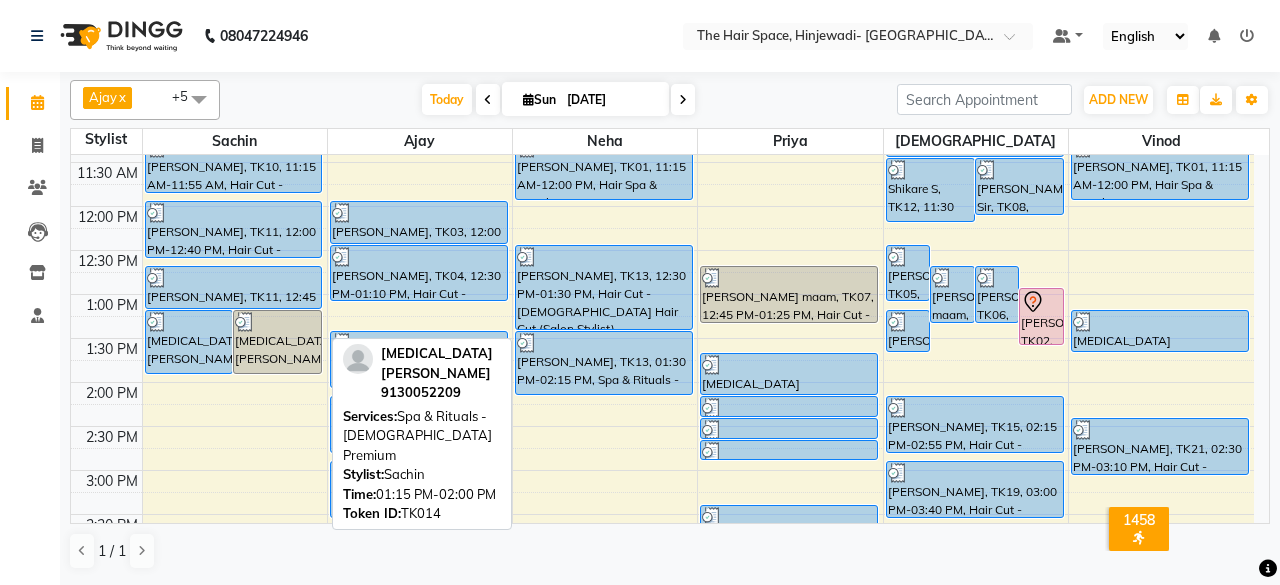 click on "[MEDICAL_DATA][PERSON_NAME], TK14, 01:15 PM-02:00 PM, Spa & Rituals - [DEMOGRAPHIC_DATA] Premium" at bounding box center (277, 342) 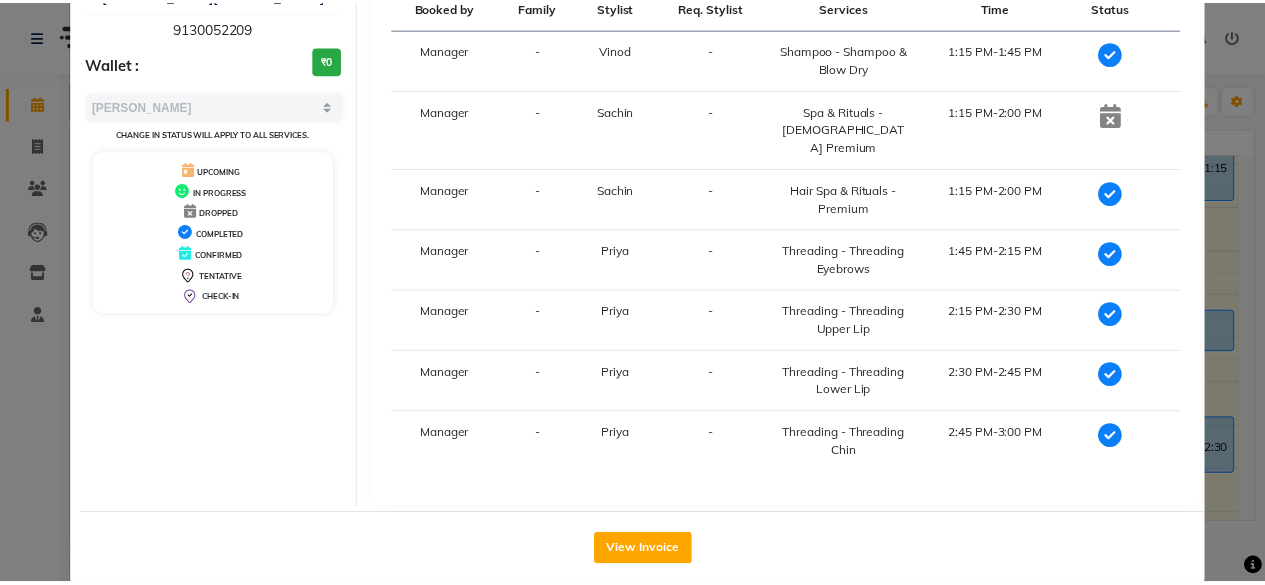 scroll, scrollTop: 168, scrollLeft: 0, axis: vertical 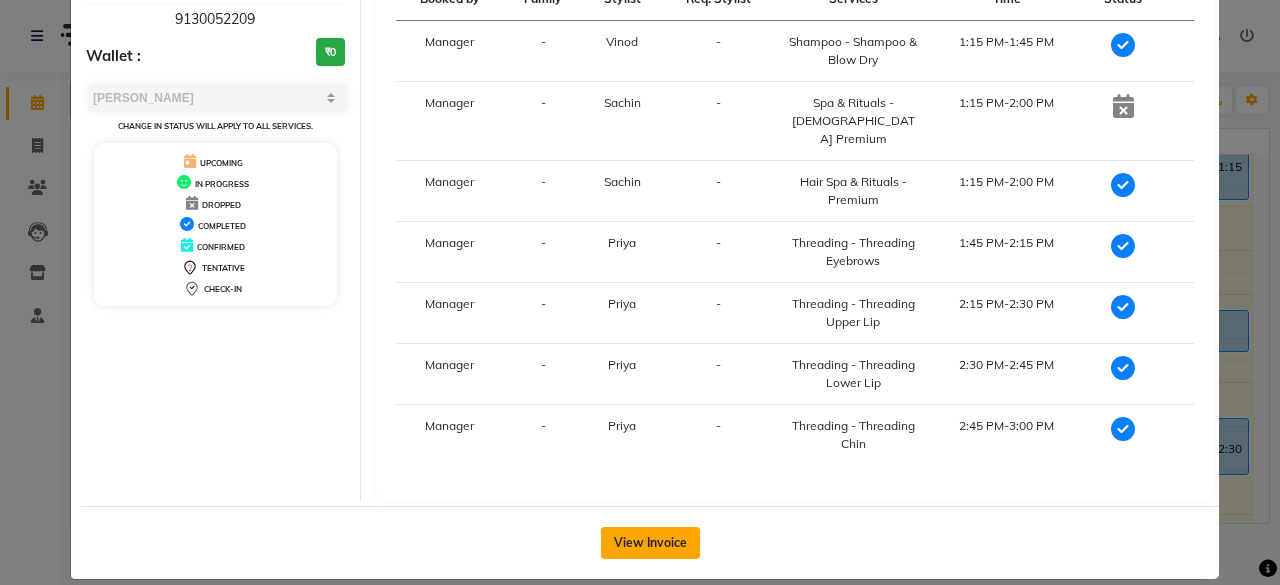 click on "View Invoice" 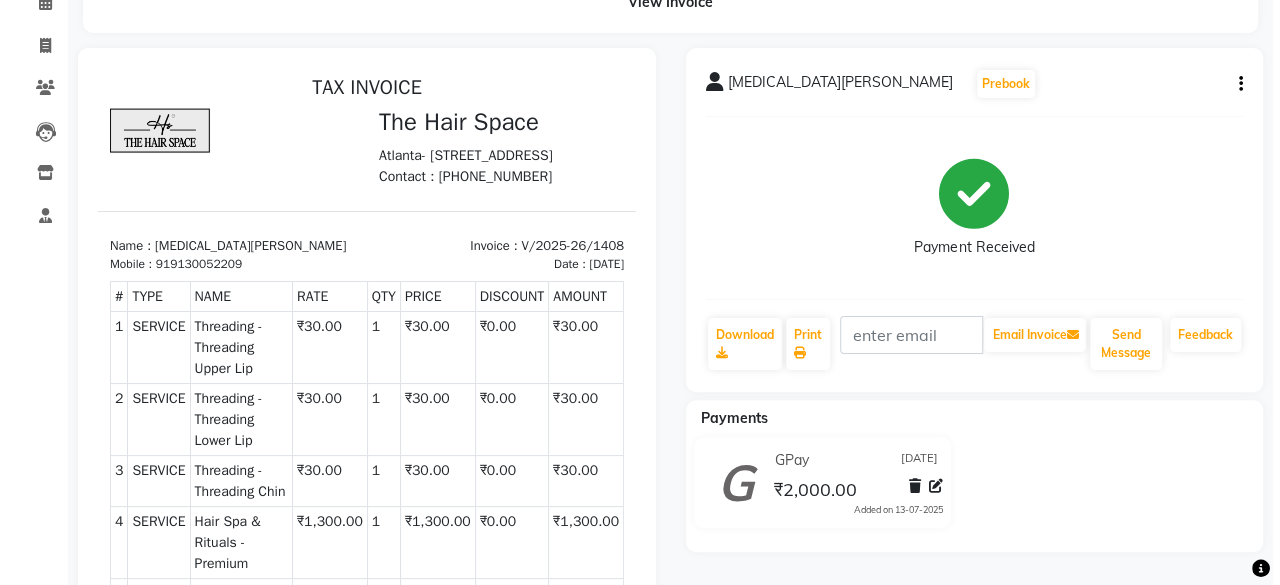 scroll, scrollTop: 0, scrollLeft: 0, axis: both 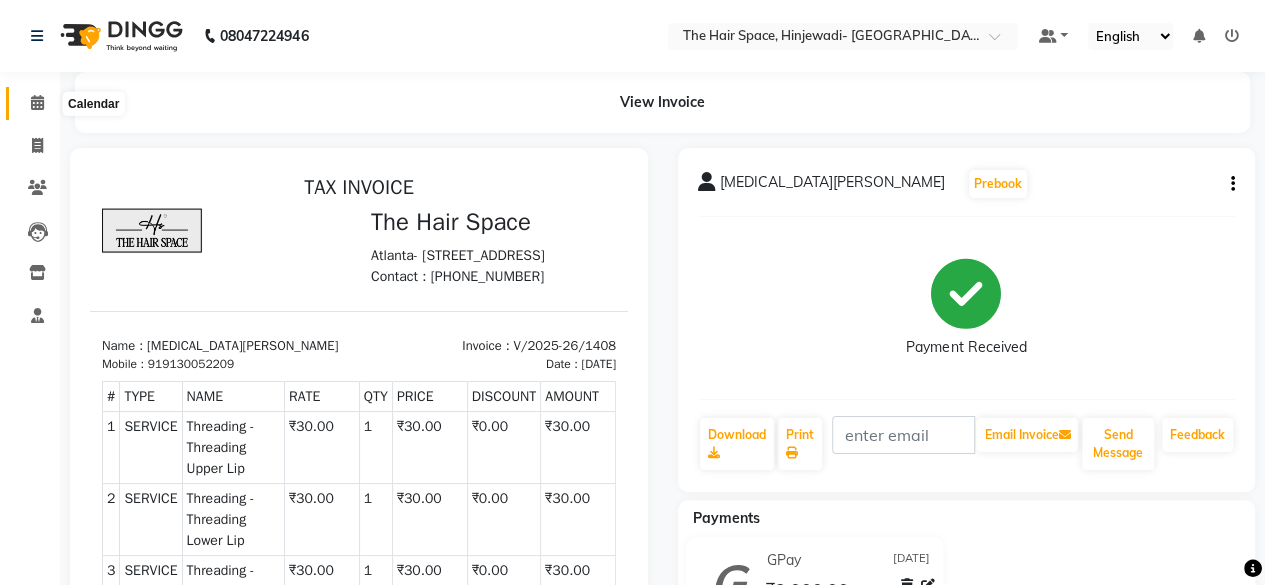 click 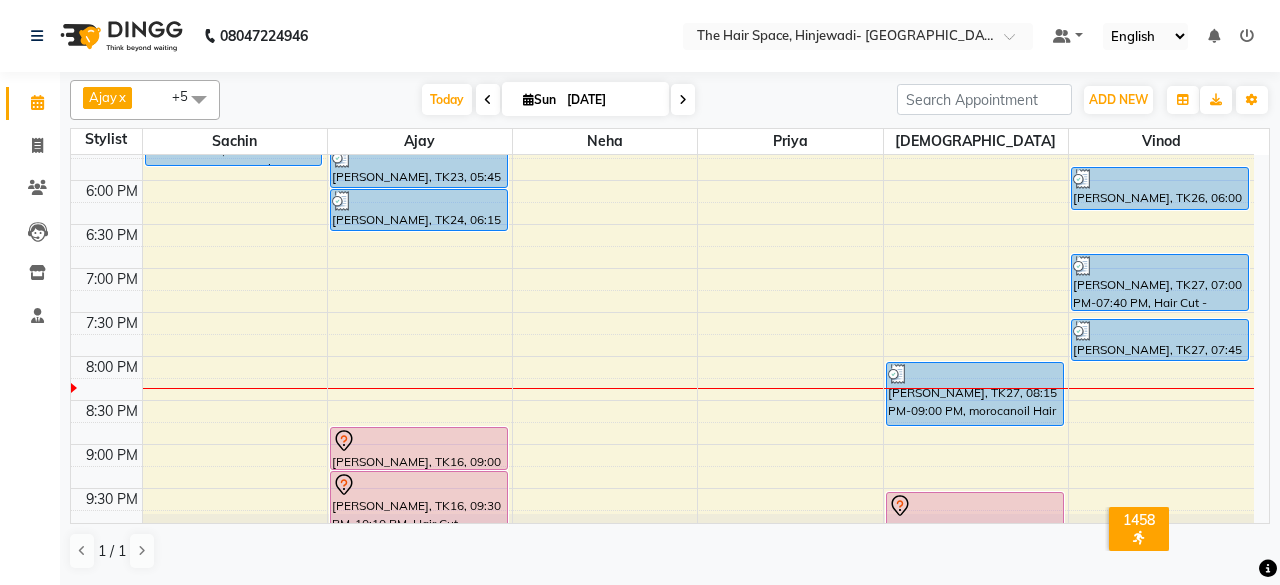 scroll, scrollTop: 929, scrollLeft: 0, axis: vertical 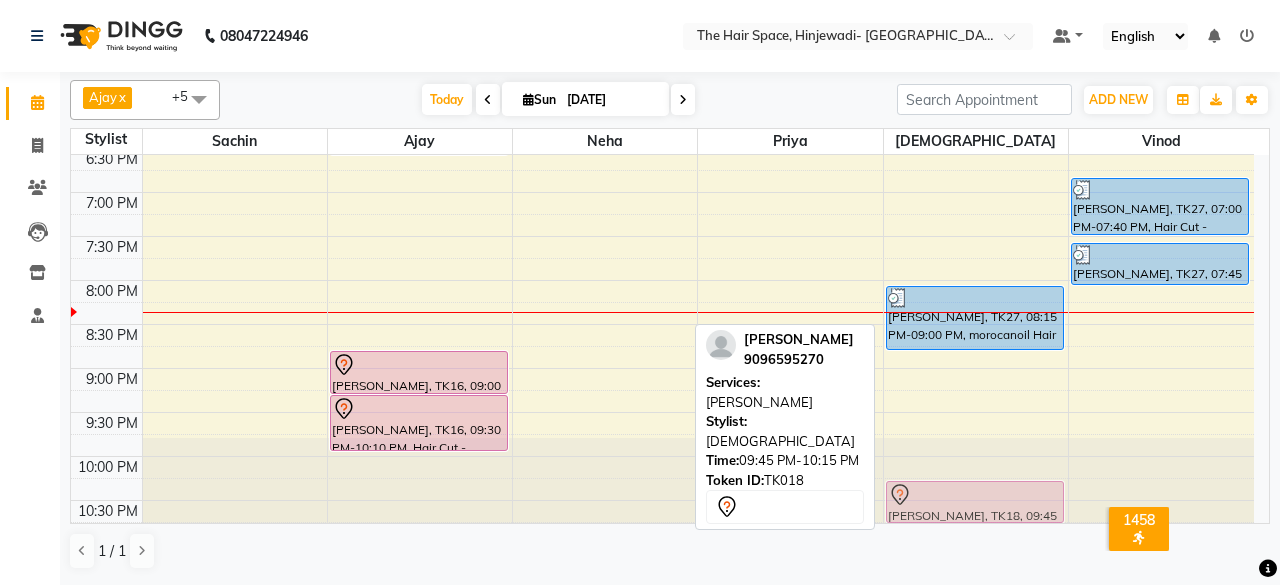 drag, startPoint x: 976, startPoint y: 418, endPoint x: 970, endPoint y: 478, distance: 60.299255 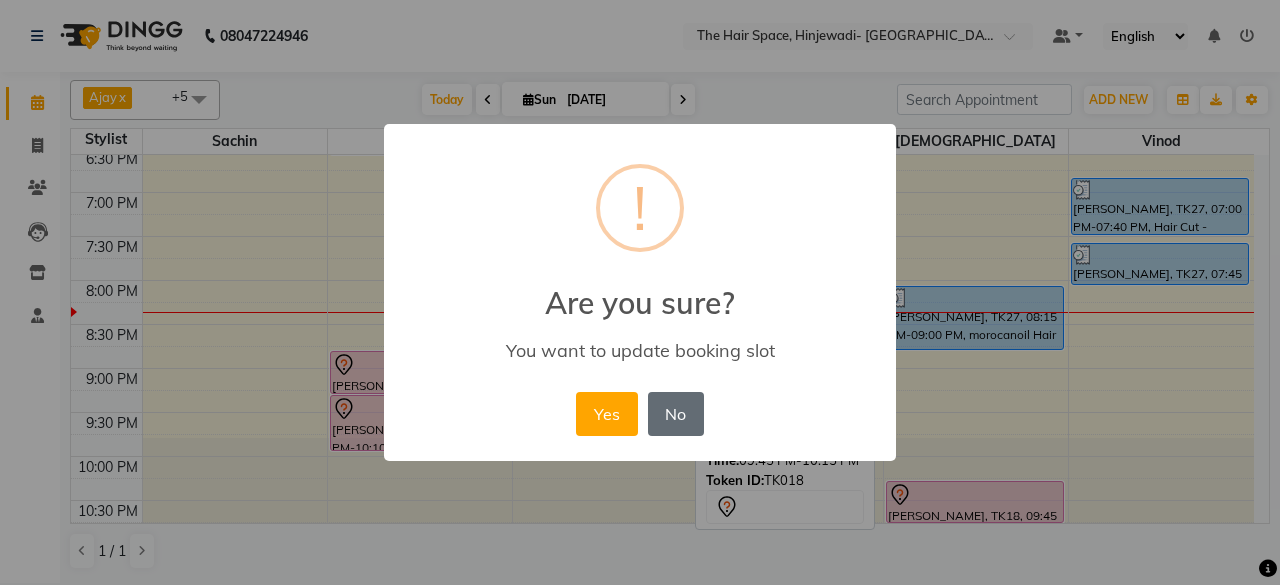 click on "No" at bounding box center (676, 414) 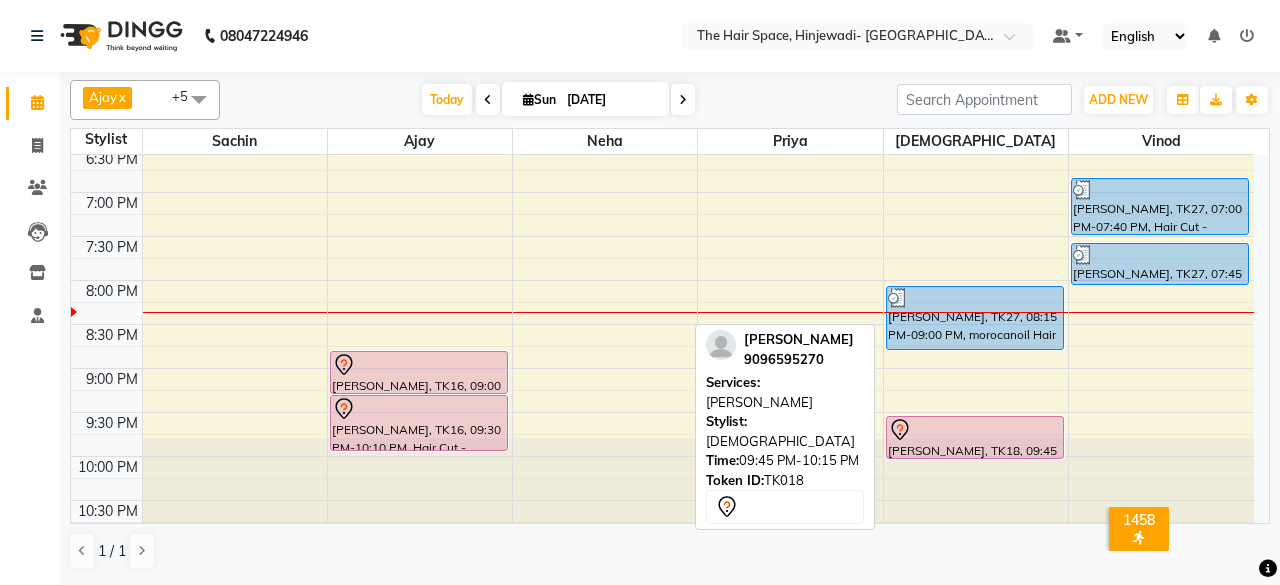 scroll, scrollTop: 929, scrollLeft: 0, axis: vertical 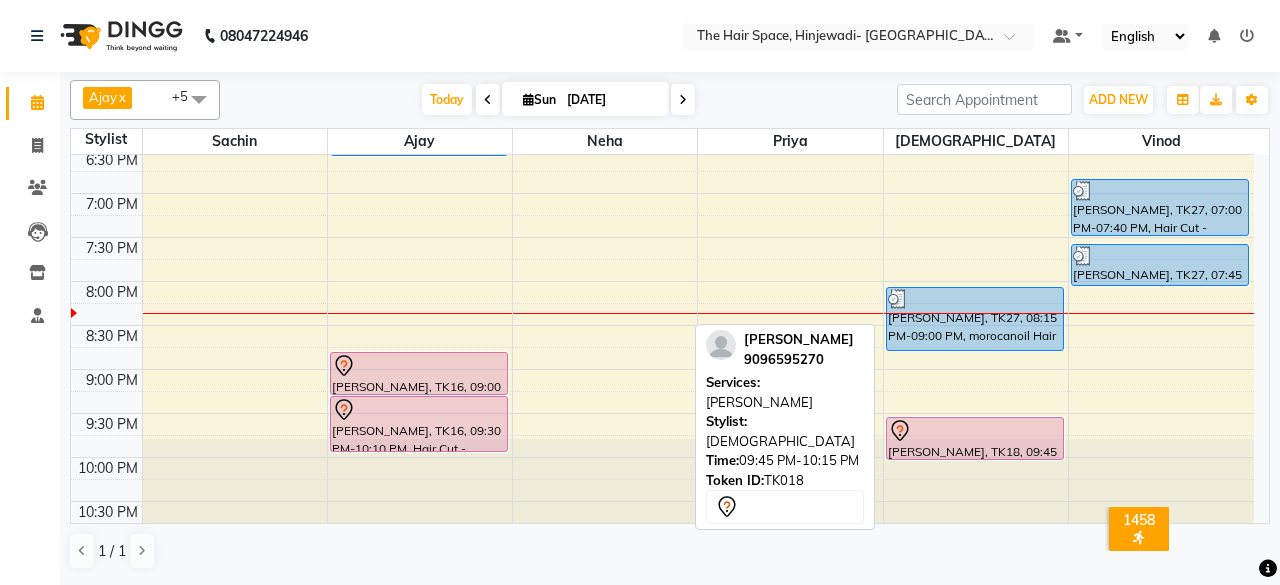 click on "8:00 AM 8:30 AM 9:00 AM 9:30 AM 10:00 AM 10:30 AM 11:00 AM 11:30 AM 12:00 PM 12:30 PM 1:00 PM 1:30 PM 2:00 PM 2:30 PM 3:00 PM 3:30 PM 4:00 PM 4:30 PM 5:00 PM 5:30 PM 6:00 PM 6:30 PM 7:00 PM 7:30 PM 8:00 PM 8:30 PM 9:00 PM 9:30 PM 10:00 PM 10:30 PM     [MEDICAL_DATA][PERSON_NAME], TK14, 01:15 PM-02:00 PM, Hair Spa & Rituals - Premium (₹1500)     [MEDICAL_DATA][PERSON_NAME], TK14, 01:15 PM-02:00 PM, Spa & Rituals - [DEMOGRAPHIC_DATA] Premium     [PERSON_NAME], TK09, 10:00 AM-10:40 AM, Hair Cut - [DEMOGRAPHIC_DATA] Hair Cut (Senior Stylist)     [PERSON_NAME], TK10, 10:45 AM-11:15 AM, [PERSON_NAME]     [PERSON_NAME], TK10, 11:15 AM-11:55 AM, Hair Cut - [DEMOGRAPHIC_DATA] Hair Cut (Senior Stylist)     [PERSON_NAME], TK11, 12:00 PM-12:40 PM, Hair Cut - [DEMOGRAPHIC_DATA] Hair Cut (Senior Stylist)     [PERSON_NAME], TK11, 12:45 PM-01:15 PM, [PERSON_NAME]     [PERSON_NAME], TK26, 05:15 PM-06:00 PM, [PERSON_NAME] Back     [PERSON_NAME], TK03, 12:00 PM-12:30 PM, [PERSON_NAME]     [PERSON_NAME], TK04, 12:30 PM-01:10 PM, Hair Cut - [DEMOGRAPHIC_DATA] Hair Cut (Senior Stylist)" at bounding box center (662, -115) 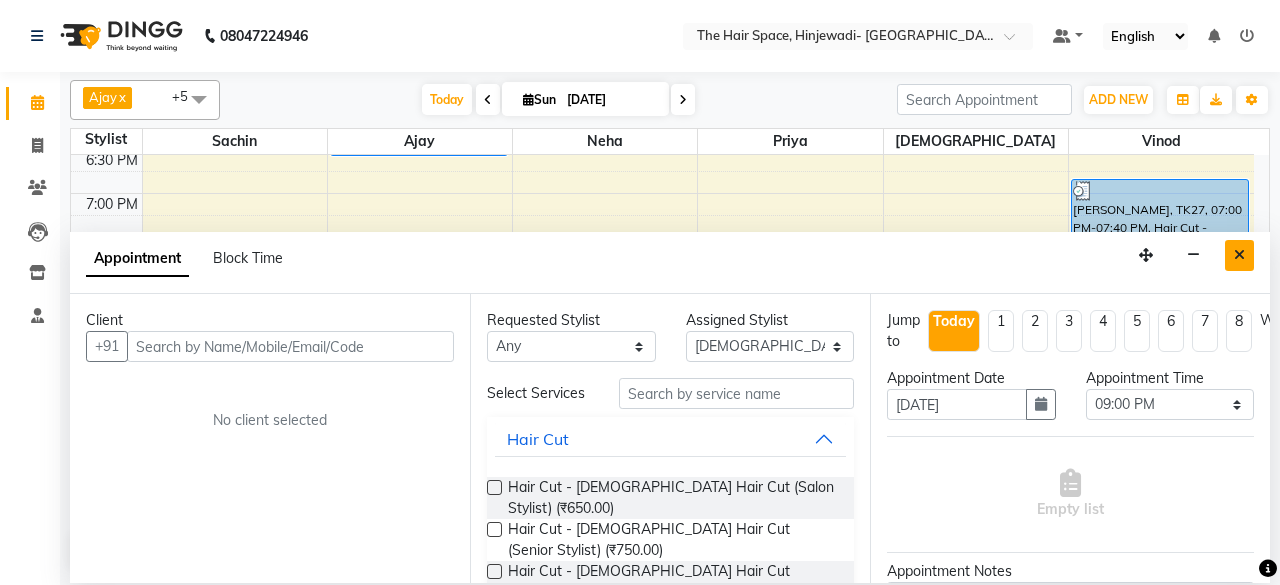 click at bounding box center (1239, 255) 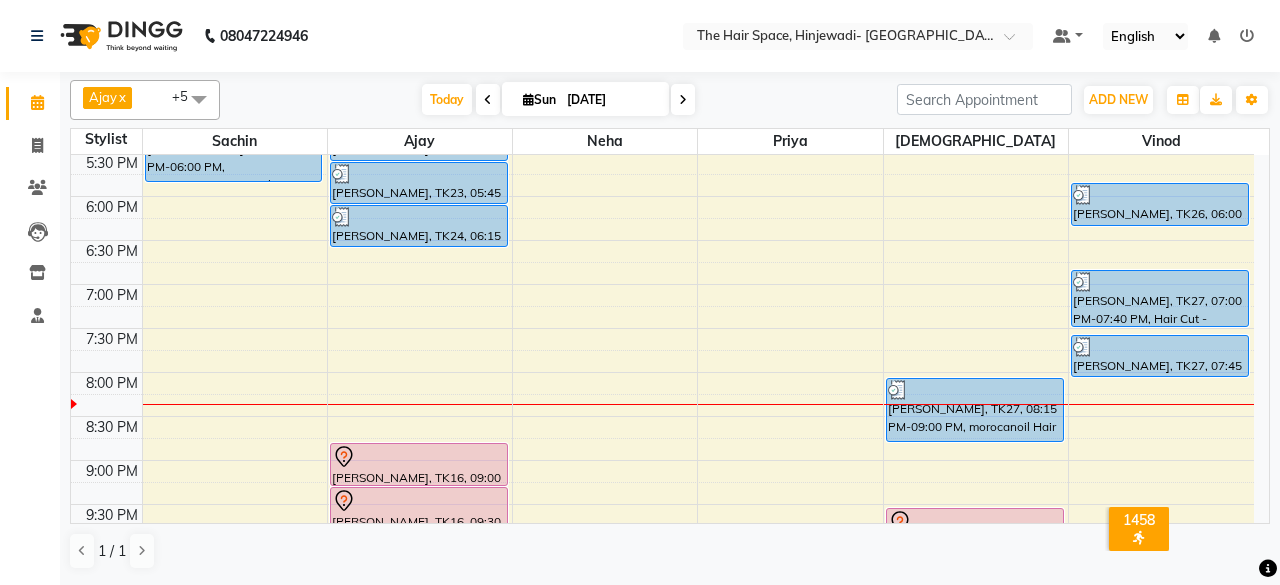scroll, scrollTop: 929, scrollLeft: 0, axis: vertical 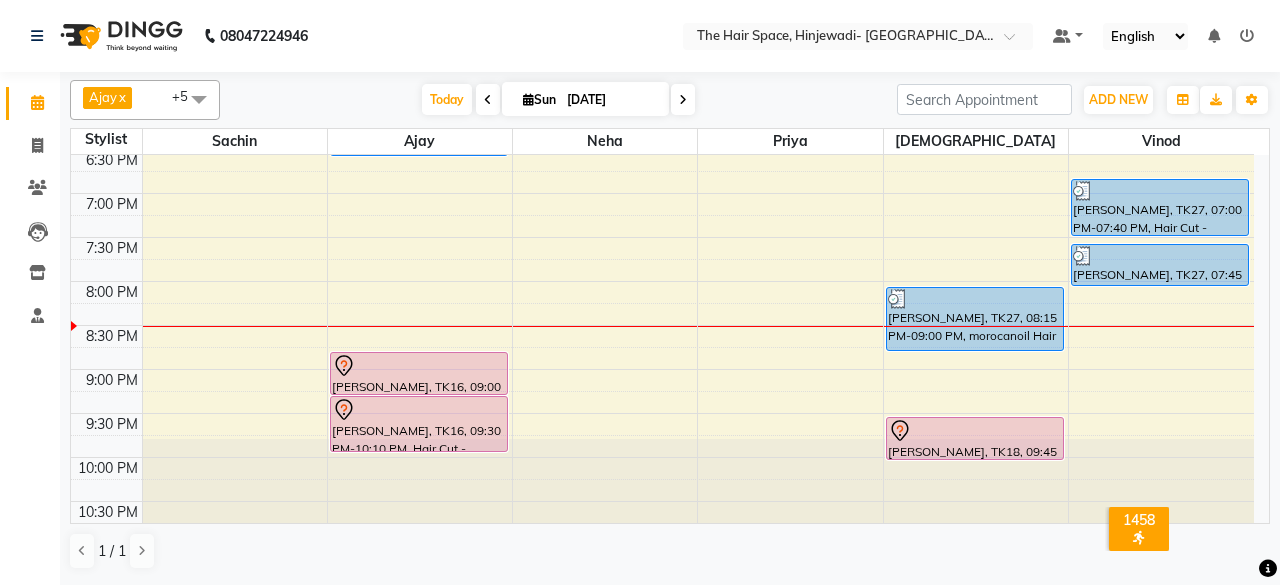 click at bounding box center (683, 99) 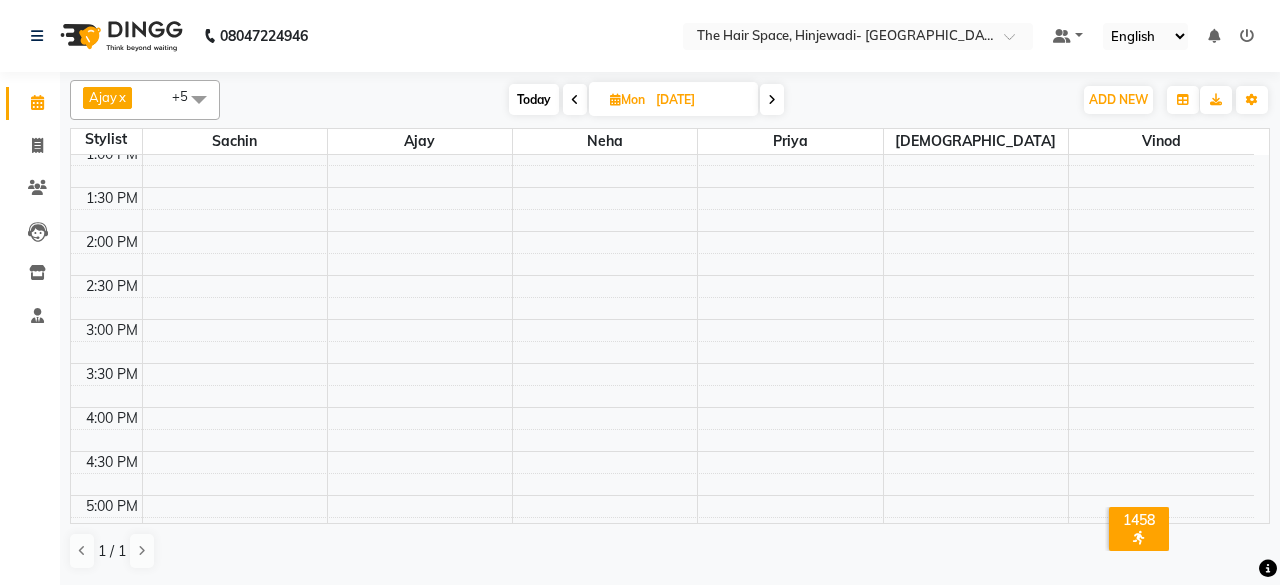 scroll, scrollTop: 429, scrollLeft: 0, axis: vertical 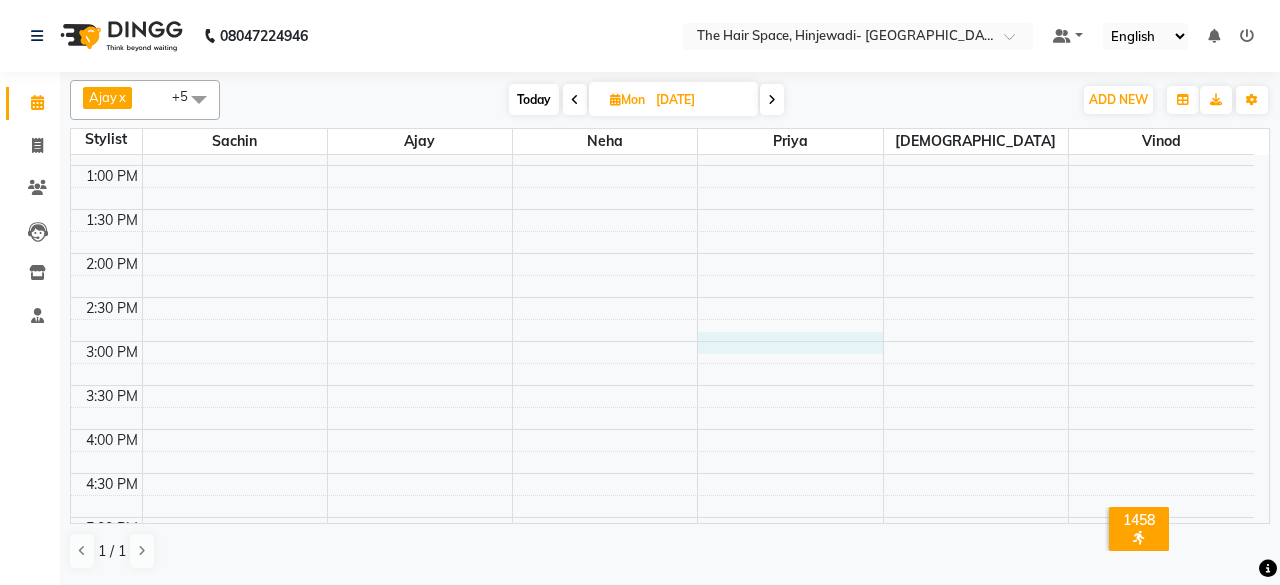 click on "8:00 AM 8:30 AM 9:00 AM 9:30 AM 10:00 AM 10:30 AM 11:00 AM 11:30 AM 12:00 PM 12:30 PM 1:00 PM 1:30 PM 2:00 PM 2:30 PM 3:00 PM 3:30 PM 4:00 PM 4:30 PM 5:00 PM 5:30 PM 6:00 PM 6:30 PM 7:00 PM 7:30 PM 8:00 PM 8:30 PM 9:00 PM 9:30 PM 10:00 PM 10:30 PM" at bounding box center [662, 385] 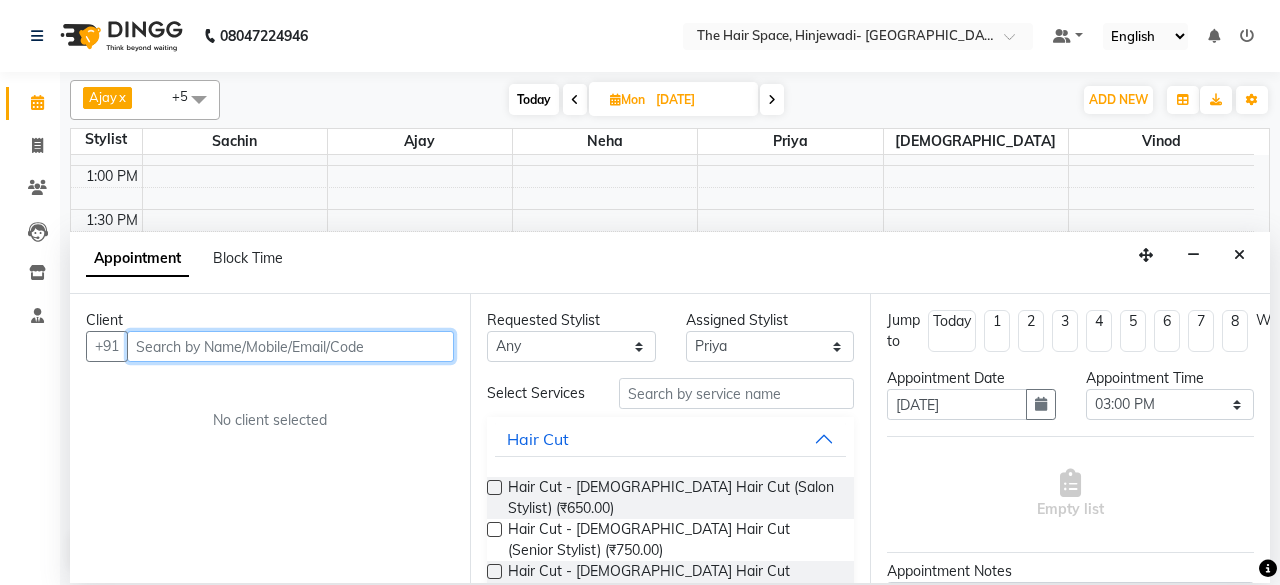 click at bounding box center (290, 346) 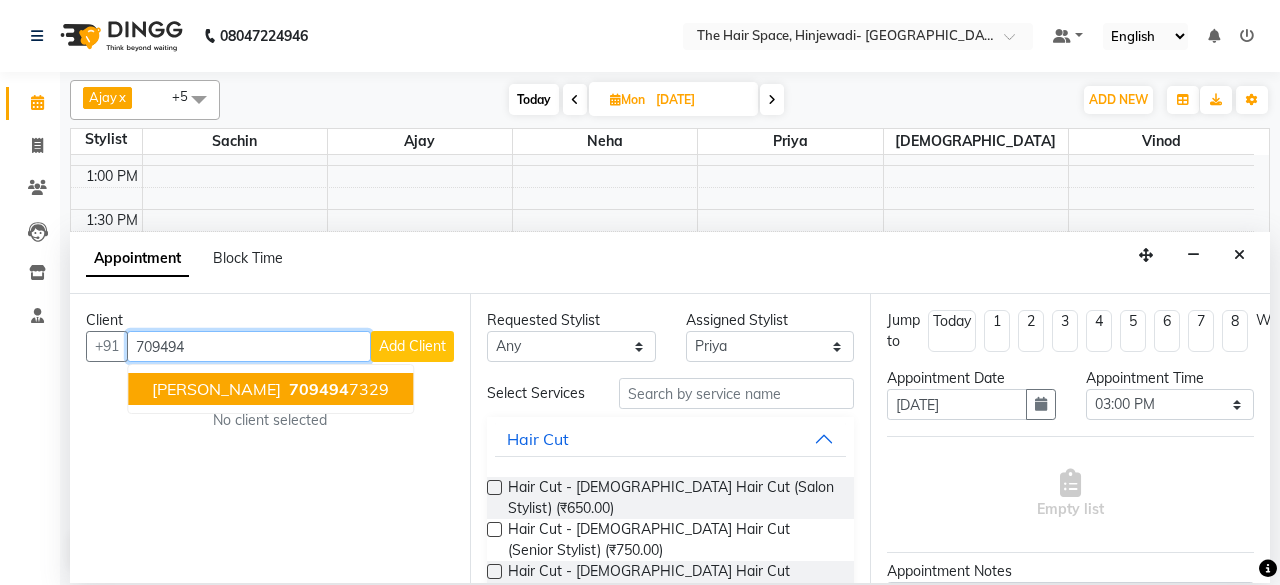 click on "709494" at bounding box center [319, 389] 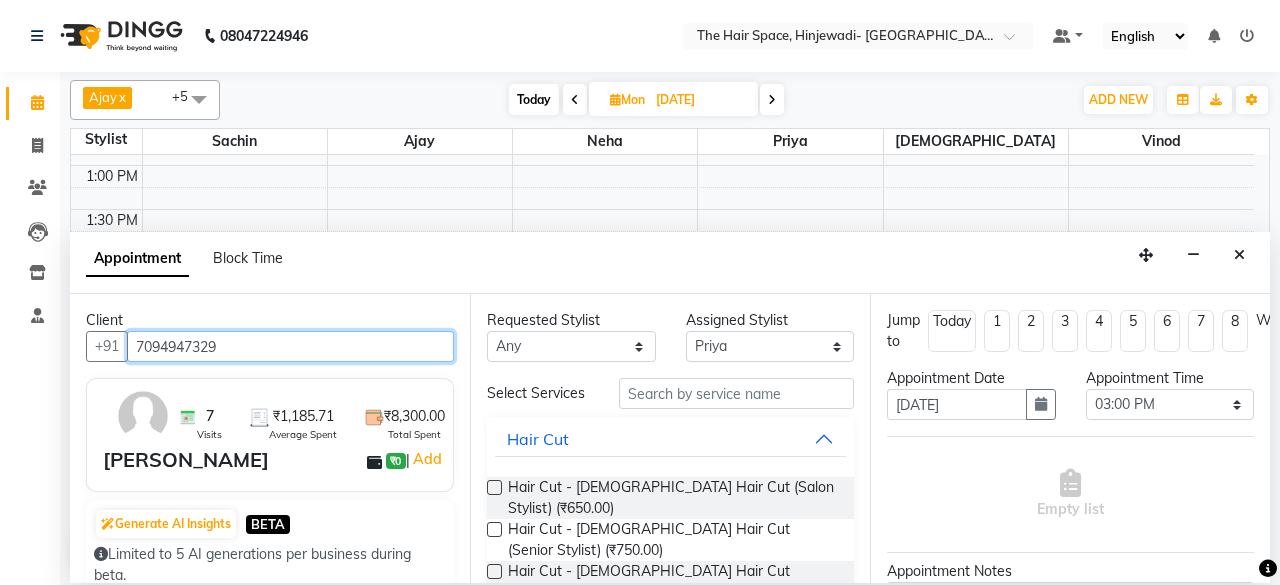 scroll, scrollTop: 200, scrollLeft: 0, axis: vertical 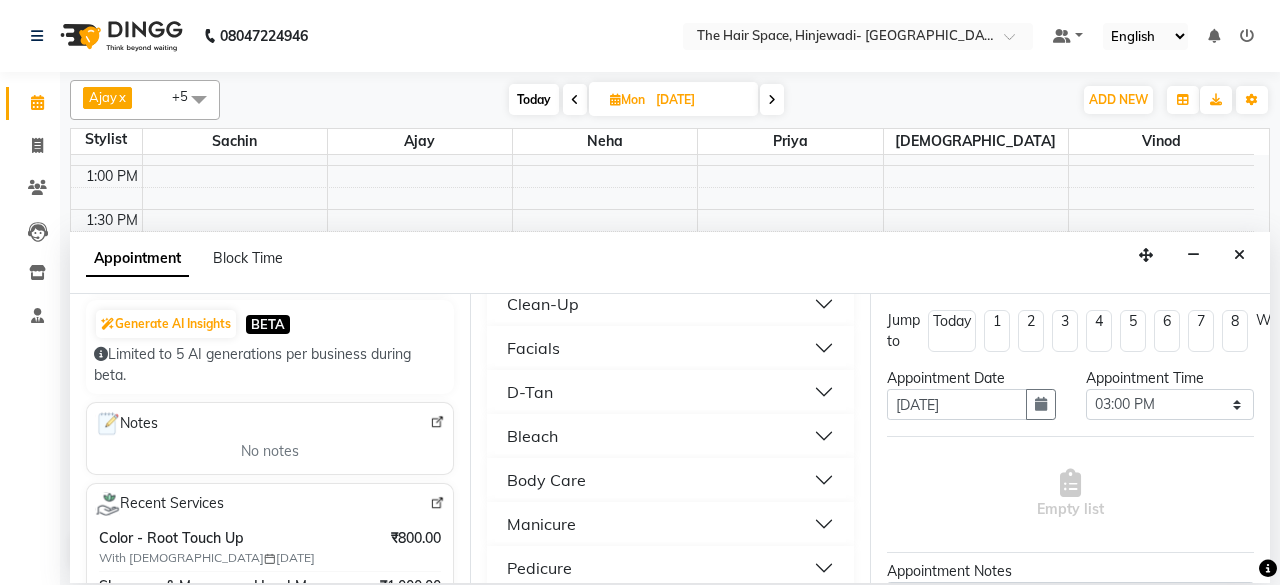 click on "Facials" at bounding box center [670, 348] 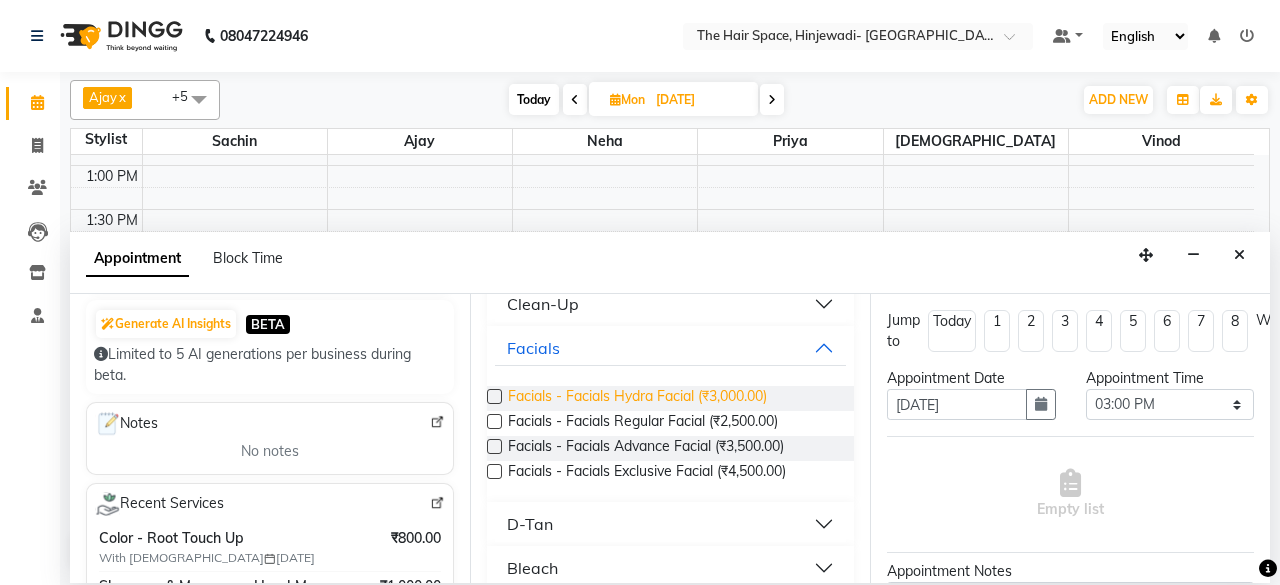 click on "Facials - Facials Hydra Facial (₹3,000.00)" at bounding box center [637, 398] 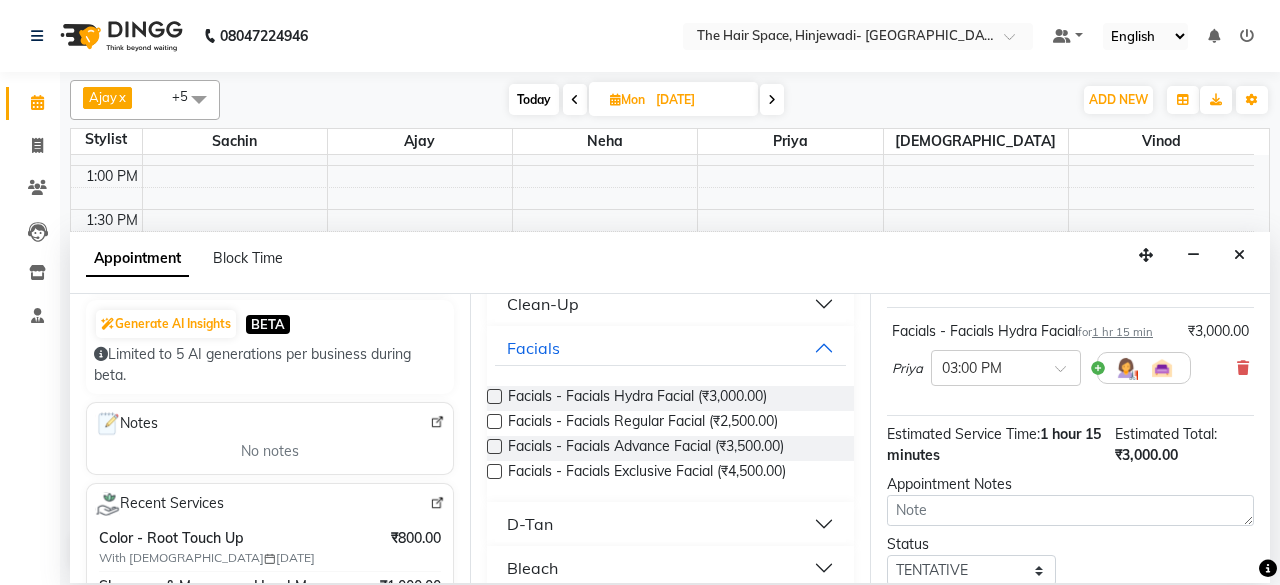scroll, scrollTop: 272, scrollLeft: 0, axis: vertical 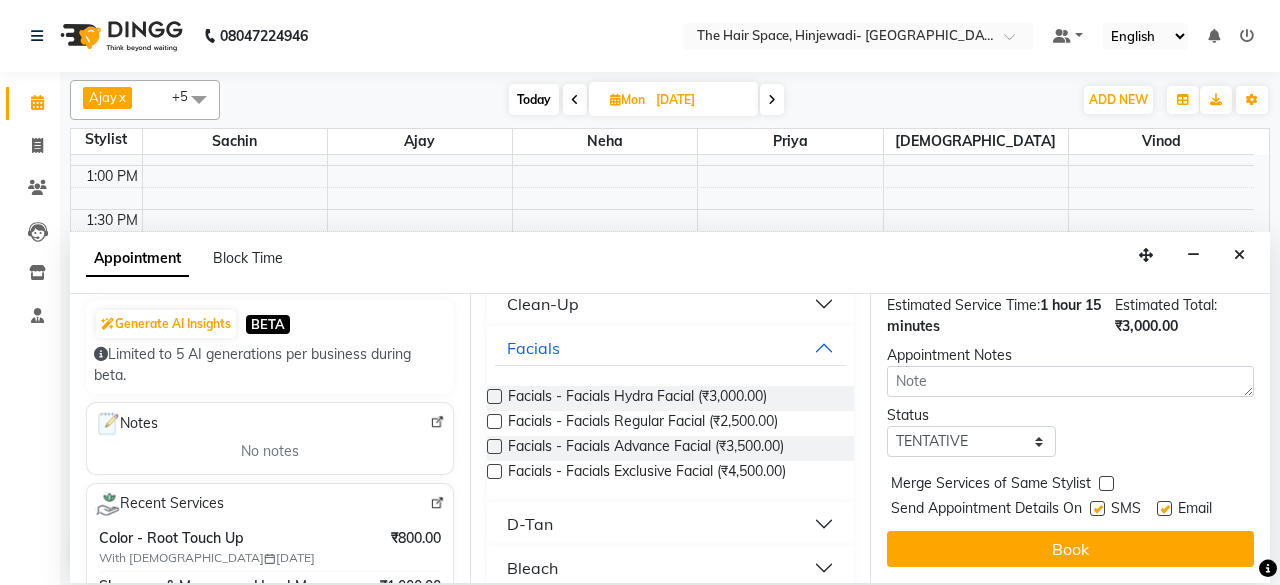 click at bounding box center (1097, 508) 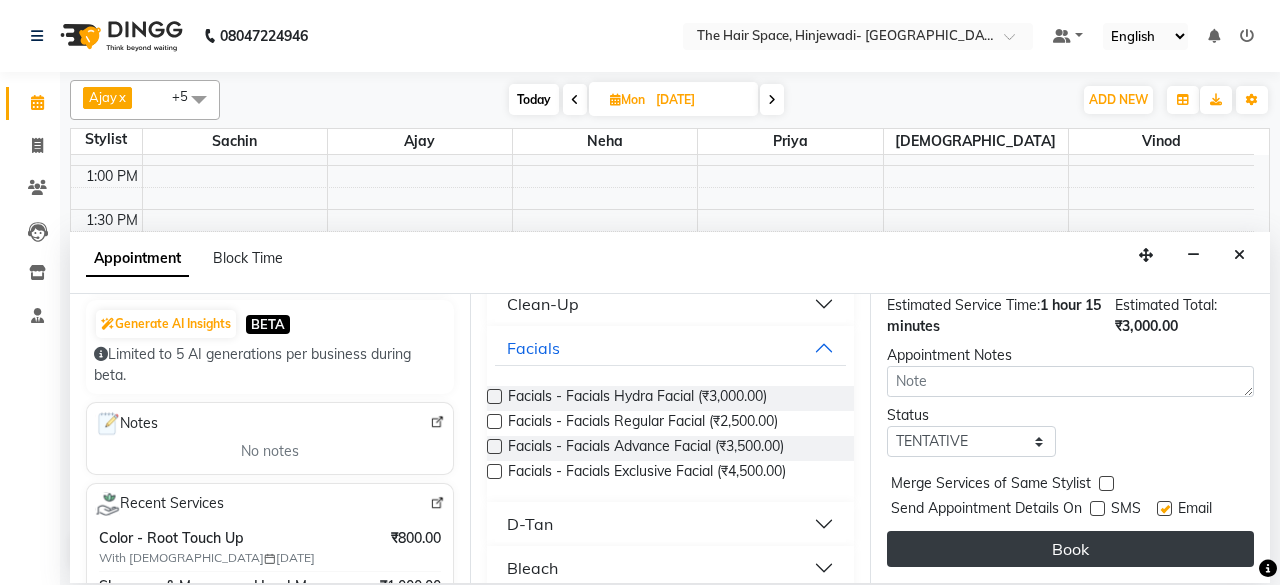 click on "Book" at bounding box center (1070, 549) 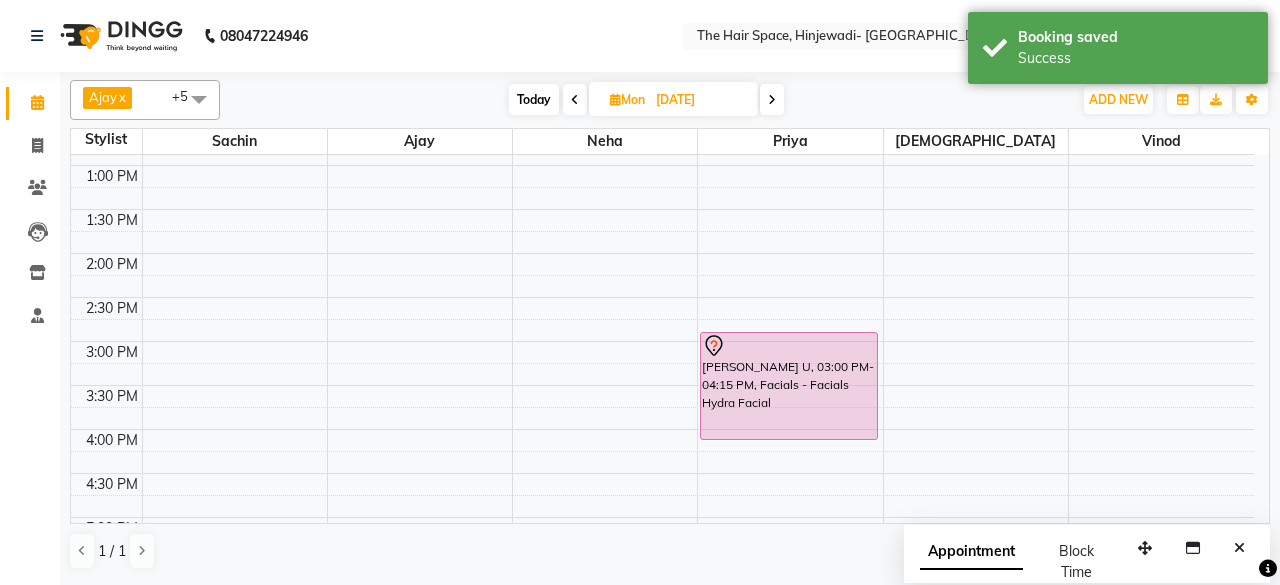 click on "Today" at bounding box center (534, 99) 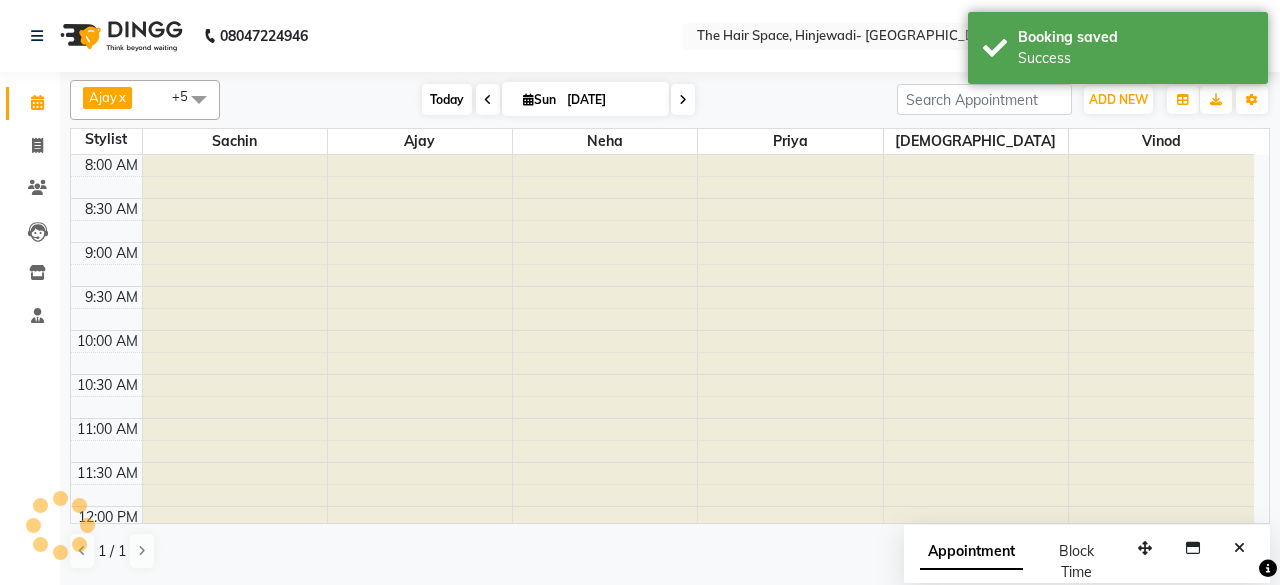 scroll, scrollTop: 930, scrollLeft: 0, axis: vertical 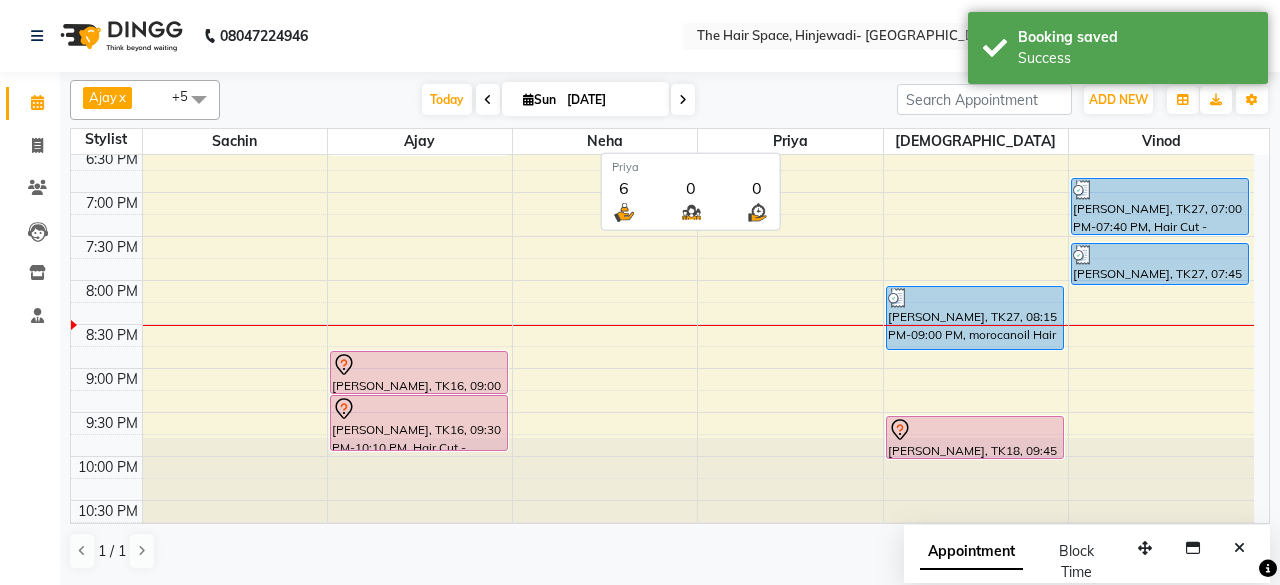 click on "Priya" at bounding box center [790, 141] 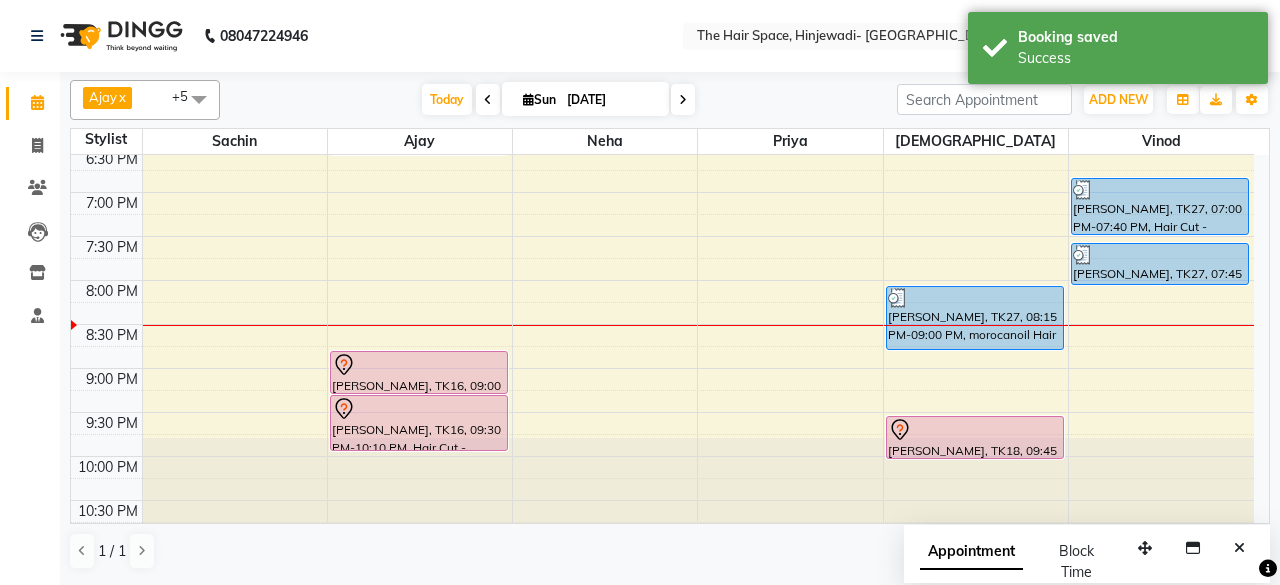 click at bounding box center (683, 99) 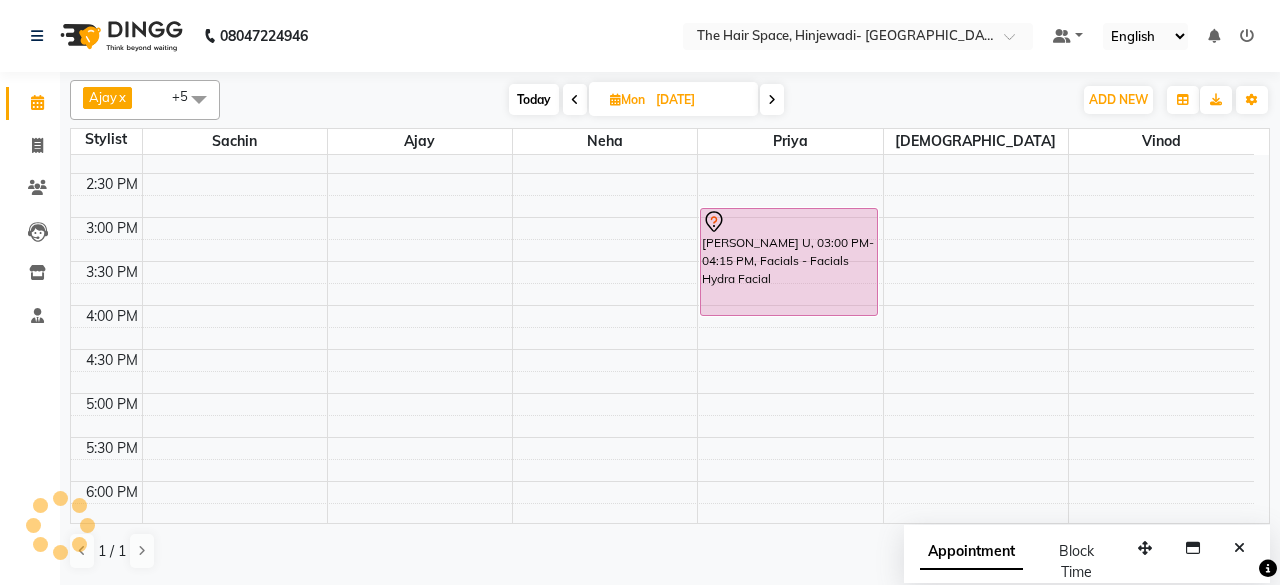 scroll, scrollTop: 529, scrollLeft: 0, axis: vertical 